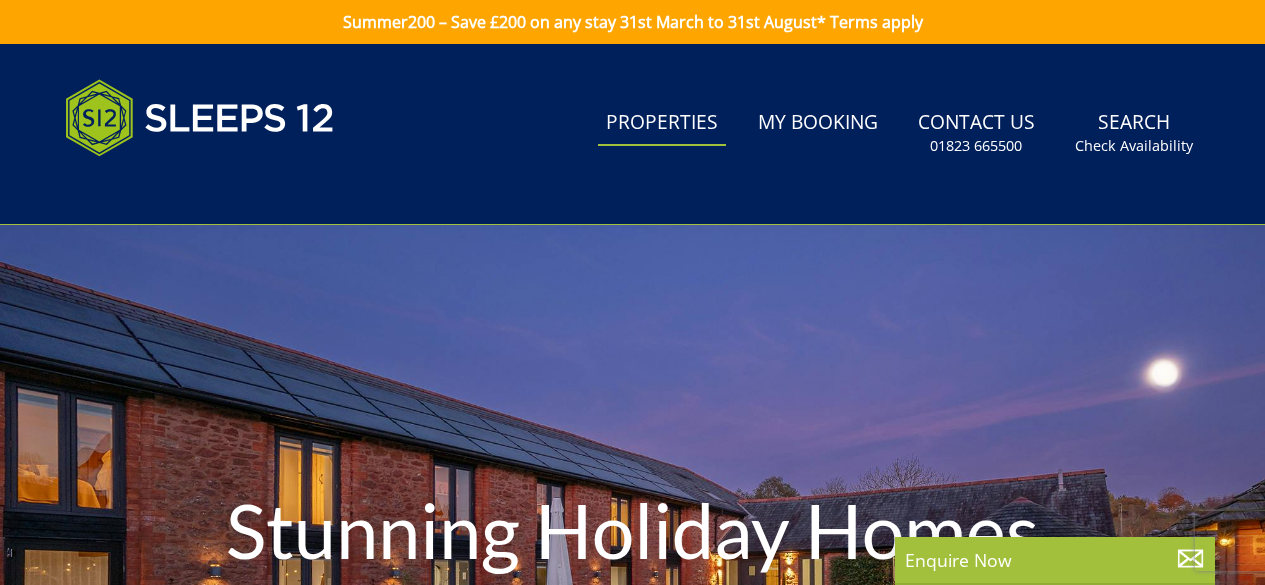 scroll, scrollTop: 0, scrollLeft: 0, axis: both 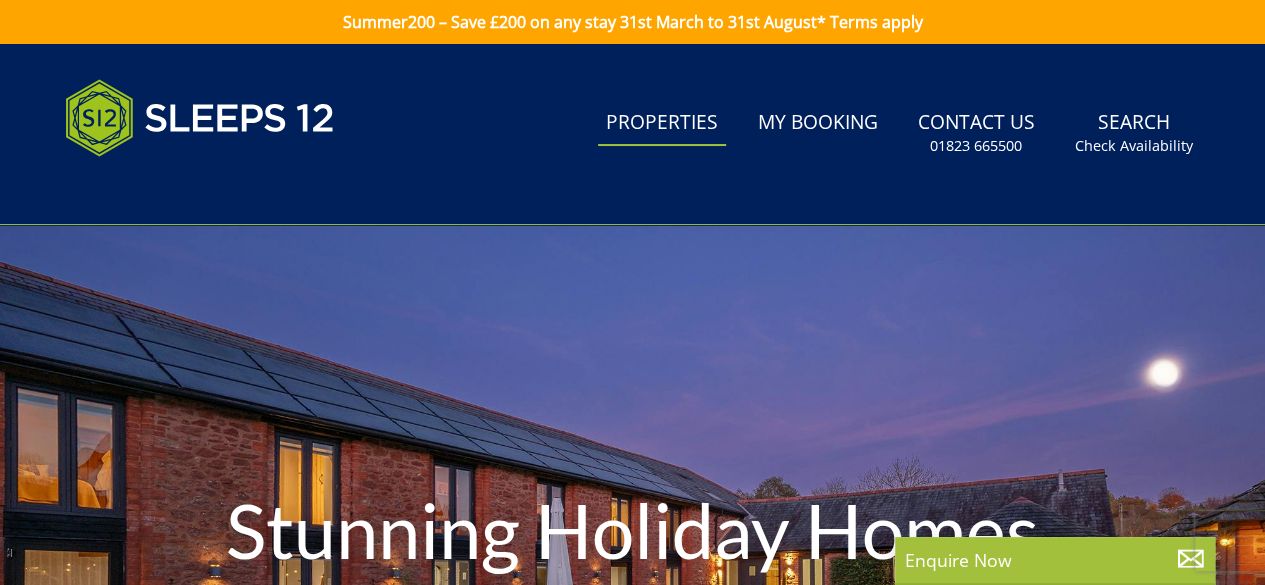 click on "Properties" at bounding box center [662, 123] 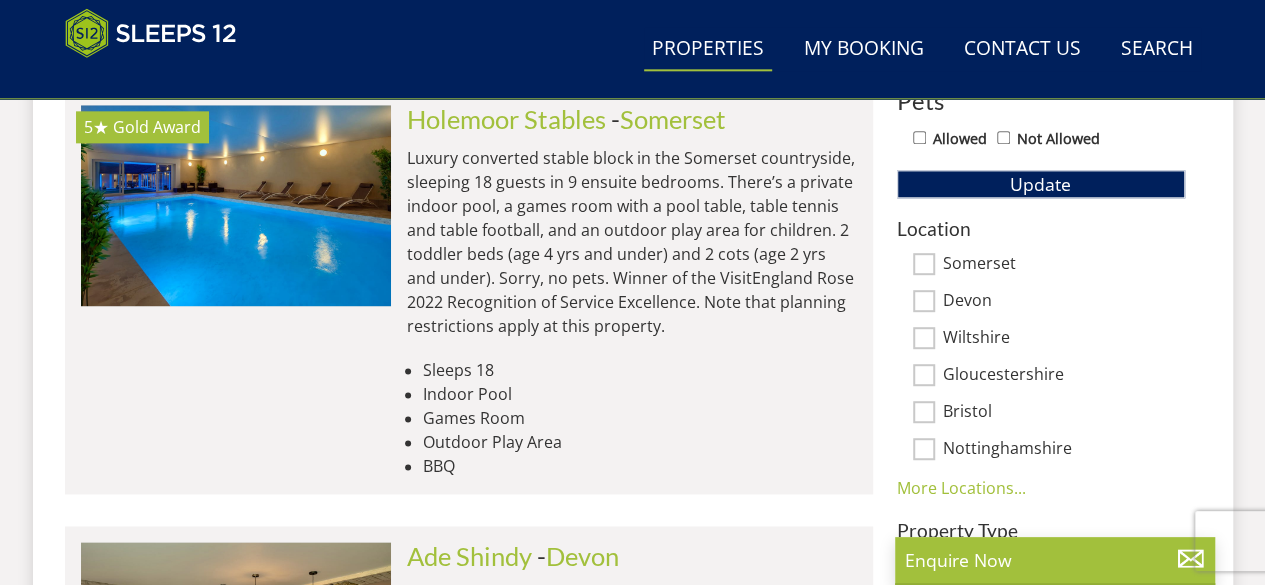 scroll, scrollTop: 1200, scrollLeft: 0, axis: vertical 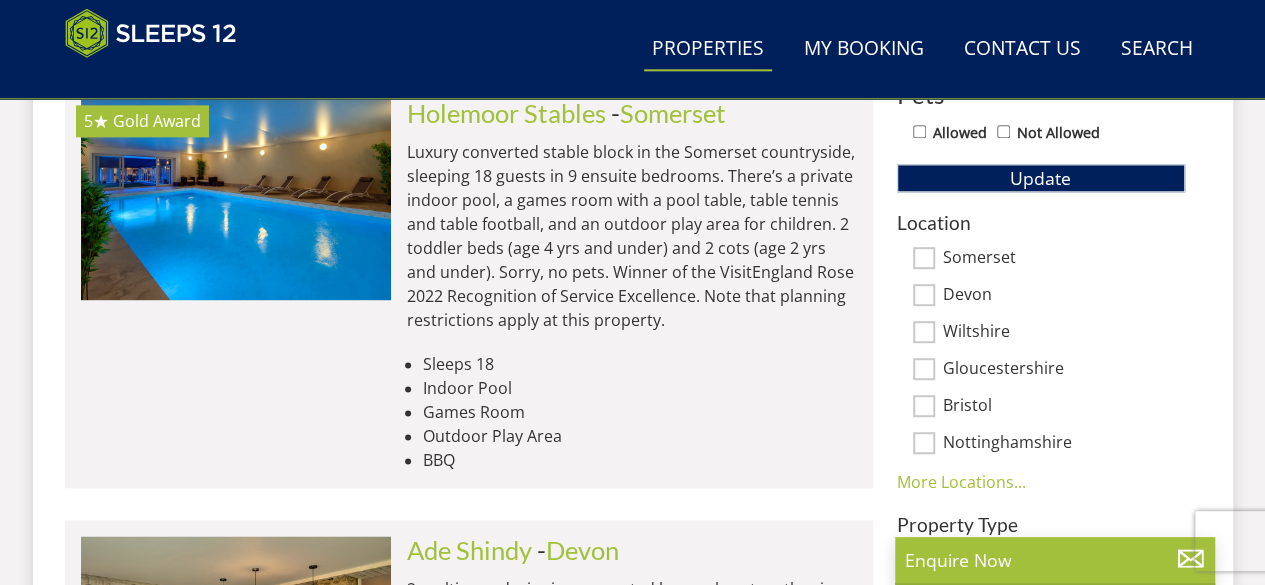 click on "Devon" at bounding box center (924, 295) 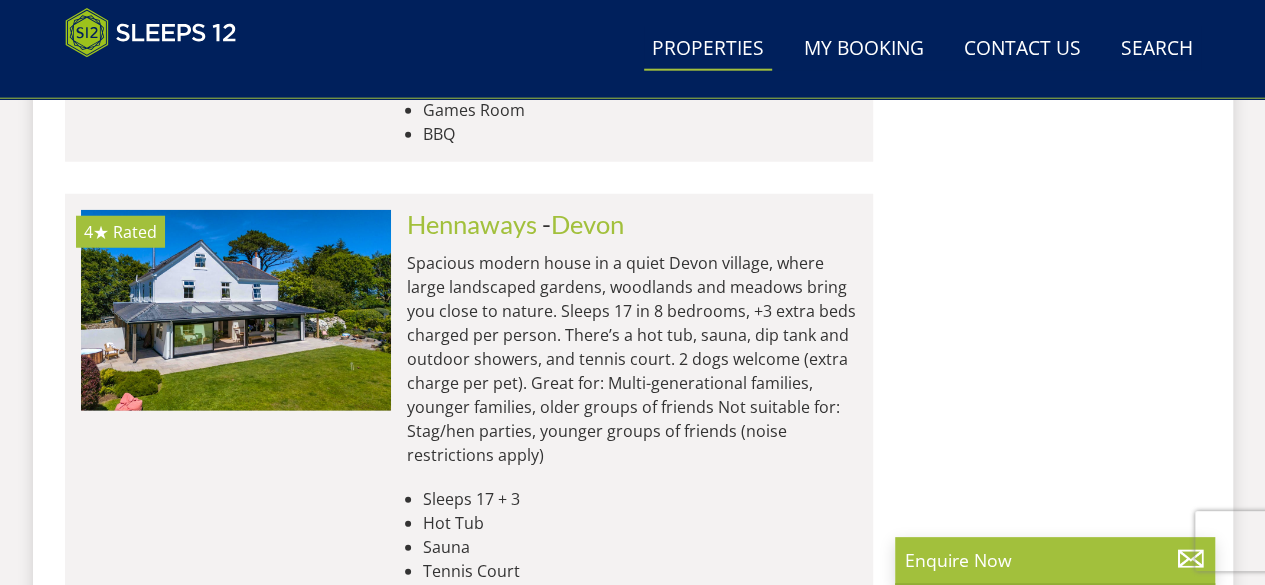 scroll, scrollTop: 6361, scrollLeft: 0, axis: vertical 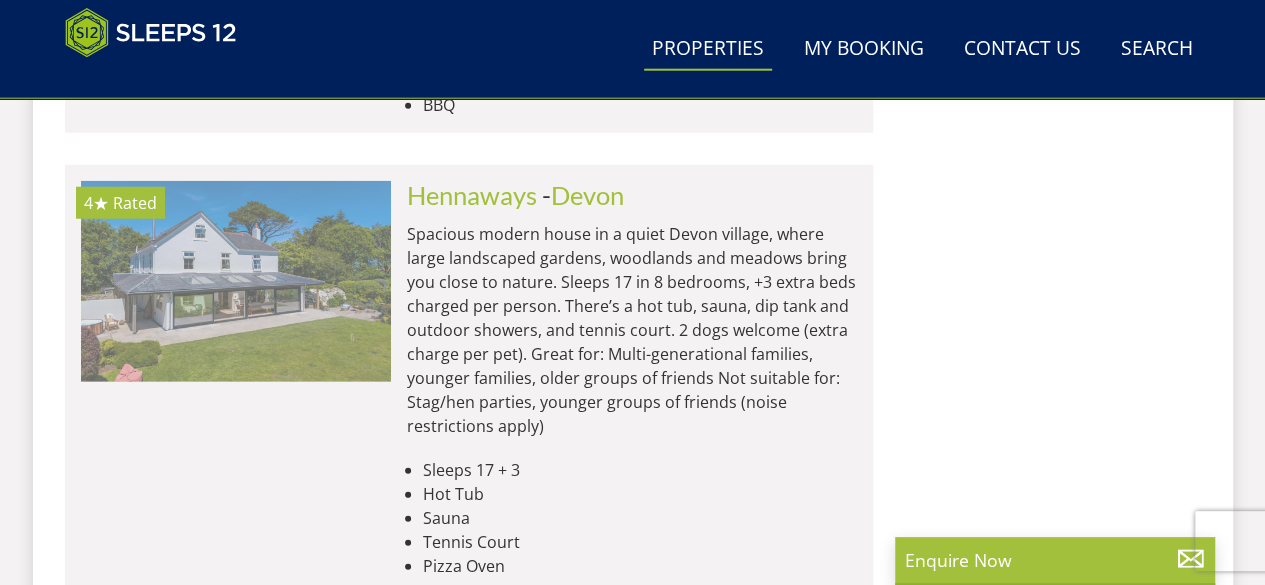 click at bounding box center [236, 281] 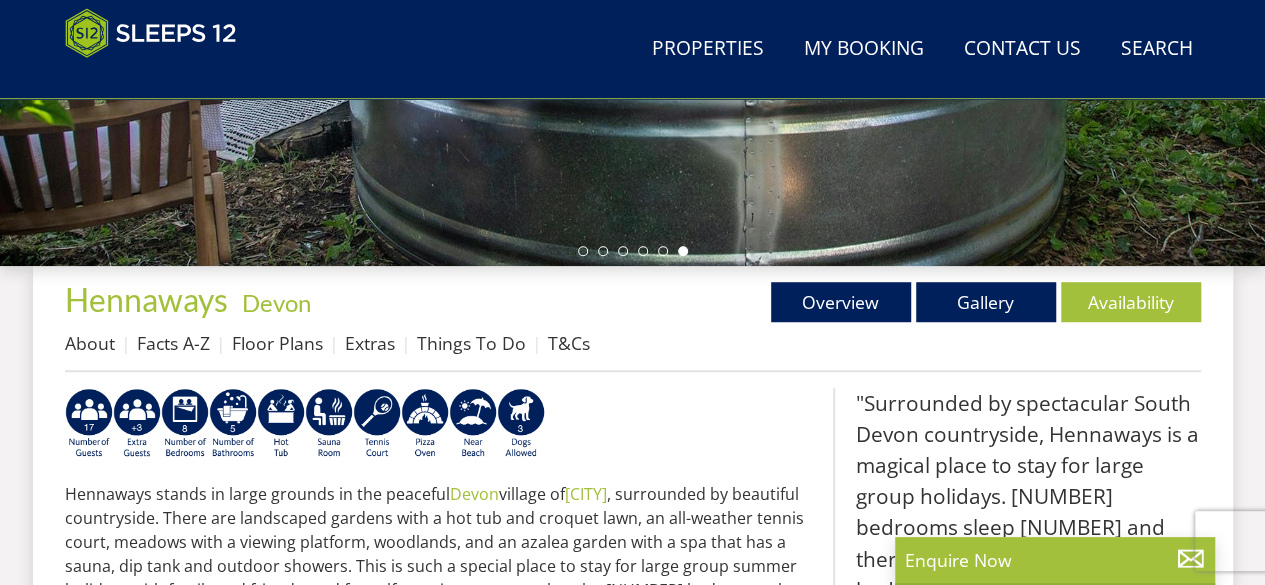 scroll, scrollTop: 500, scrollLeft: 0, axis: vertical 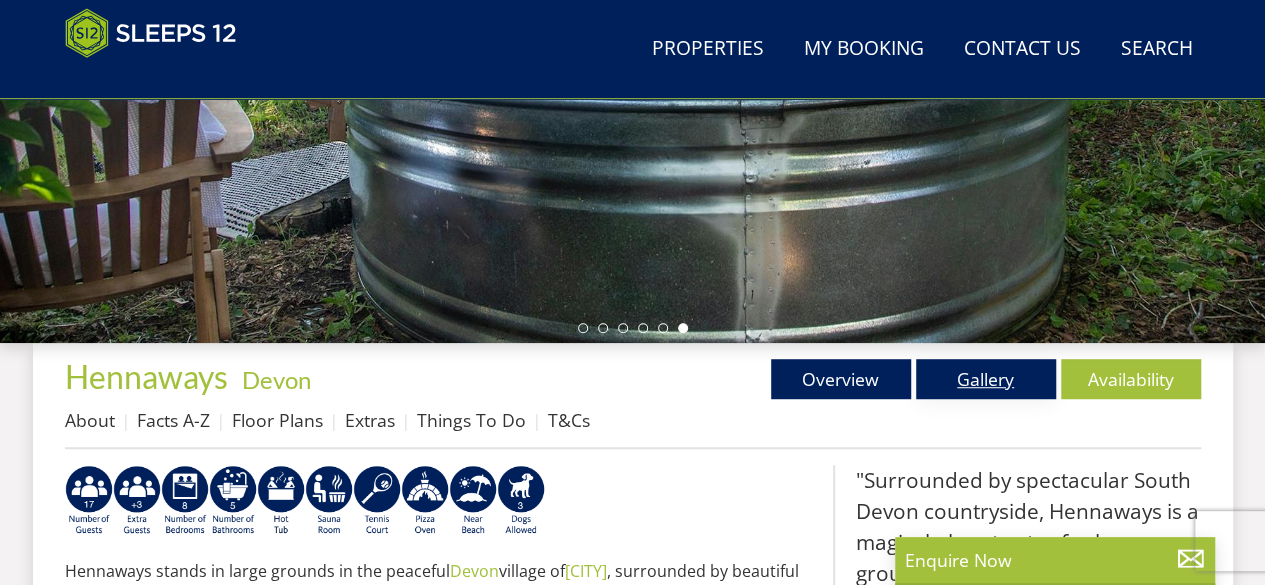 click on "Gallery" at bounding box center (986, 379) 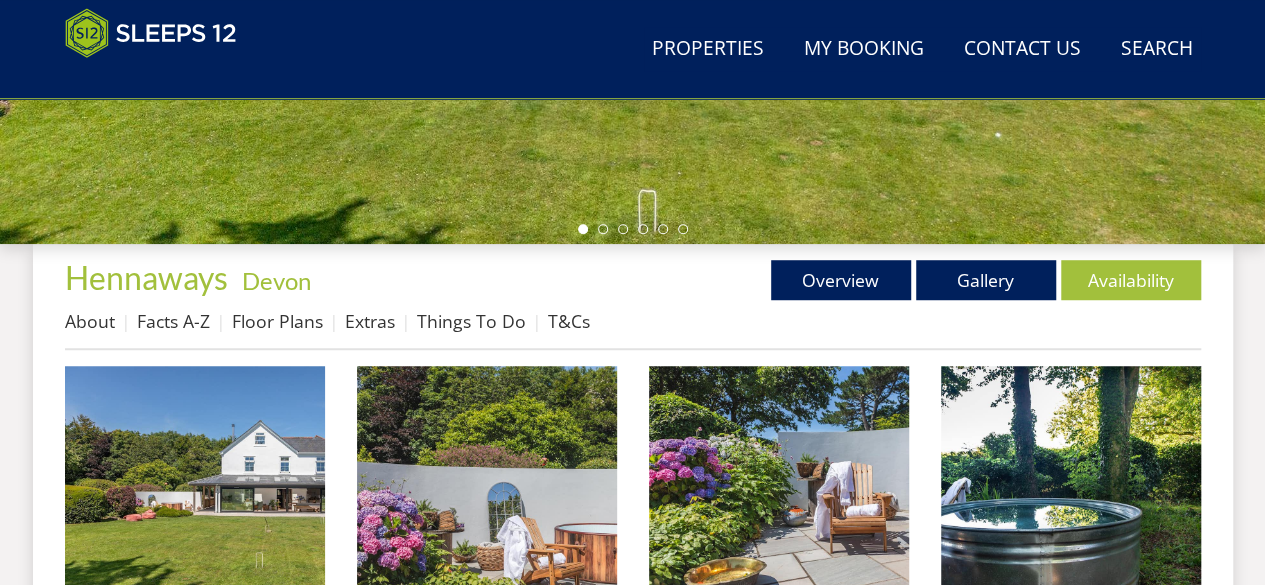 scroll, scrollTop: 600, scrollLeft: 0, axis: vertical 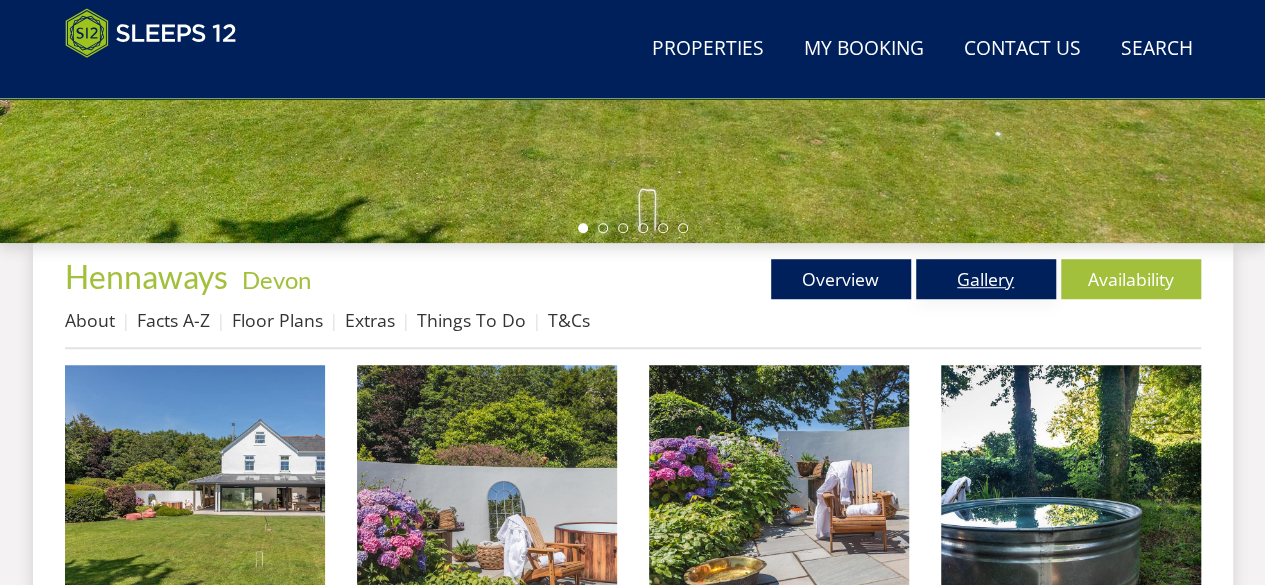 click on "Gallery" at bounding box center [986, 279] 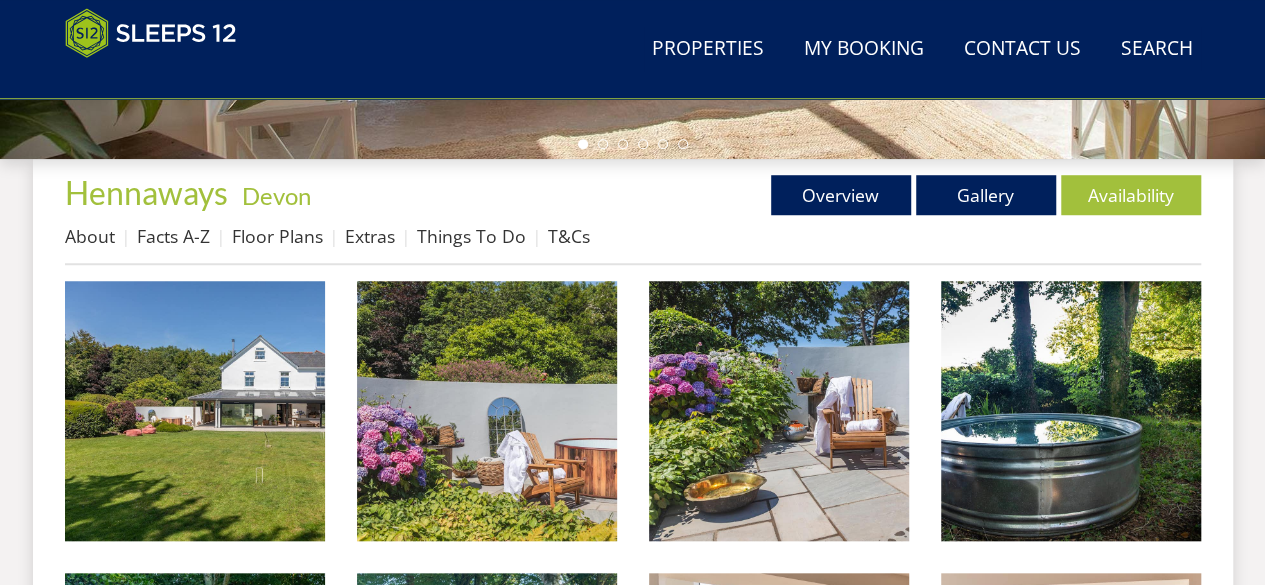 scroll, scrollTop: 800, scrollLeft: 0, axis: vertical 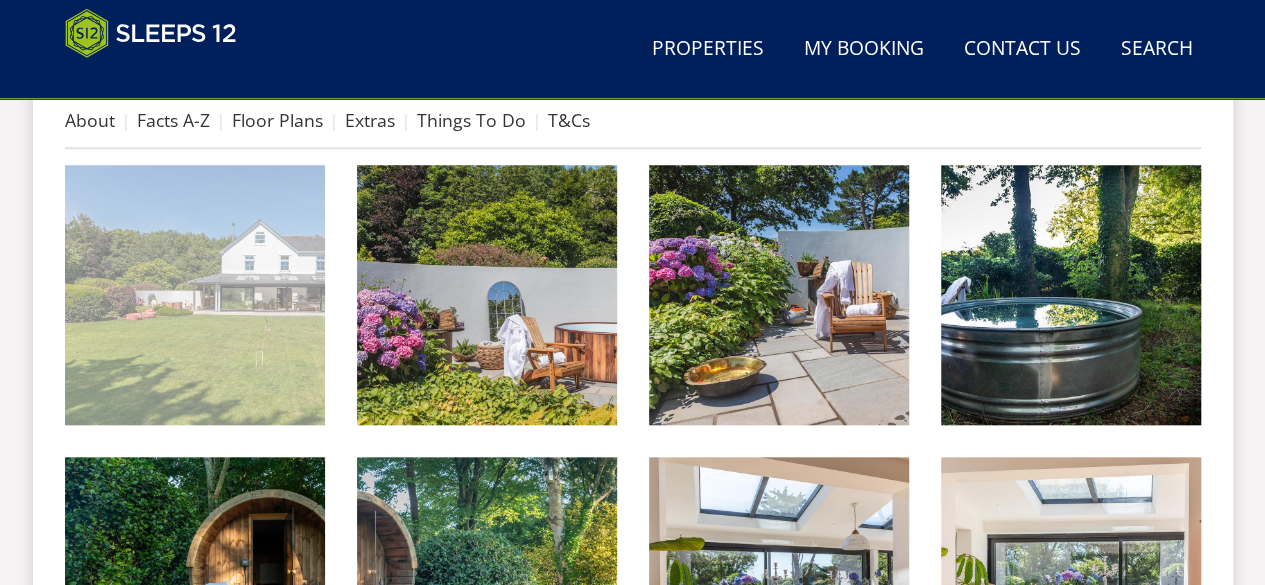 click at bounding box center (195, 295) 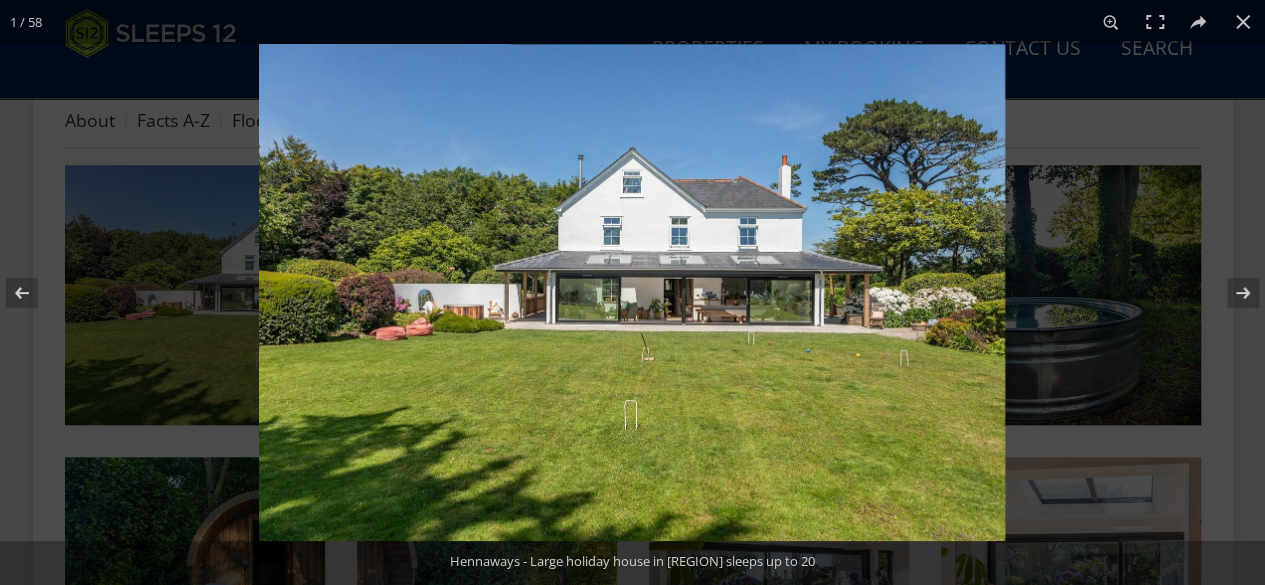 click at bounding box center [632, 292] 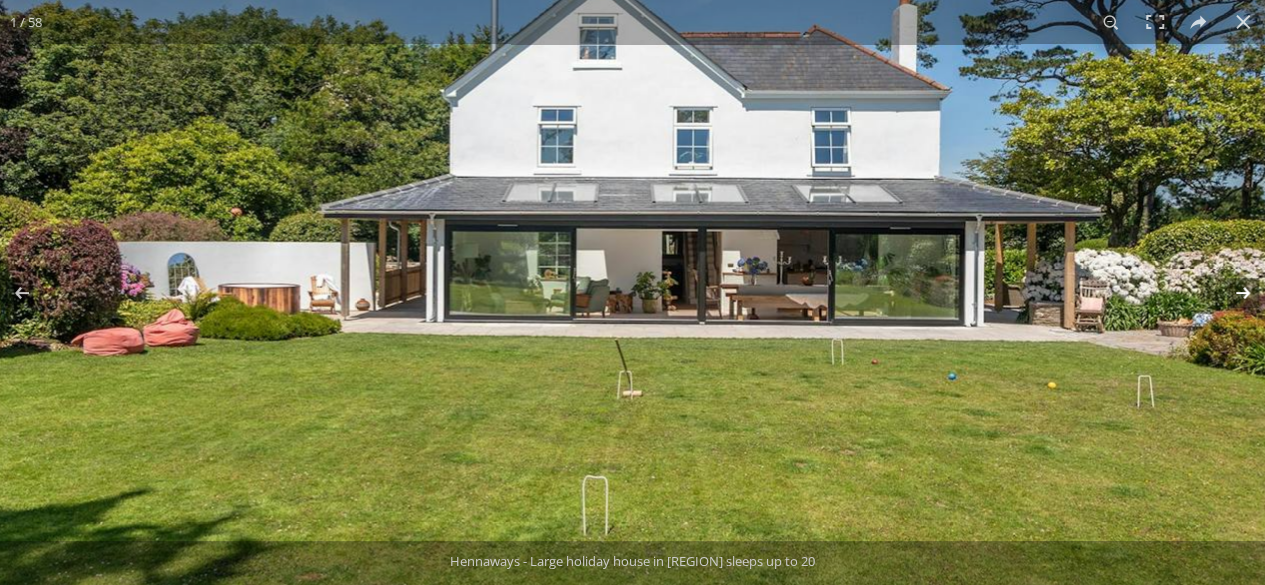 click at bounding box center (1230, 293) 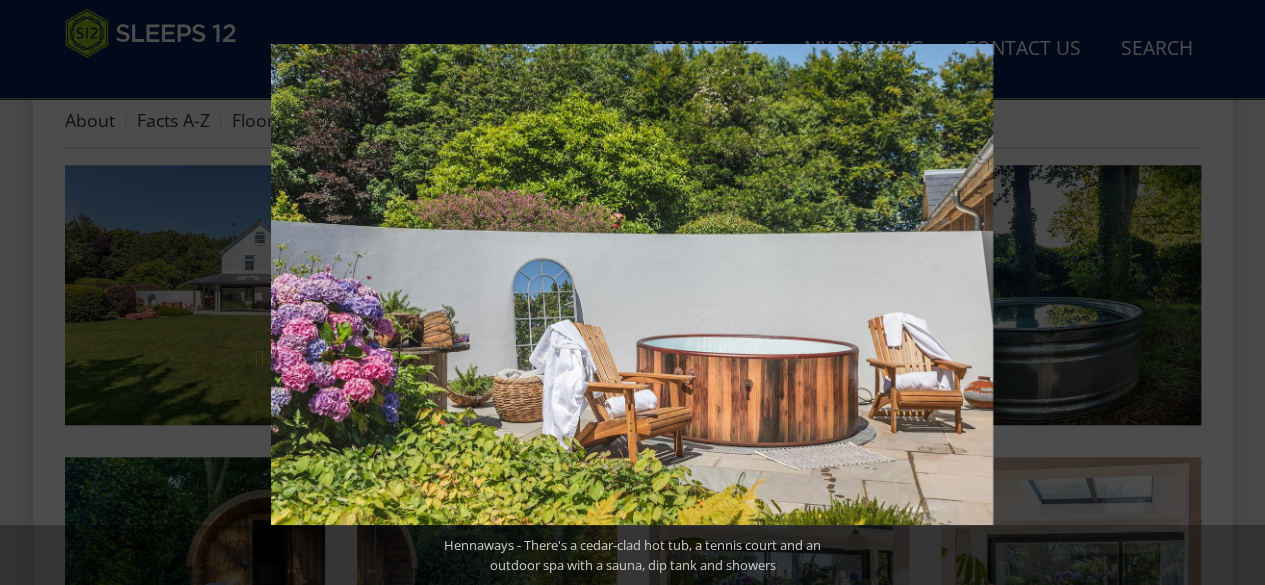 click at bounding box center [1230, 293] 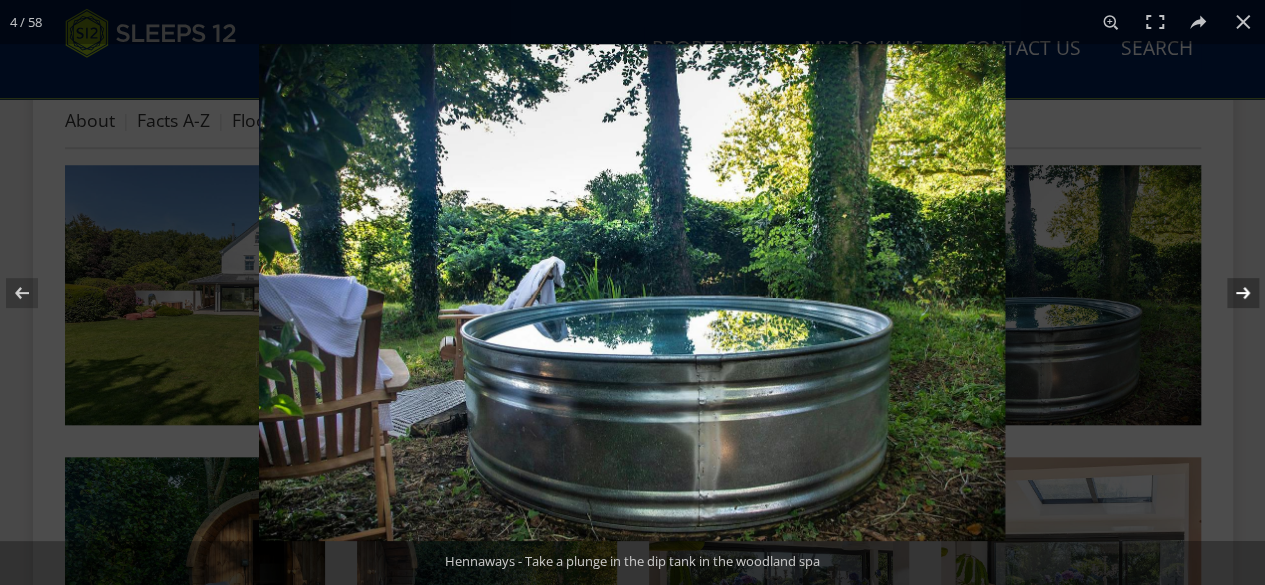 click at bounding box center [1230, 293] 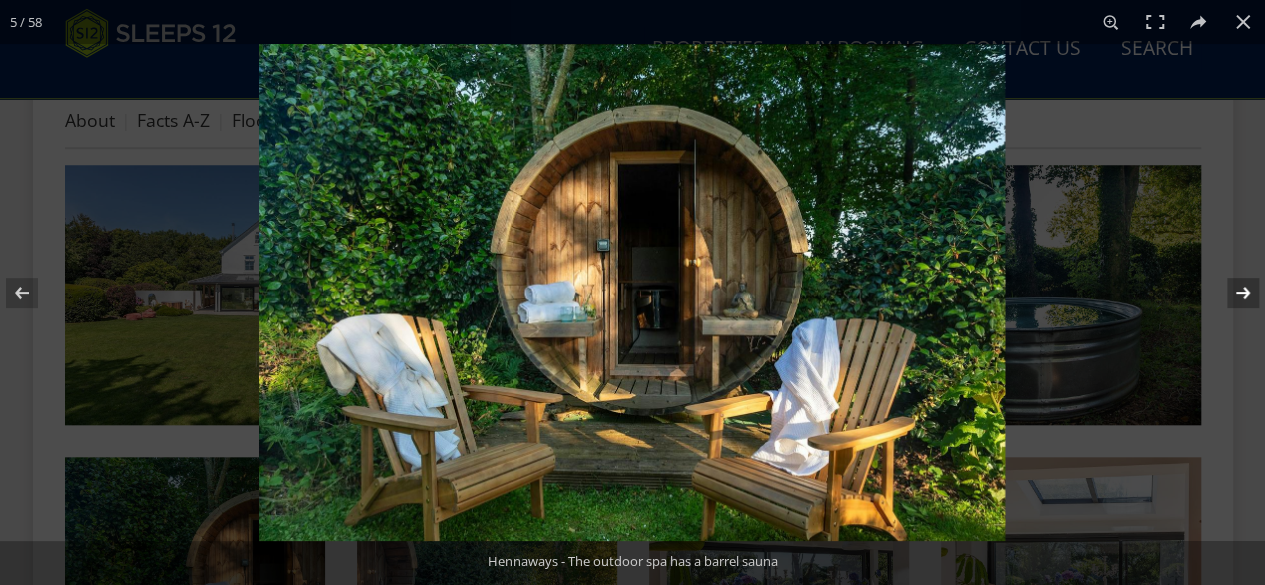 click at bounding box center (1230, 293) 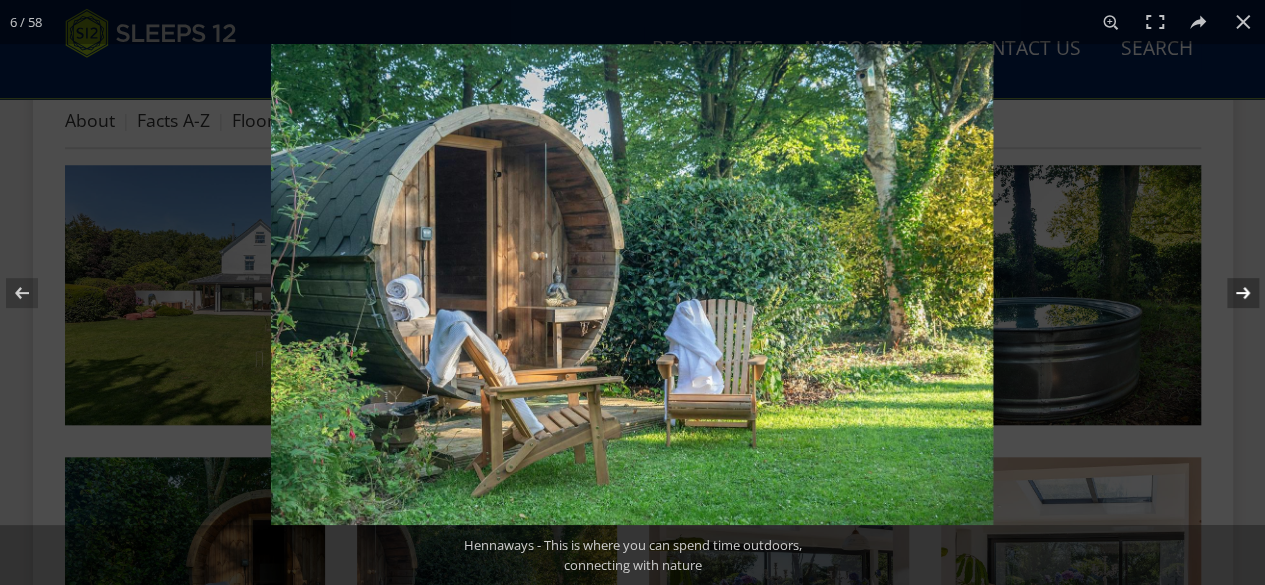 click at bounding box center [1230, 293] 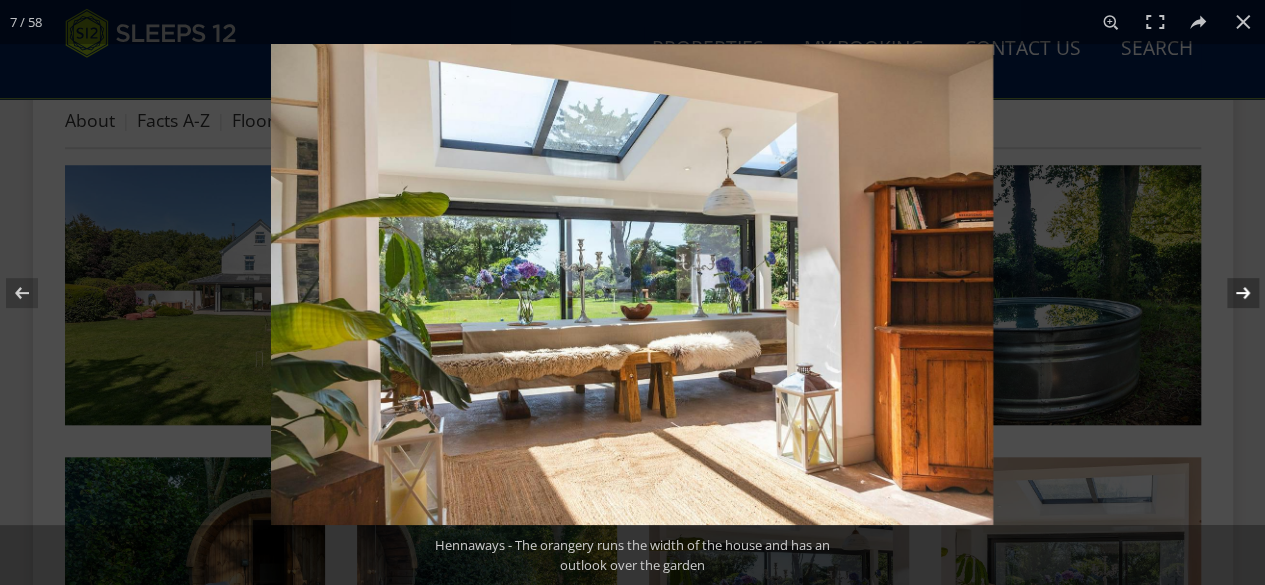 click at bounding box center [1230, 293] 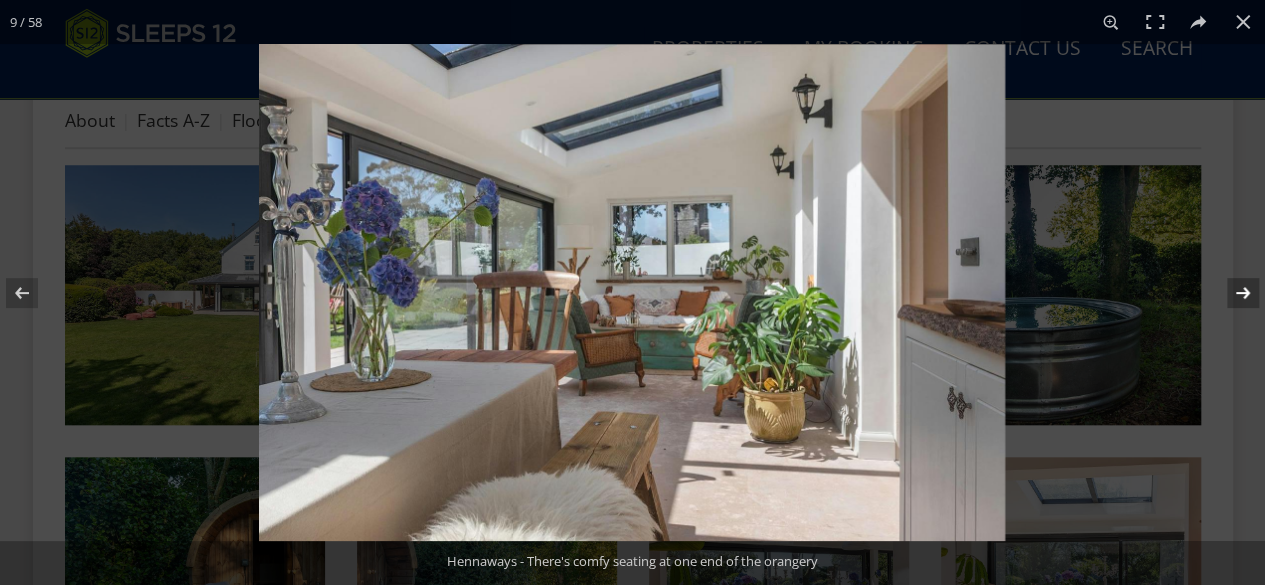 click at bounding box center [1230, 293] 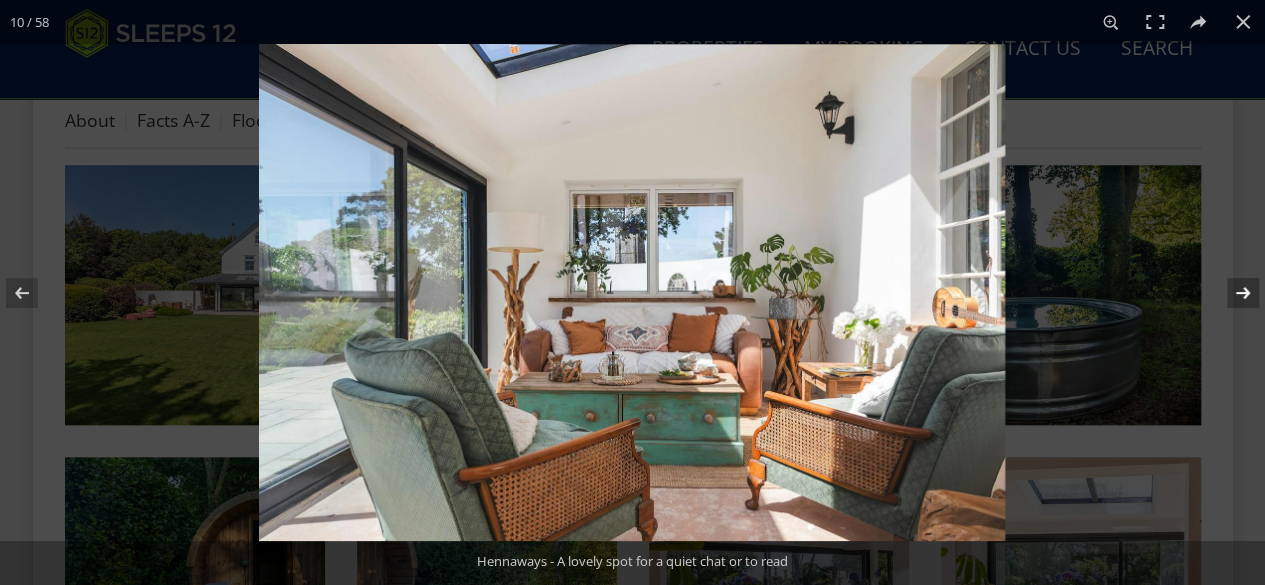 click at bounding box center (1230, 293) 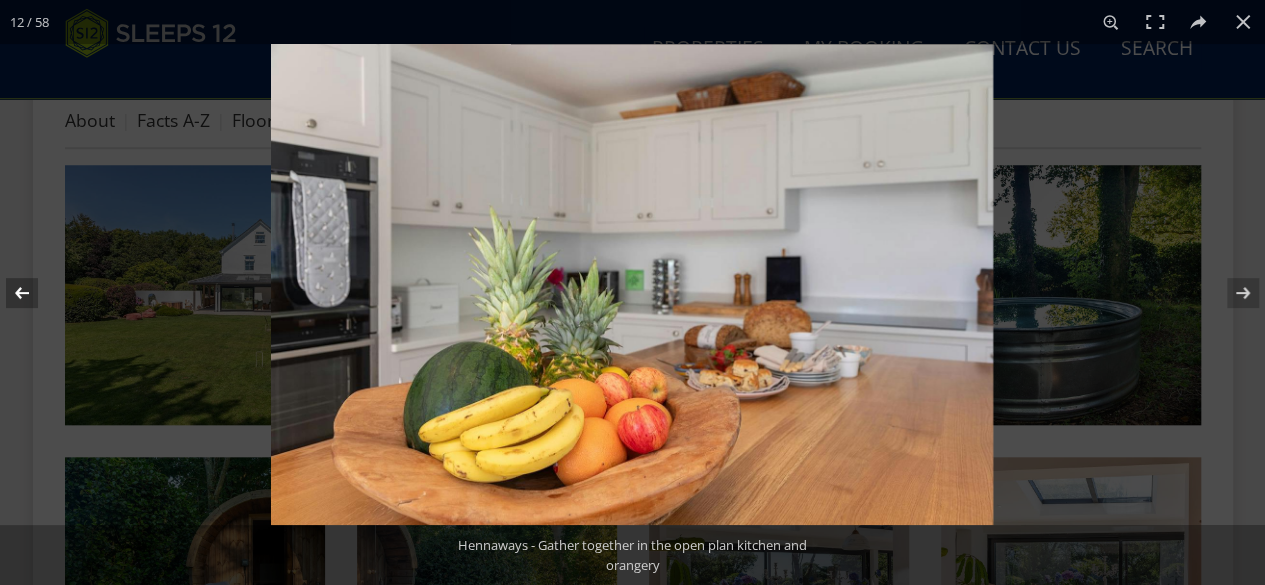 click at bounding box center (35, 293) 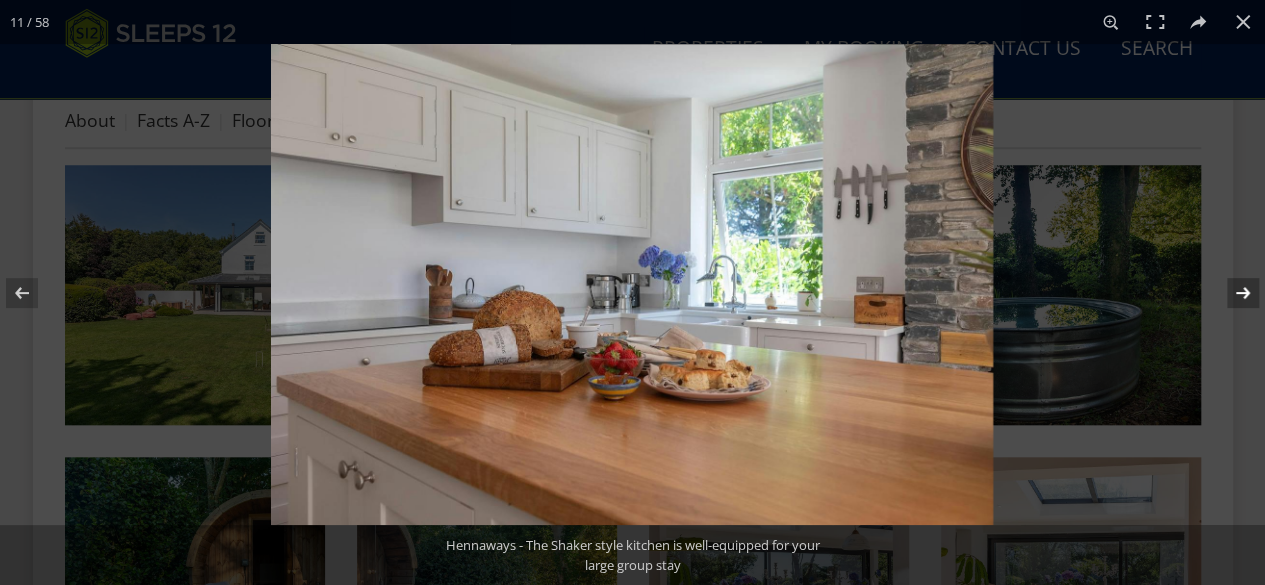 click at bounding box center [1230, 293] 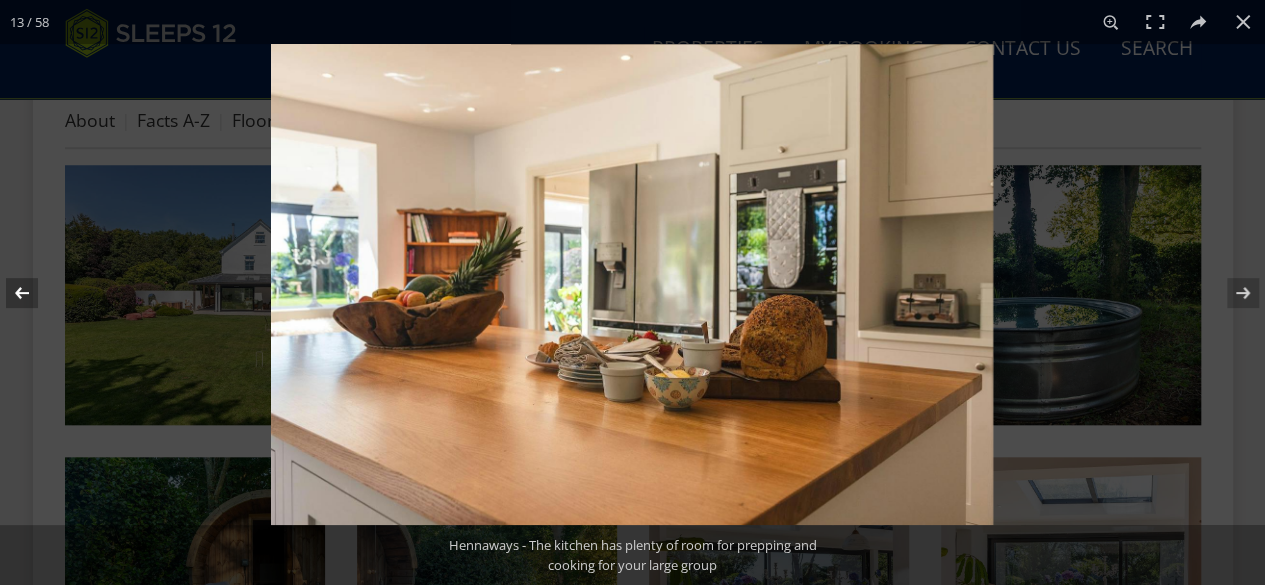 click at bounding box center (35, 293) 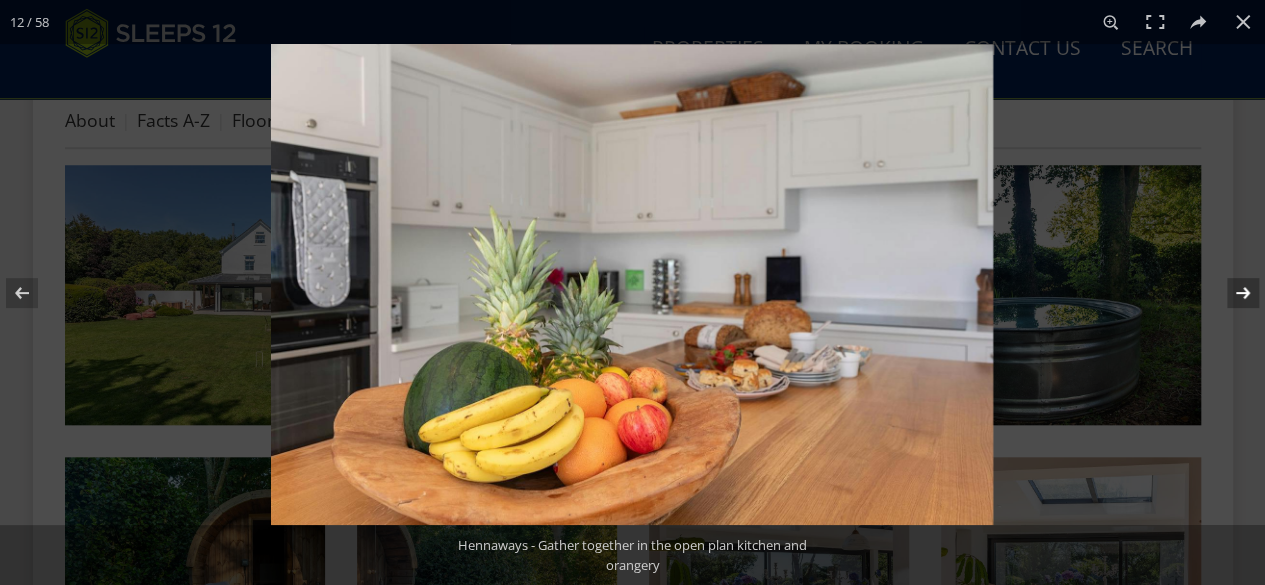 click at bounding box center [1230, 293] 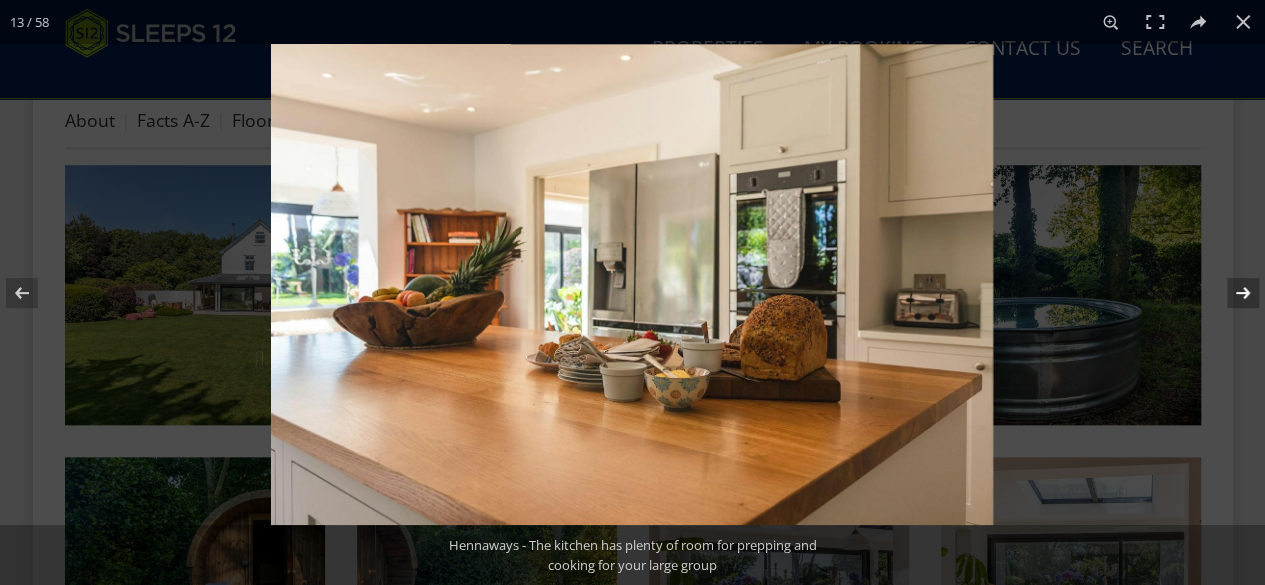 click at bounding box center [1230, 293] 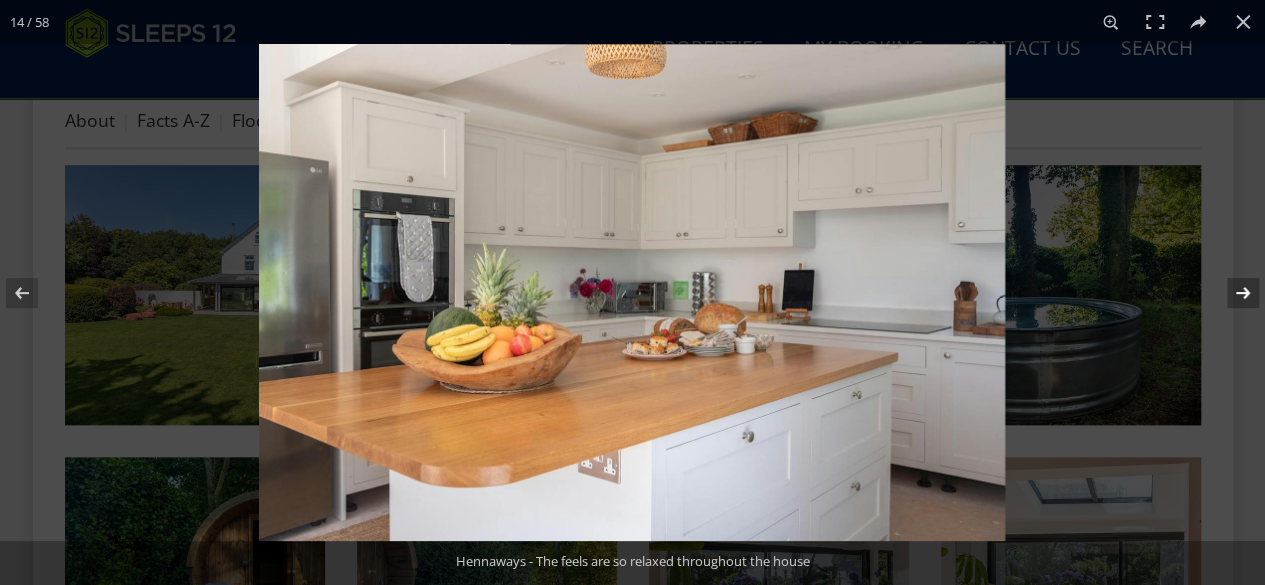 click at bounding box center [1230, 293] 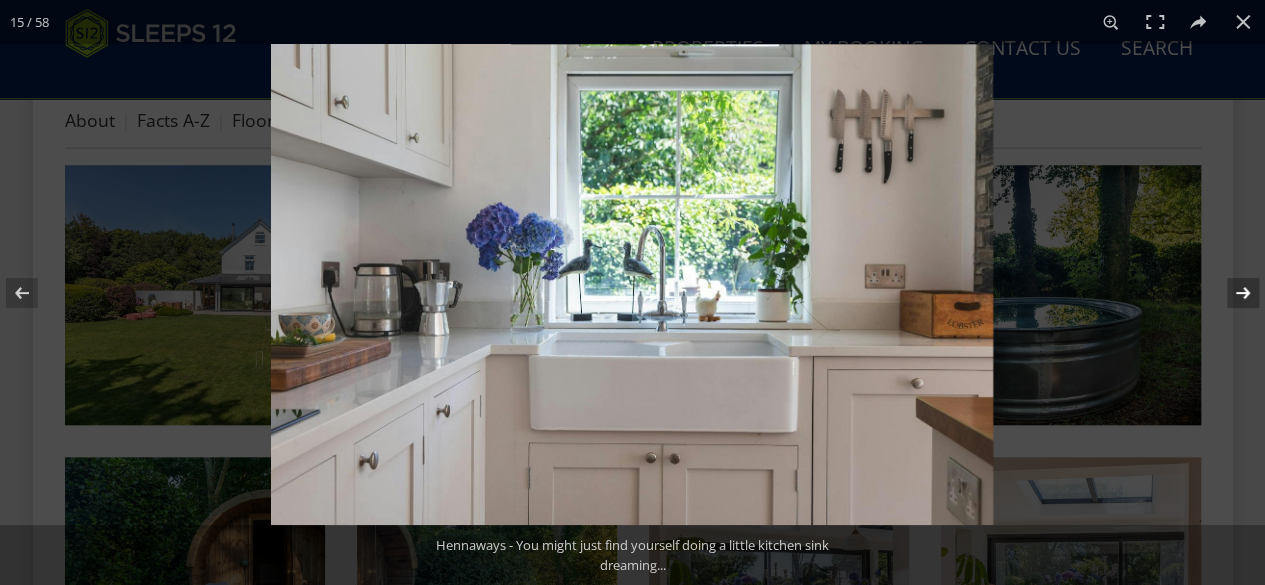 click at bounding box center [1230, 293] 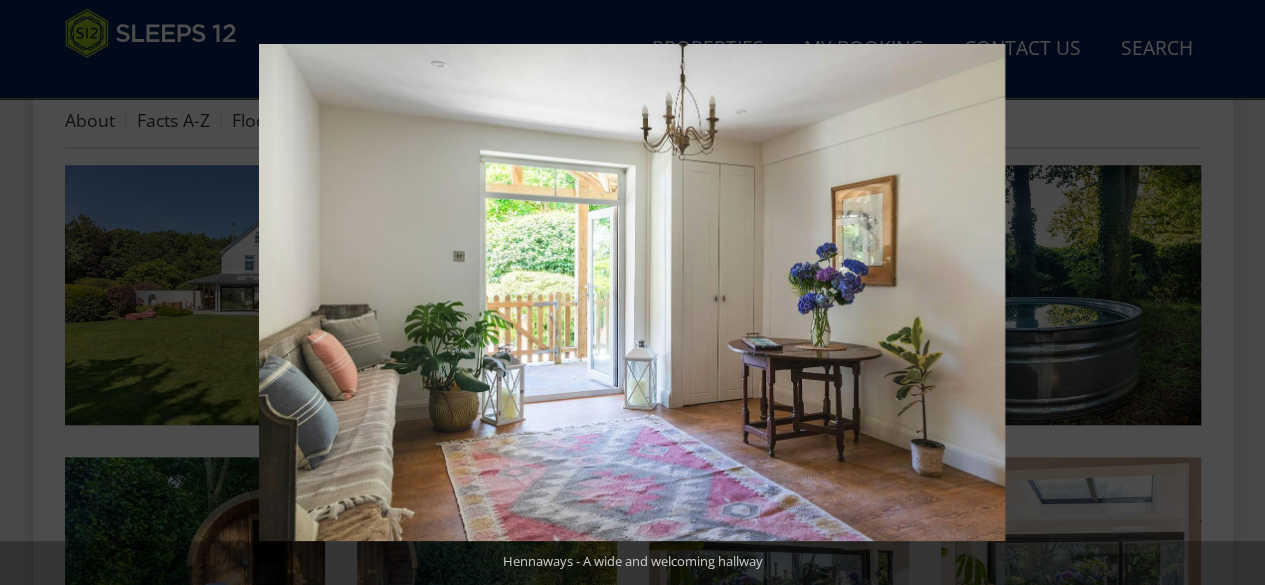 click at bounding box center (1230, 293) 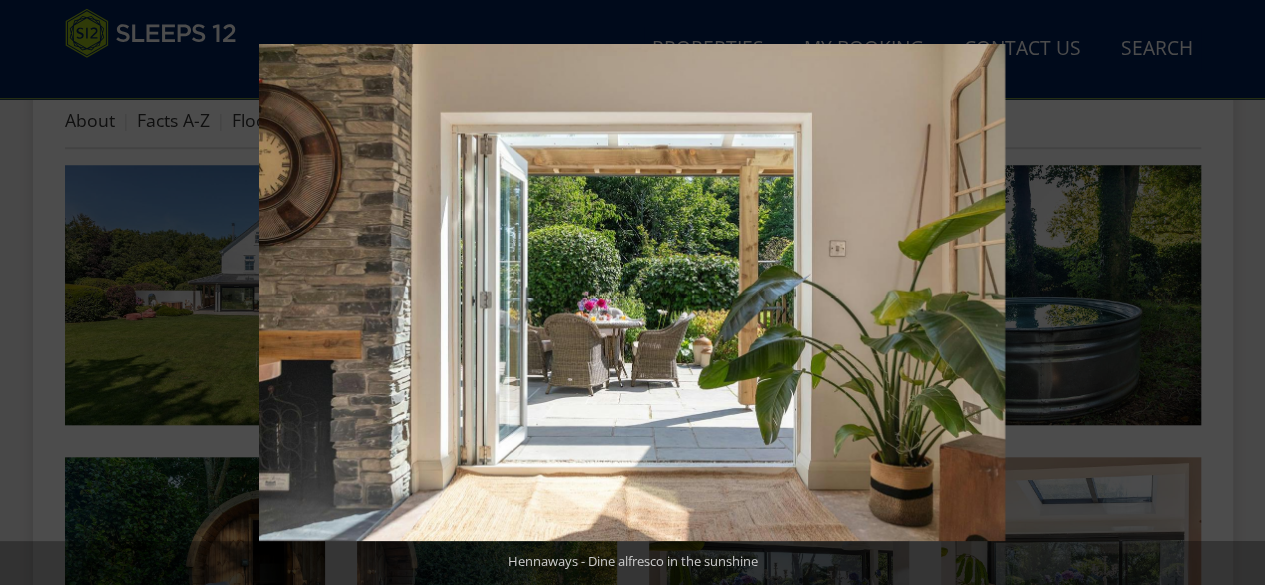 click at bounding box center [1230, 293] 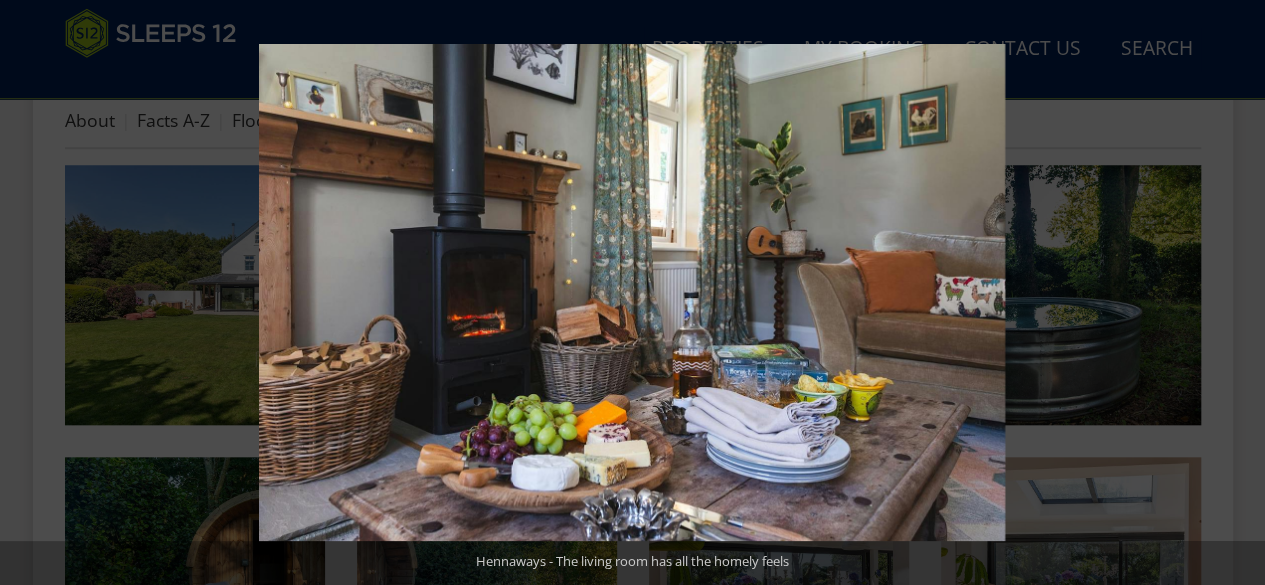 click at bounding box center [1230, 293] 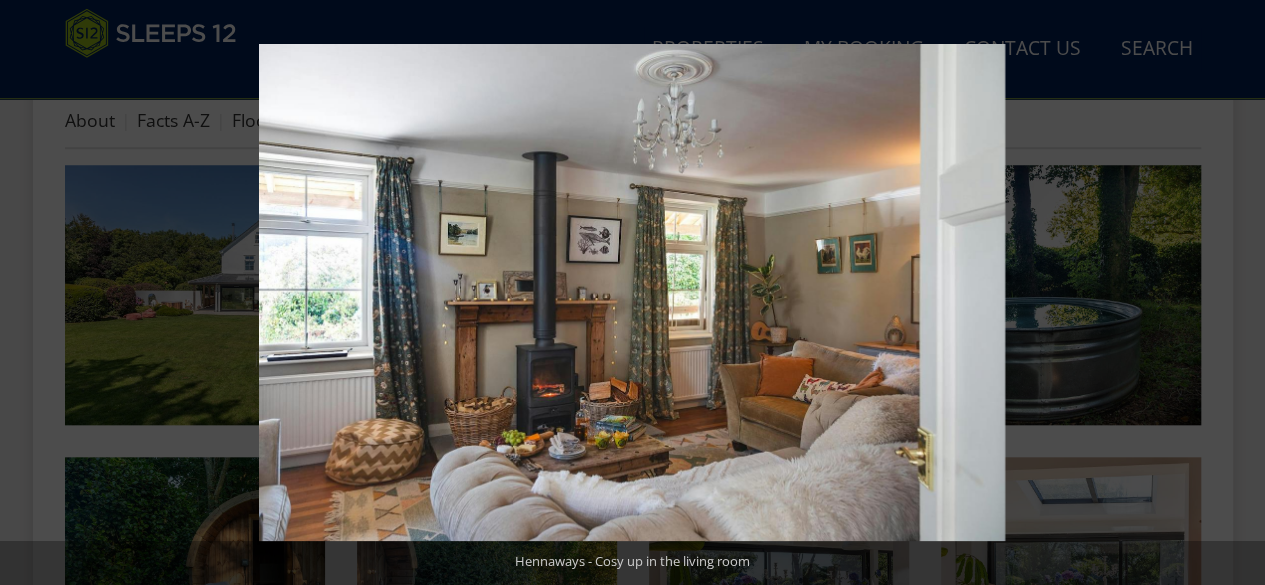 click at bounding box center [1230, 293] 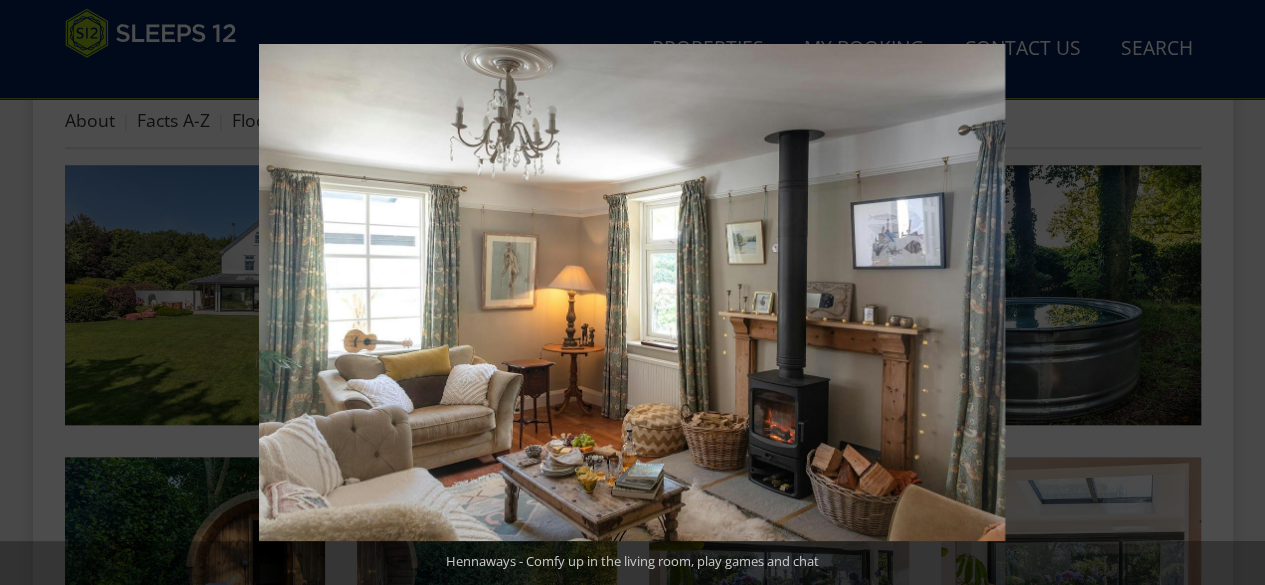 click at bounding box center [1230, 293] 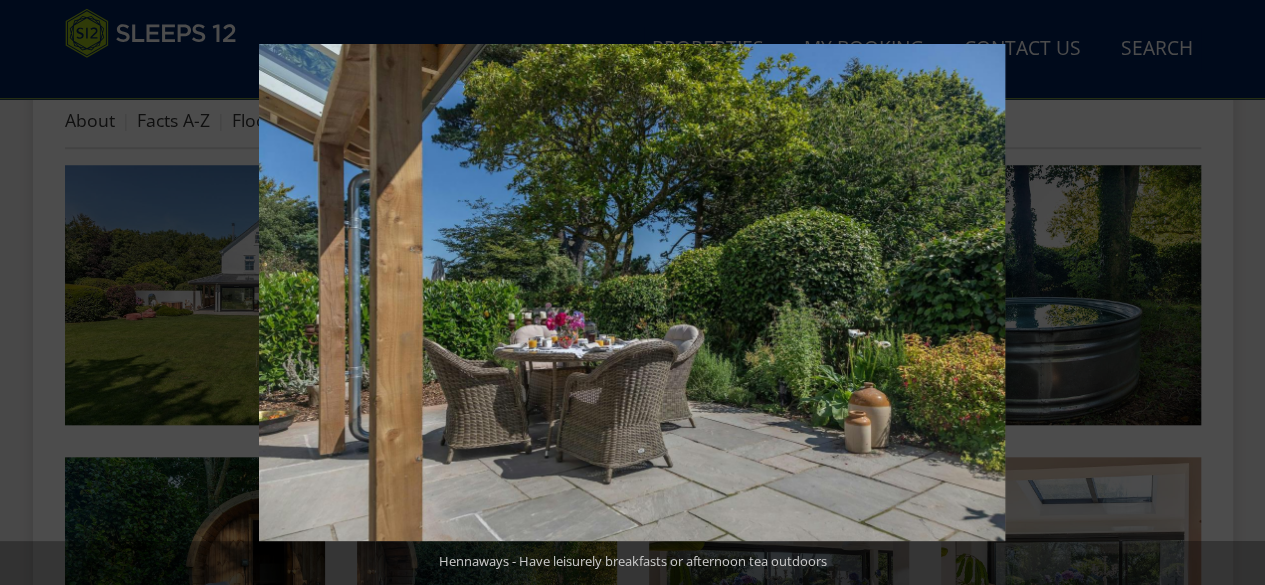 click at bounding box center [1230, 293] 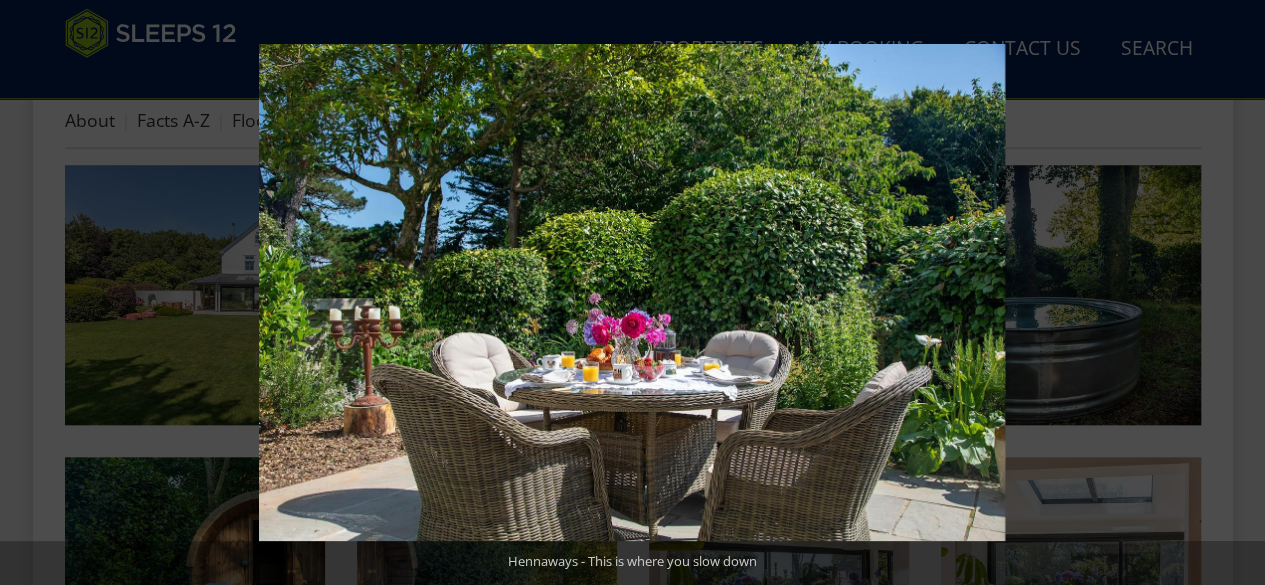 click at bounding box center (1230, 293) 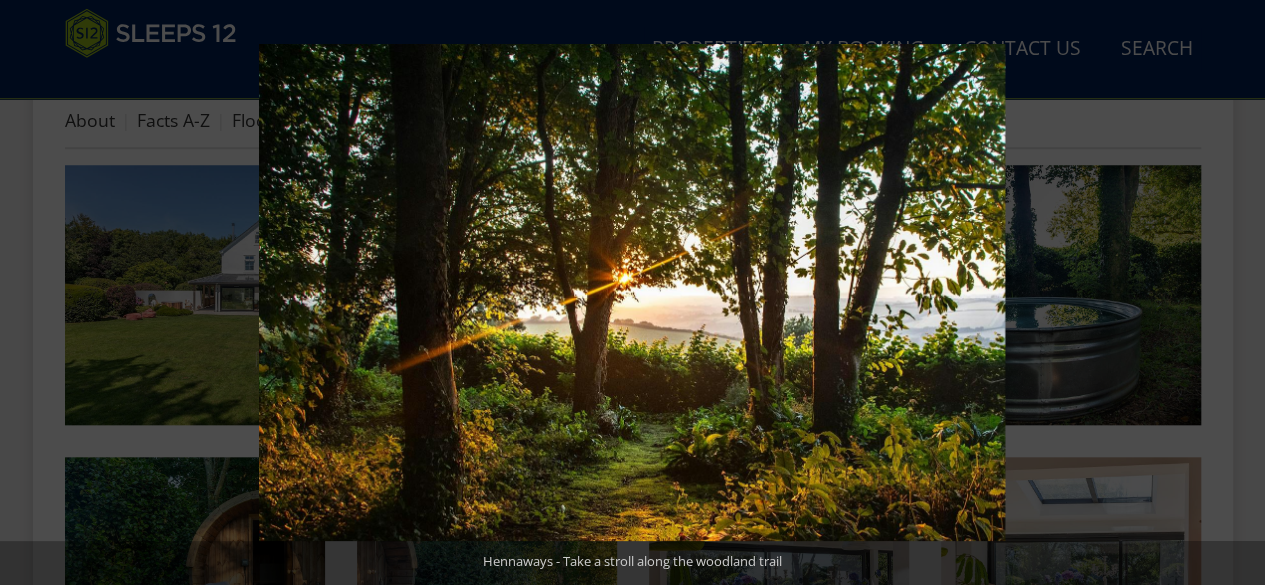 click at bounding box center (1230, 293) 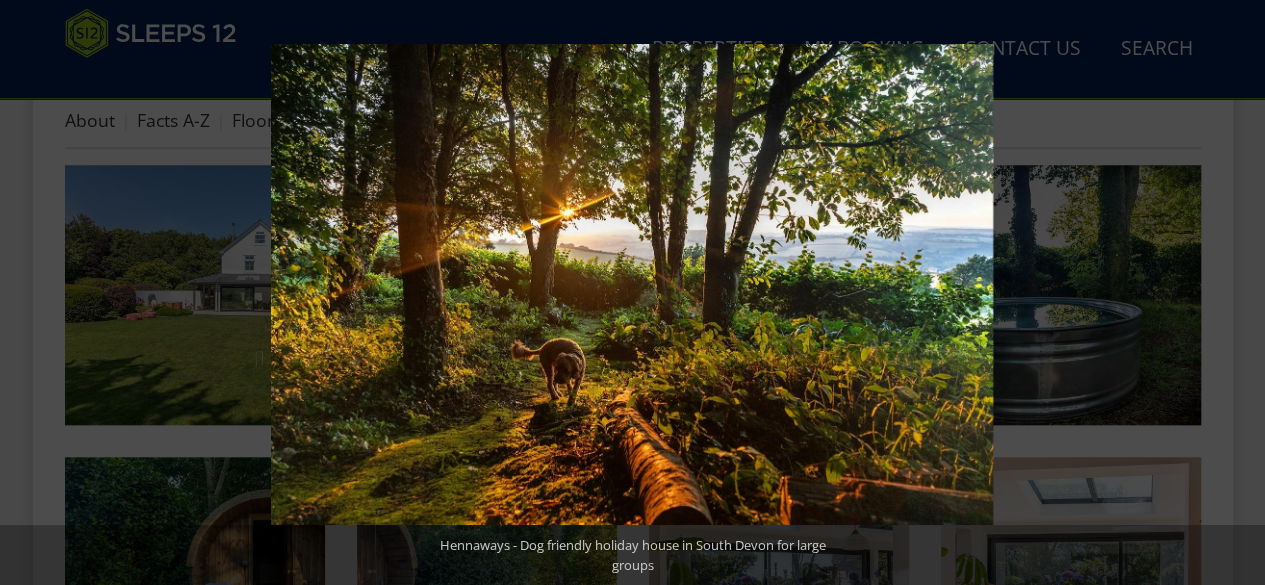 click at bounding box center [1230, 293] 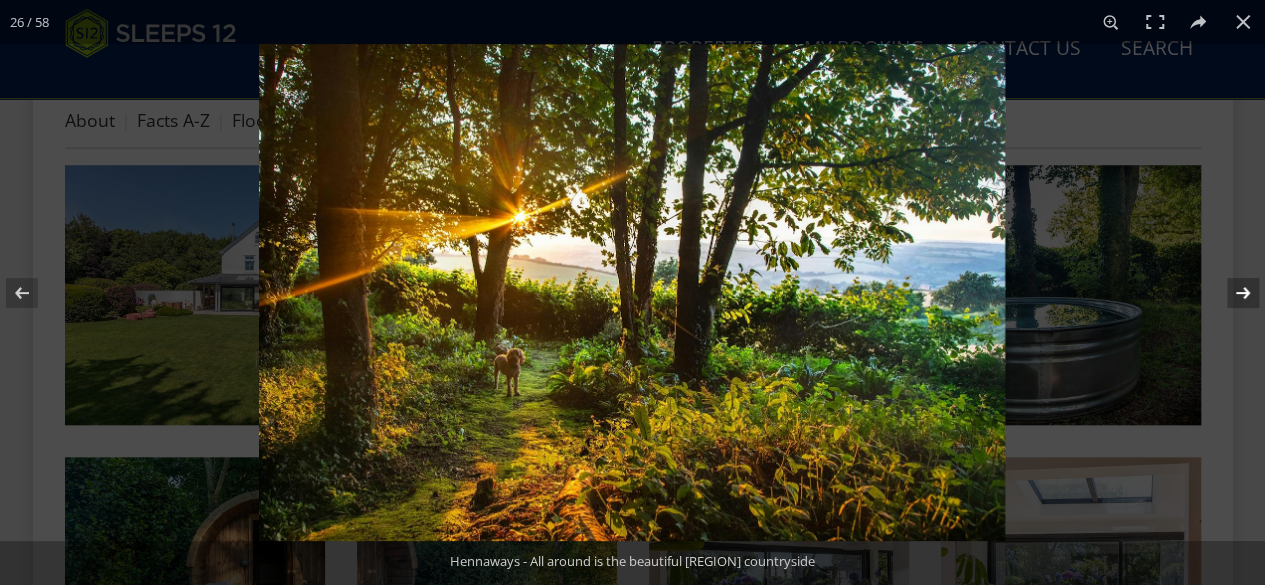 click at bounding box center (1230, 293) 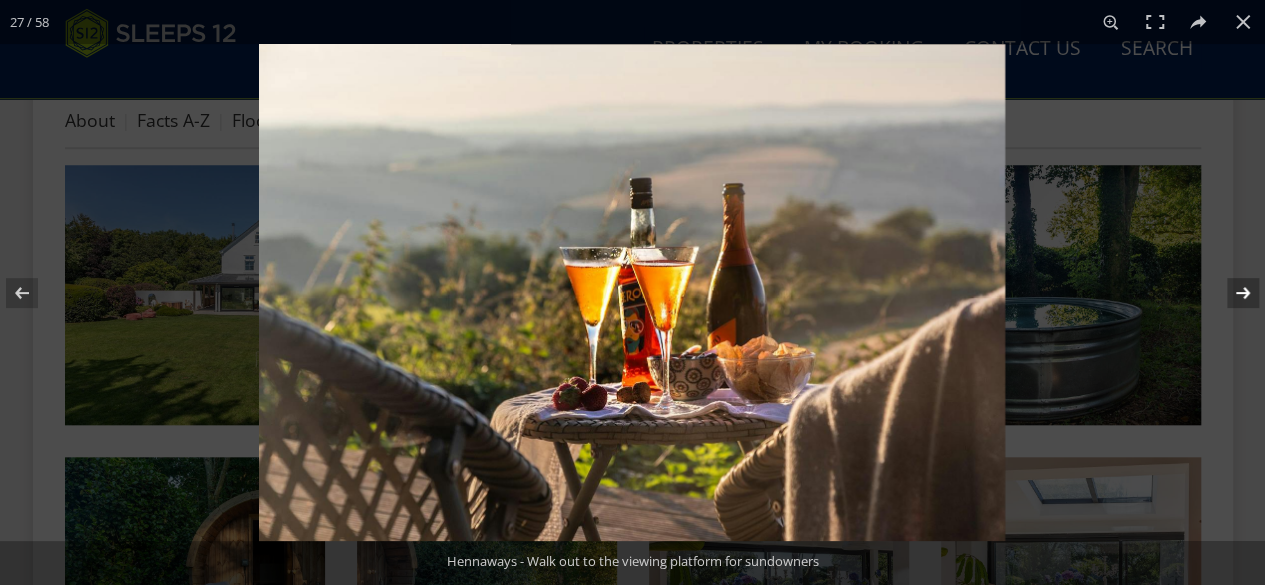 click at bounding box center [1230, 293] 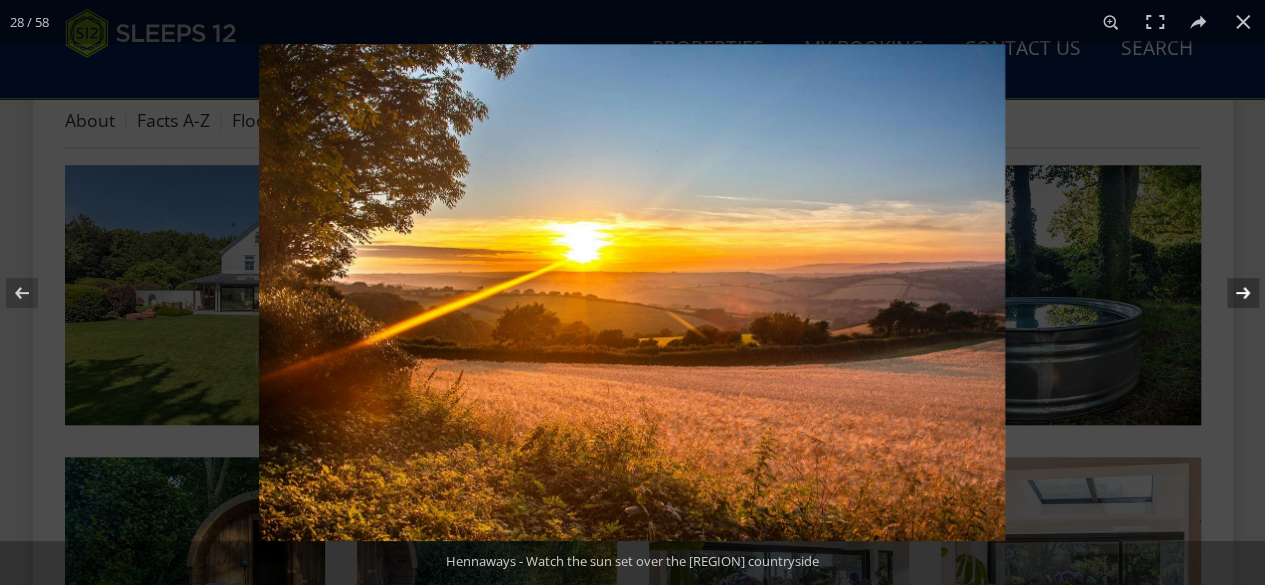 click at bounding box center [1230, 293] 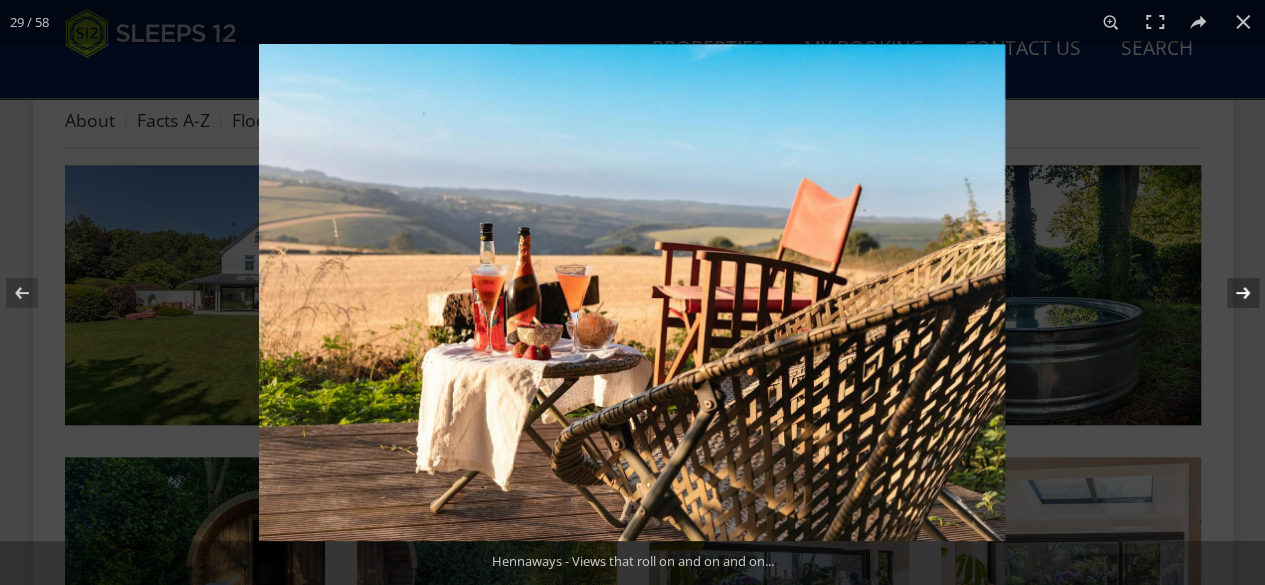 click at bounding box center (1230, 293) 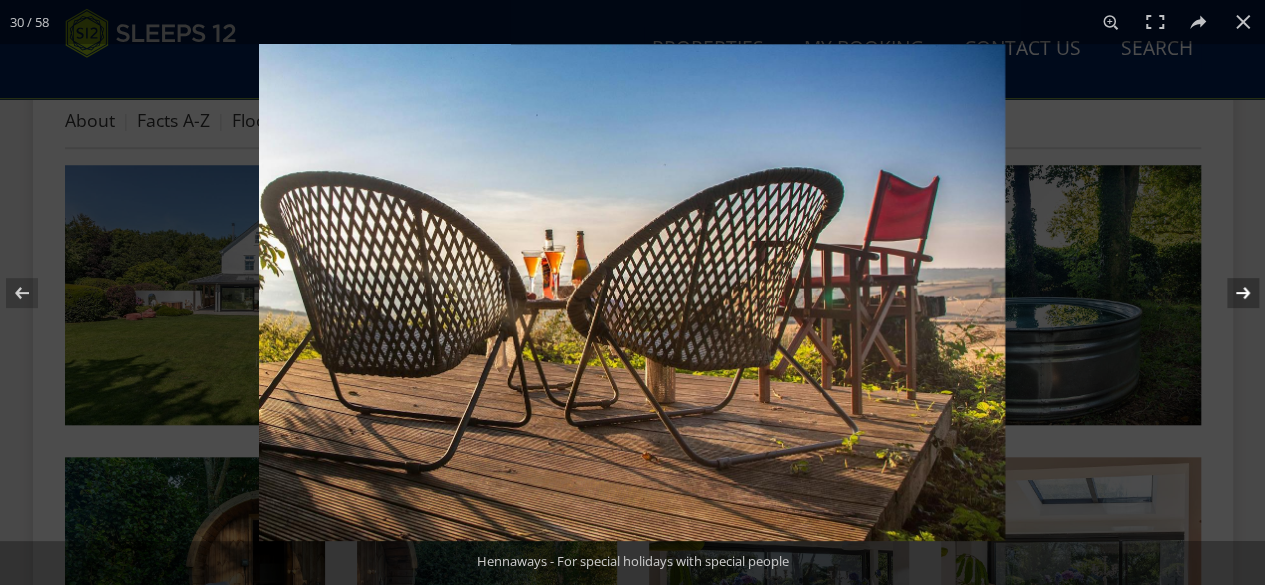 click at bounding box center [1230, 293] 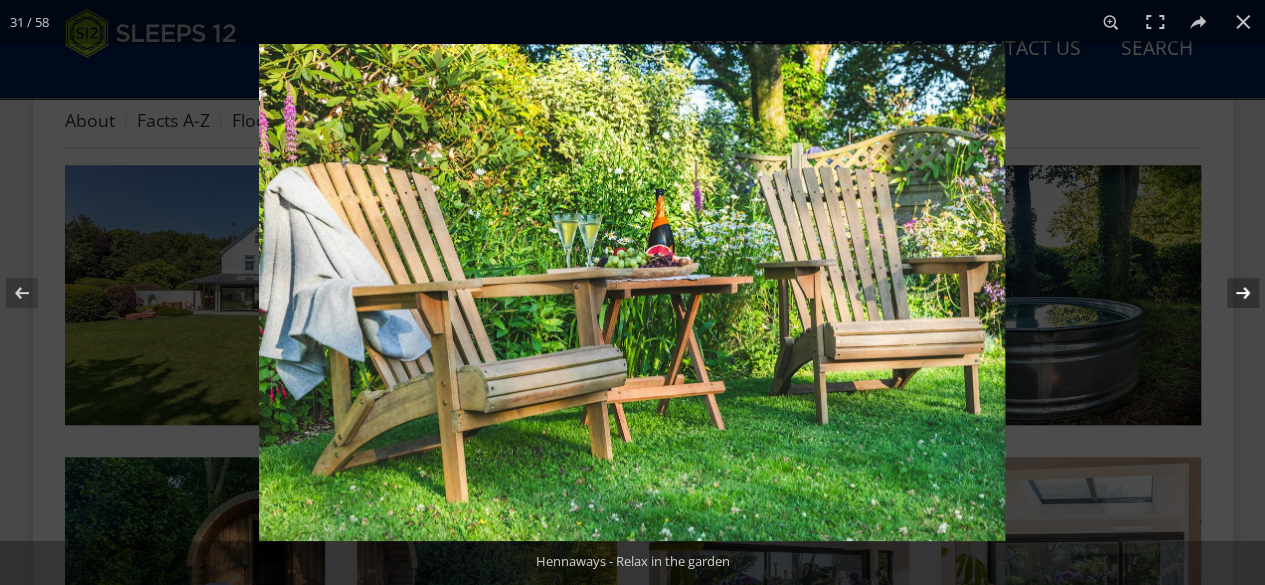 click at bounding box center (1230, 293) 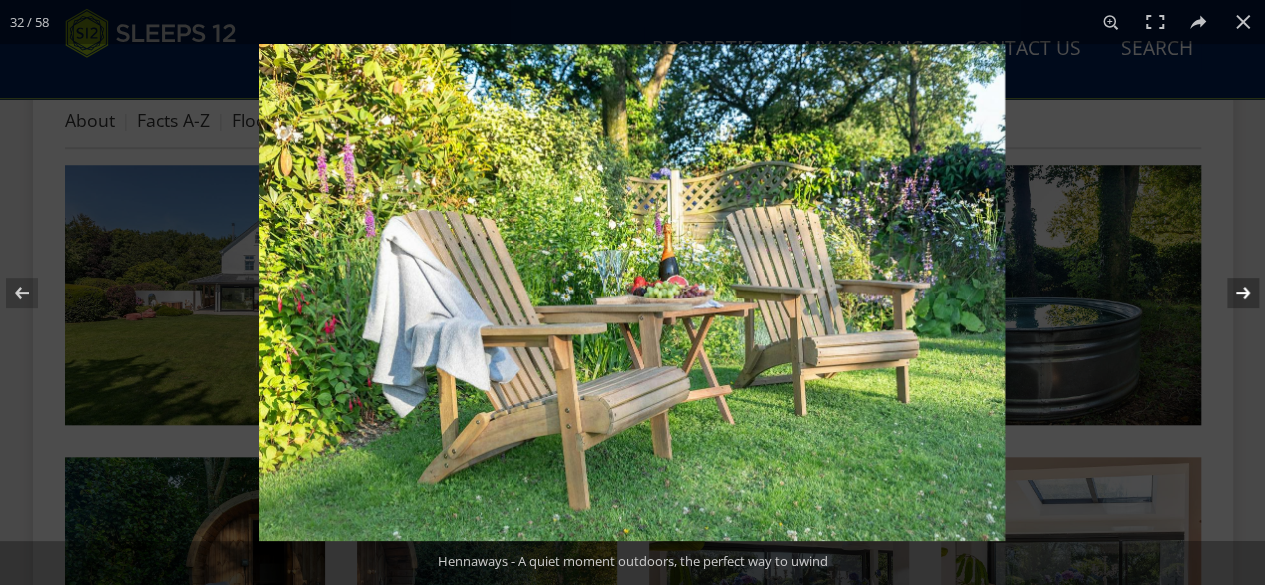 click at bounding box center [1230, 293] 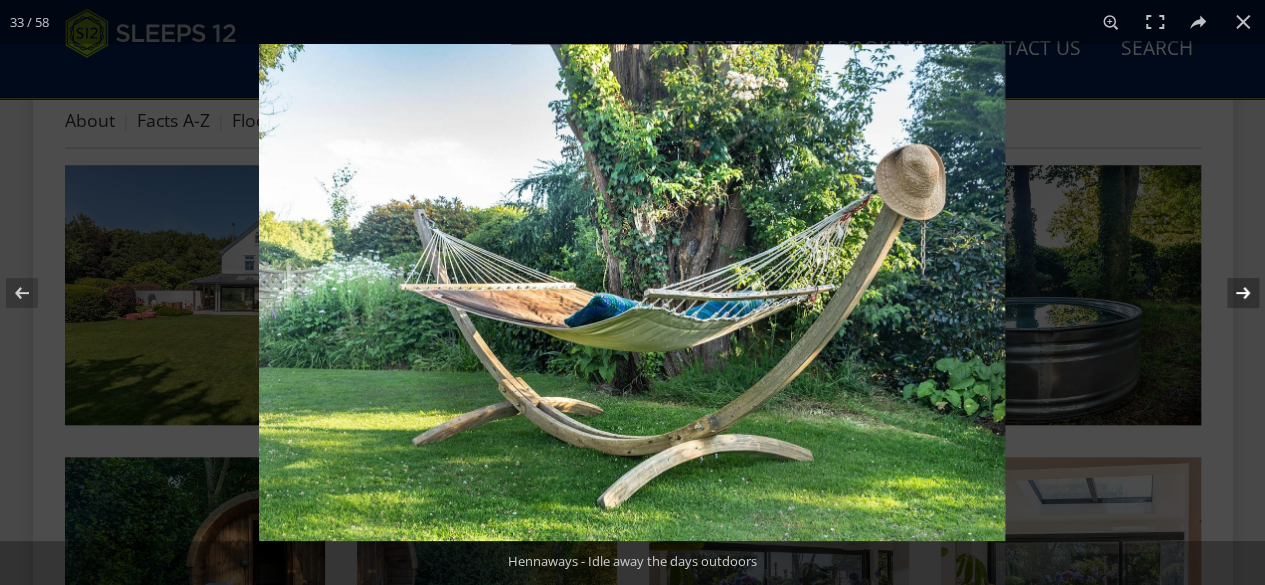 click at bounding box center (1230, 293) 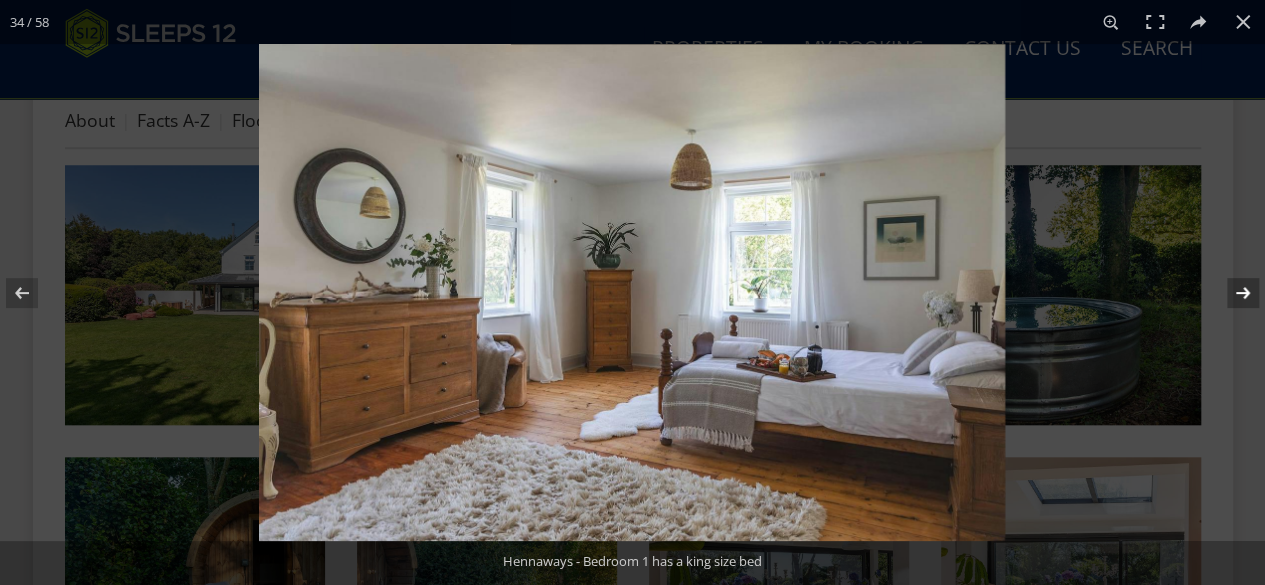click at bounding box center (1230, 293) 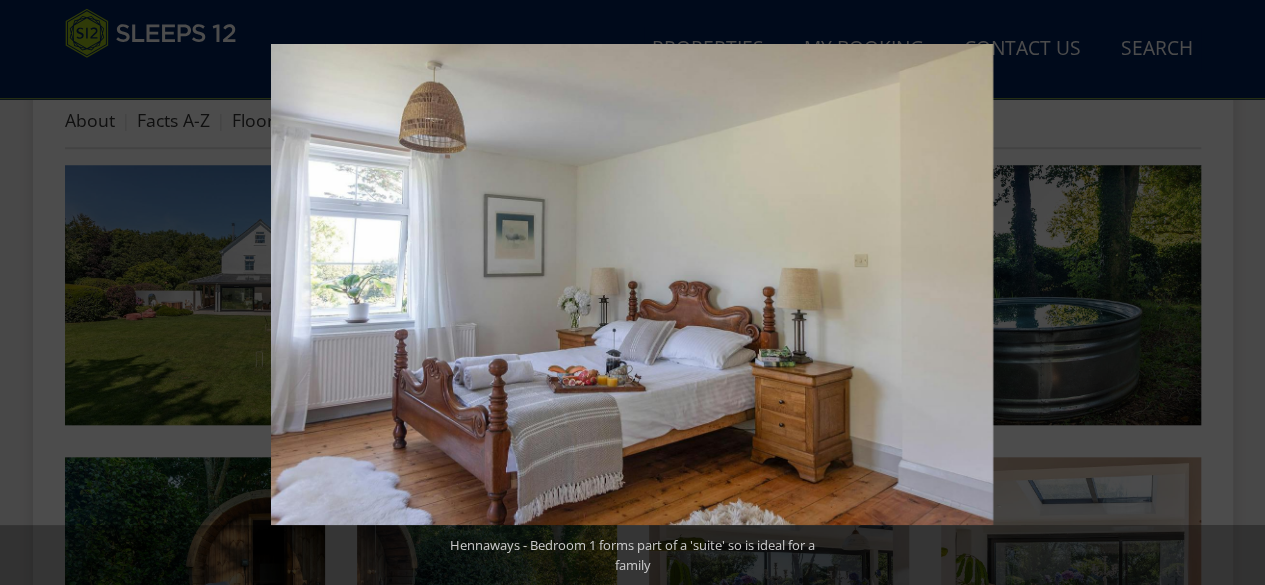 click at bounding box center (1230, 293) 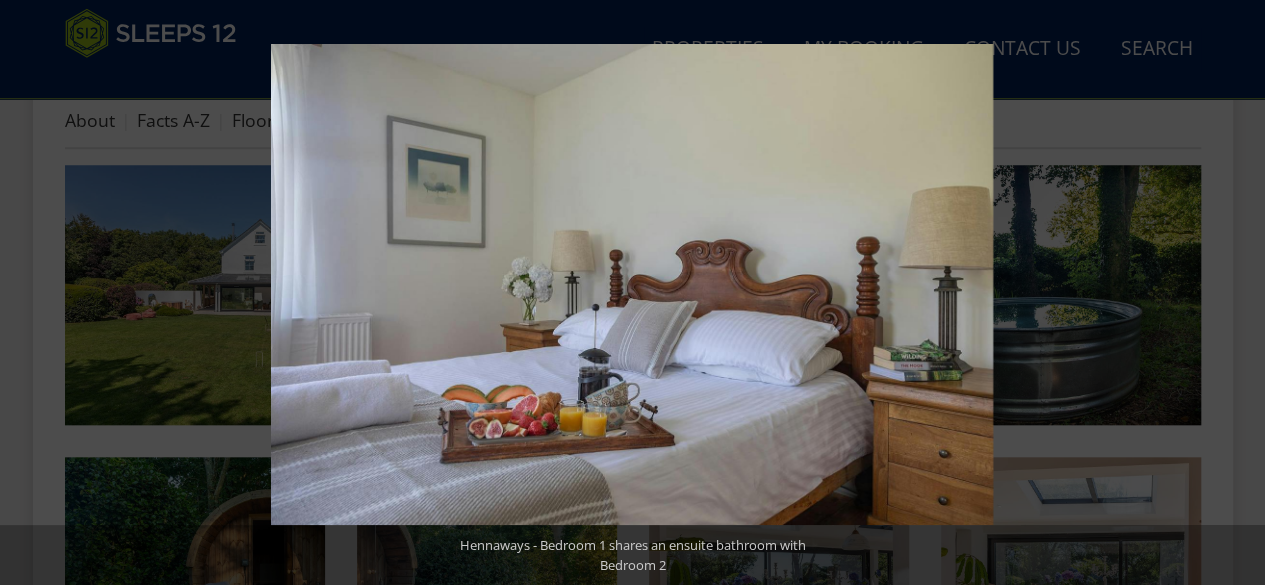 click at bounding box center [1230, 293] 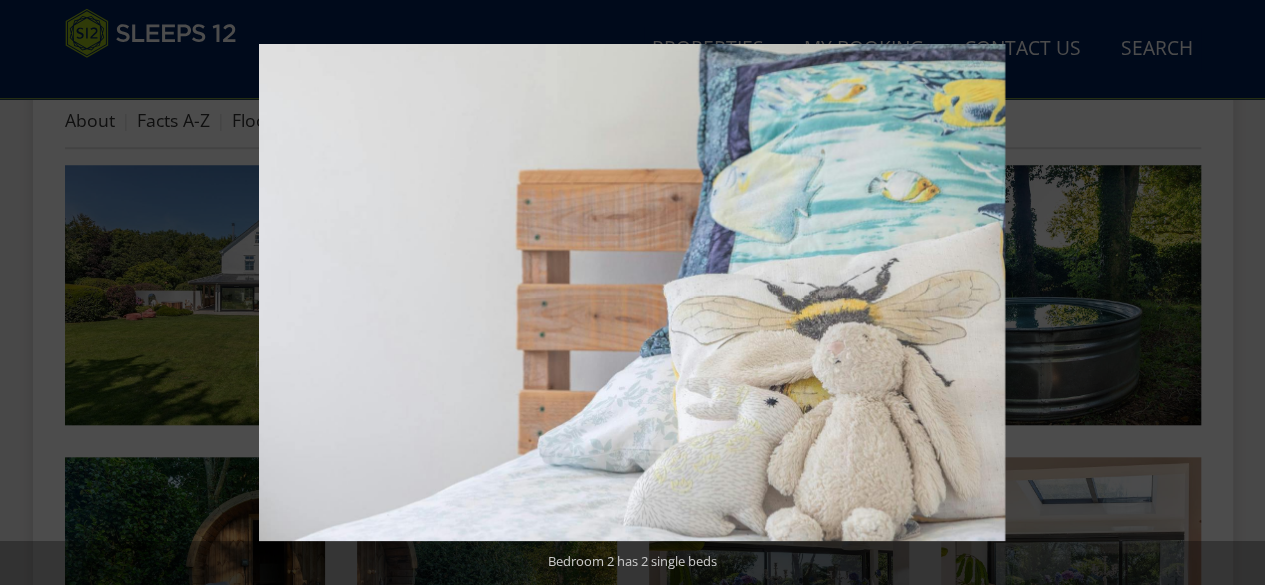 click at bounding box center (1230, 293) 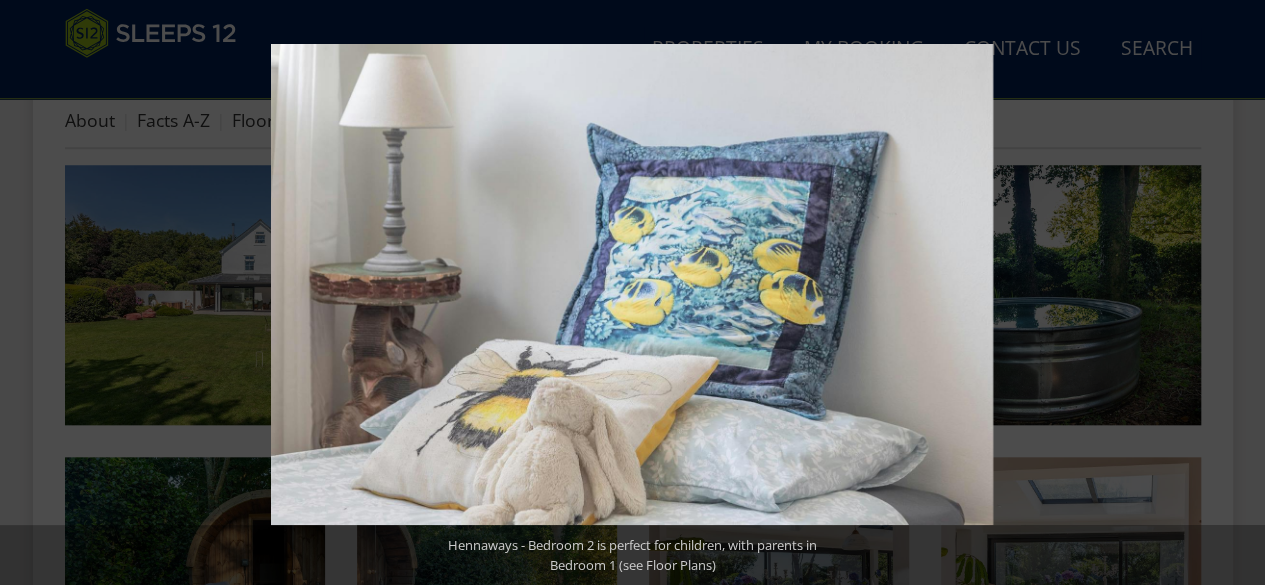 click at bounding box center (1230, 293) 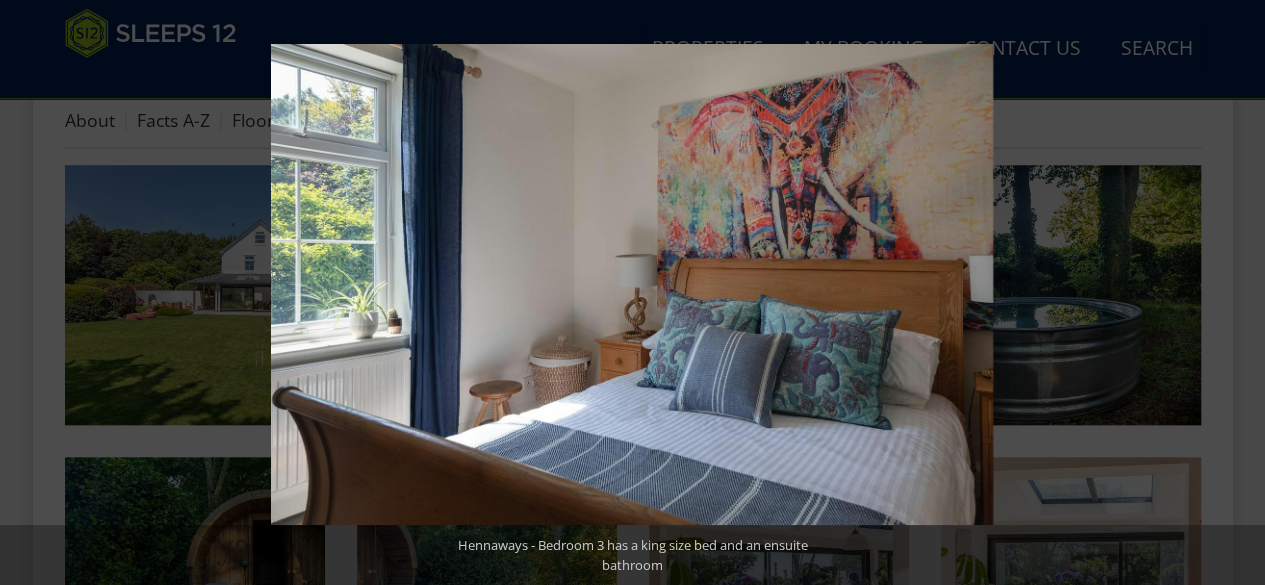 click at bounding box center [1230, 293] 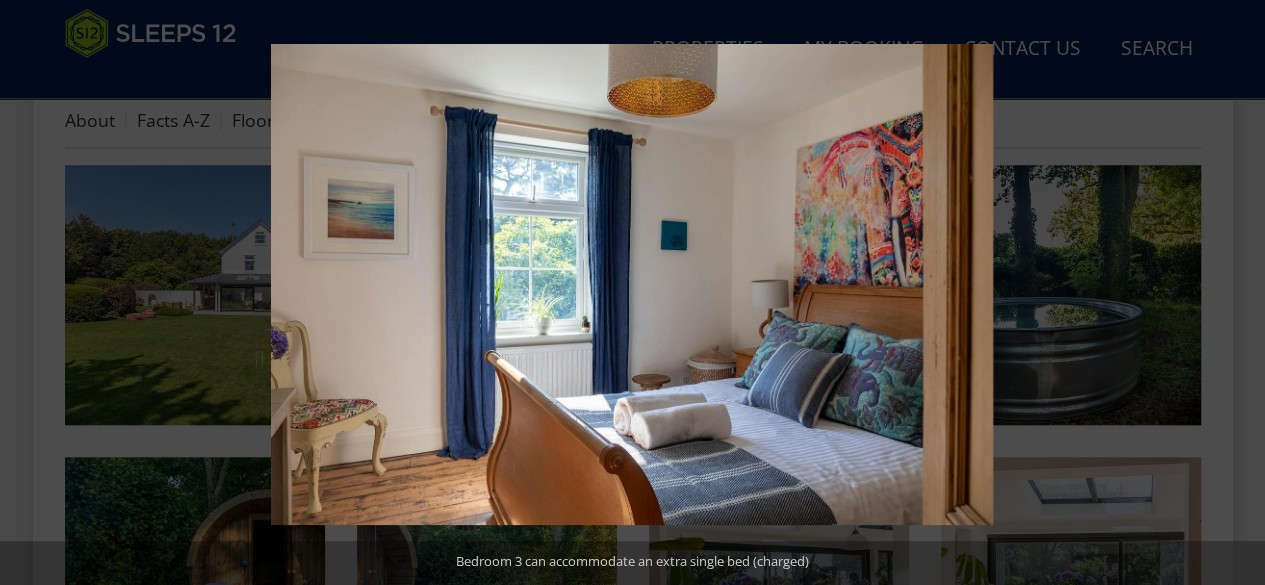 click at bounding box center (1230, 293) 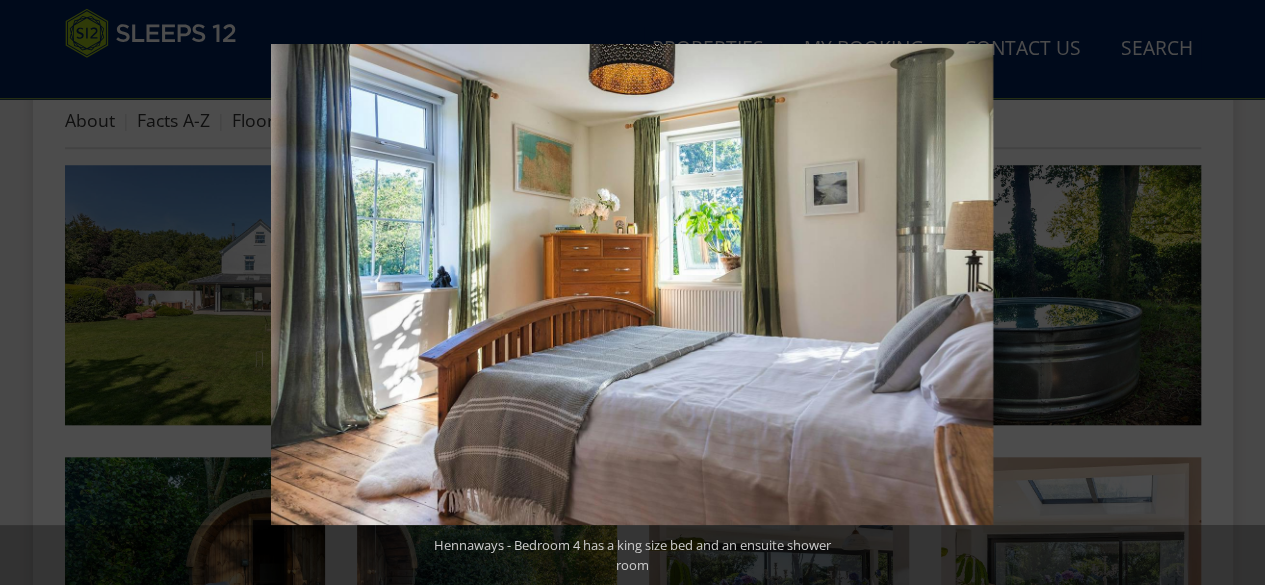 click at bounding box center (1230, 293) 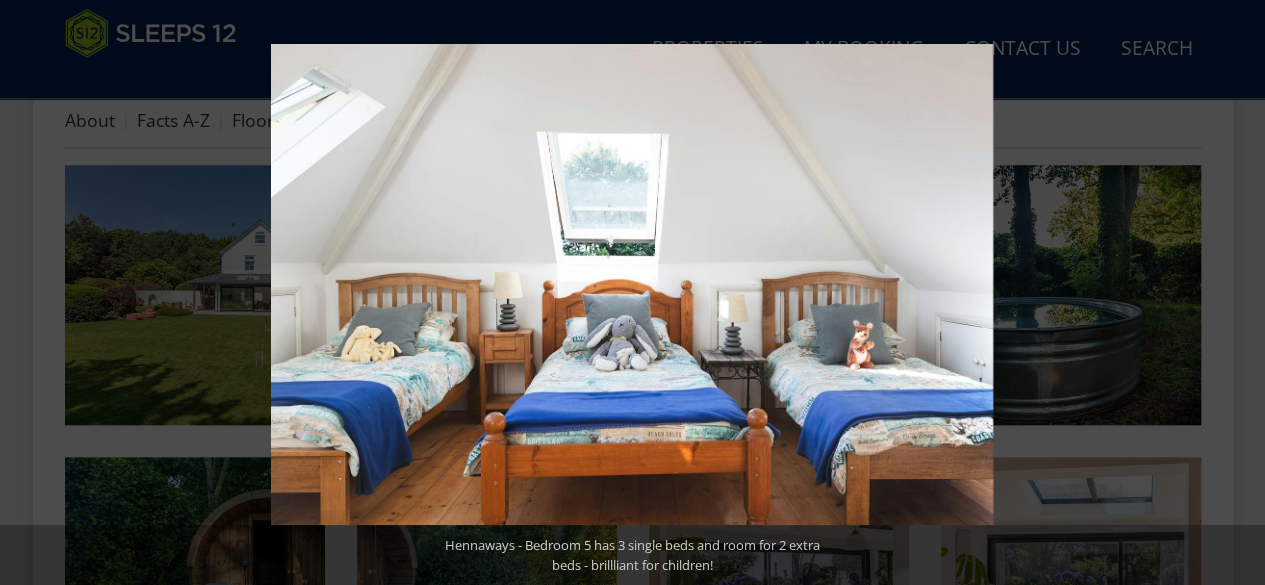 click at bounding box center (1230, 293) 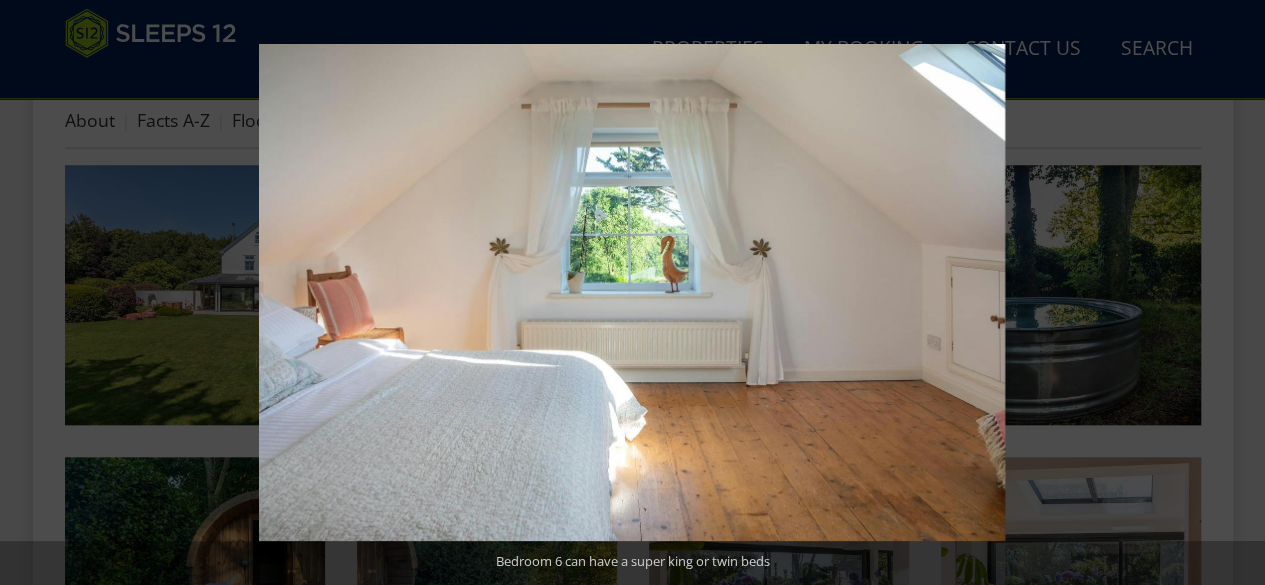 click at bounding box center (1230, 293) 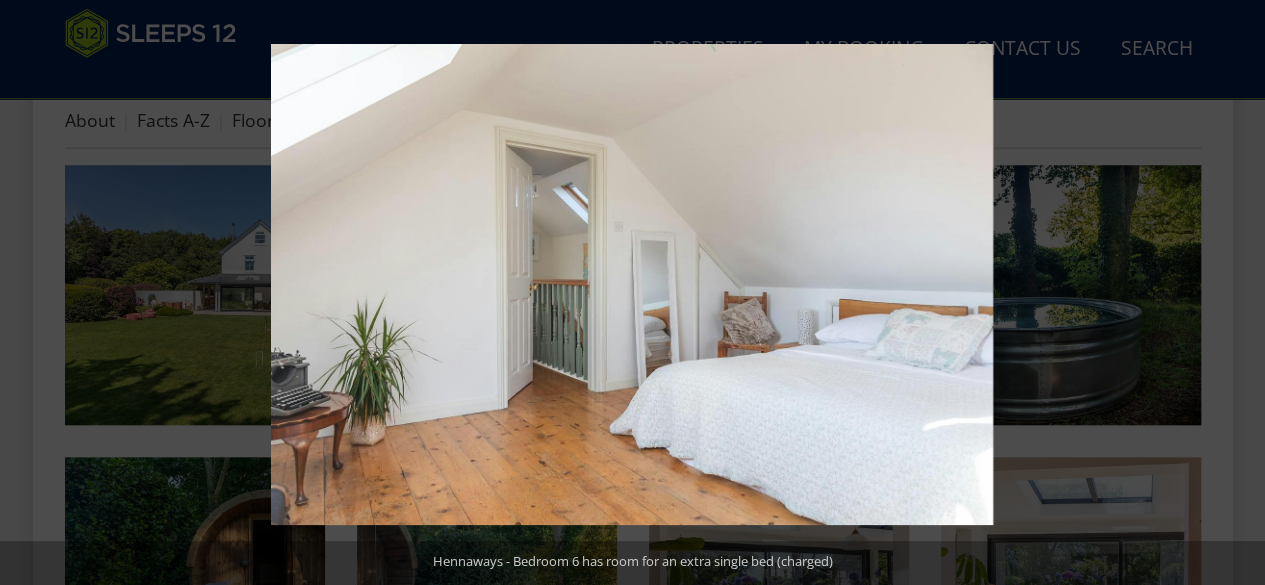 click at bounding box center [1230, 293] 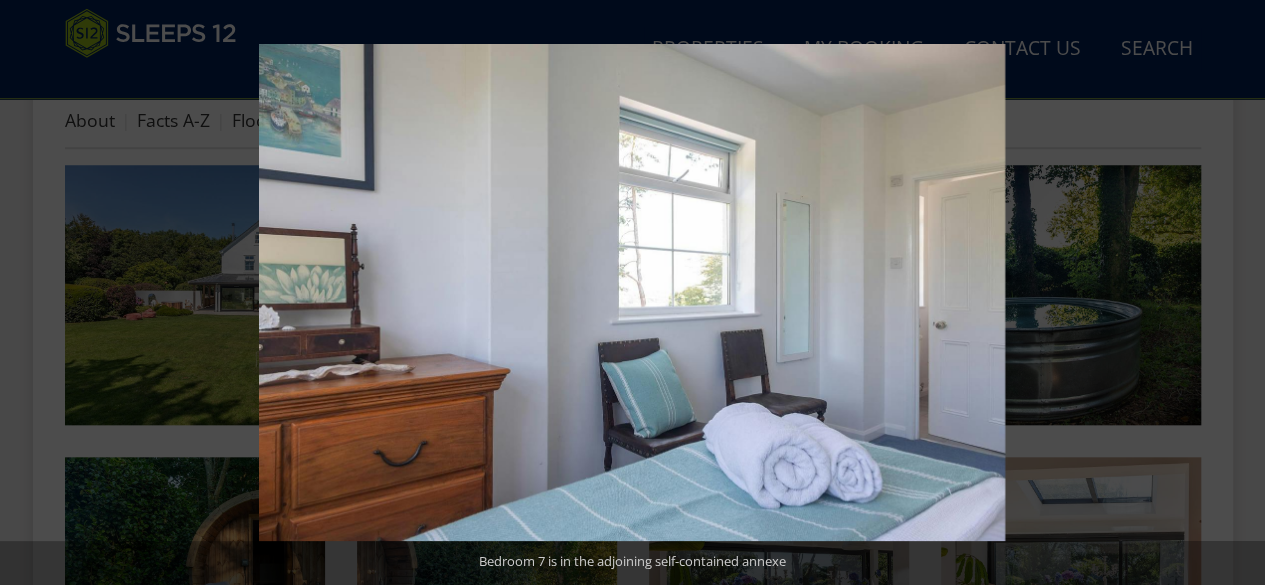 click at bounding box center (1230, 293) 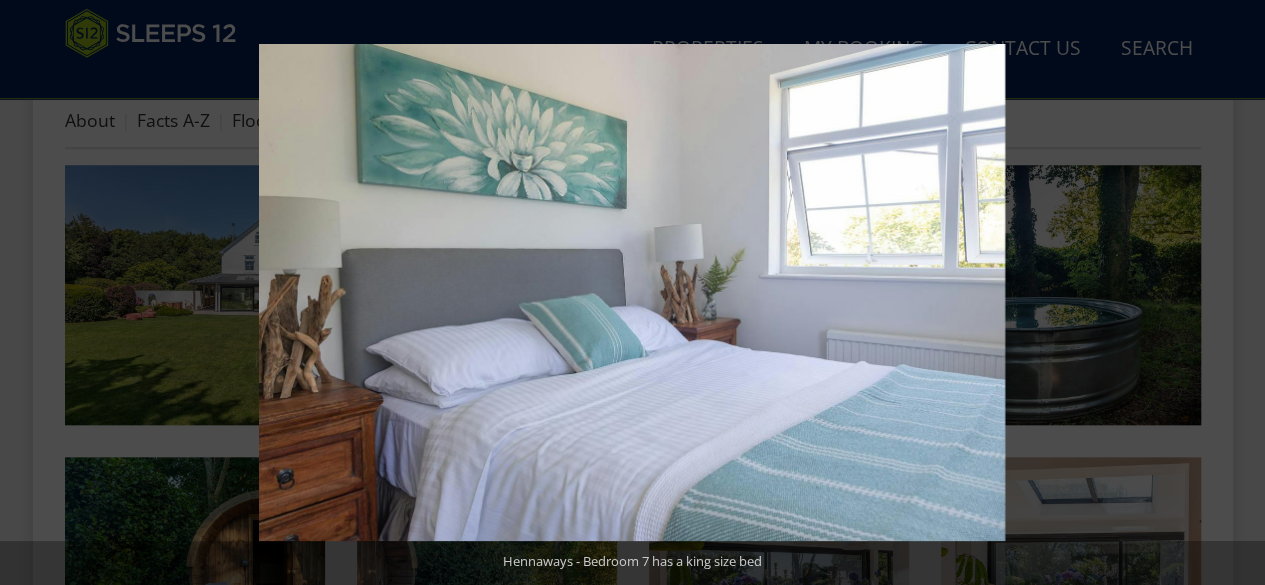 click at bounding box center (1230, 293) 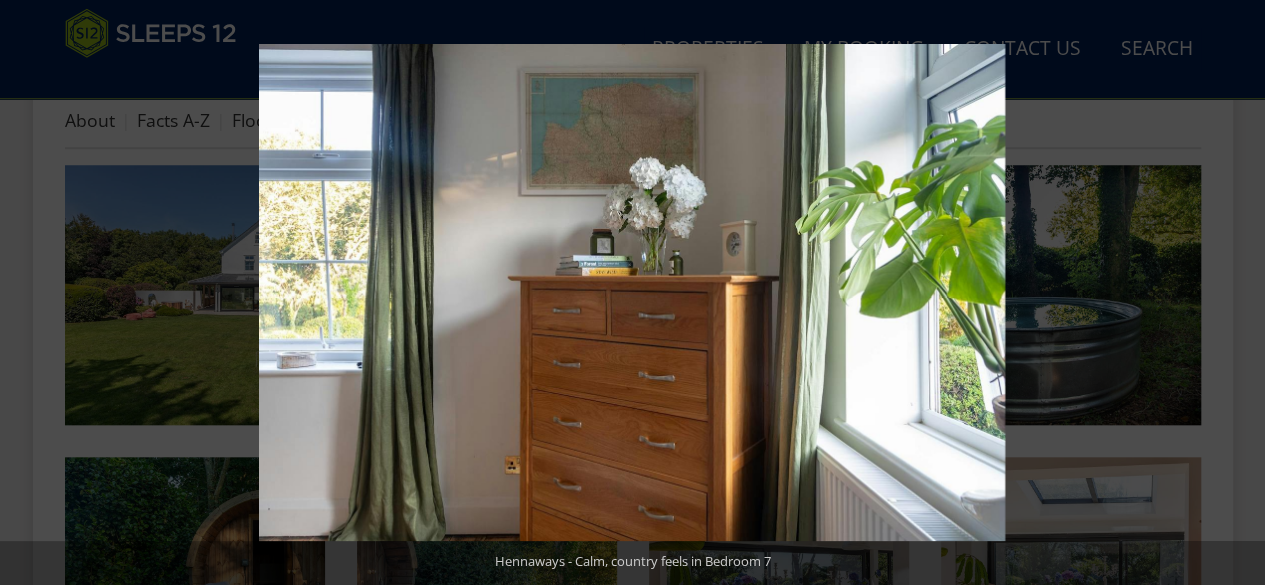 click at bounding box center (1230, 293) 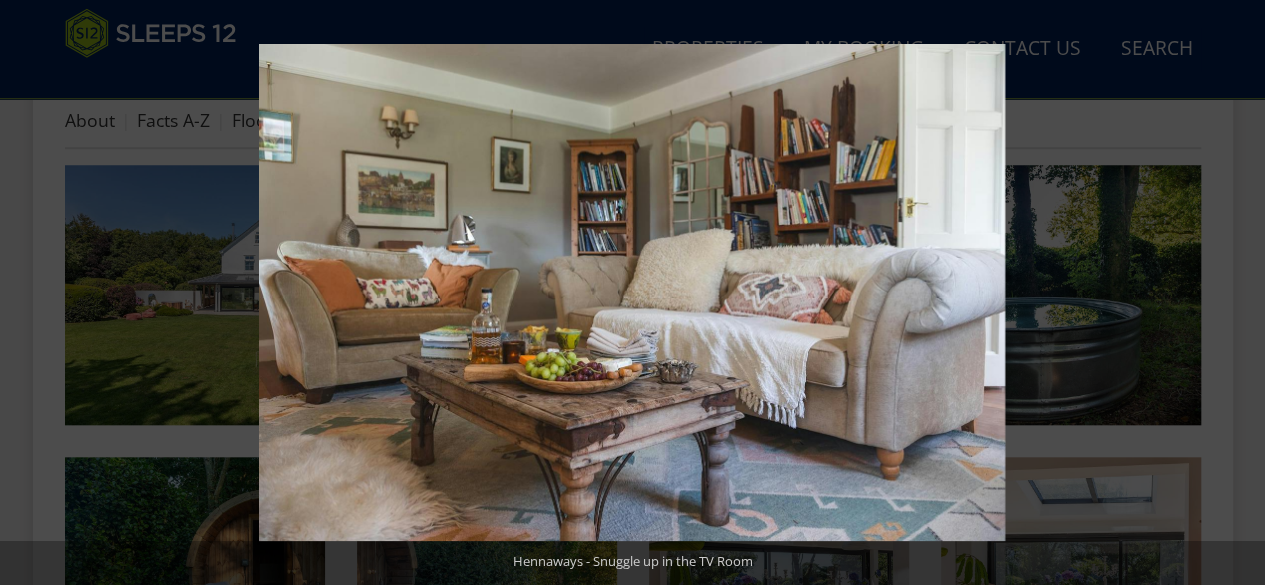 click at bounding box center (1230, 293) 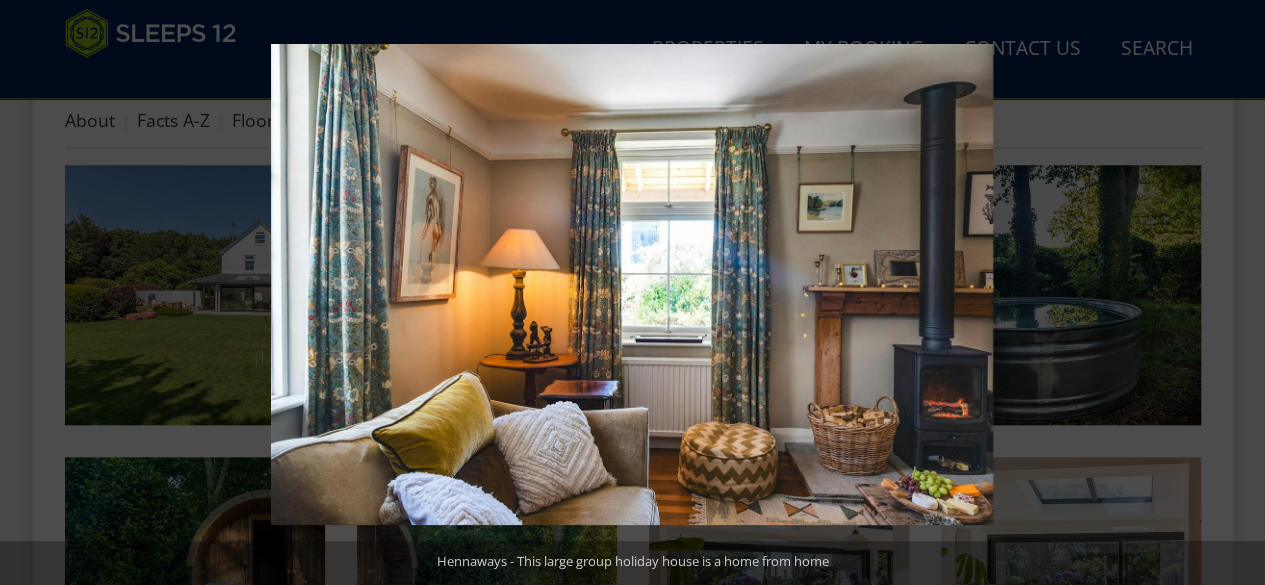 click at bounding box center (1230, 293) 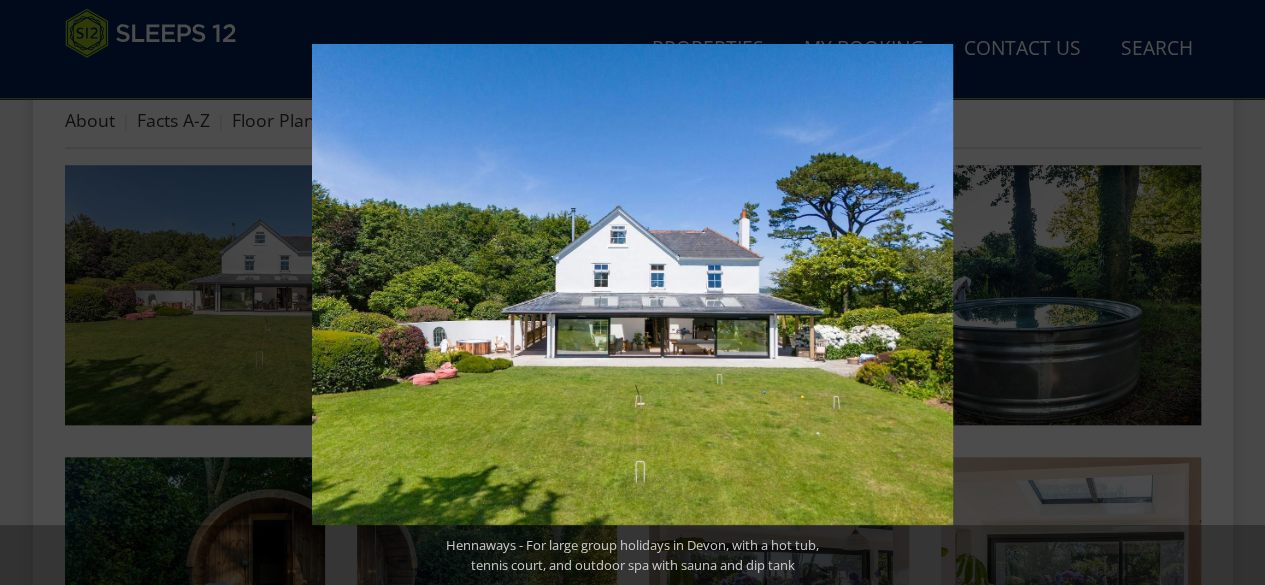 click at bounding box center (1230, 293) 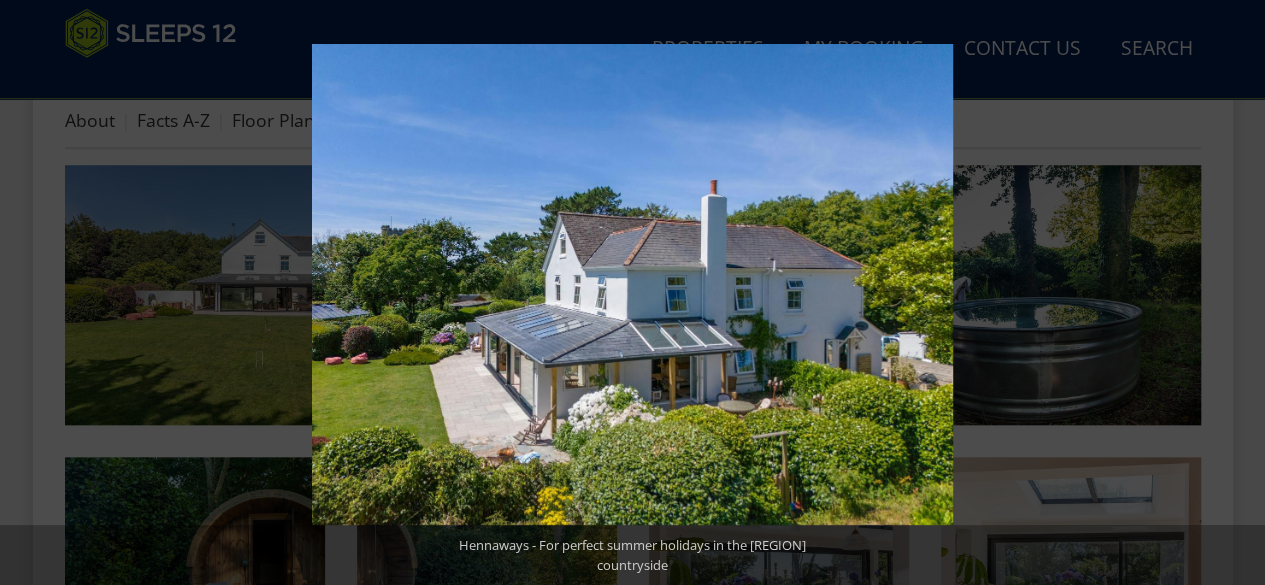 click at bounding box center [1230, 293] 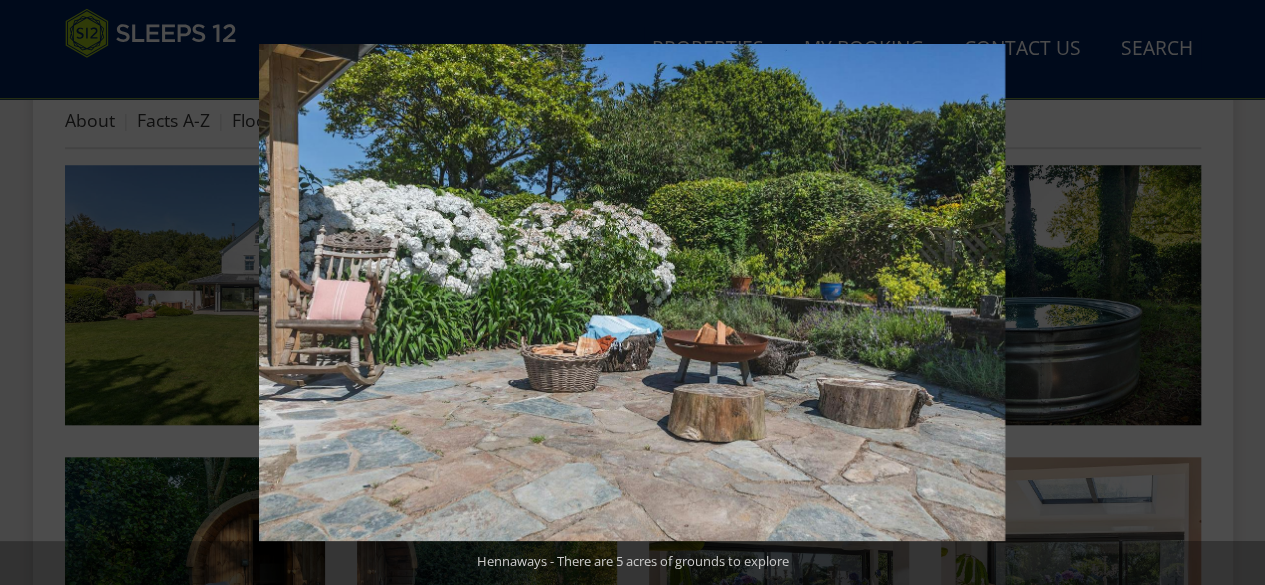 click at bounding box center (1230, 293) 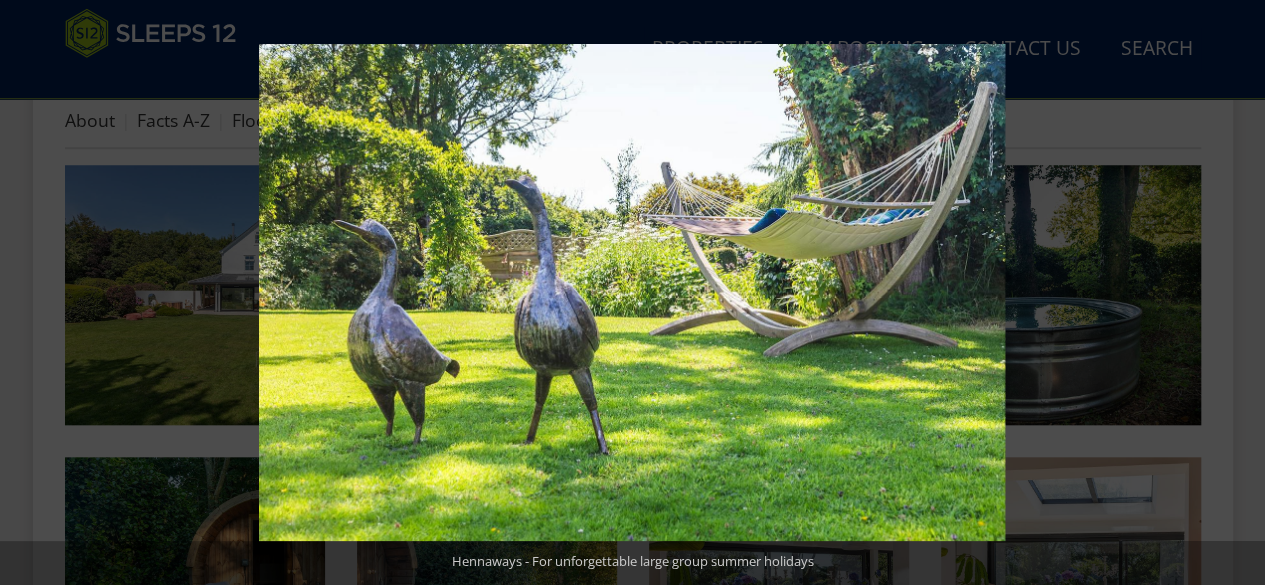 click at bounding box center [1230, 293] 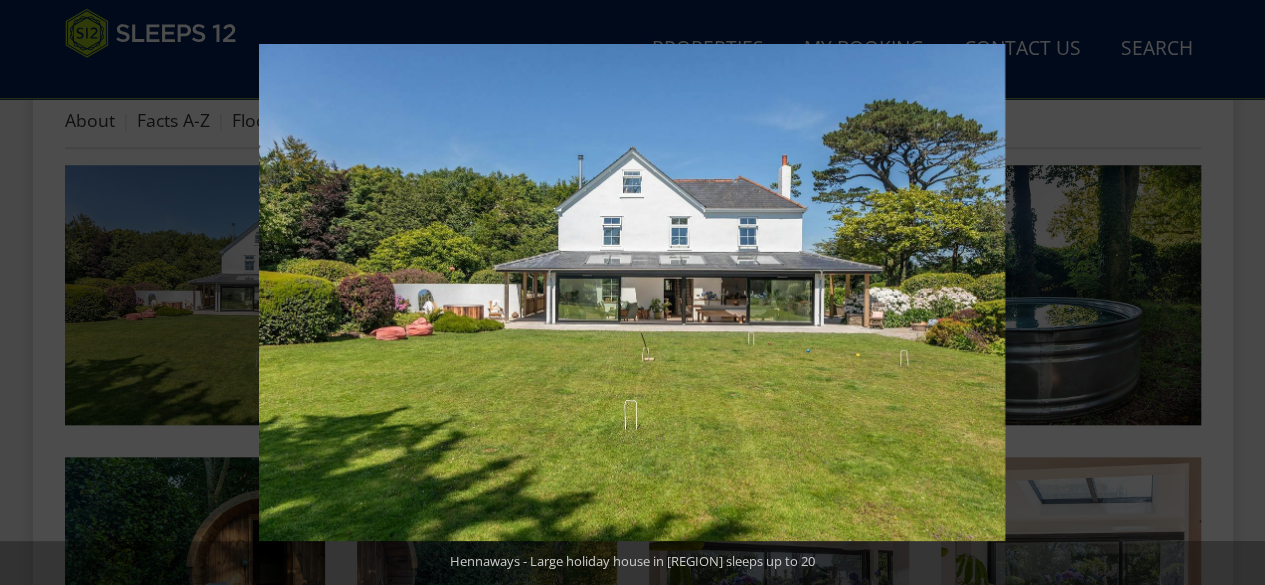 click at bounding box center [1230, 293] 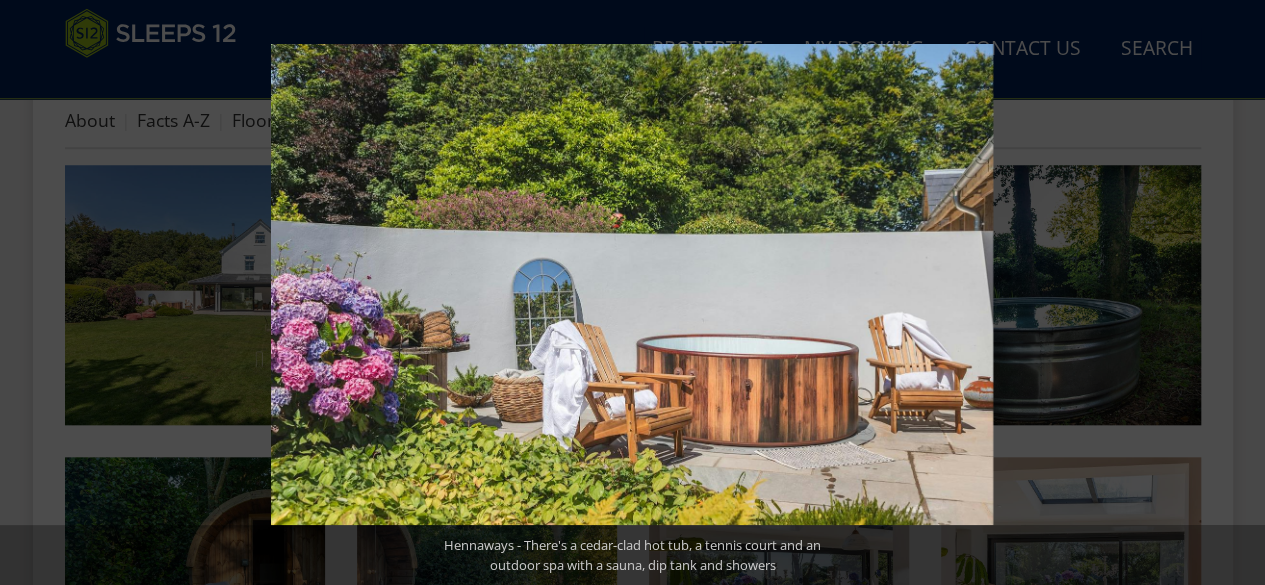 click at bounding box center (1230, 293) 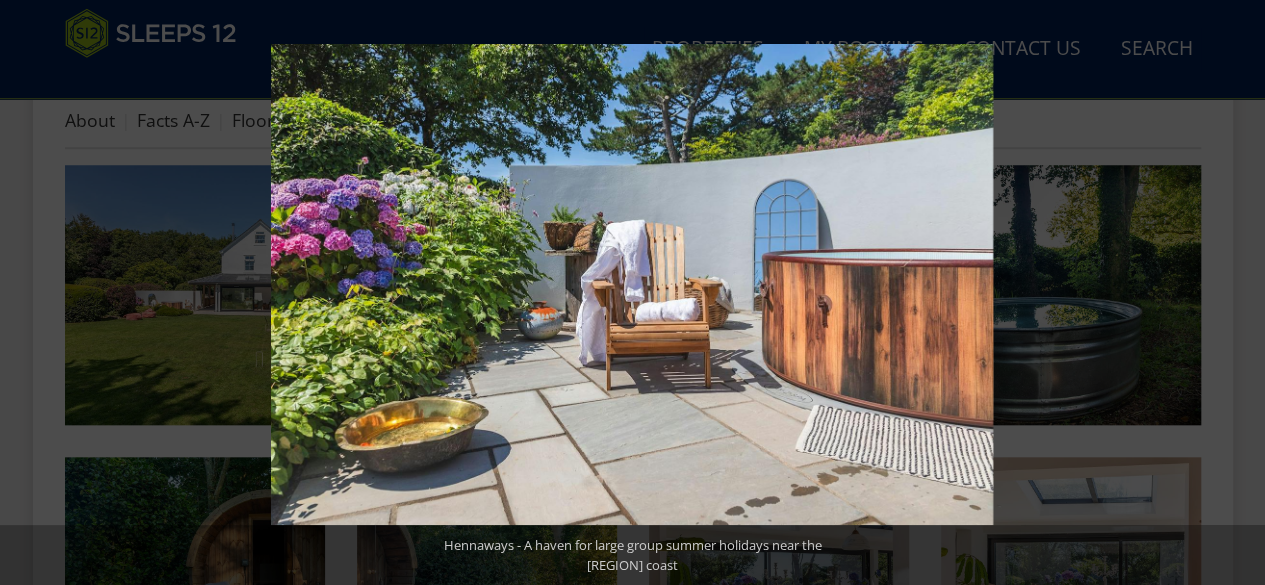 click at bounding box center [1230, 293] 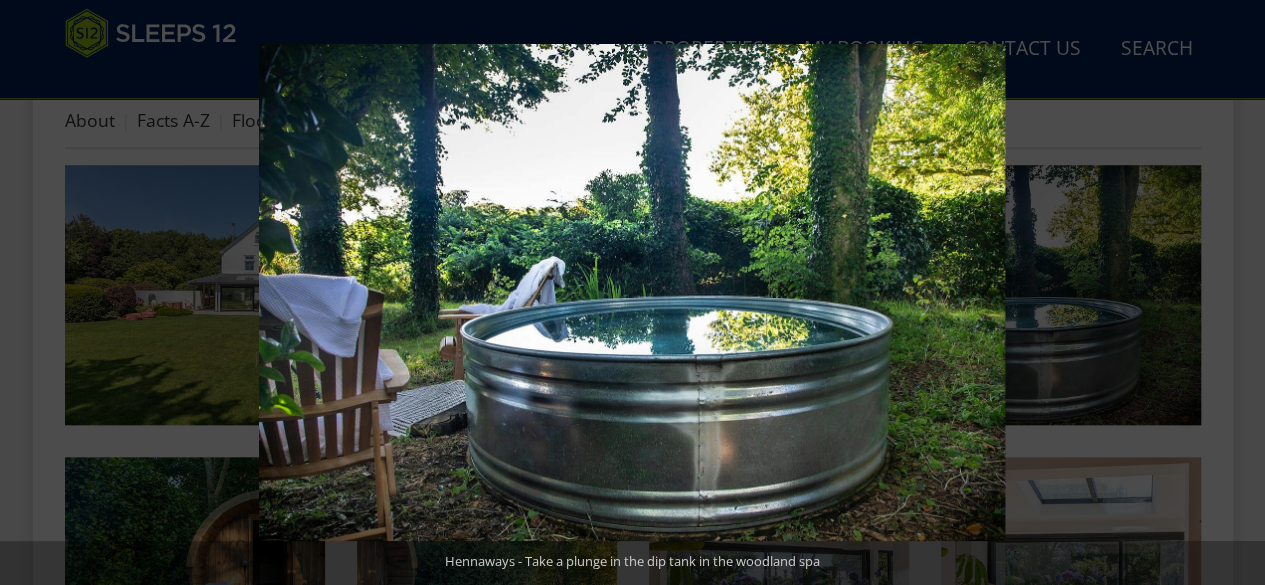 click at bounding box center (1230, 293) 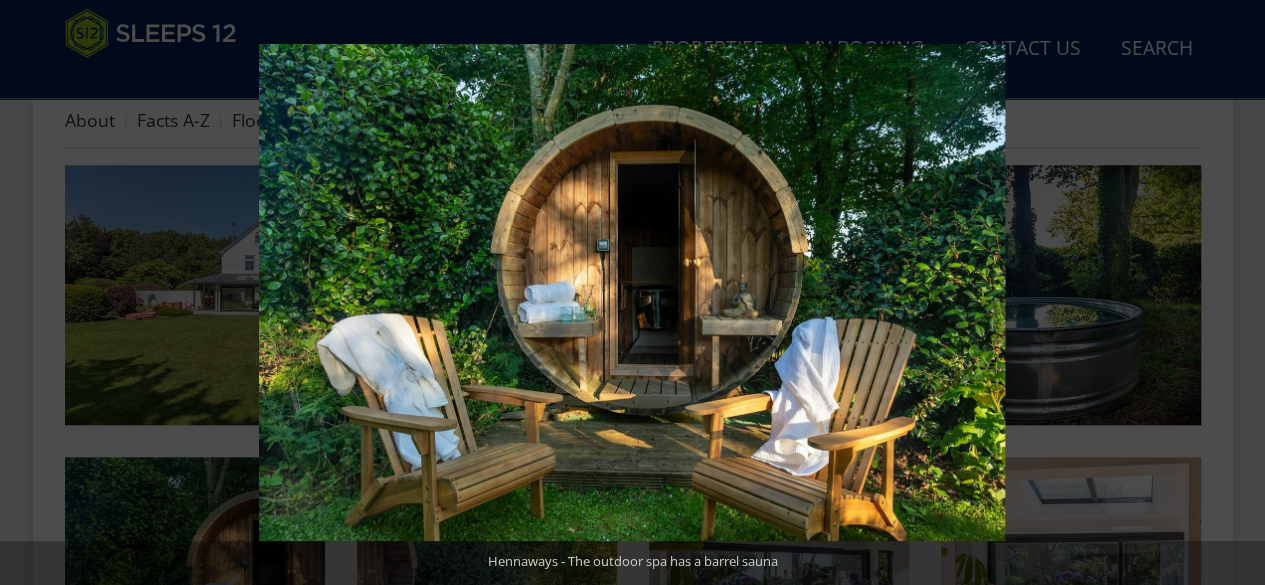 click at bounding box center (1230, 293) 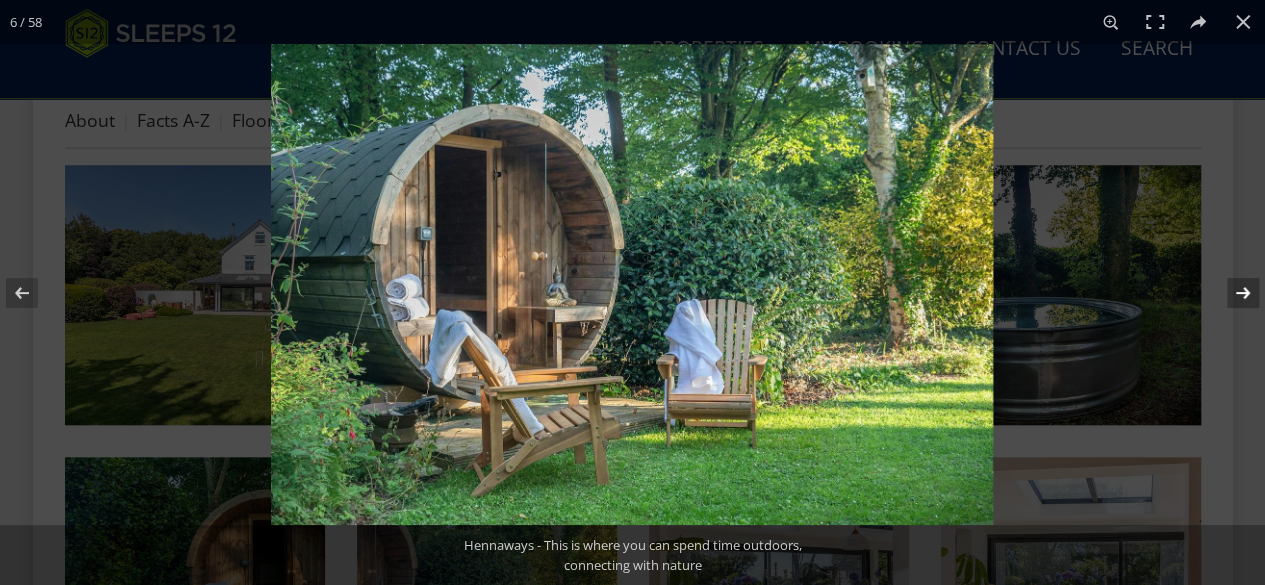 click at bounding box center (1230, 293) 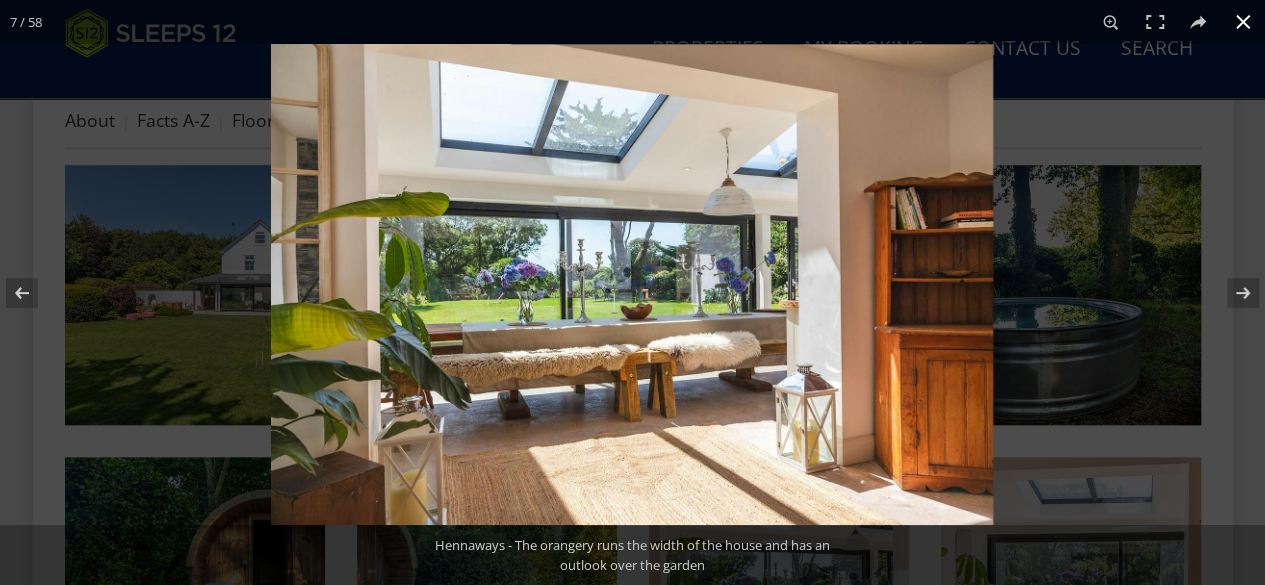 click at bounding box center [1243, 22] 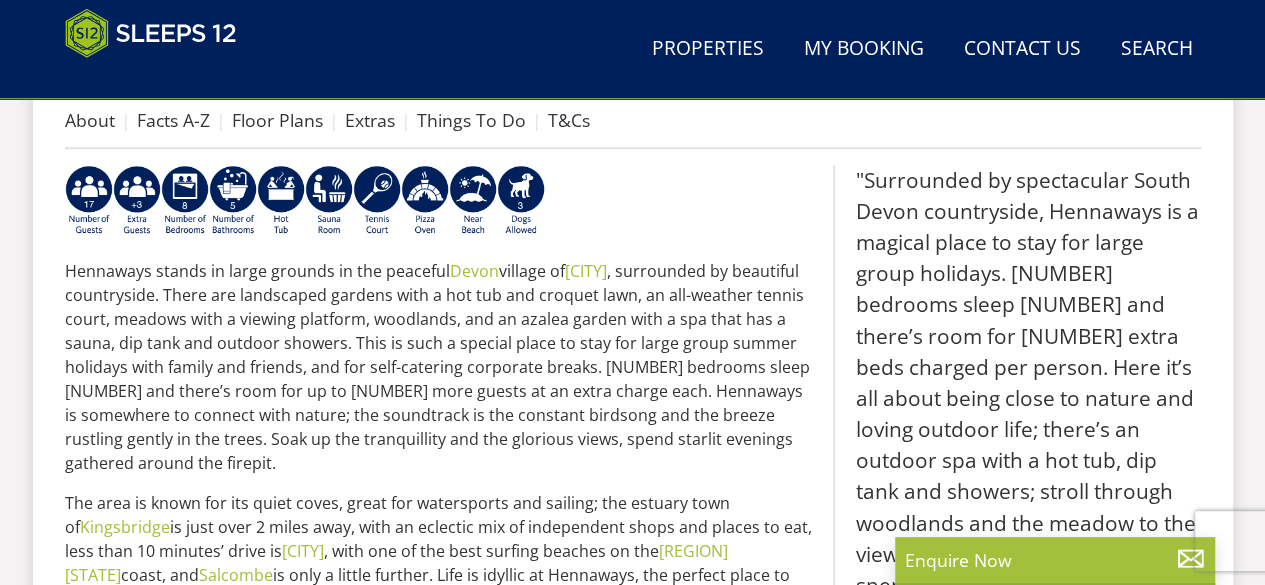 scroll, scrollTop: 500, scrollLeft: 0, axis: vertical 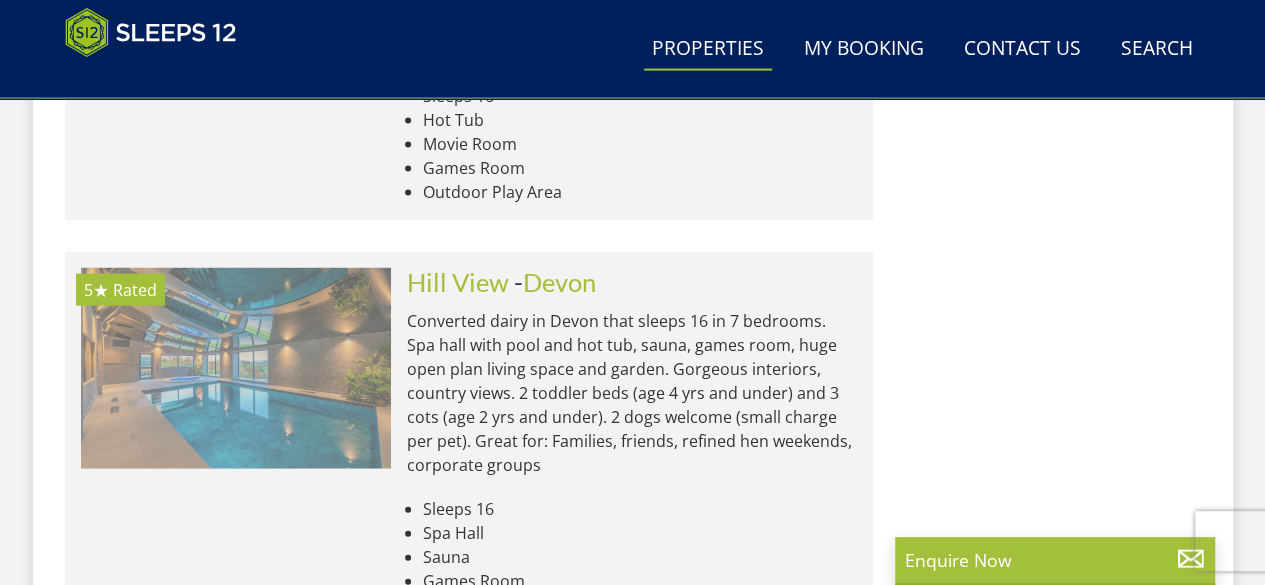 click at bounding box center (236, 368) 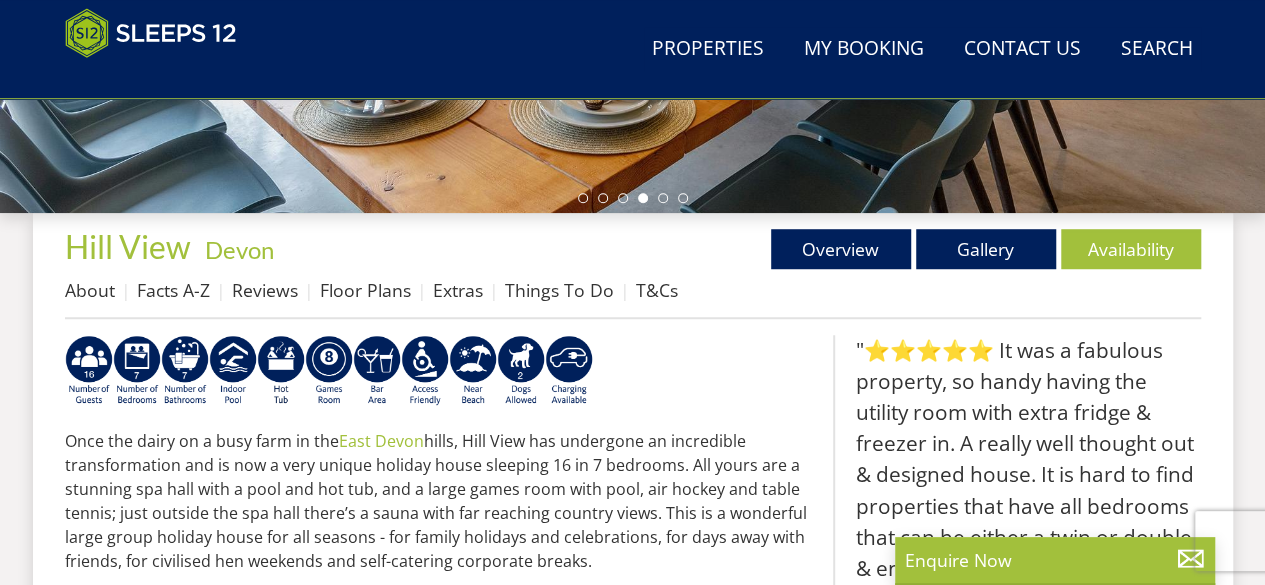 scroll, scrollTop: 600, scrollLeft: 0, axis: vertical 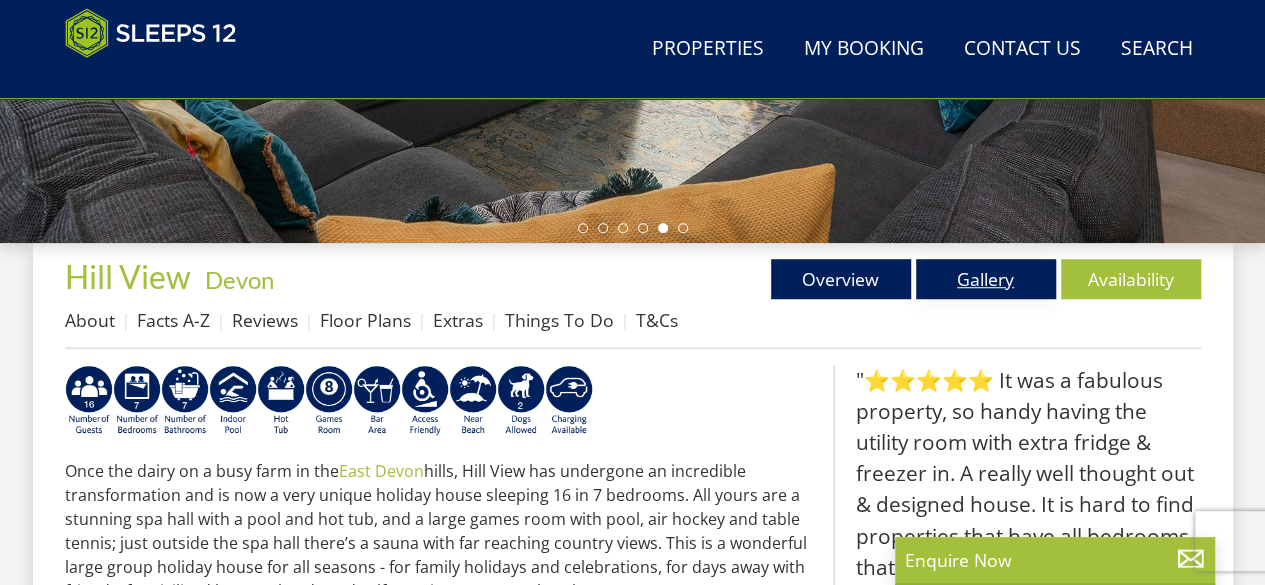 click on "Gallery" at bounding box center [986, 279] 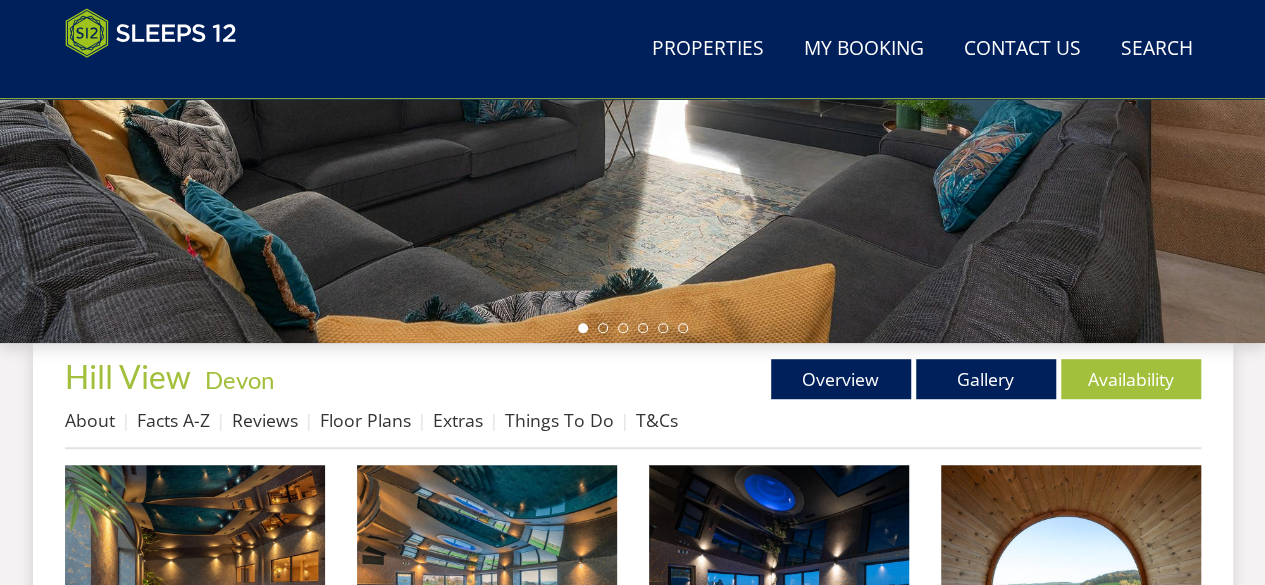scroll, scrollTop: 600, scrollLeft: 0, axis: vertical 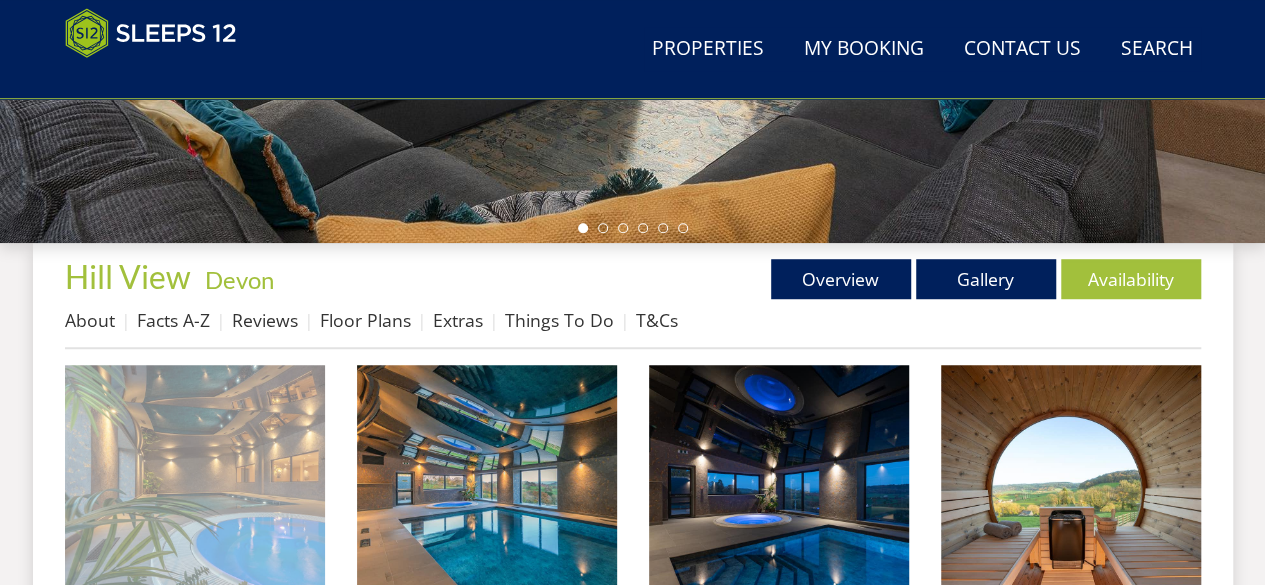 click at bounding box center [195, 495] 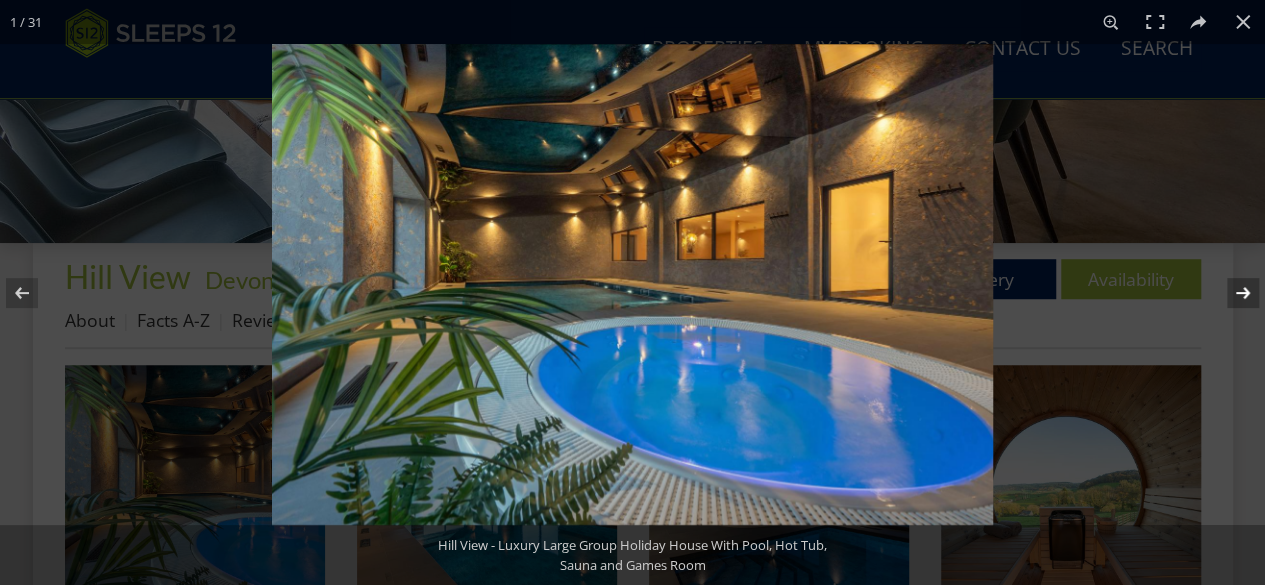 click at bounding box center [1230, 293] 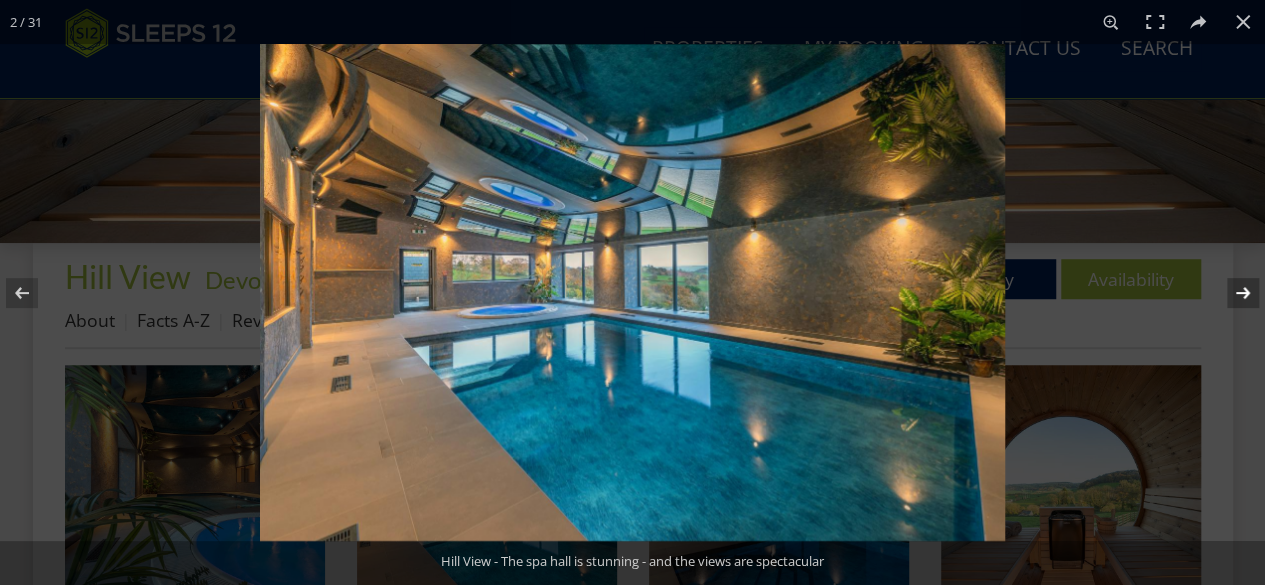 click at bounding box center (1230, 293) 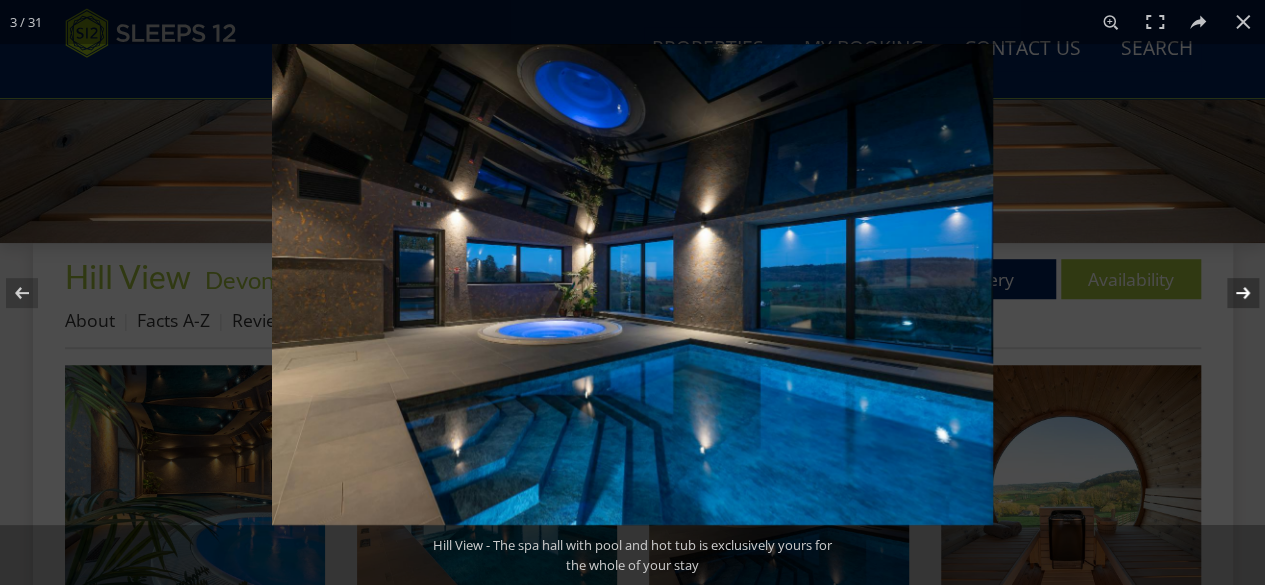 click at bounding box center (1230, 293) 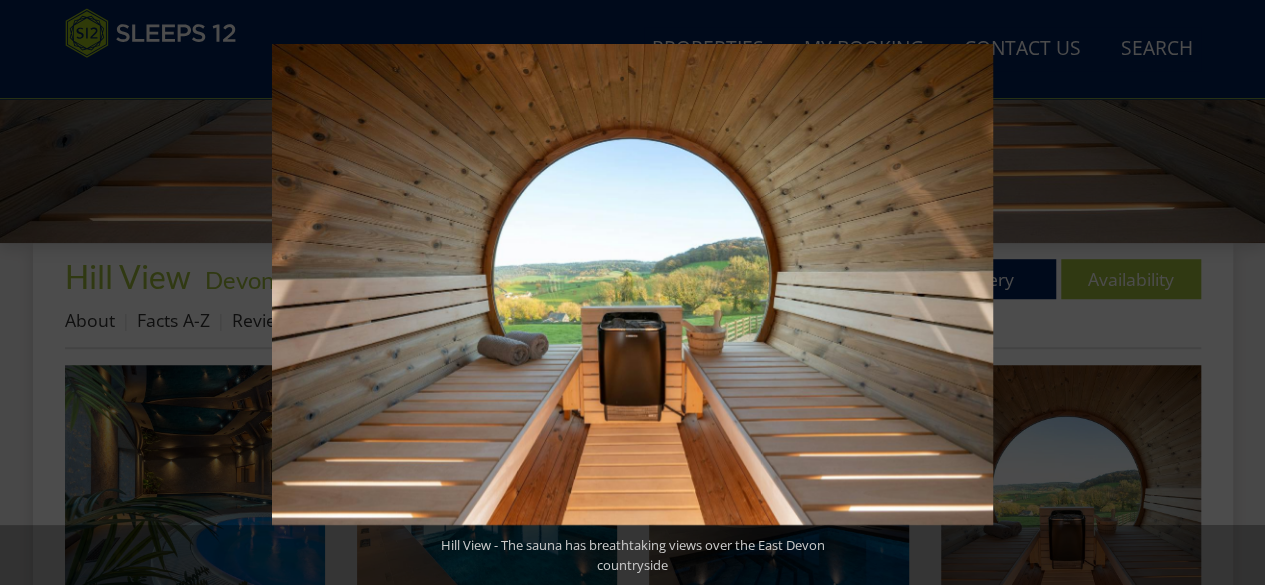 click at bounding box center (1230, 293) 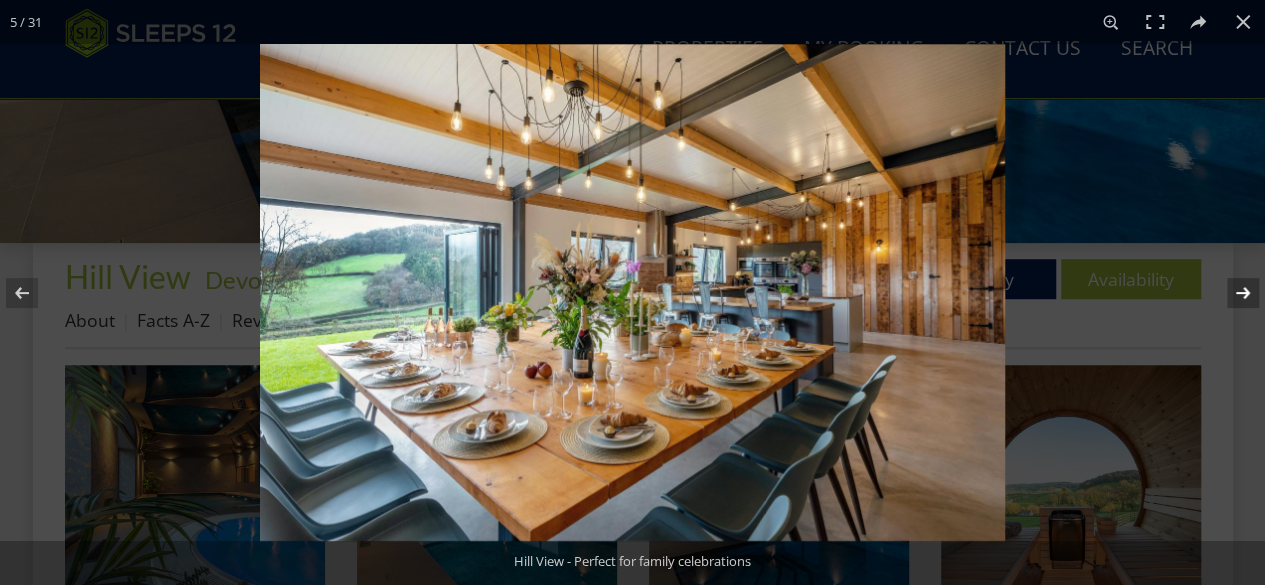 click at bounding box center [1230, 293] 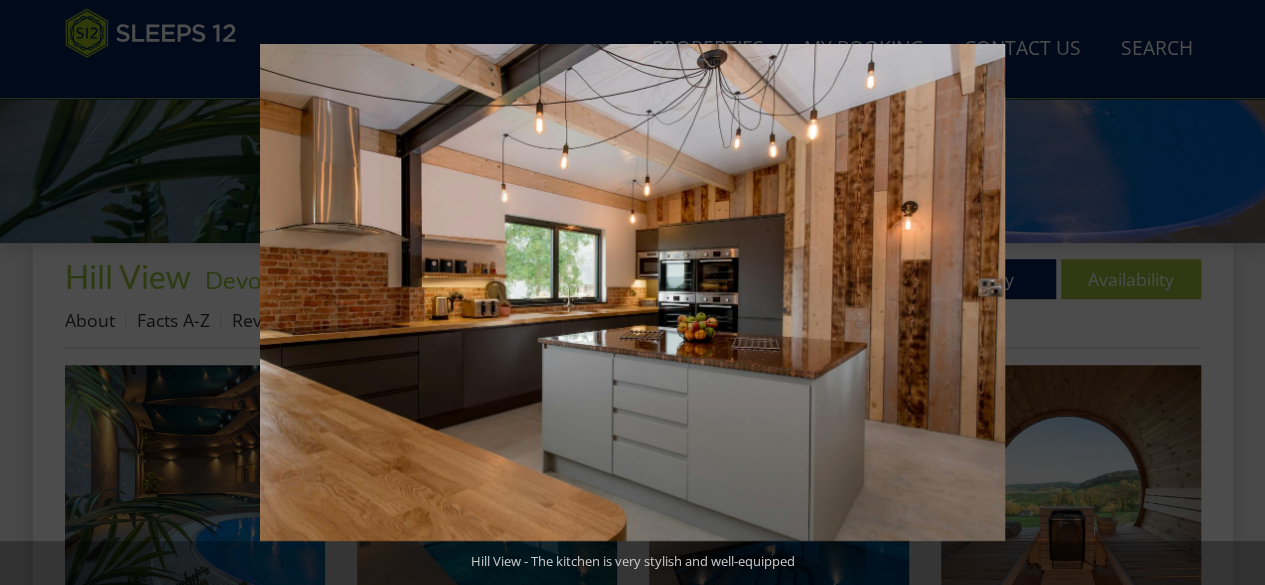 click at bounding box center [1230, 293] 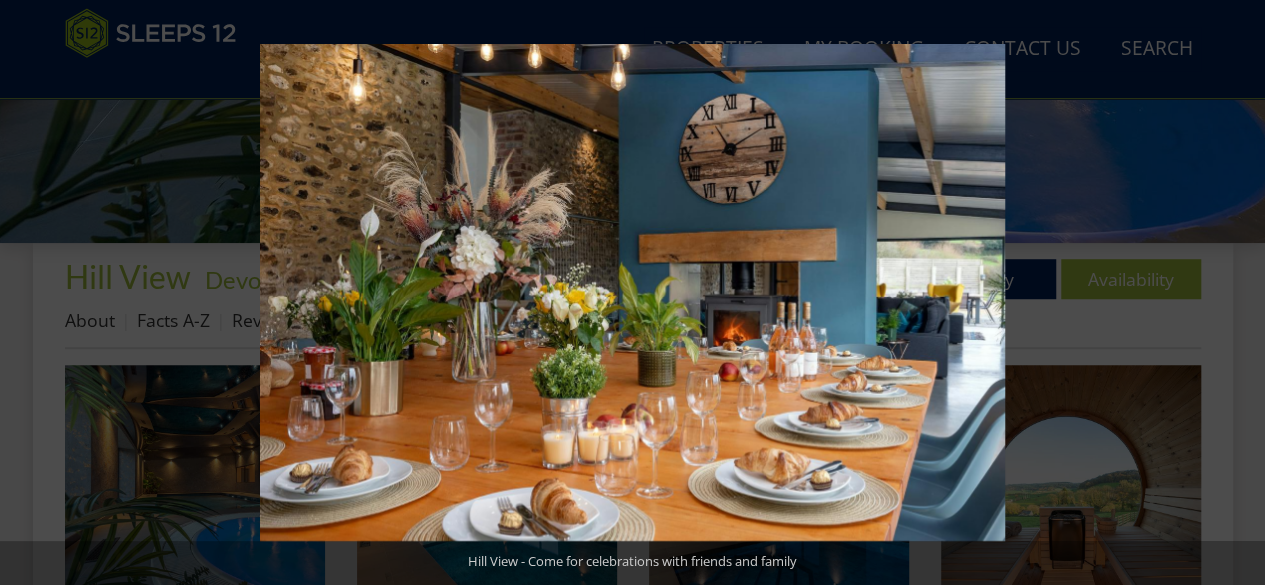 click at bounding box center [1230, 293] 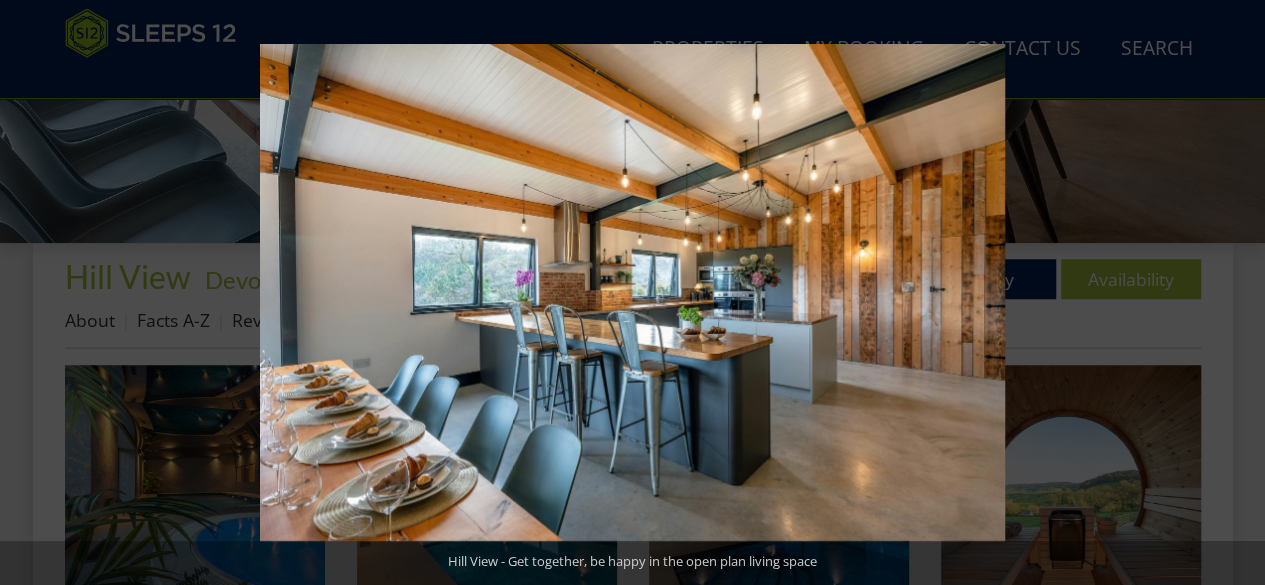 click at bounding box center (1230, 293) 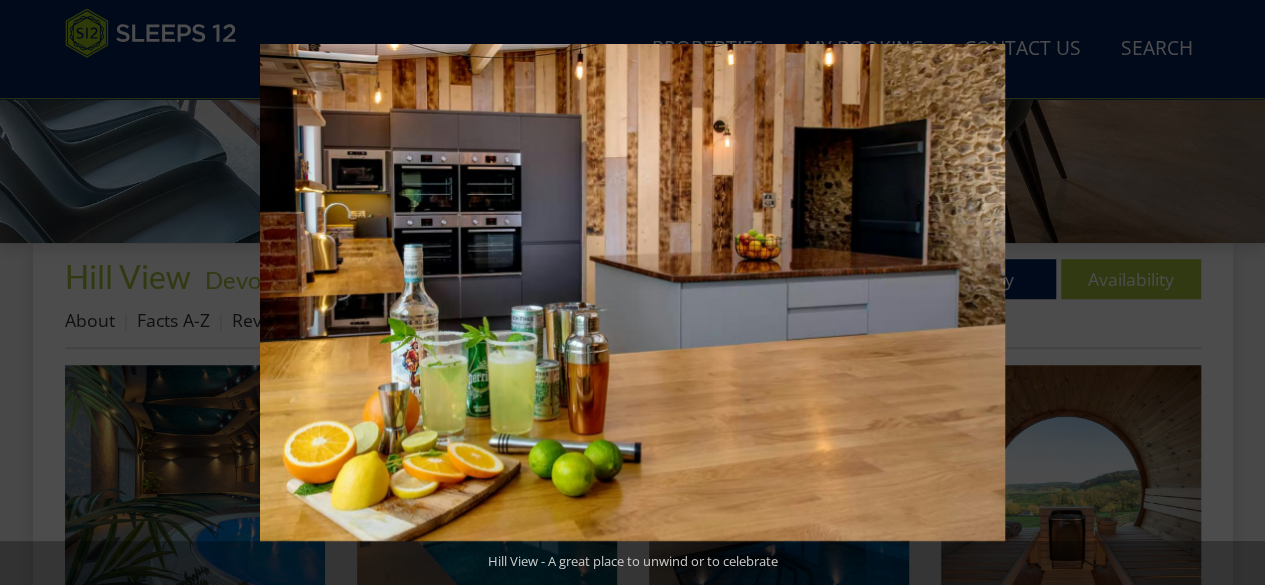 click at bounding box center [1230, 293] 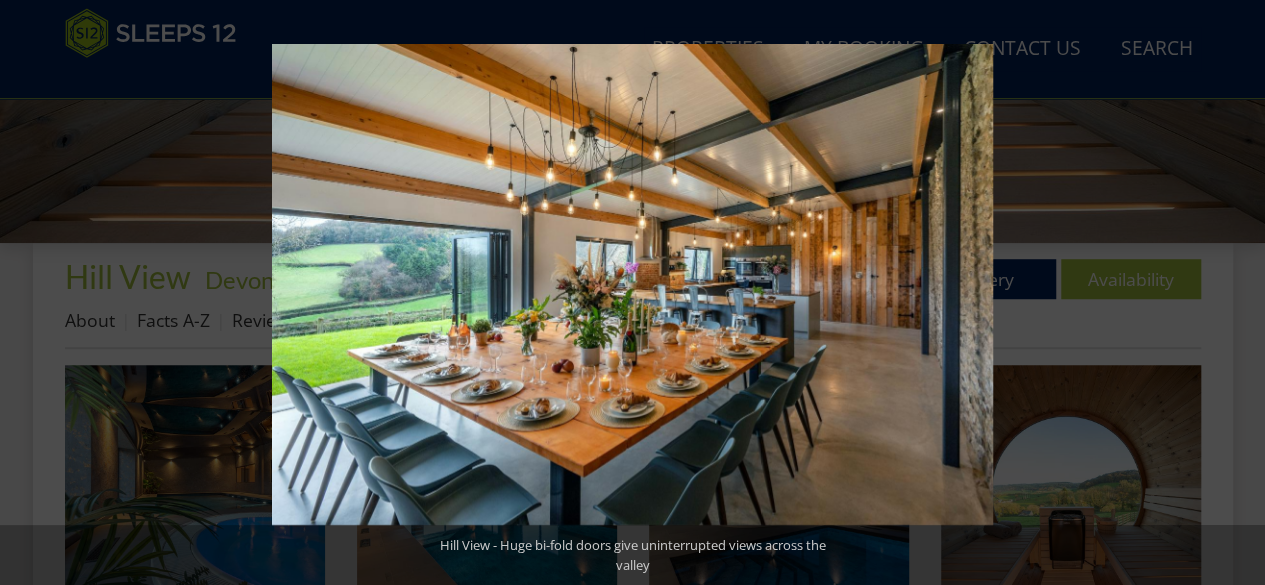 click at bounding box center (1230, 293) 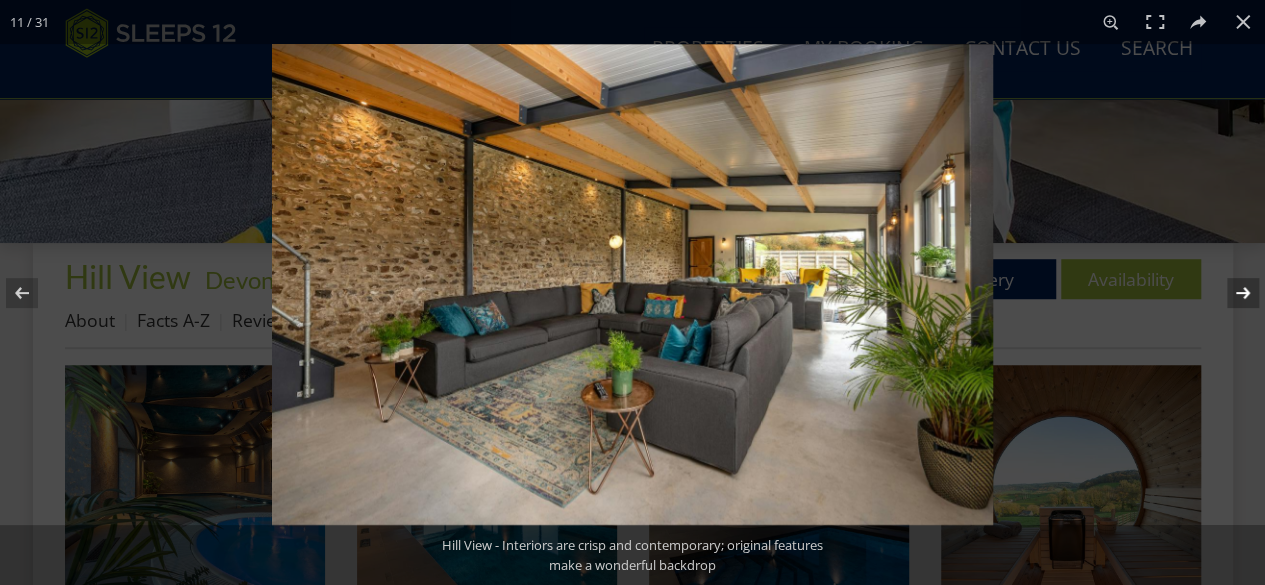 click at bounding box center (1230, 293) 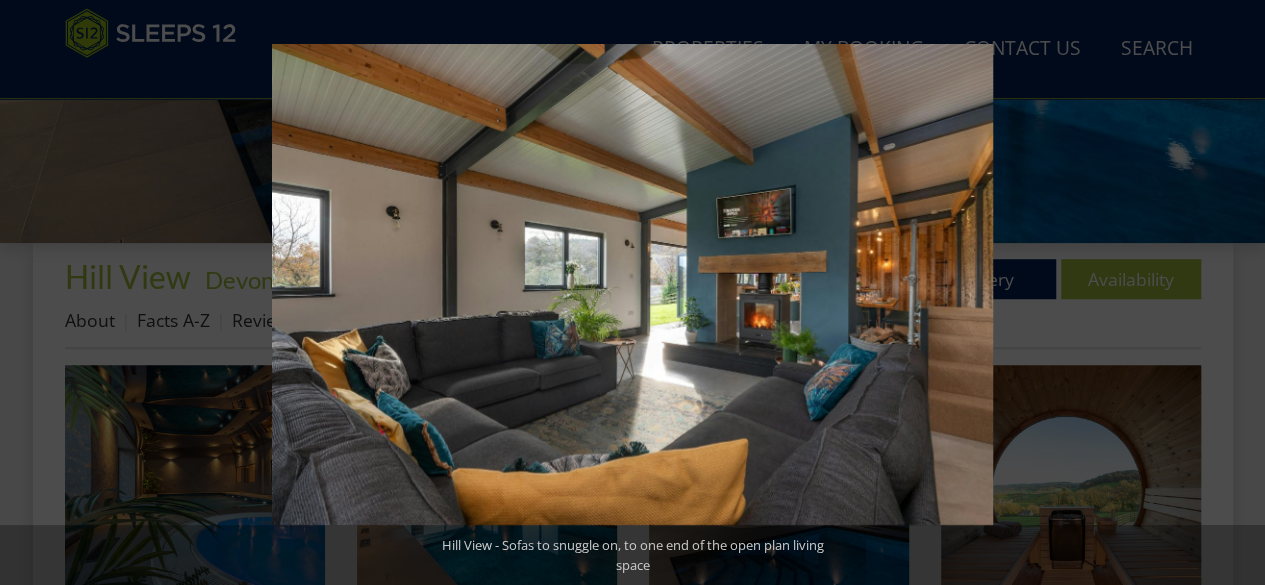 click at bounding box center [1230, 293] 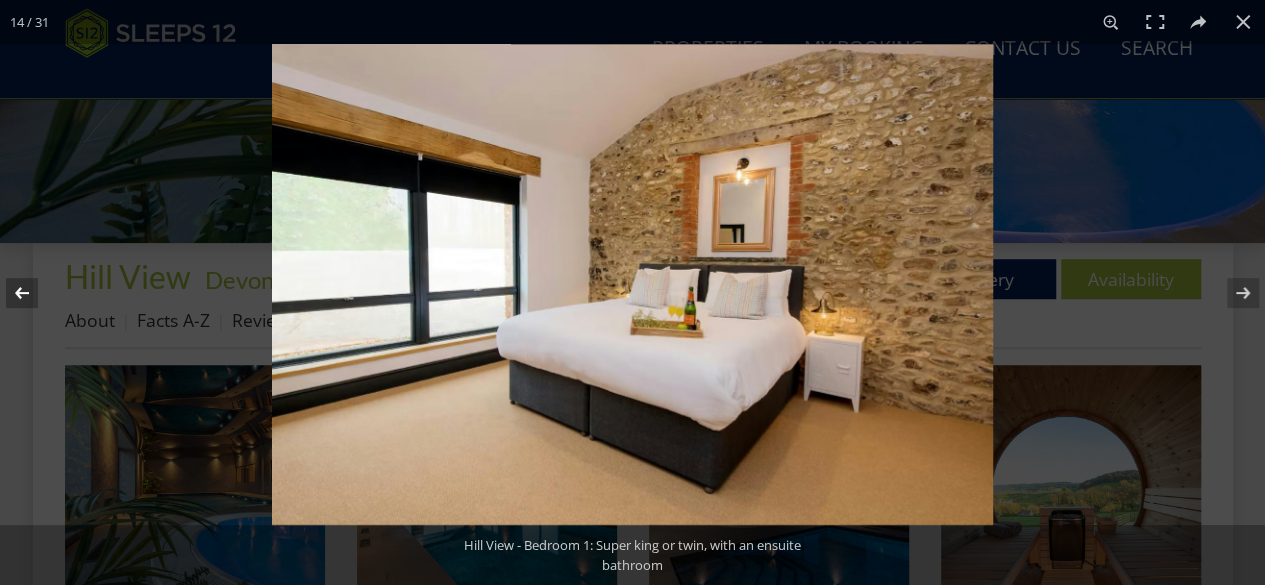 click at bounding box center [35, 293] 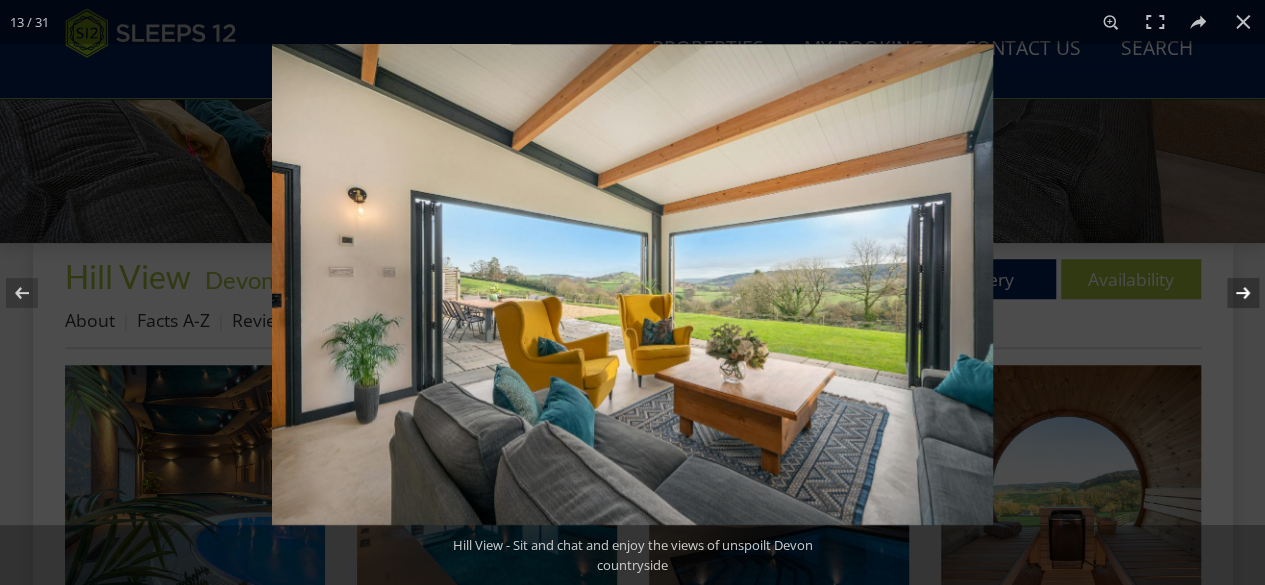 click at bounding box center (1230, 293) 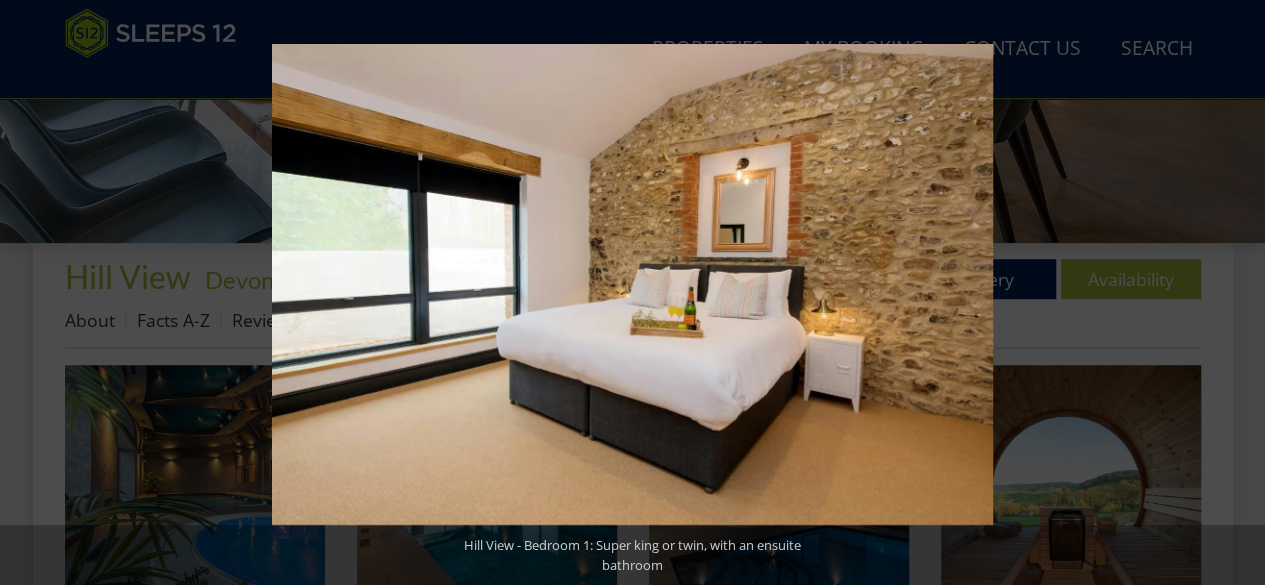 click at bounding box center [1230, 293] 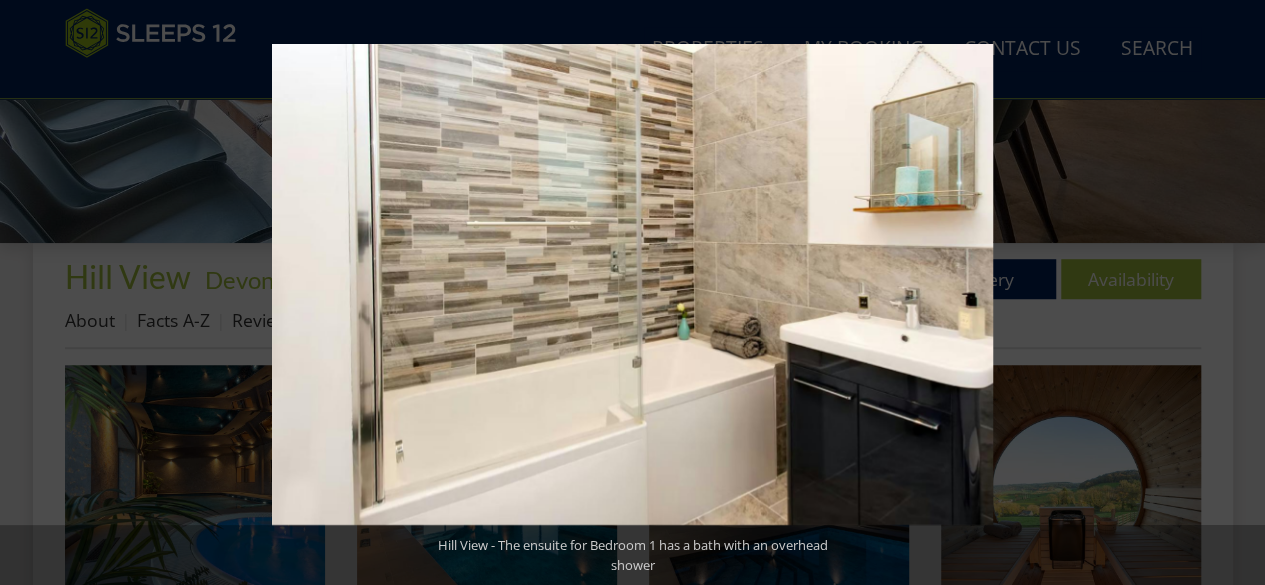 click at bounding box center (1230, 293) 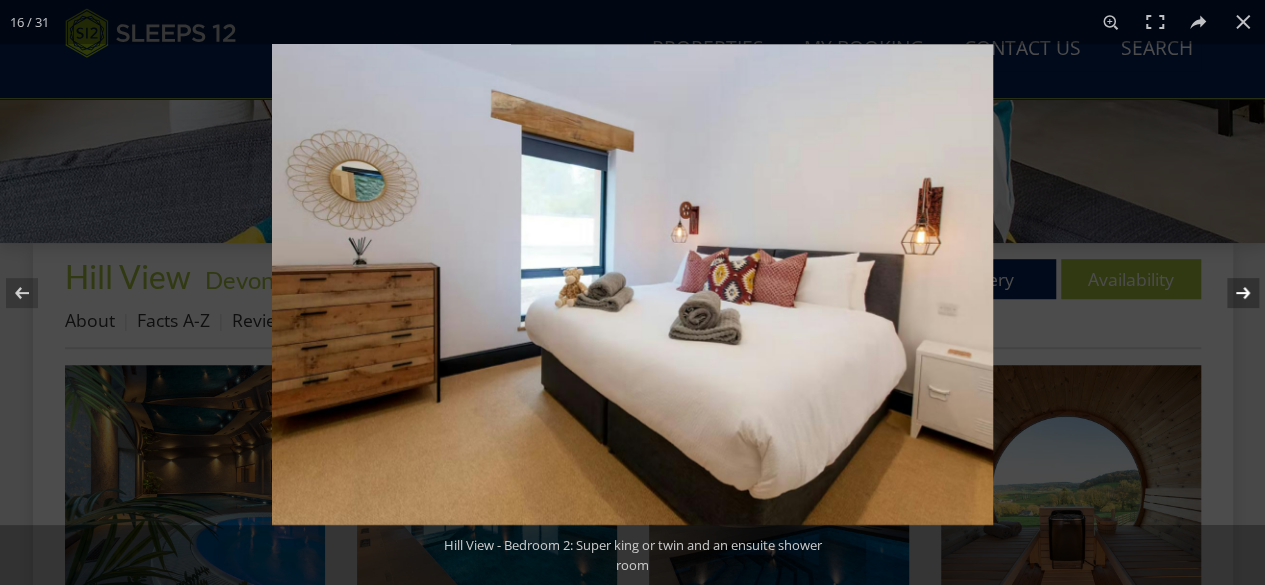 click at bounding box center [1230, 293] 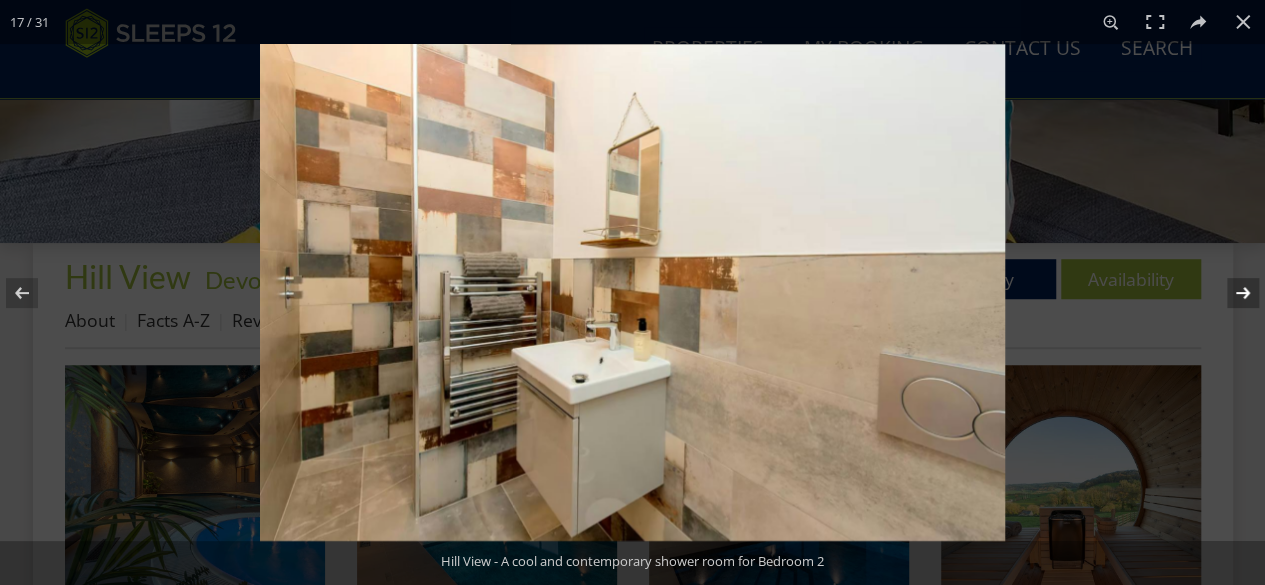 click at bounding box center [1230, 293] 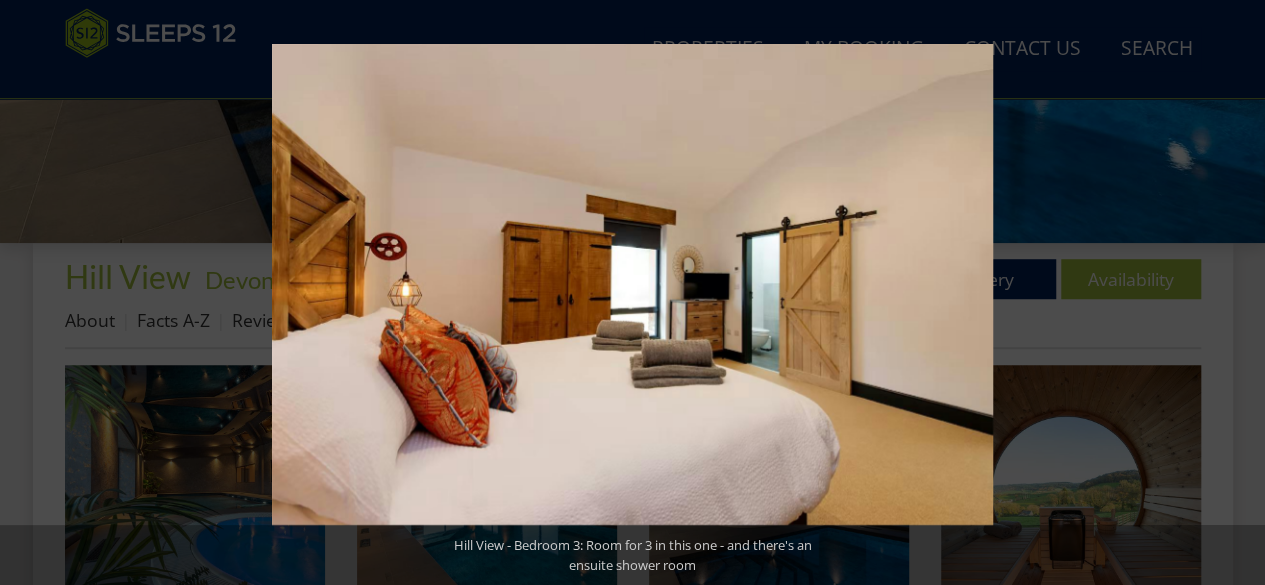 click at bounding box center (1230, 293) 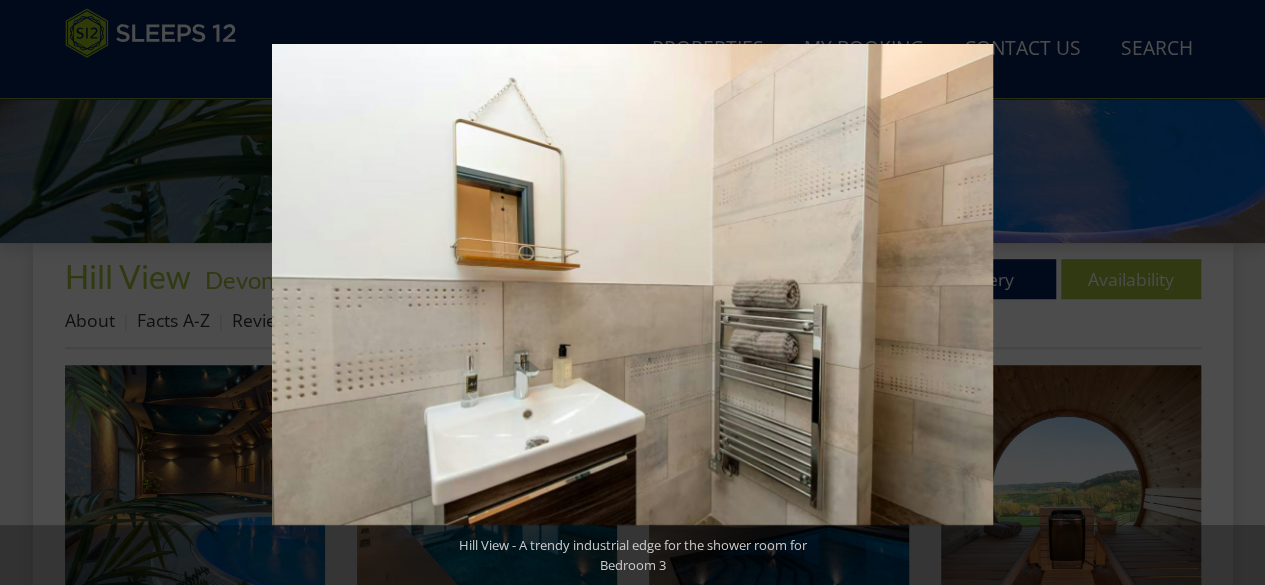 click at bounding box center (1230, 293) 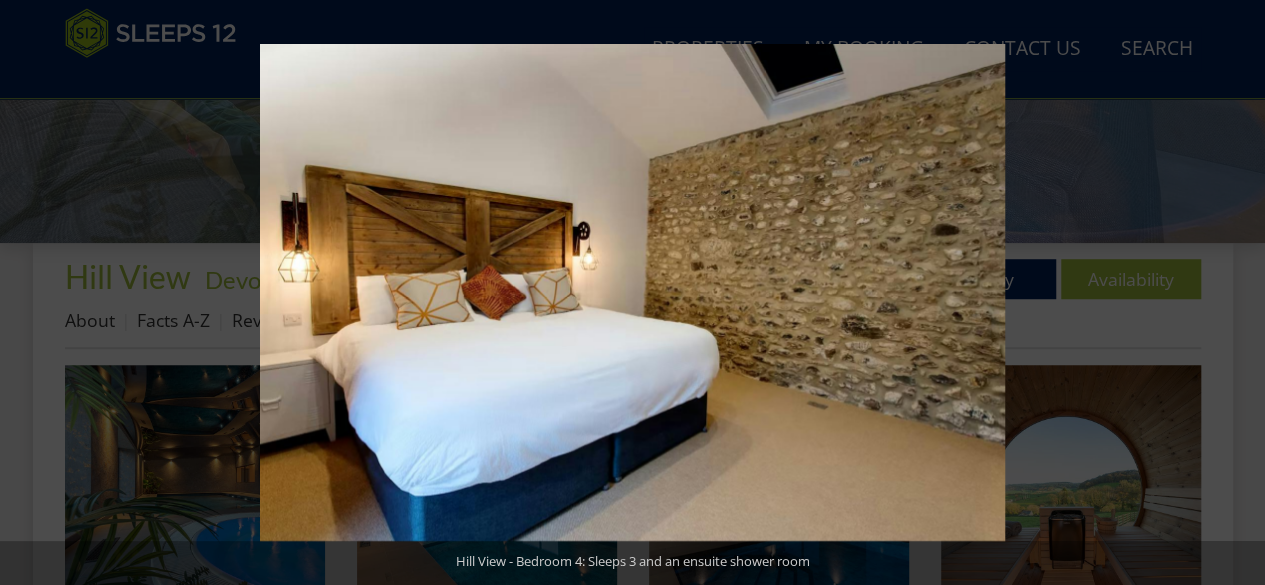 click at bounding box center [1230, 293] 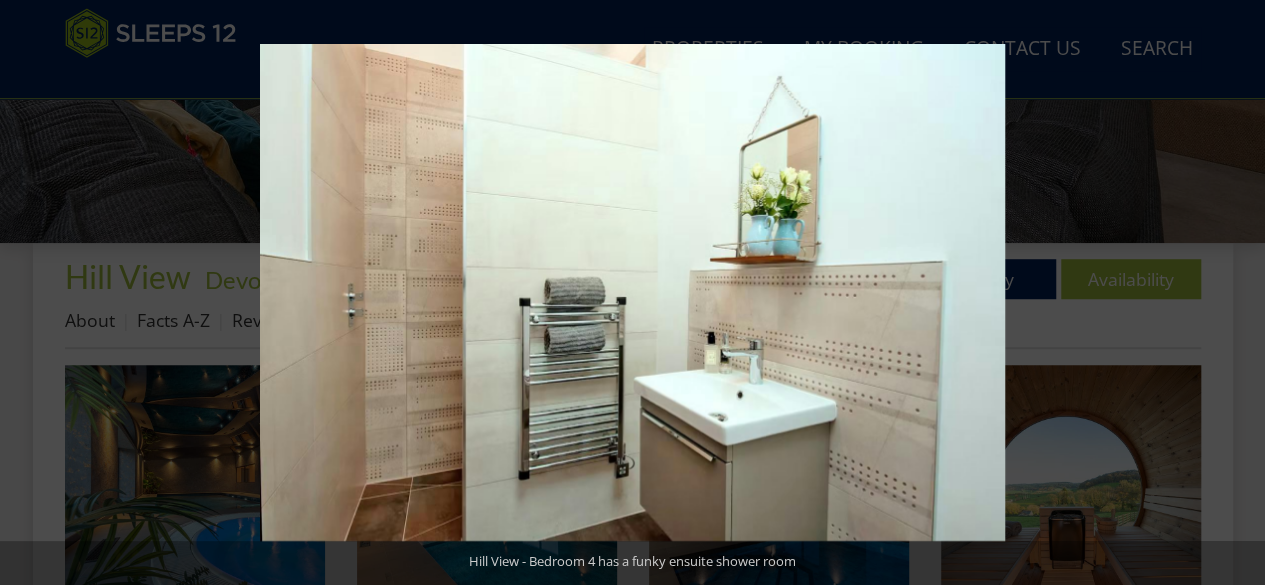 click at bounding box center (1230, 293) 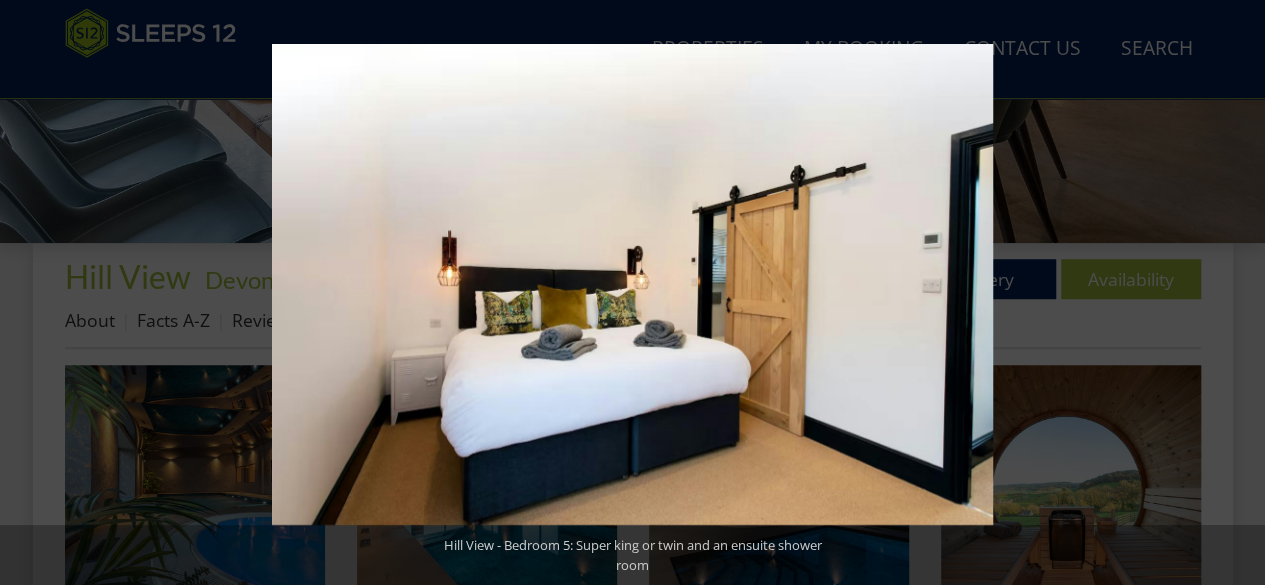 click at bounding box center [1230, 293] 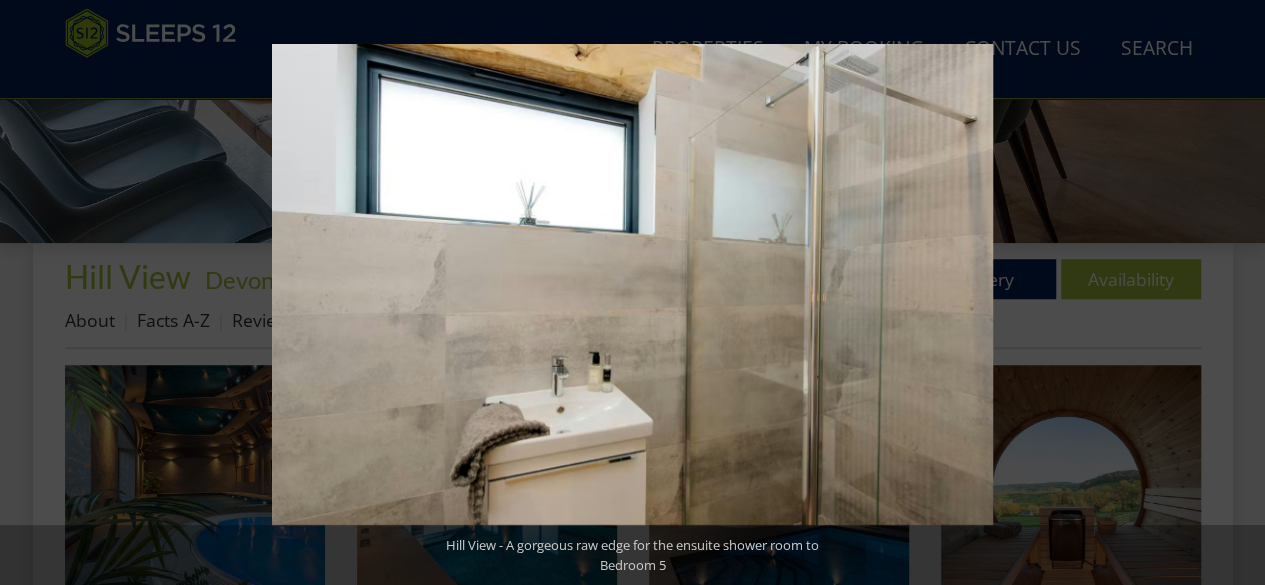 click at bounding box center [1230, 293] 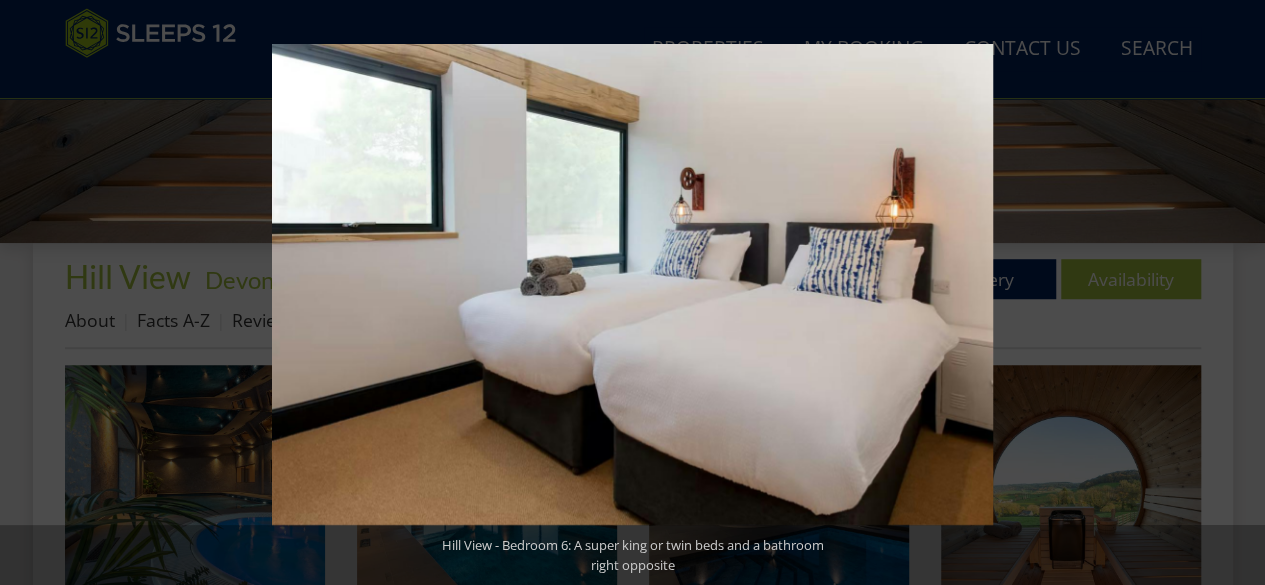 click at bounding box center [1230, 293] 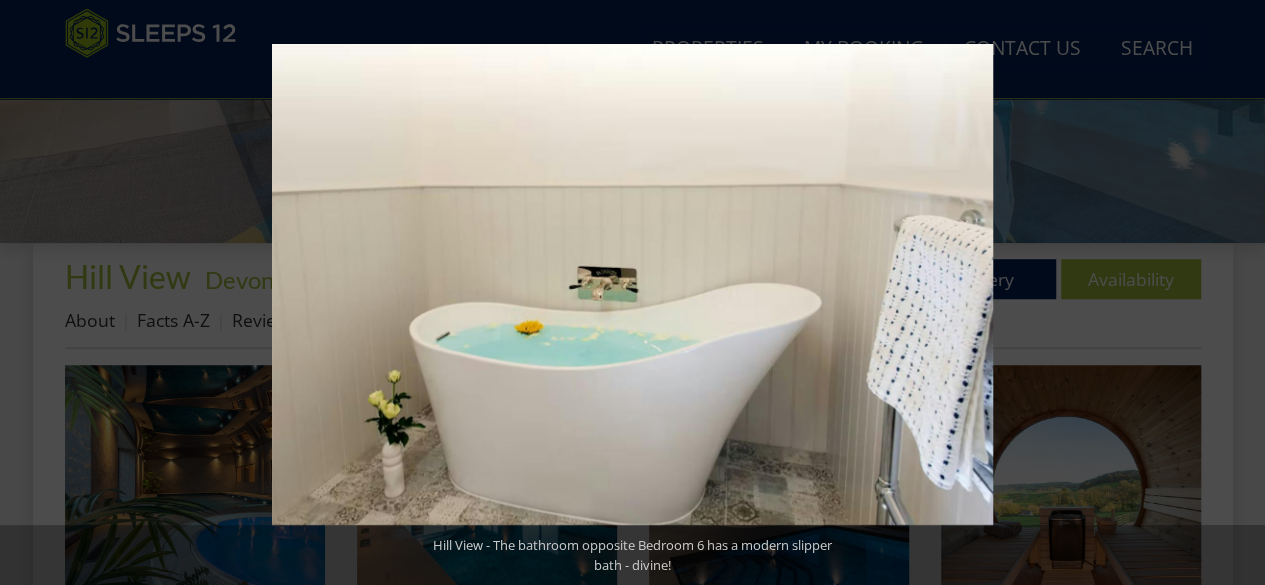 click at bounding box center (1230, 293) 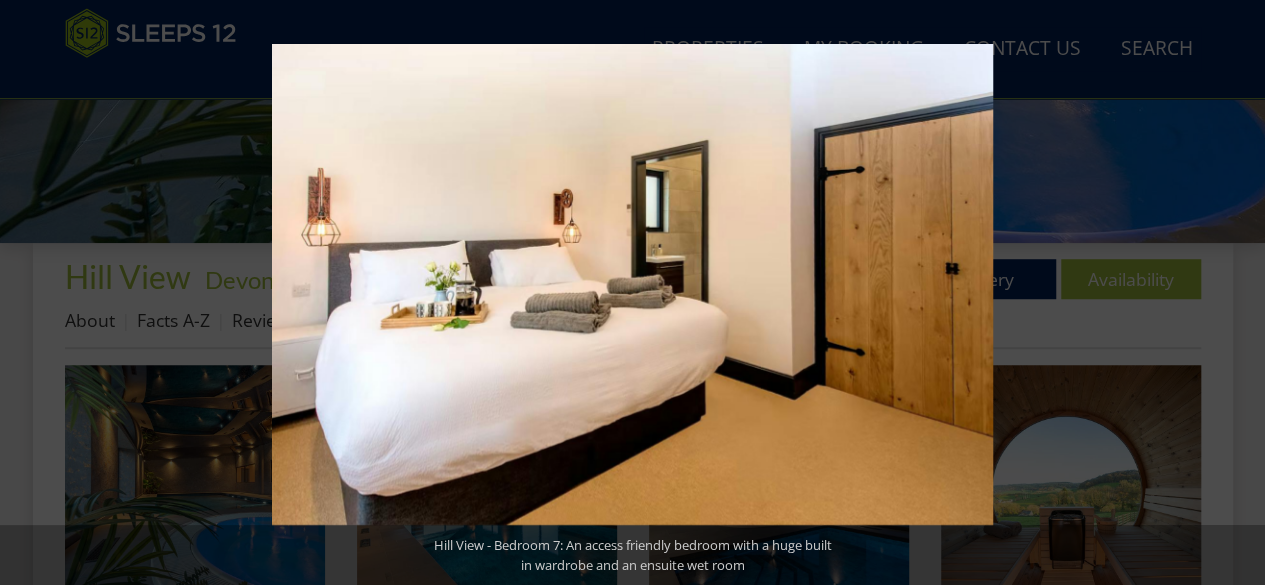 click at bounding box center (1230, 293) 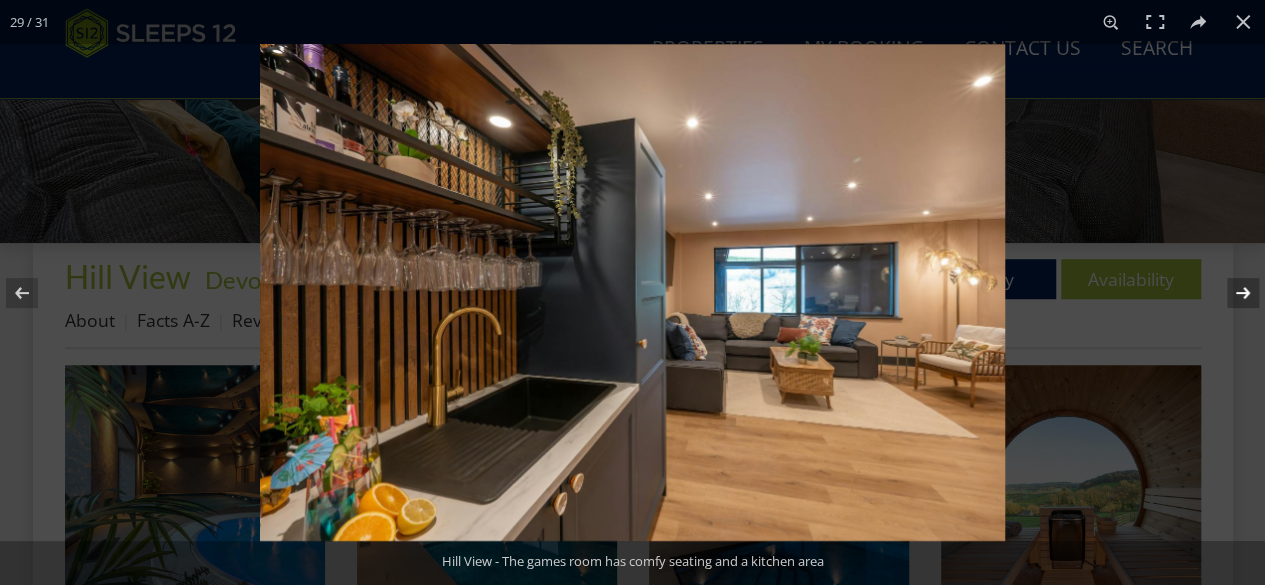 click at bounding box center (1230, 293) 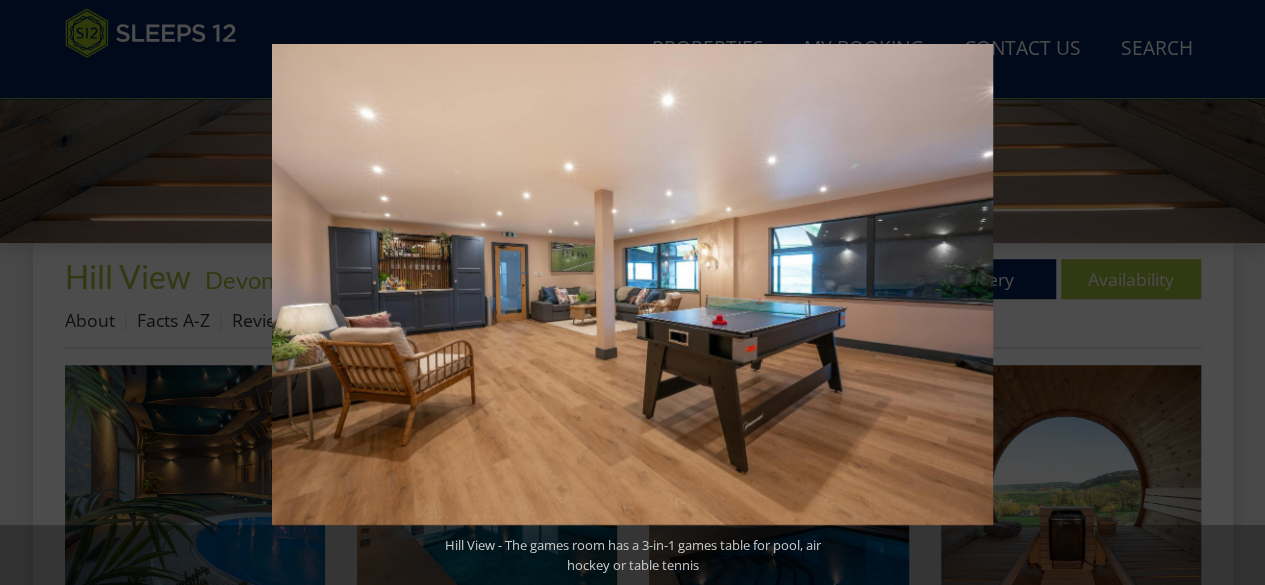 click at bounding box center [1230, 293] 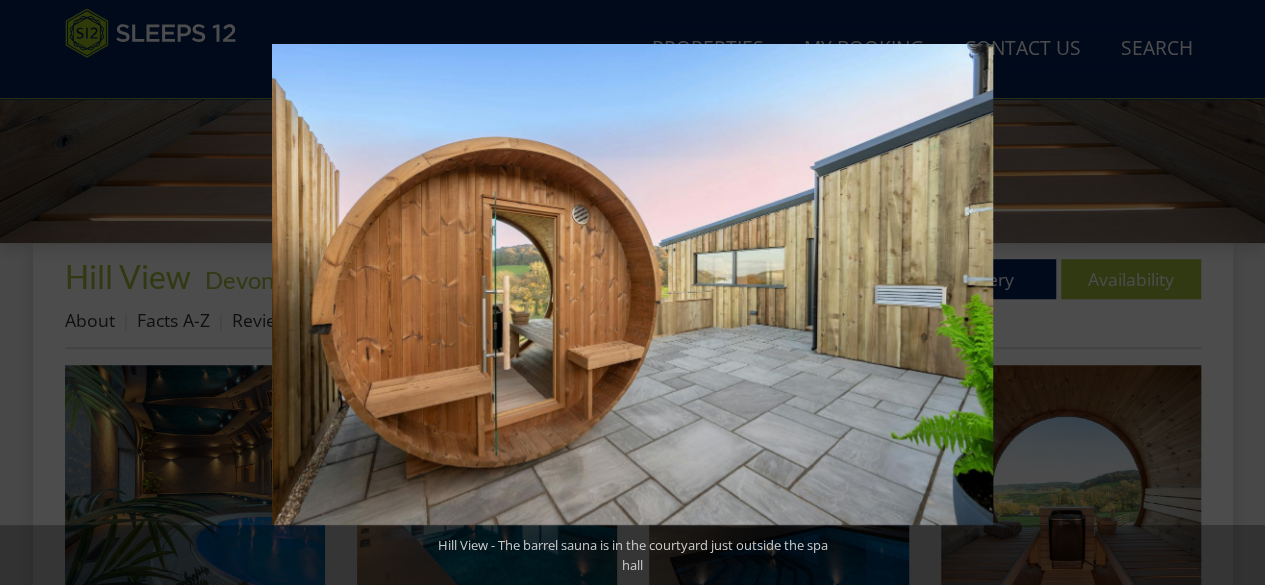 click at bounding box center (1230, 293) 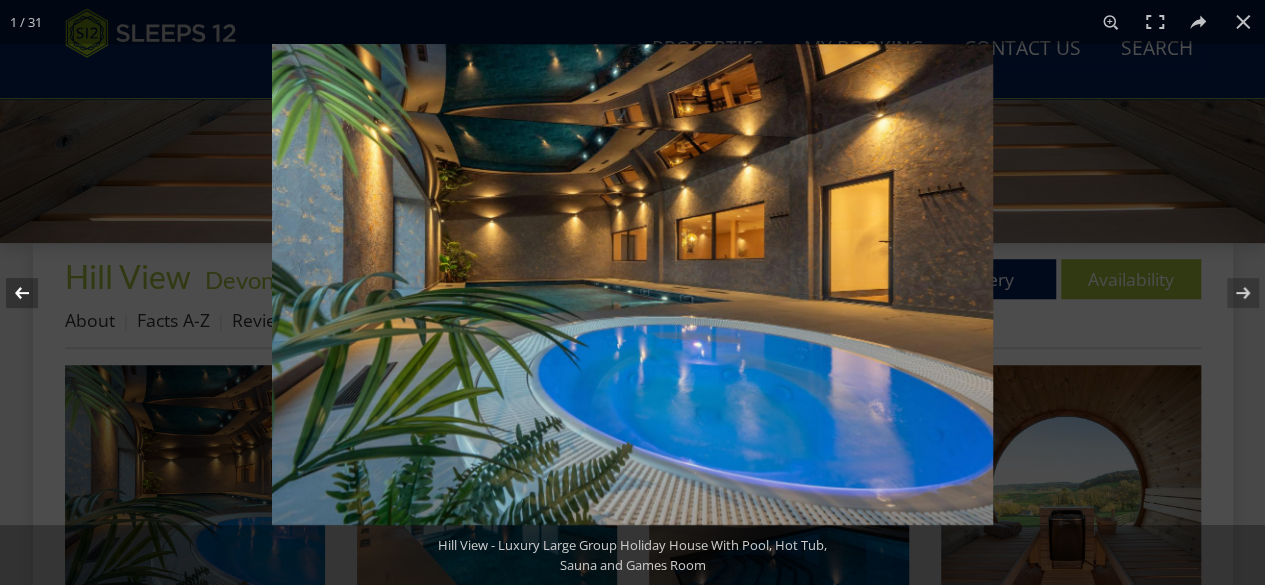 click at bounding box center [35, 293] 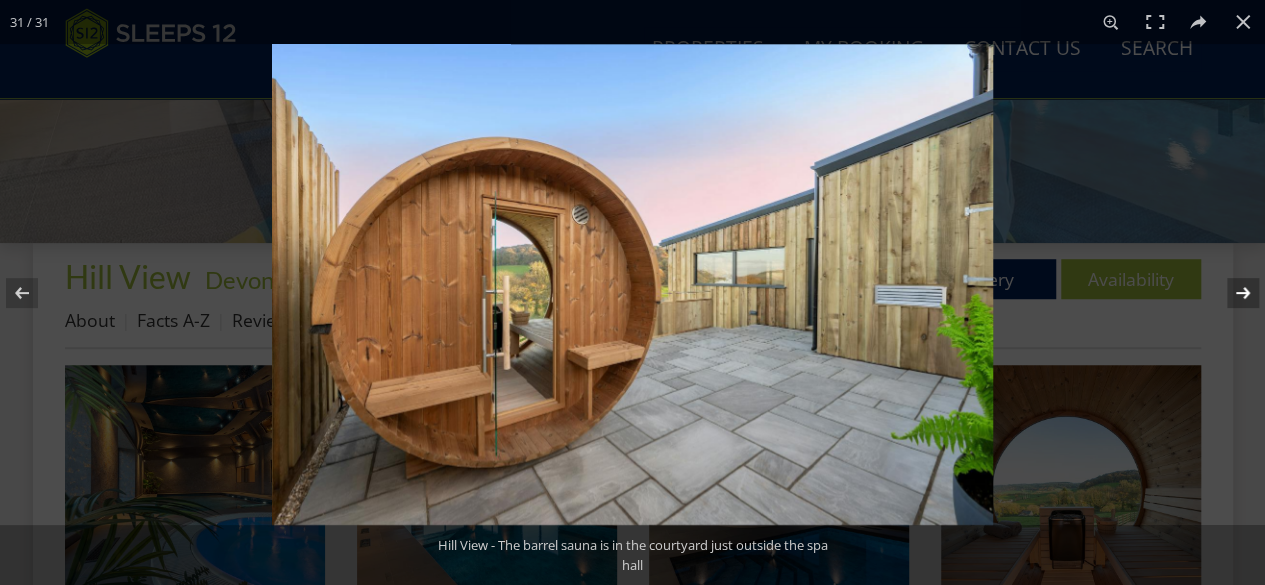 click at bounding box center [1230, 293] 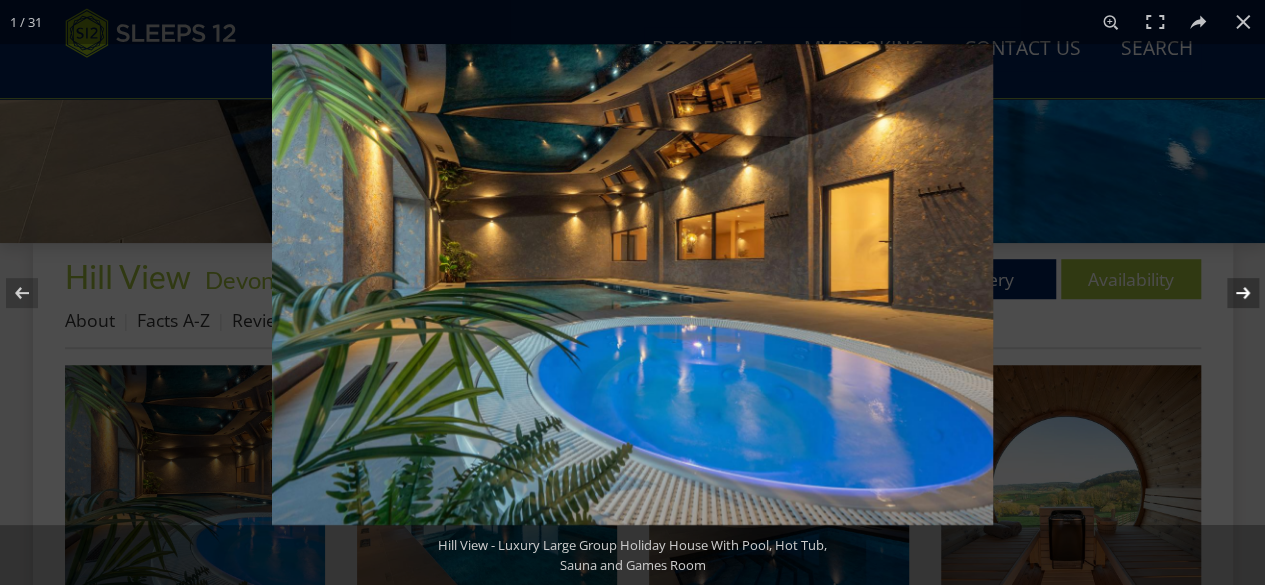 click at bounding box center [1230, 293] 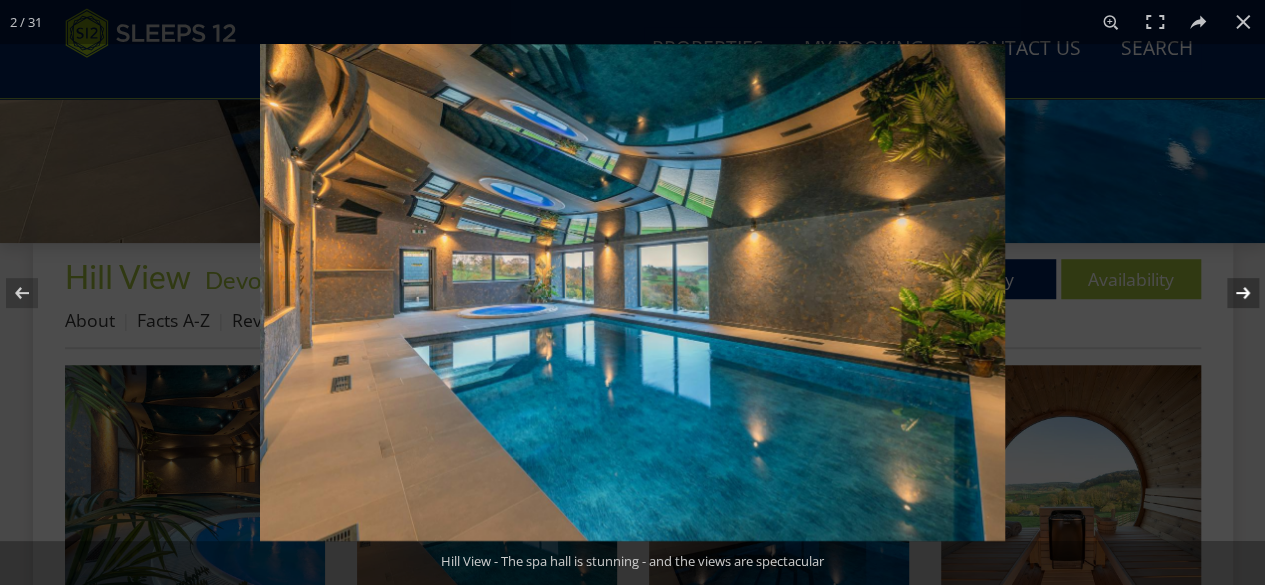 click at bounding box center [1230, 293] 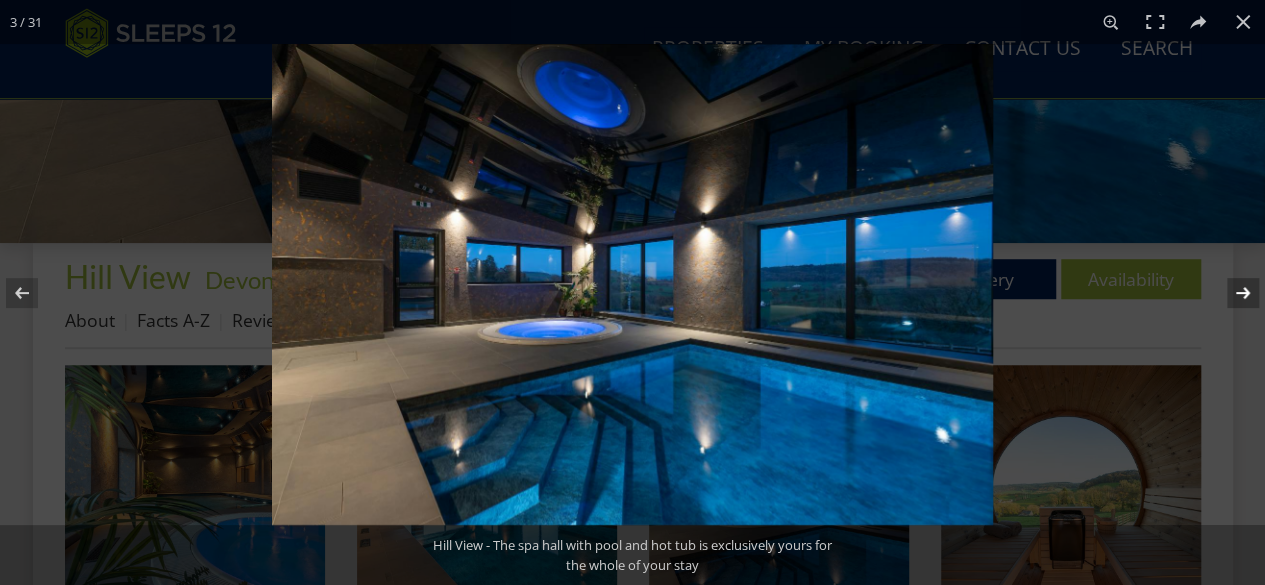 click at bounding box center (1230, 293) 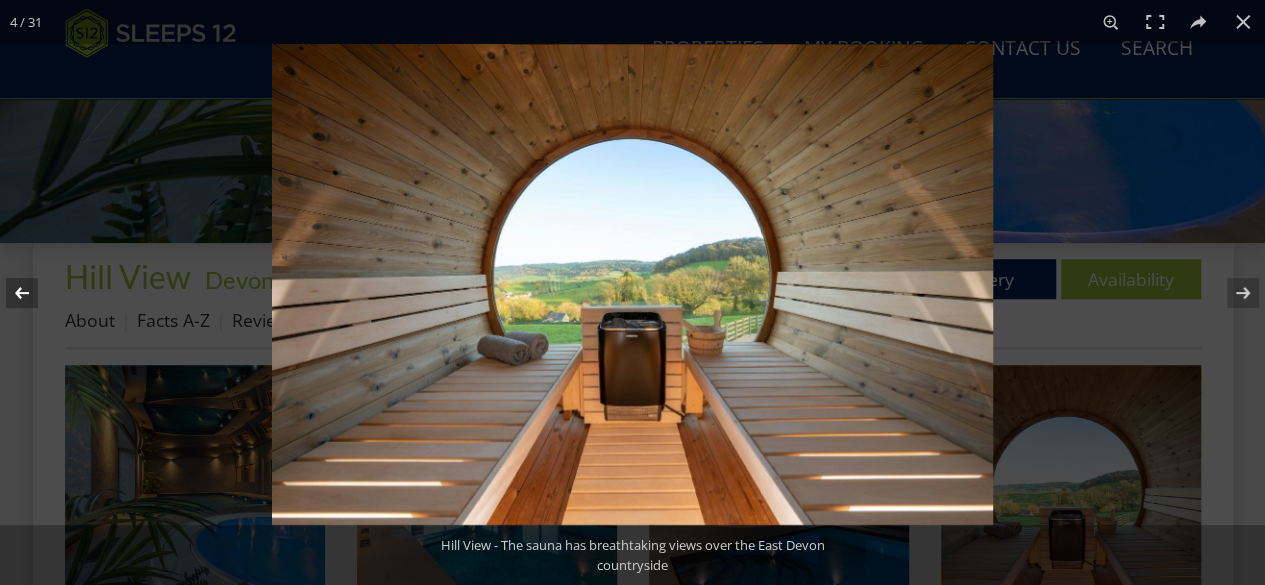 click at bounding box center (35, 293) 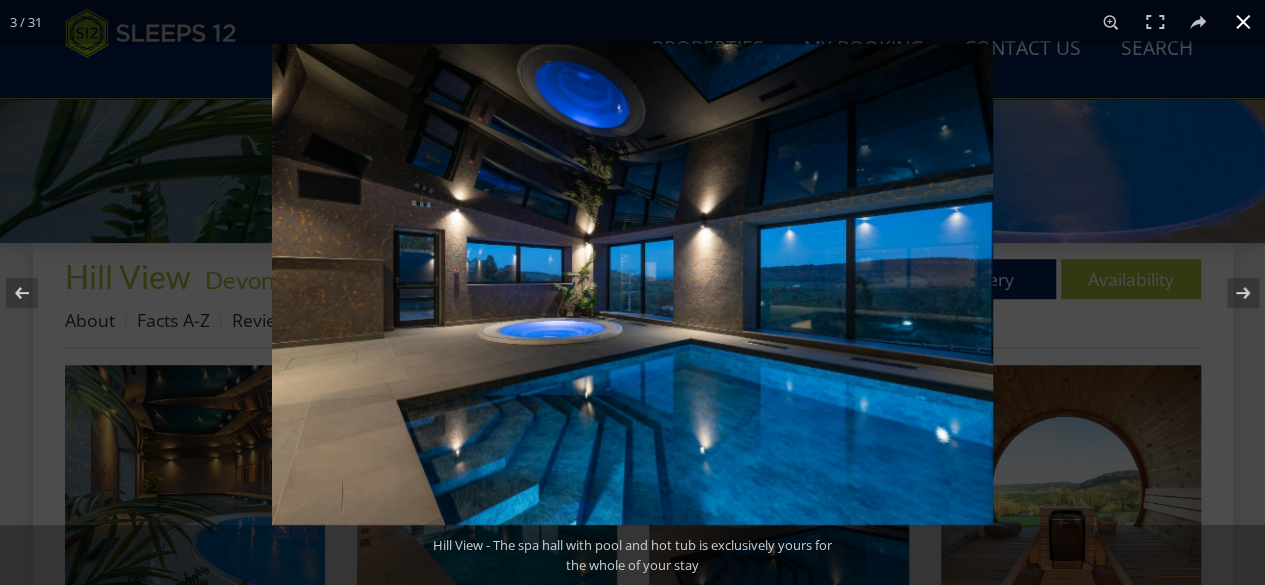 click at bounding box center (1243, 22) 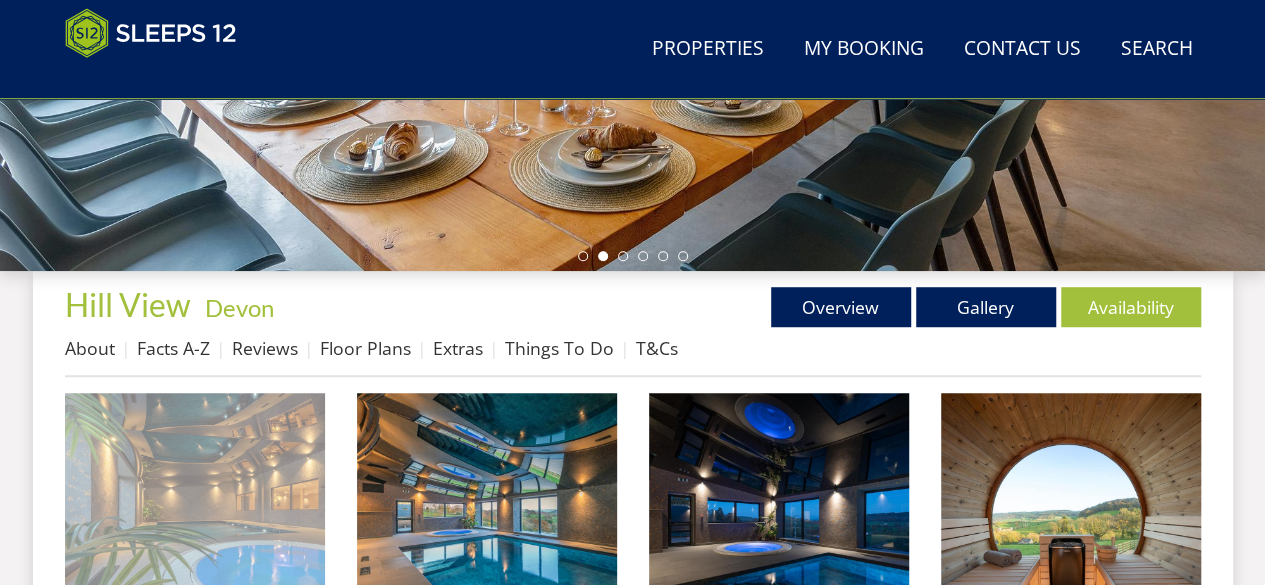 scroll, scrollTop: 600, scrollLeft: 0, axis: vertical 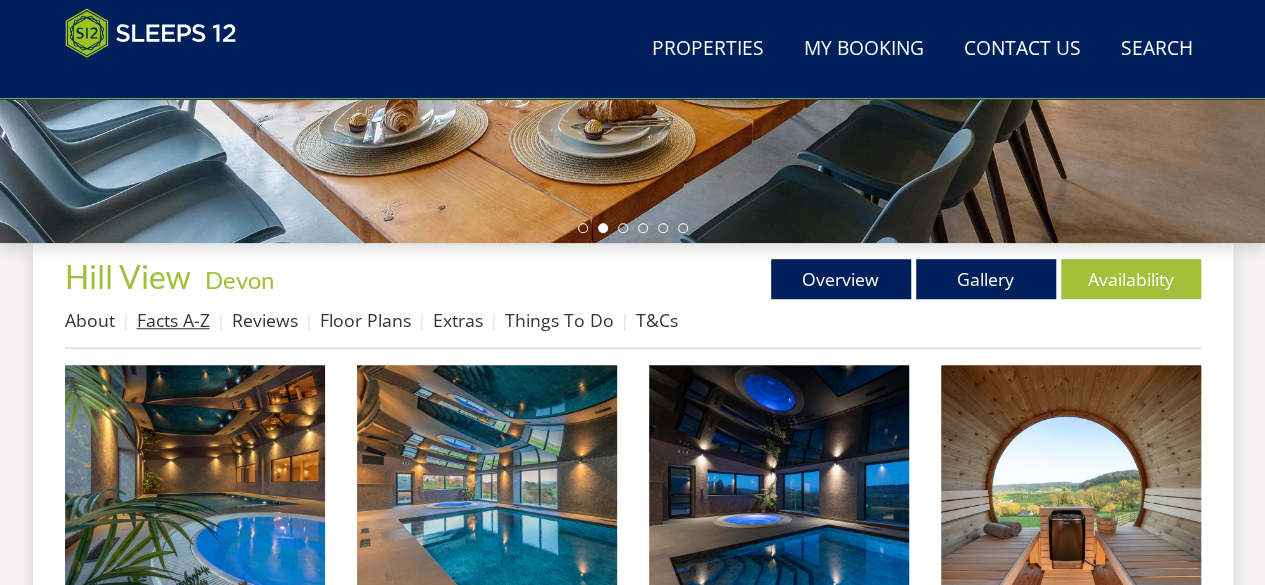 click on "Facts A-Z" at bounding box center (173, 320) 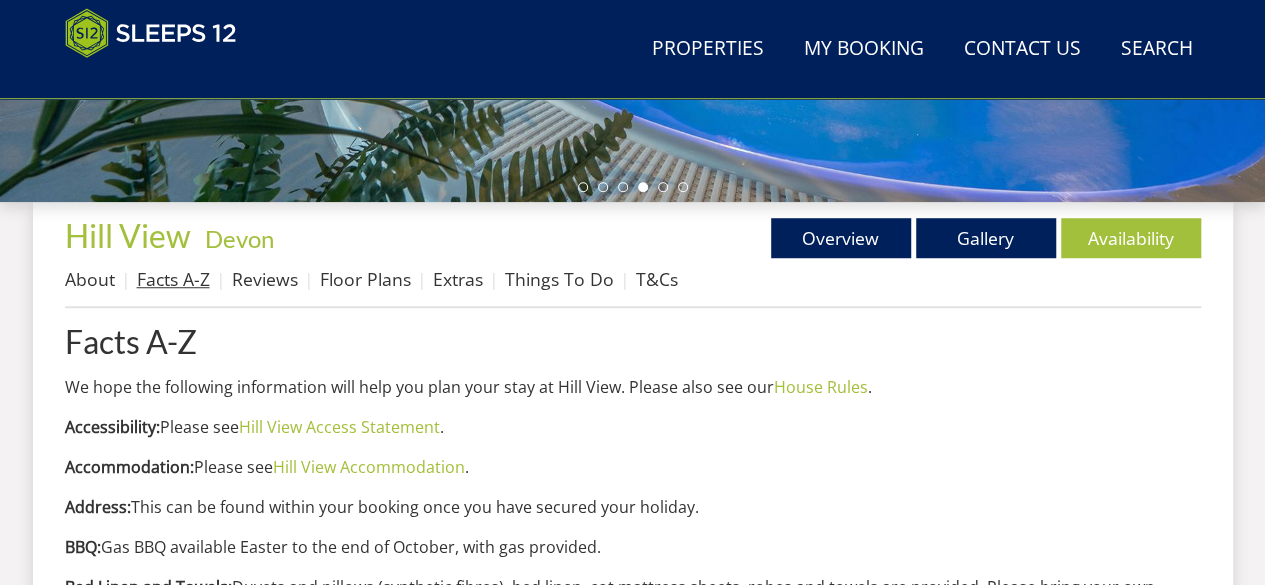 scroll, scrollTop: 600, scrollLeft: 0, axis: vertical 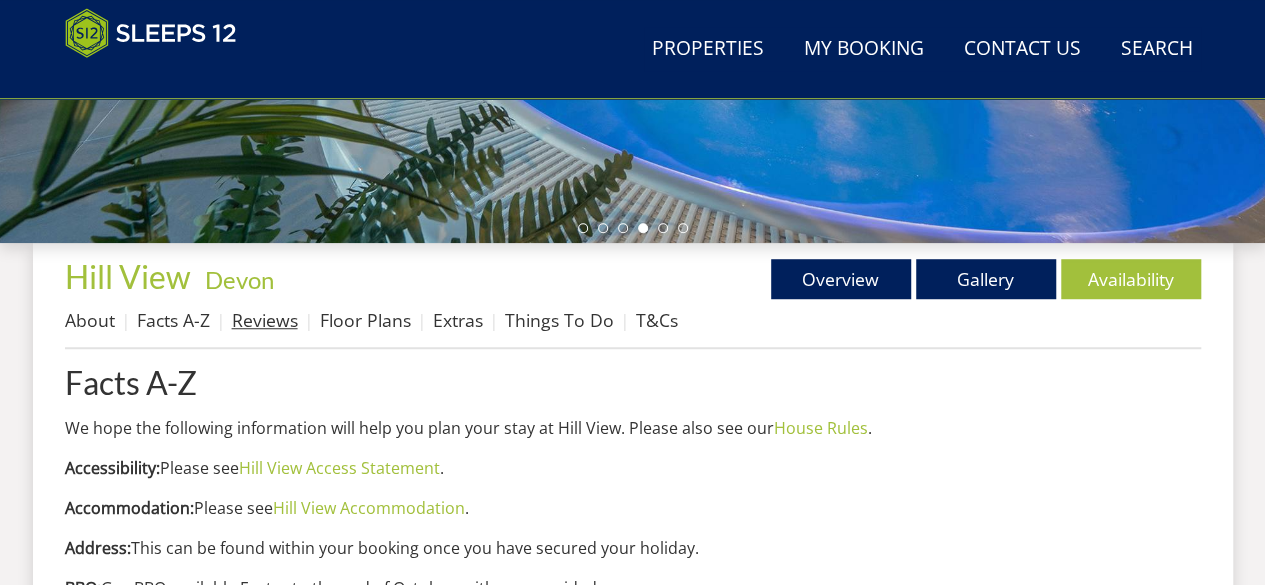 click on "Reviews" at bounding box center (265, 320) 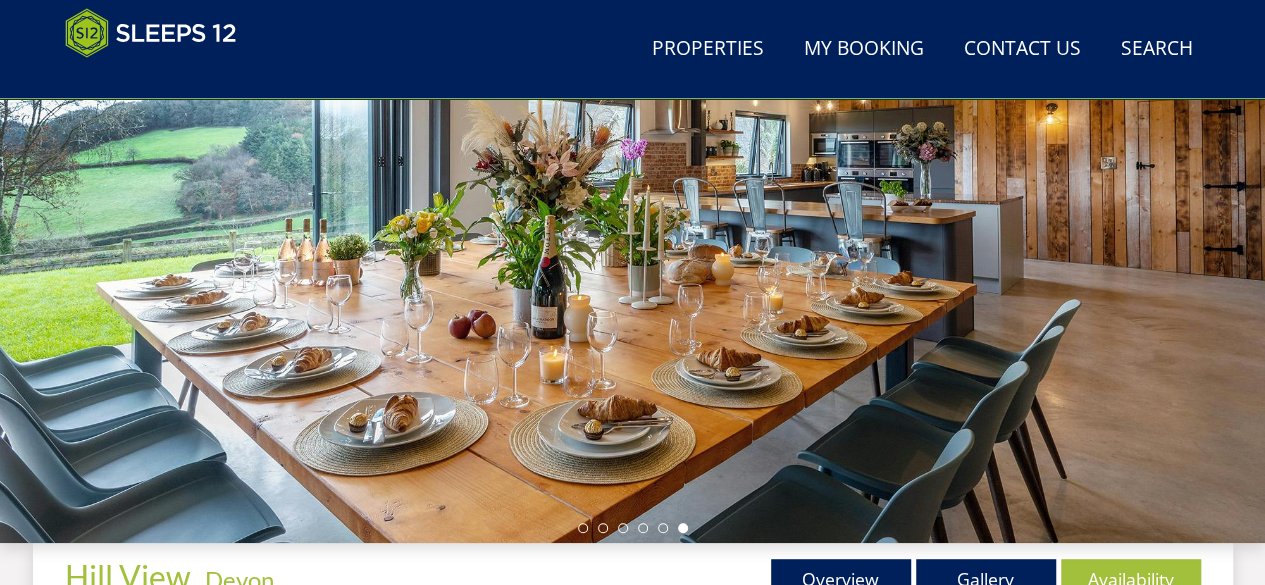 scroll, scrollTop: 500, scrollLeft: 0, axis: vertical 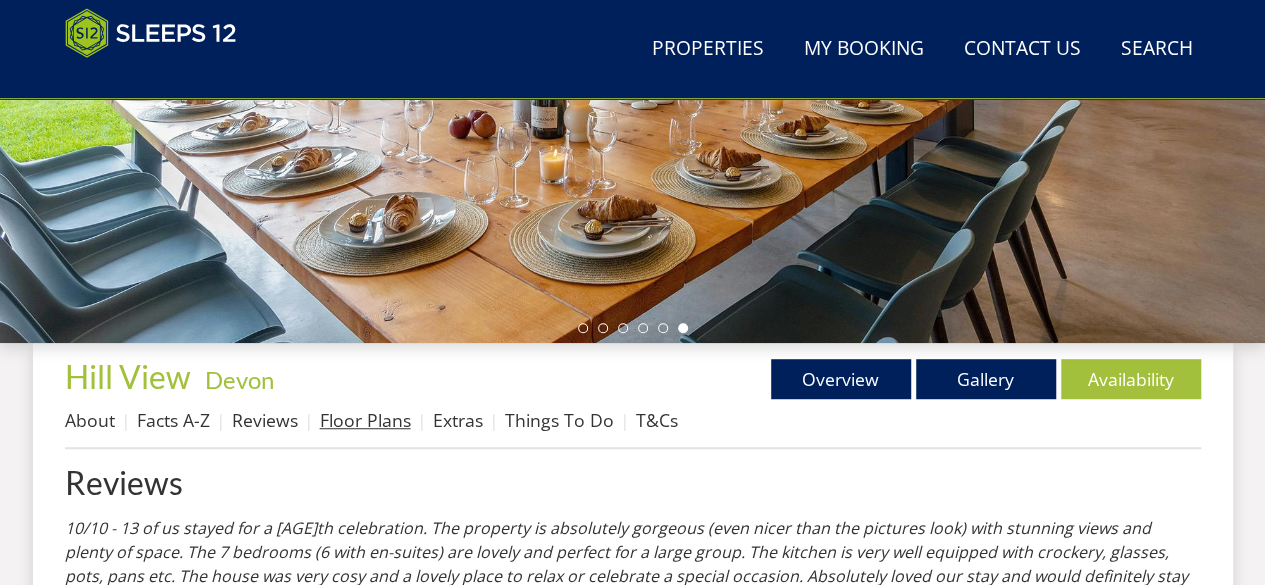 click on "Floor Plans" at bounding box center (365, 420) 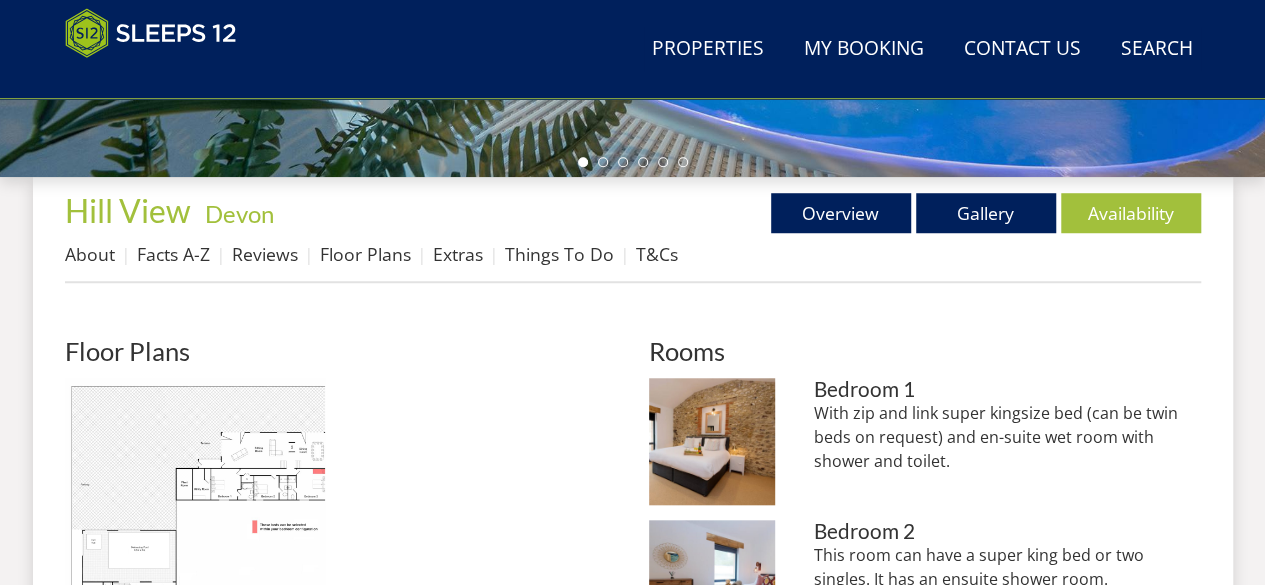 scroll, scrollTop: 800, scrollLeft: 0, axis: vertical 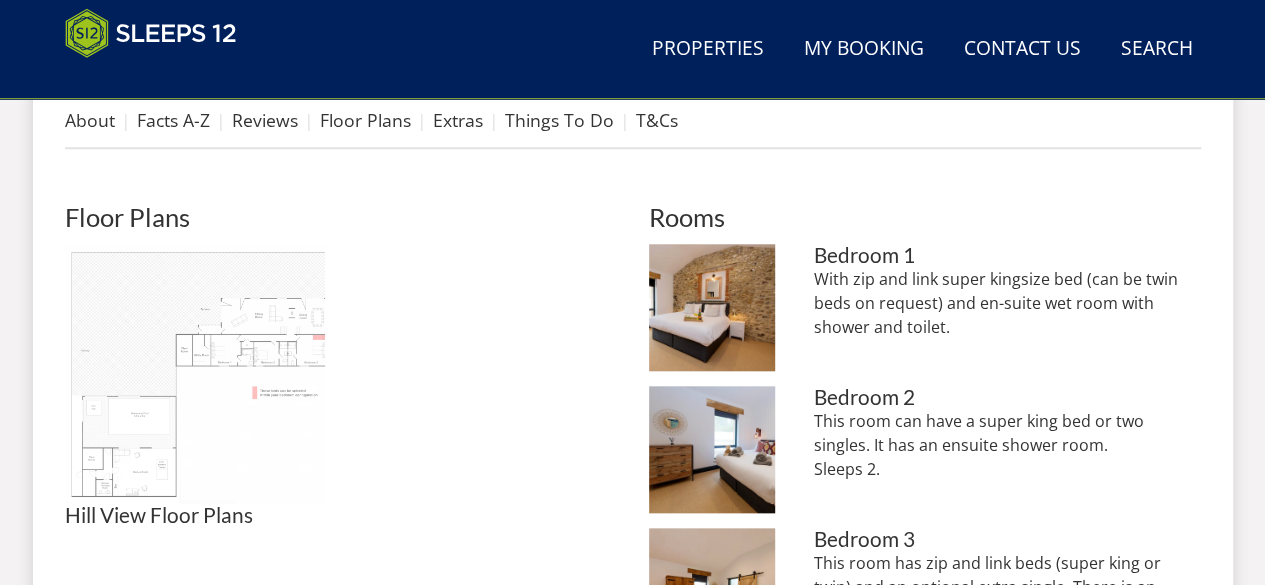 click at bounding box center (195, 374) 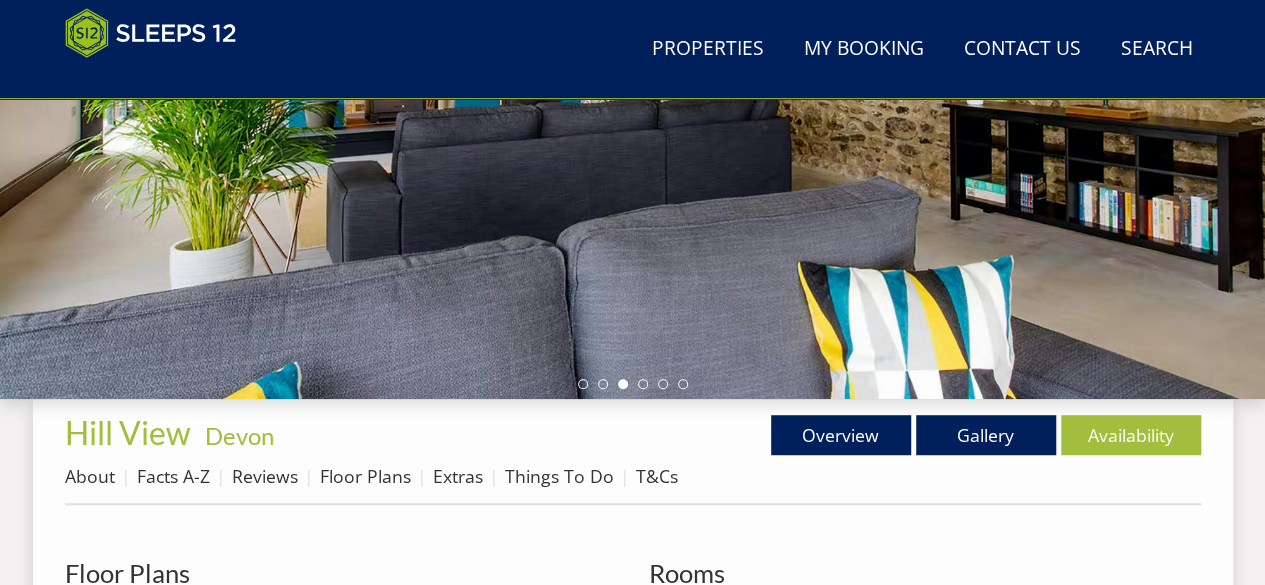 scroll, scrollTop: 400, scrollLeft: 0, axis: vertical 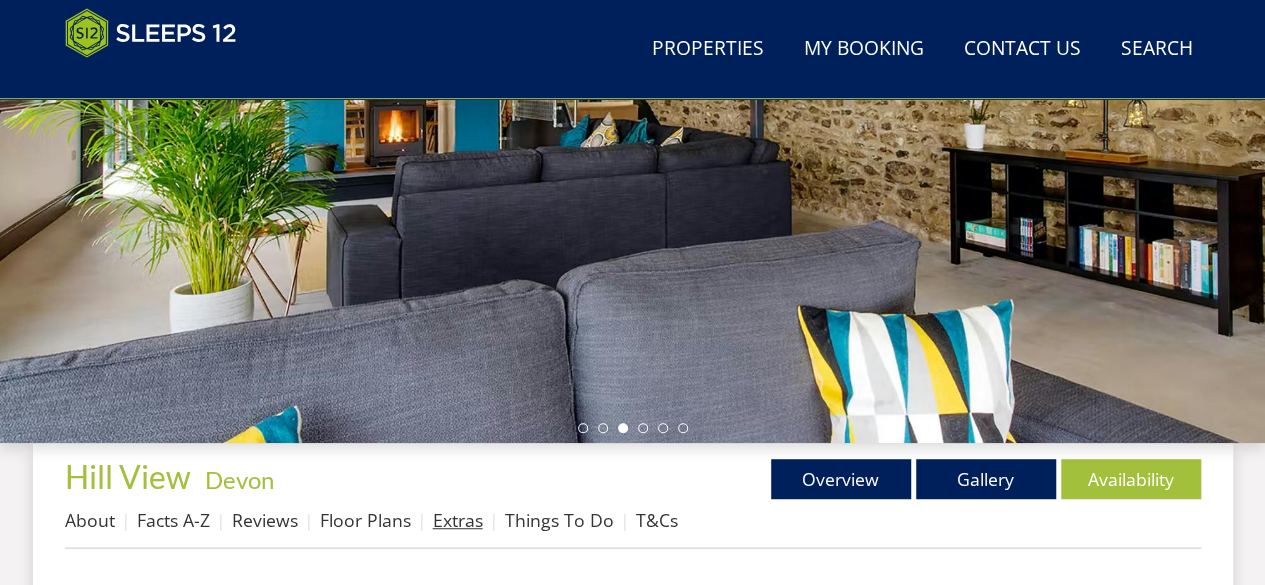 click on "Extras" at bounding box center [458, 520] 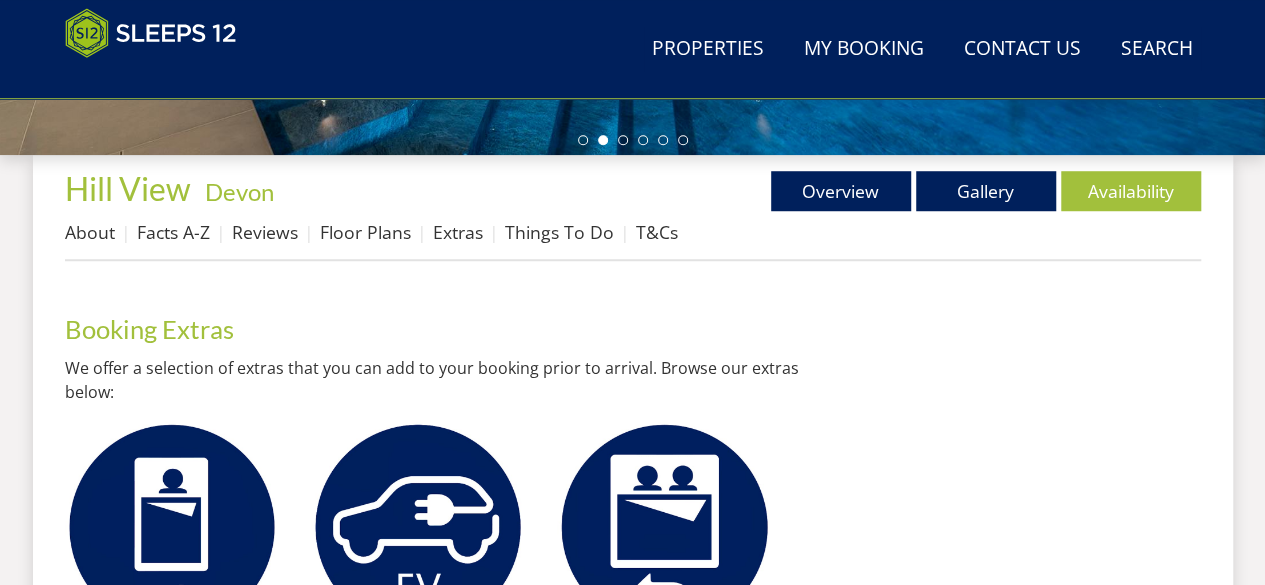 scroll, scrollTop: 500, scrollLeft: 0, axis: vertical 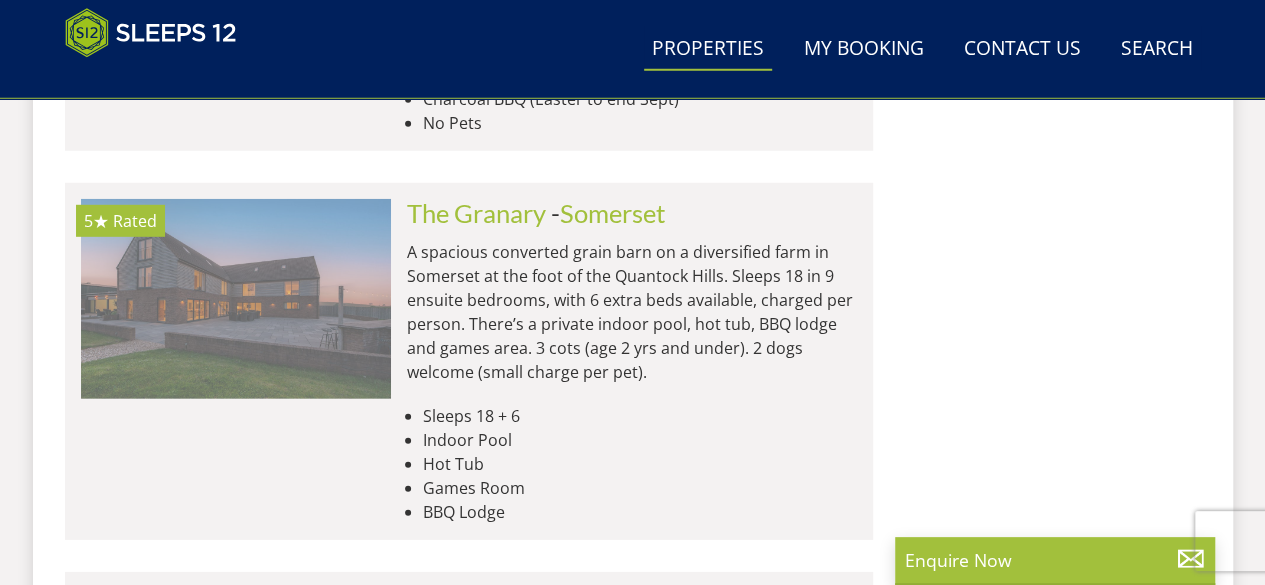 click at bounding box center (236, 299) 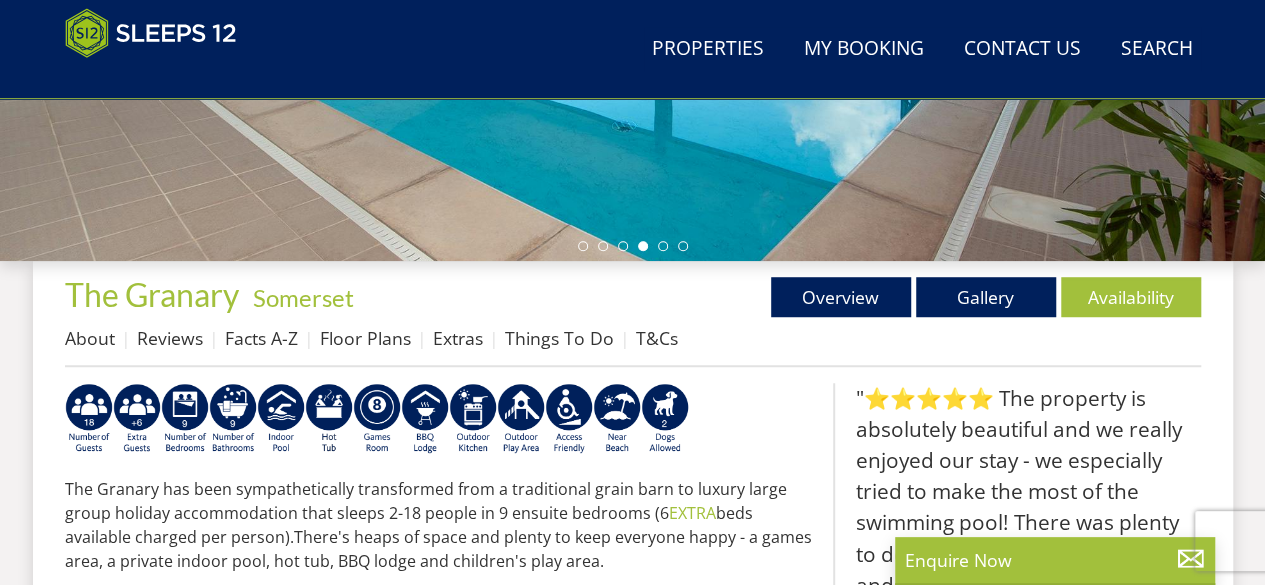 scroll, scrollTop: 600, scrollLeft: 0, axis: vertical 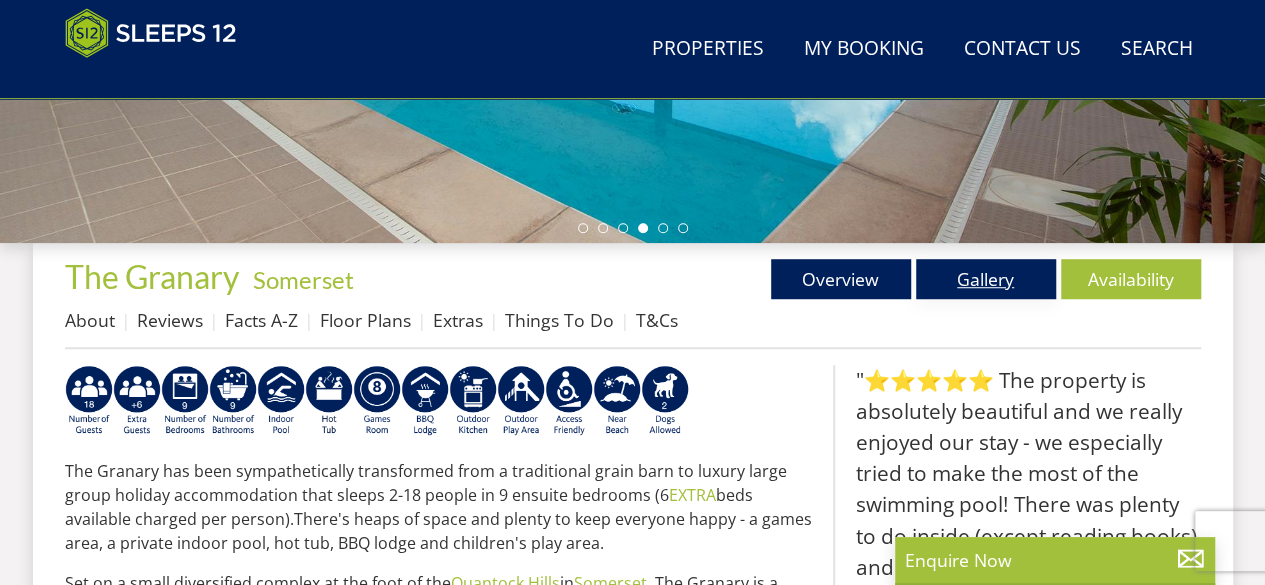 click on "Gallery" at bounding box center [986, 279] 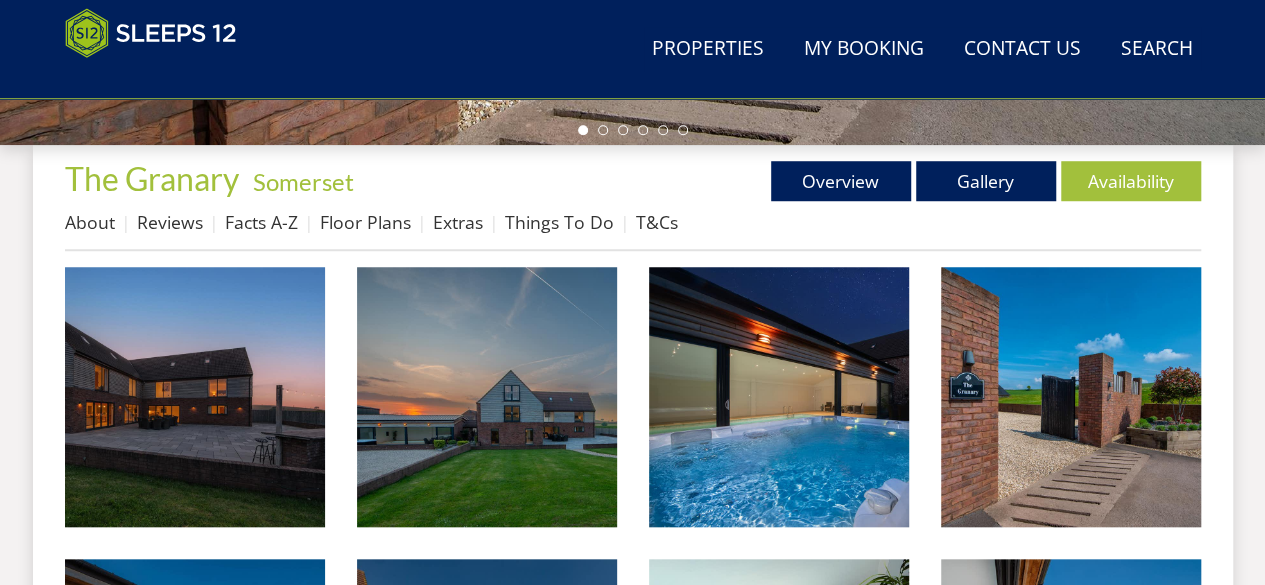 scroll, scrollTop: 700, scrollLeft: 0, axis: vertical 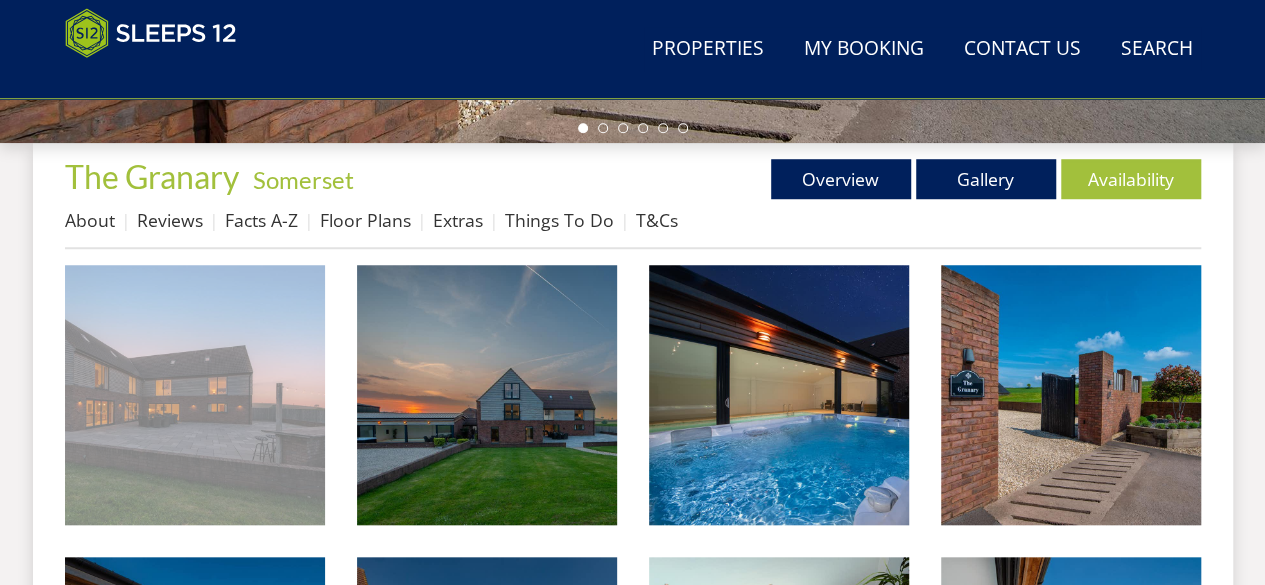click at bounding box center (195, 395) 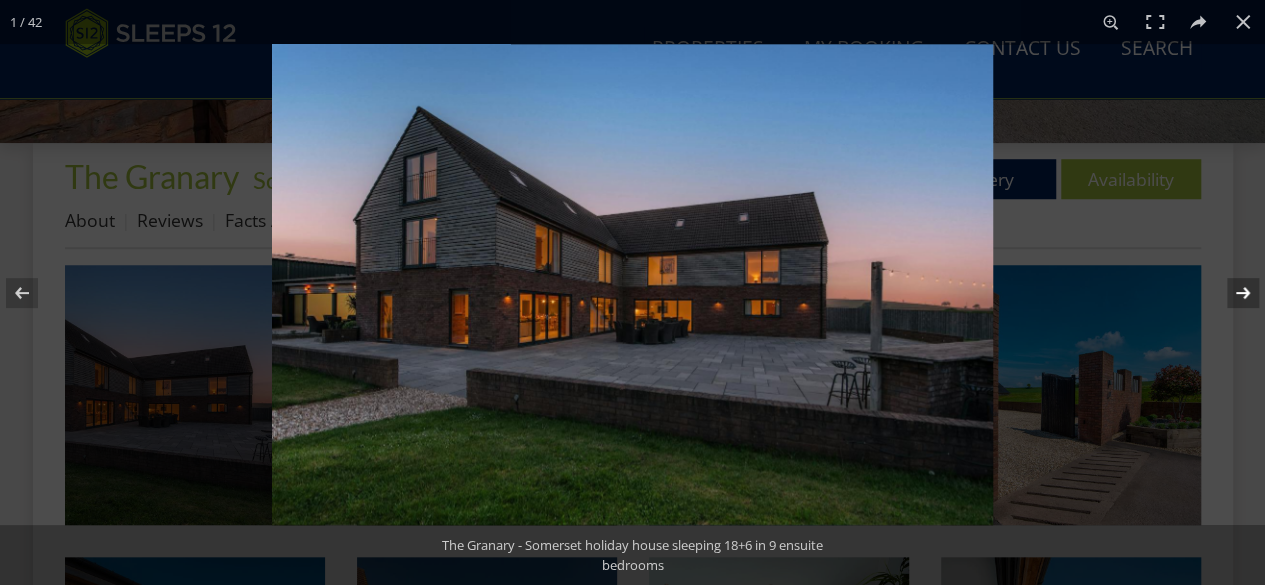 click at bounding box center [1230, 293] 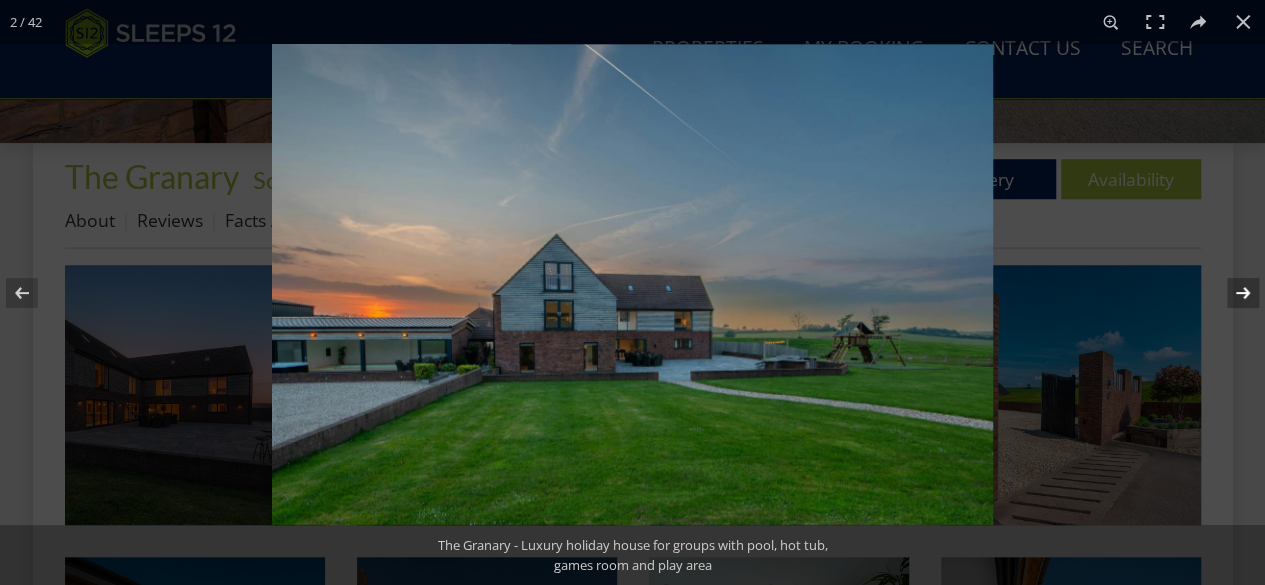 click at bounding box center [1230, 293] 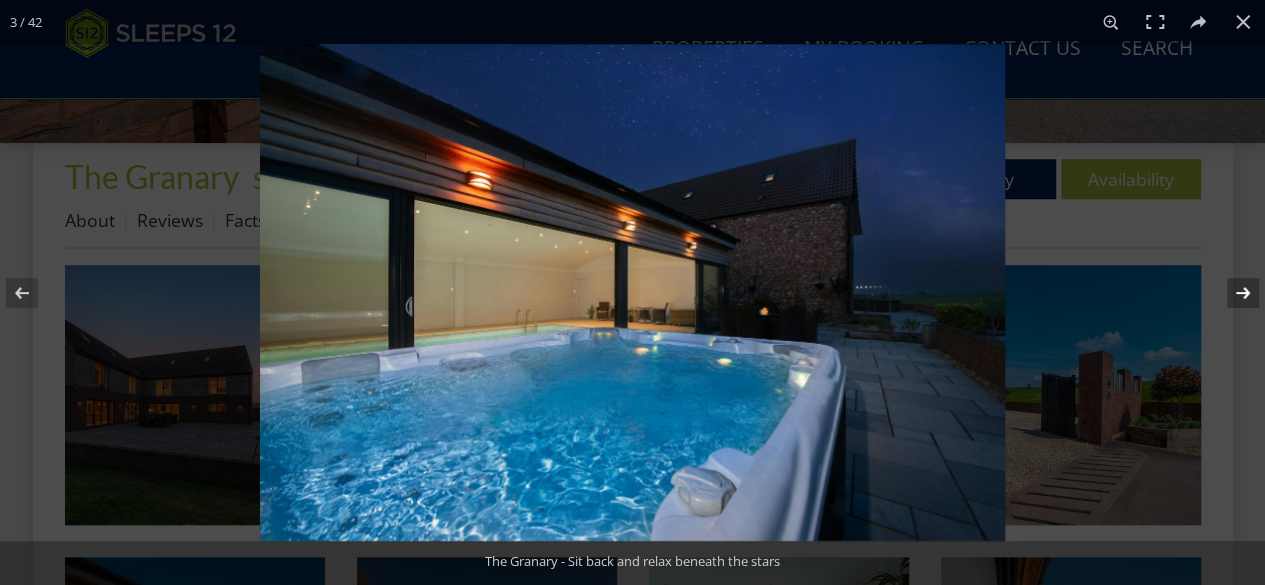 click at bounding box center [1230, 293] 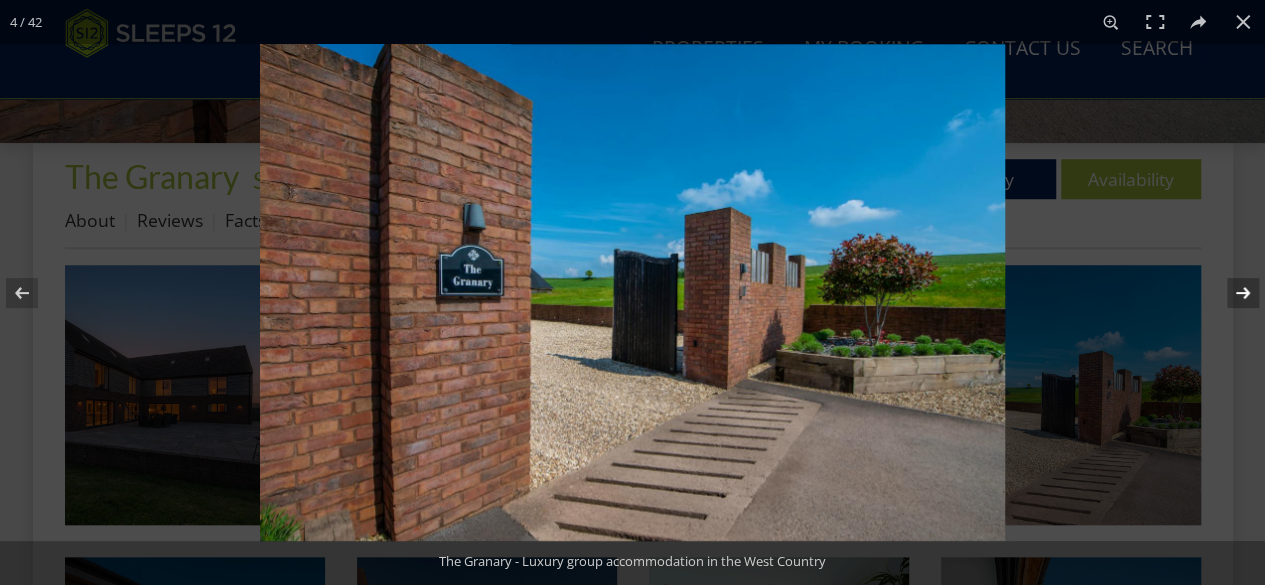 click at bounding box center [1230, 293] 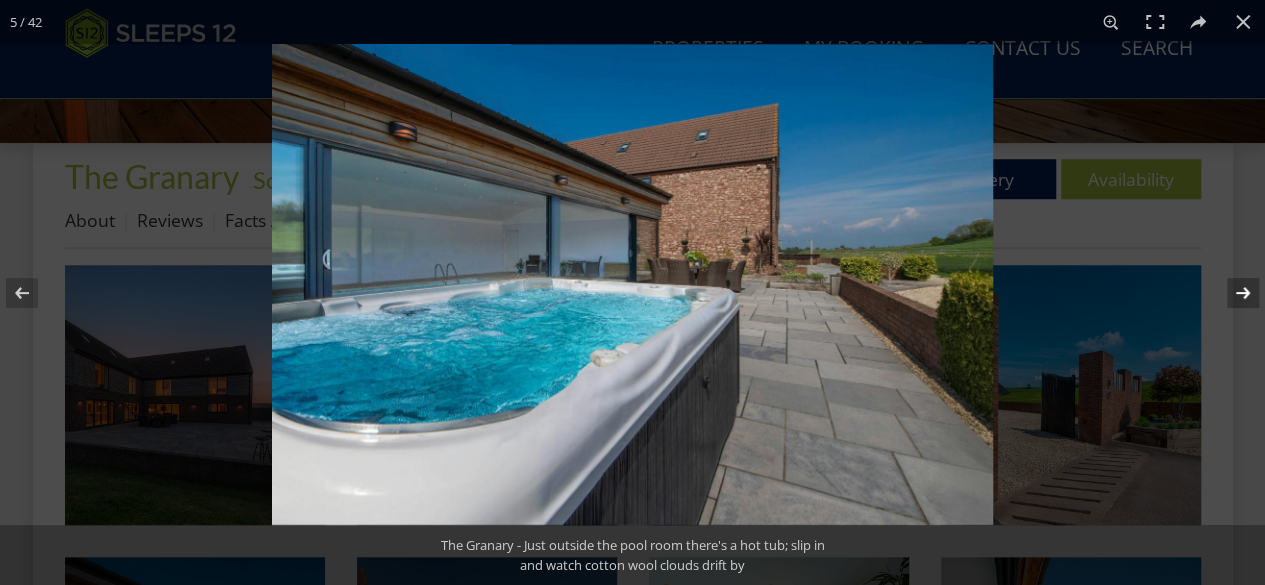 click at bounding box center (1230, 293) 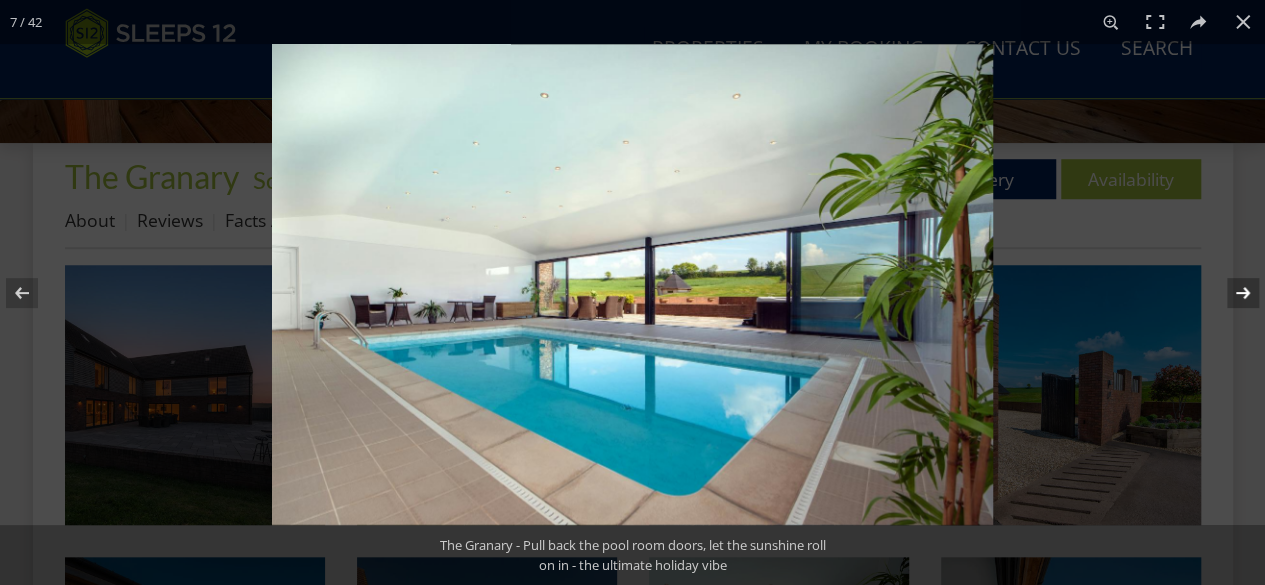 click at bounding box center [1230, 293] 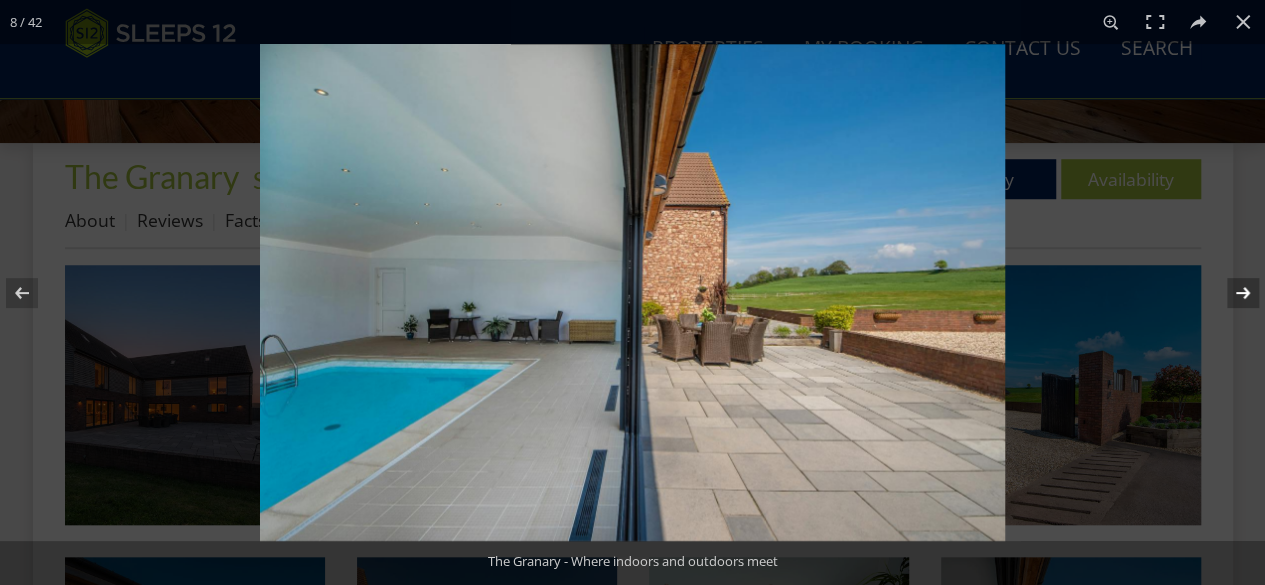 click at bounding box center [1230, 293] 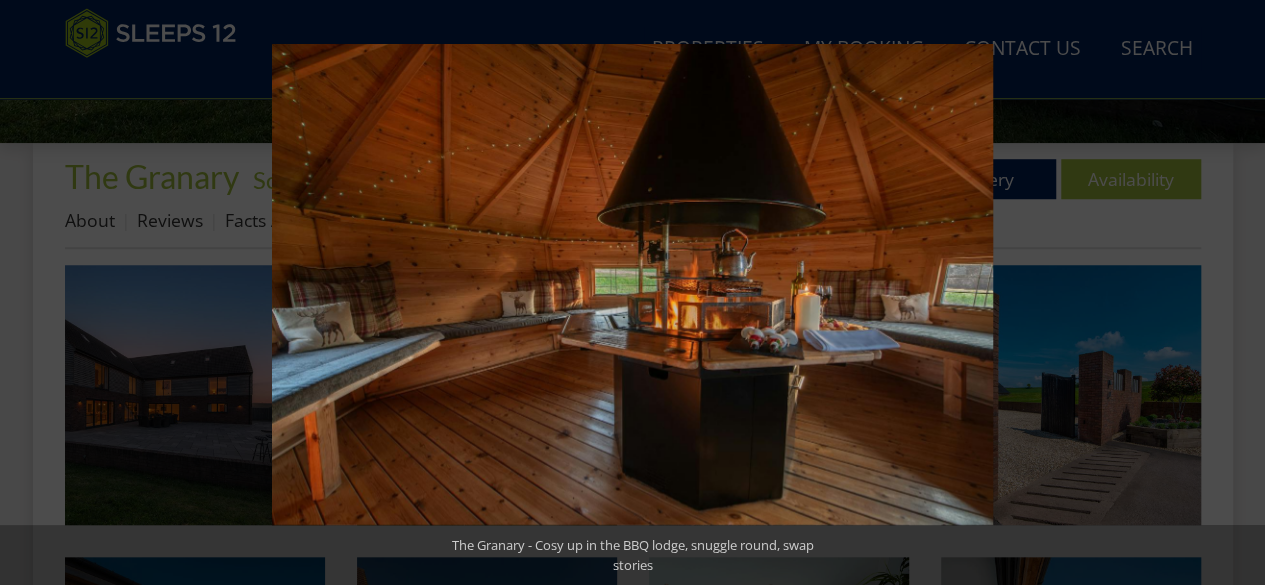 click at bounding box center (1230, 293) 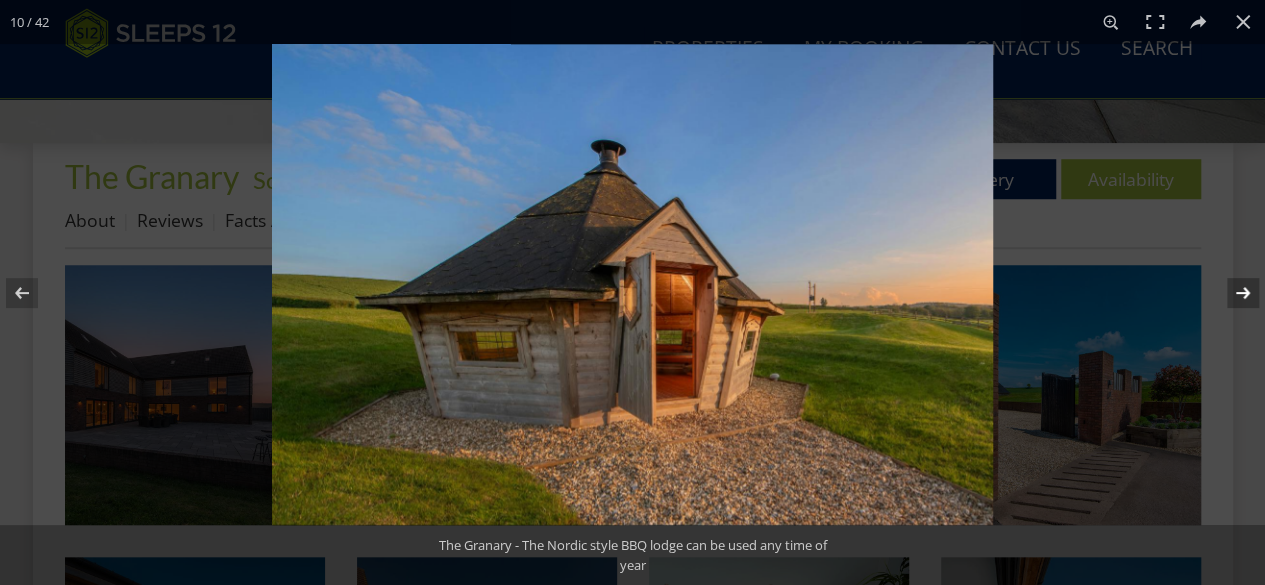 click at bounding box center [1230, 293] 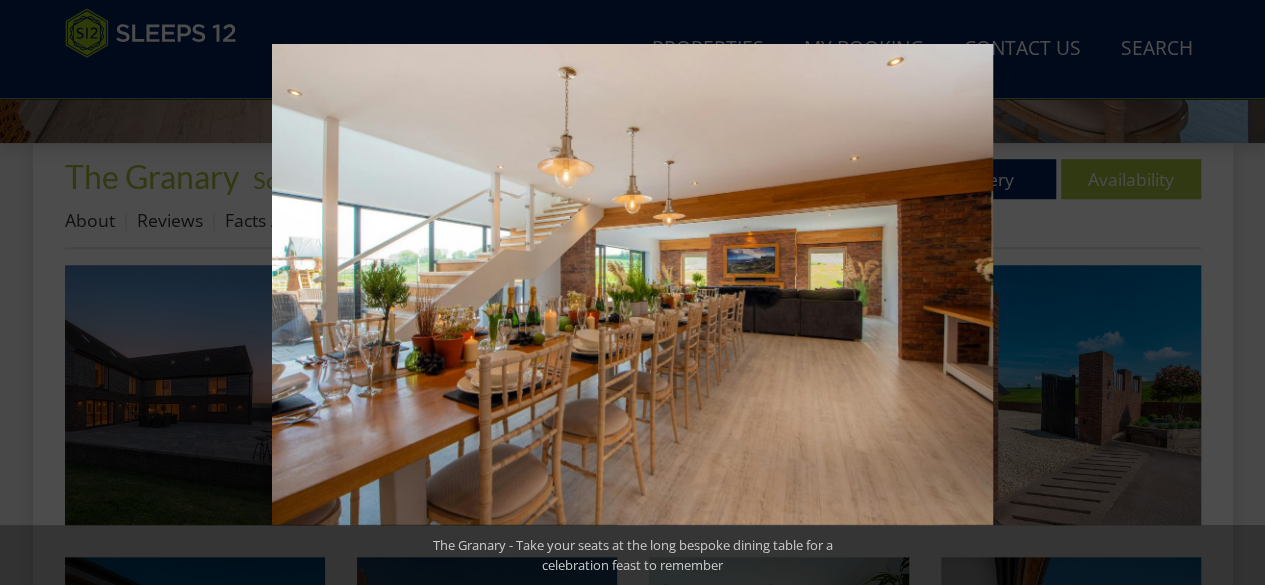 click at bounding box center (1230, 293) 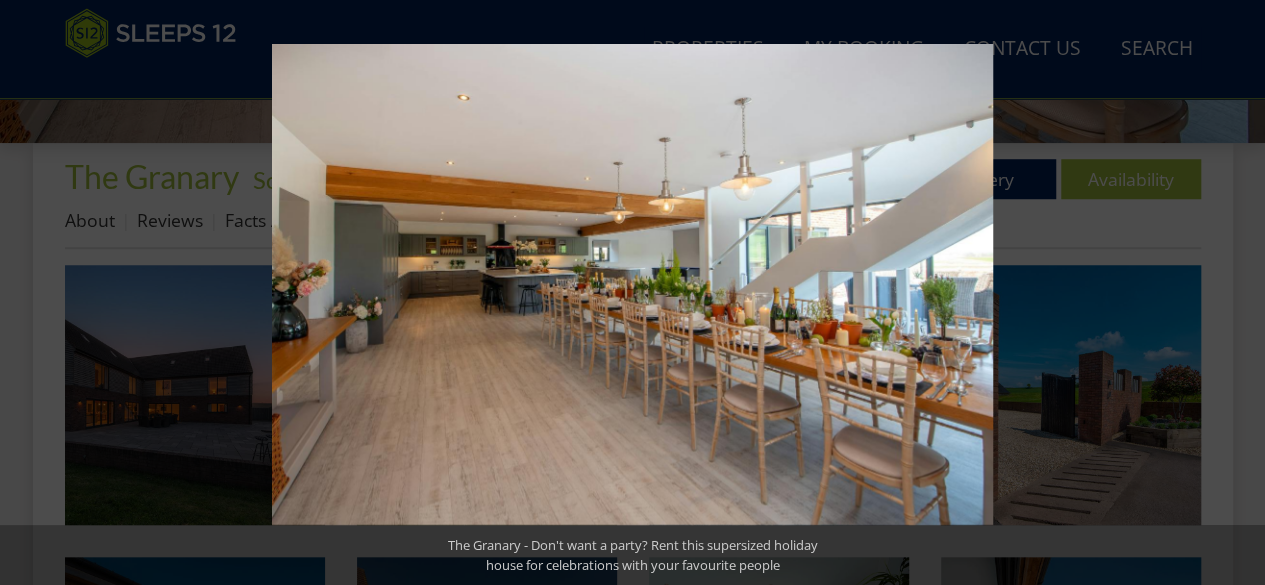 click at bounding box center (1230, 293) 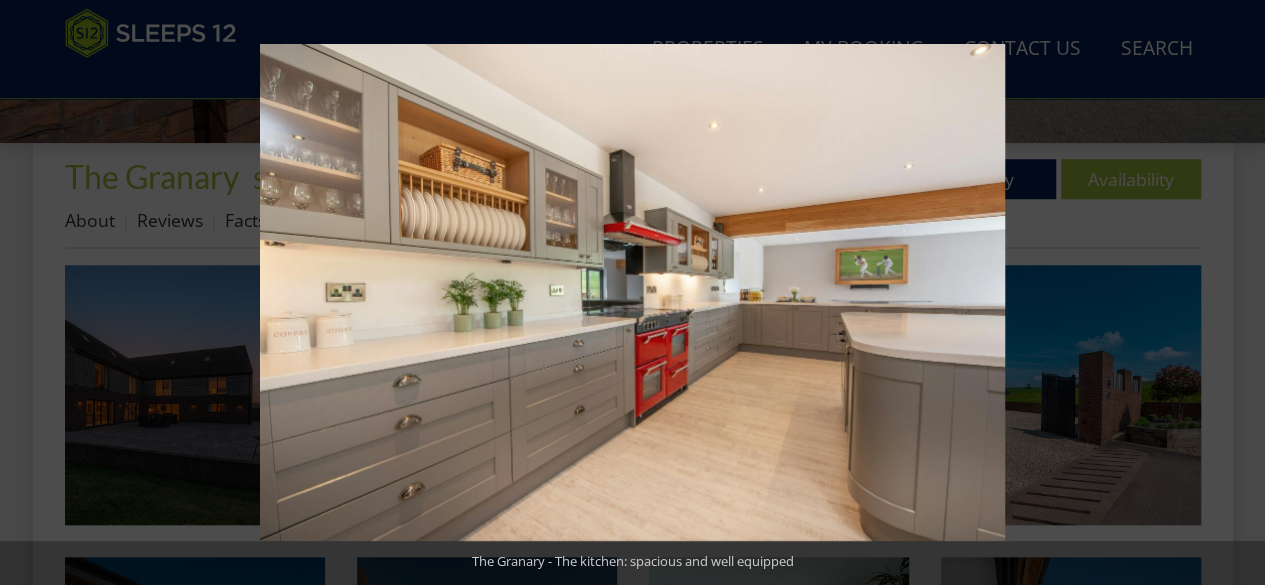 click at bounding box center (1230, 293) 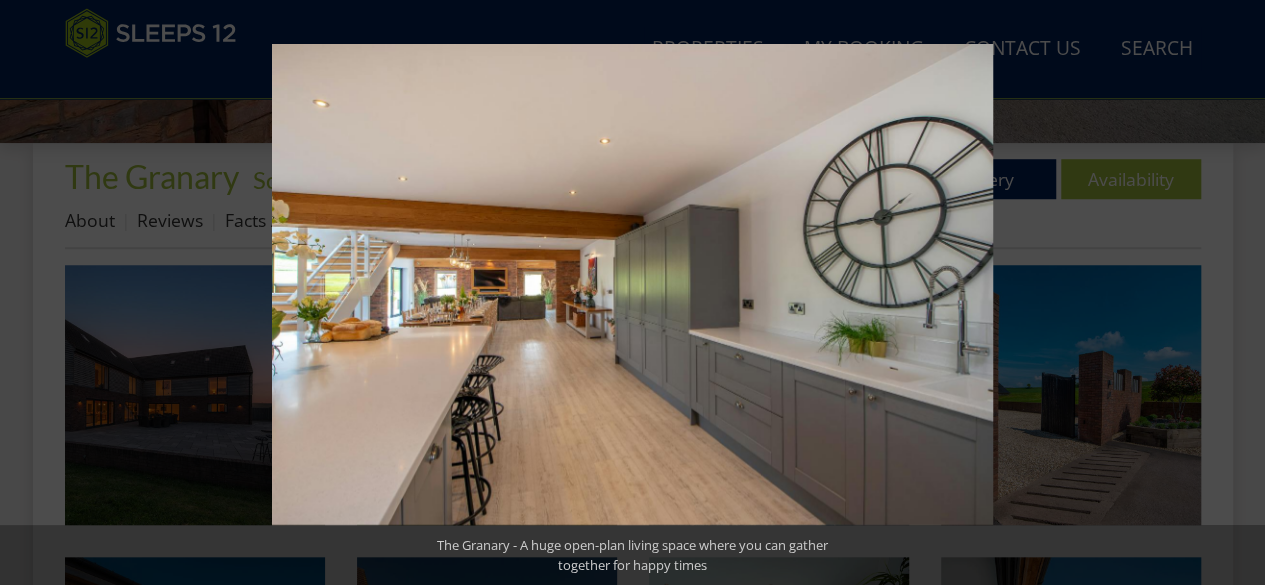 click at bounding box center (1230, 293) 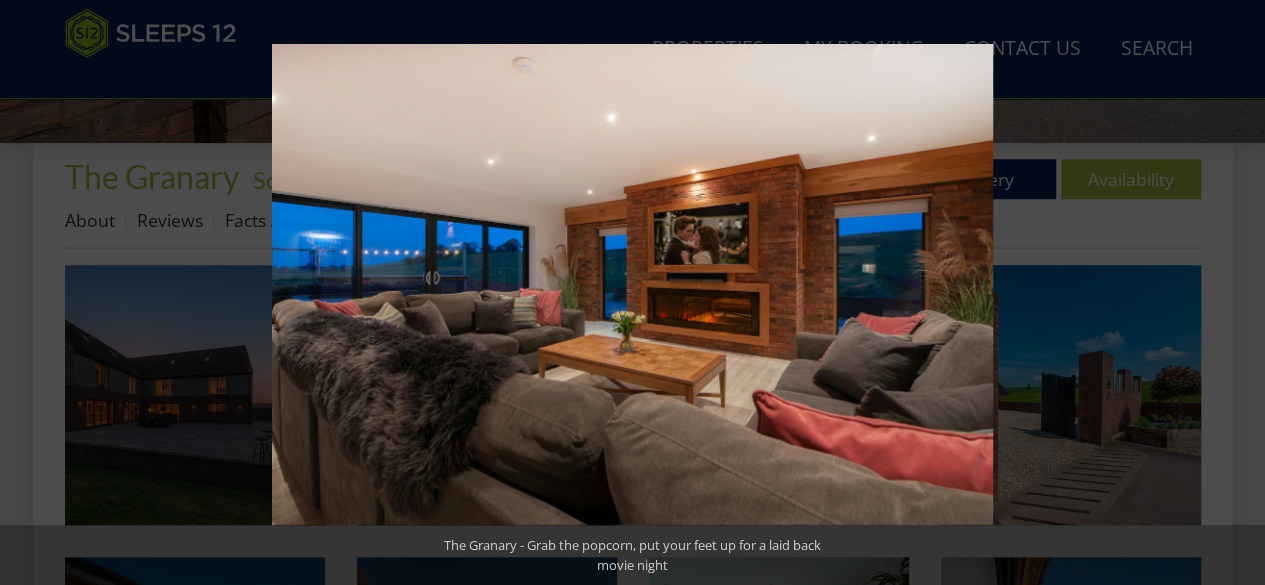click at bounding box center (1230, 293) 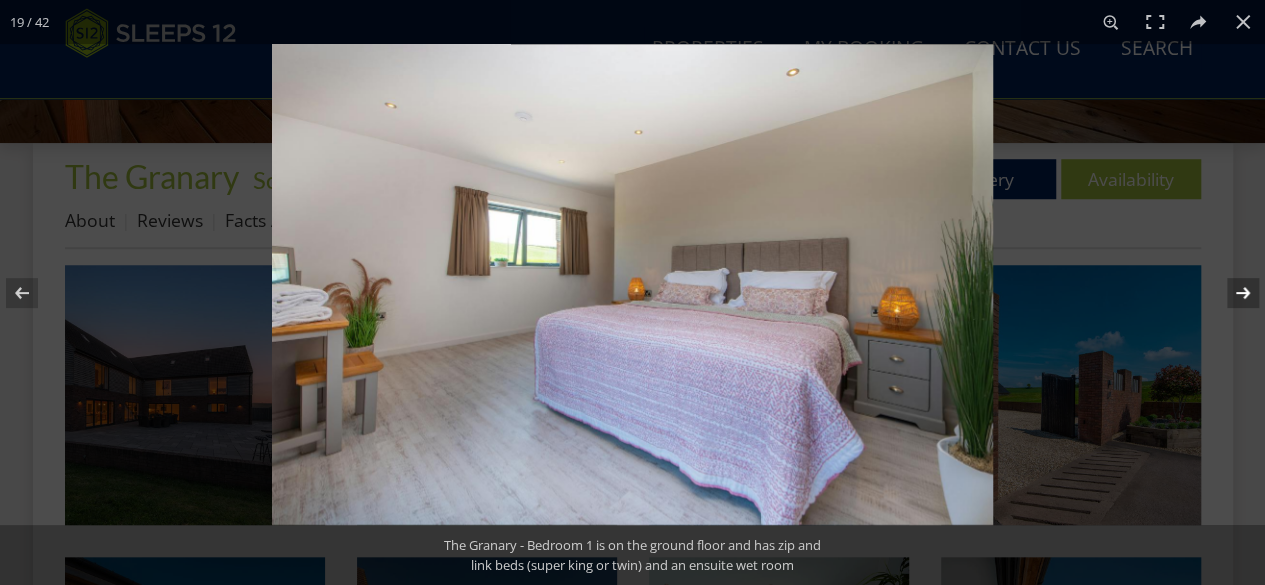 click at bounding box center (1230, 293) 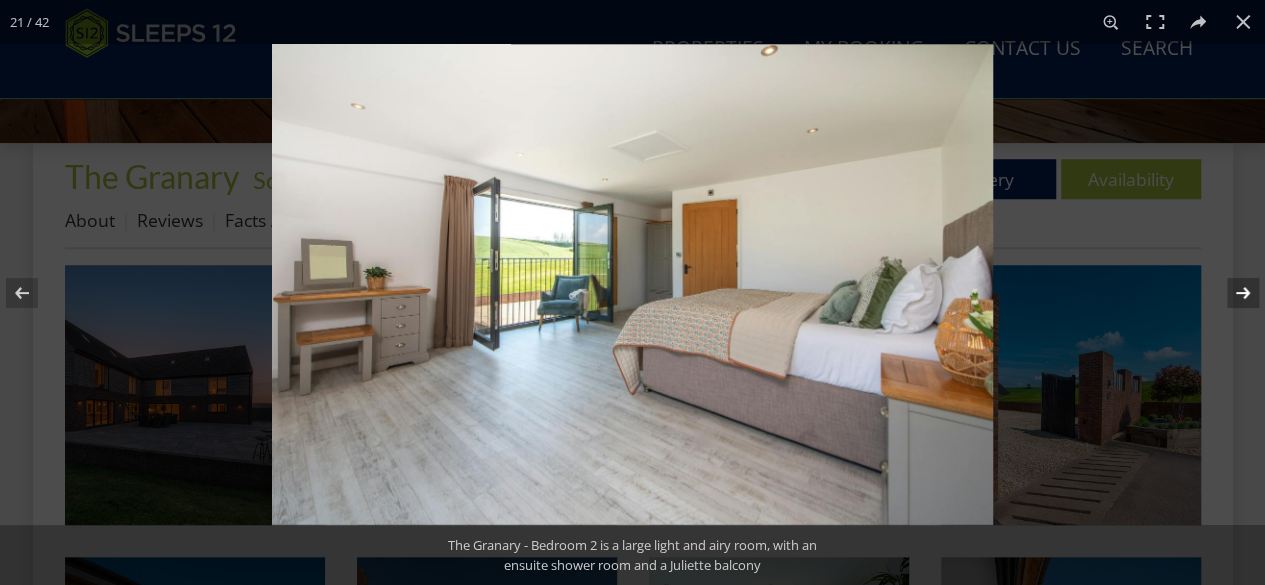 click at bounding box center (1230, 293) 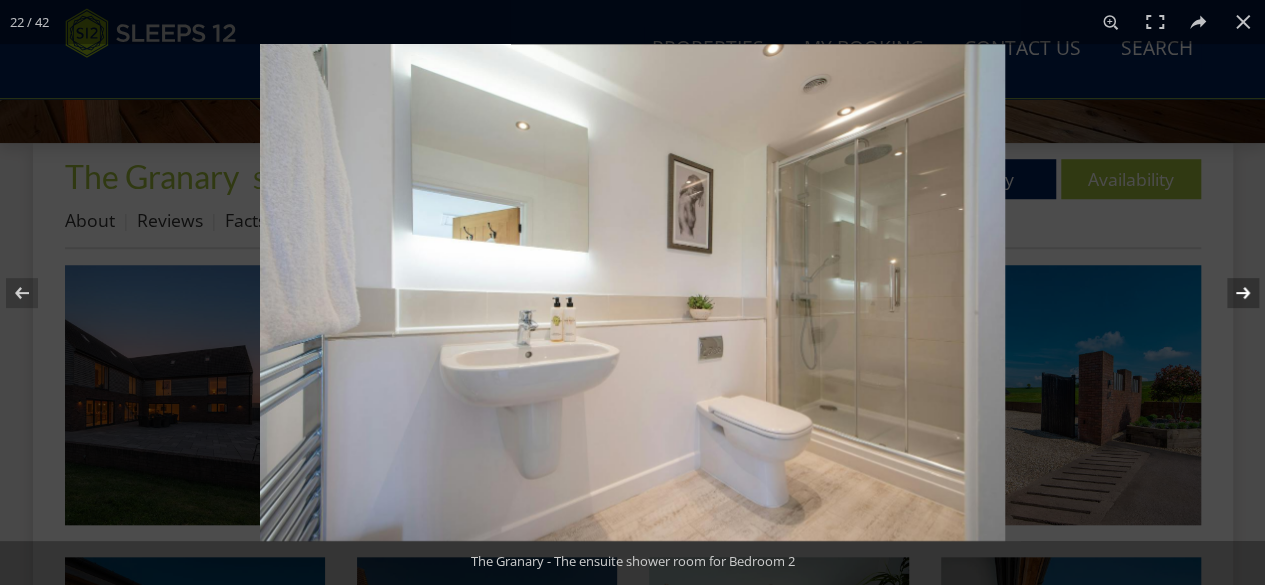 click at bounding box center [1230, 293] 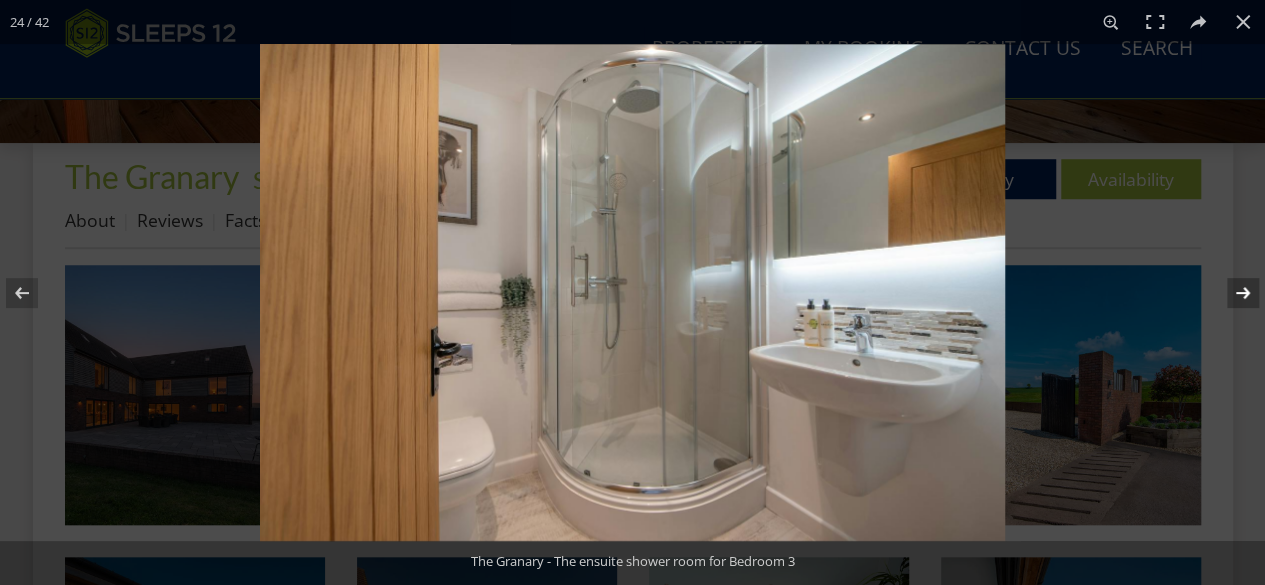 click at bounding box center [1230, 293] 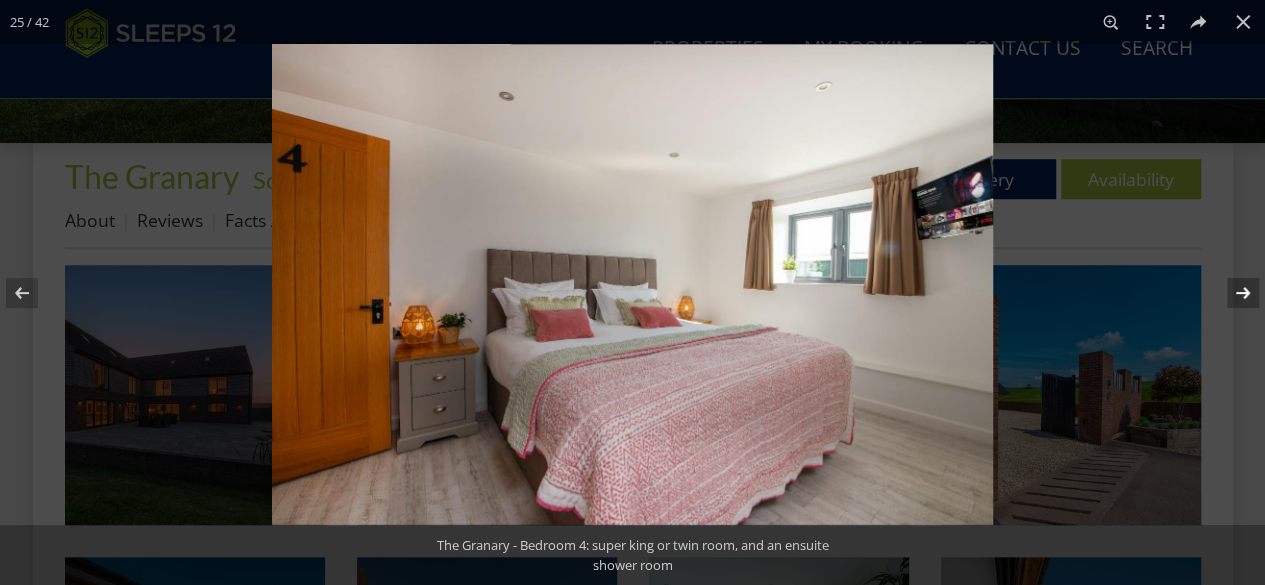 click at bounding box center [1230, 293] 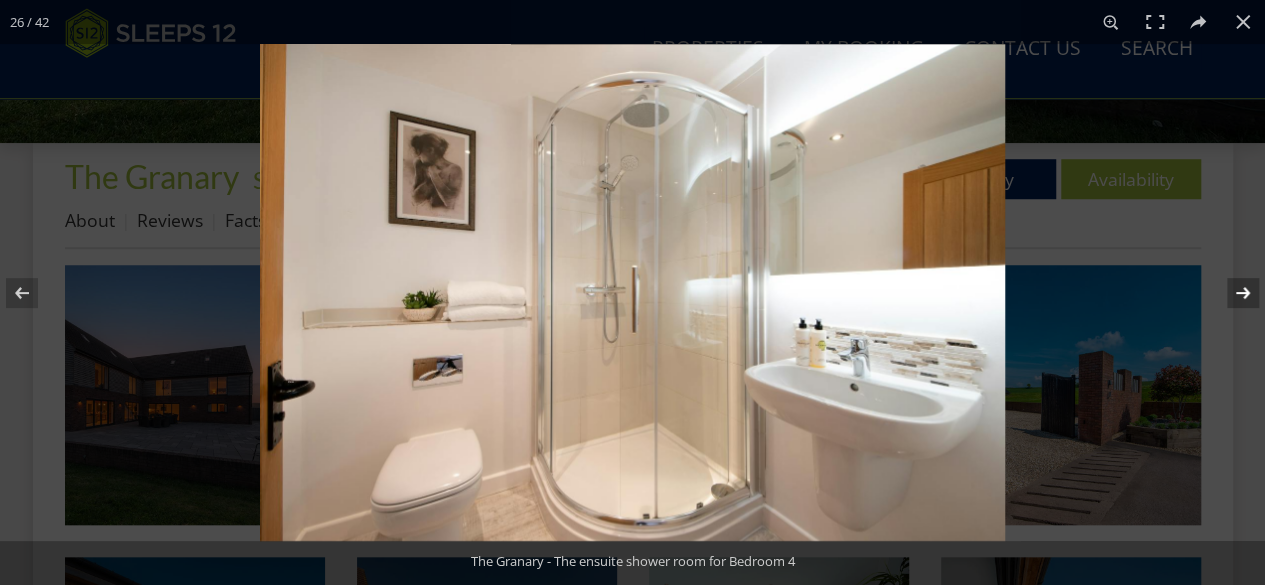 click at bounding box center [1230, 293] 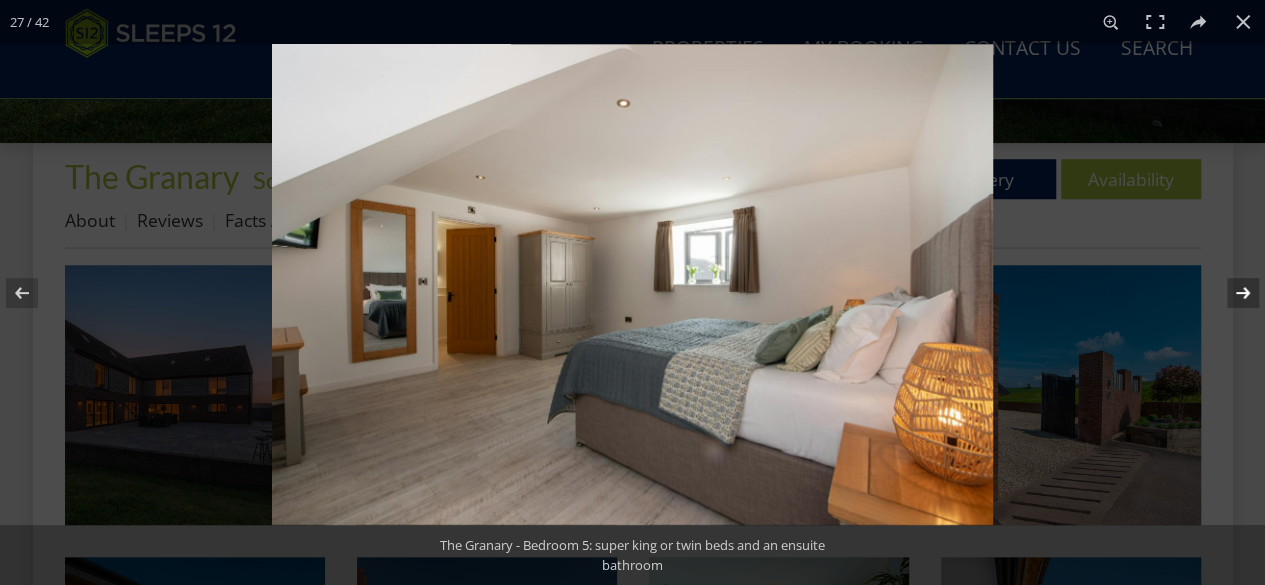click at bounding box center [1230, 293] 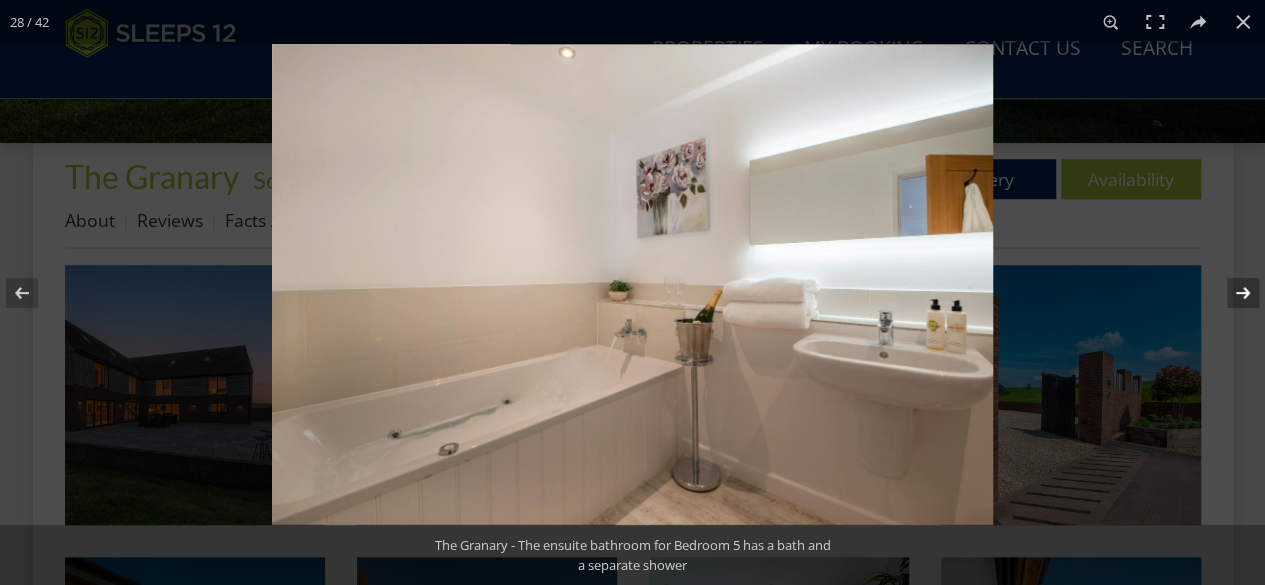 click at bounding box center [1230, 293] 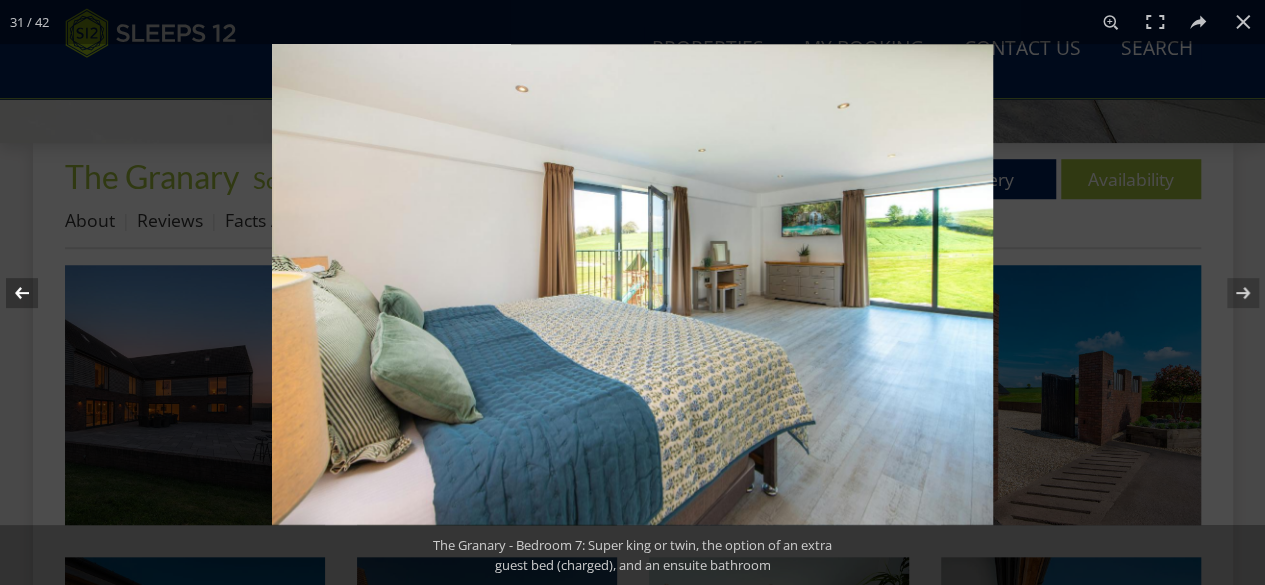 click at bounding box center [35, 293] 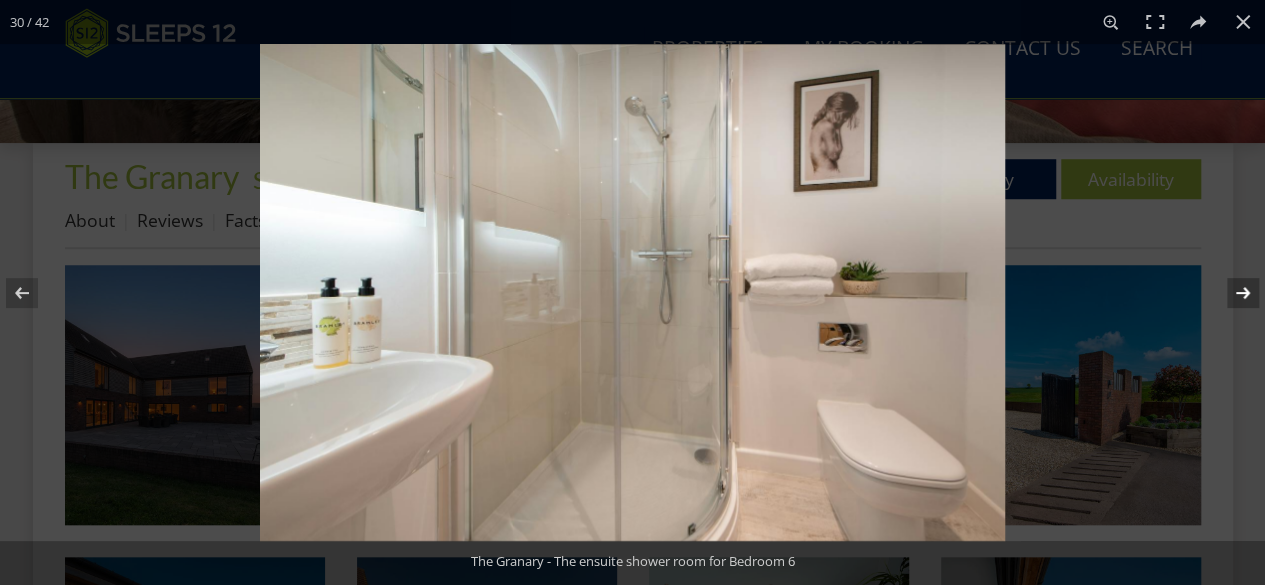 click at bounding box center [1230, 293] 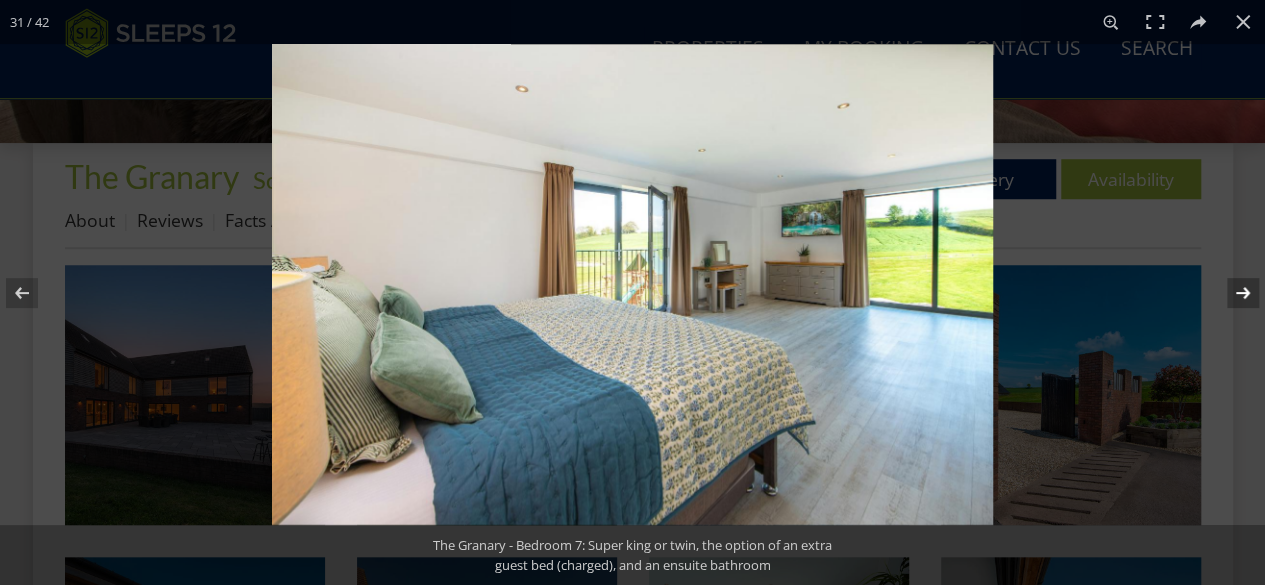 click at bounding box center (1230, 293) 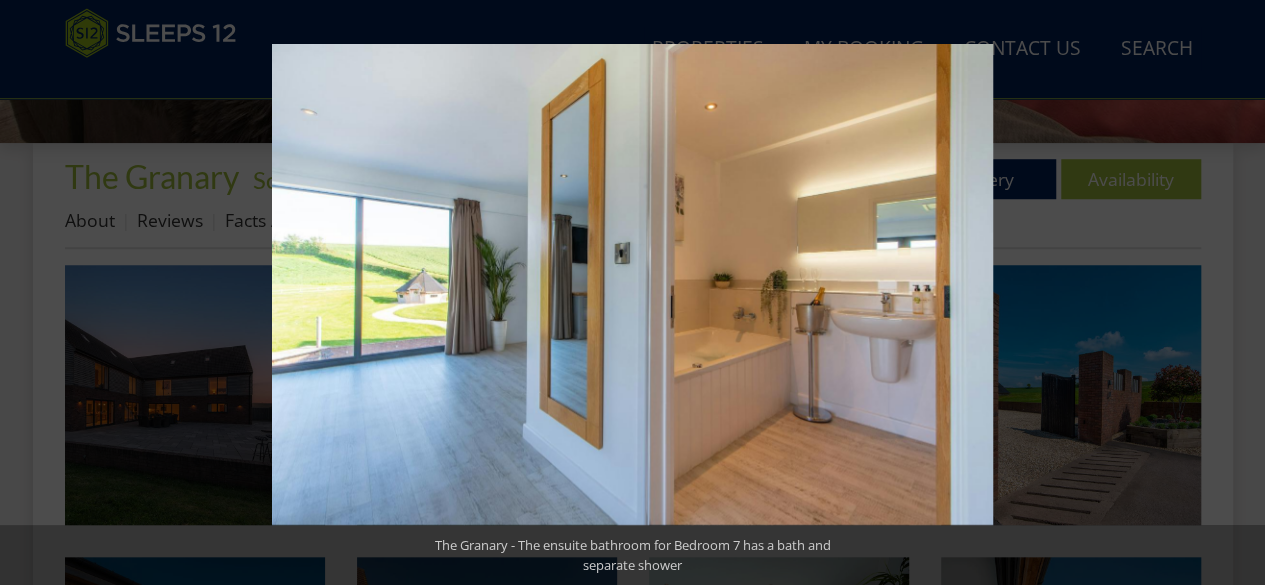 click at bounding box center (1230, 293) 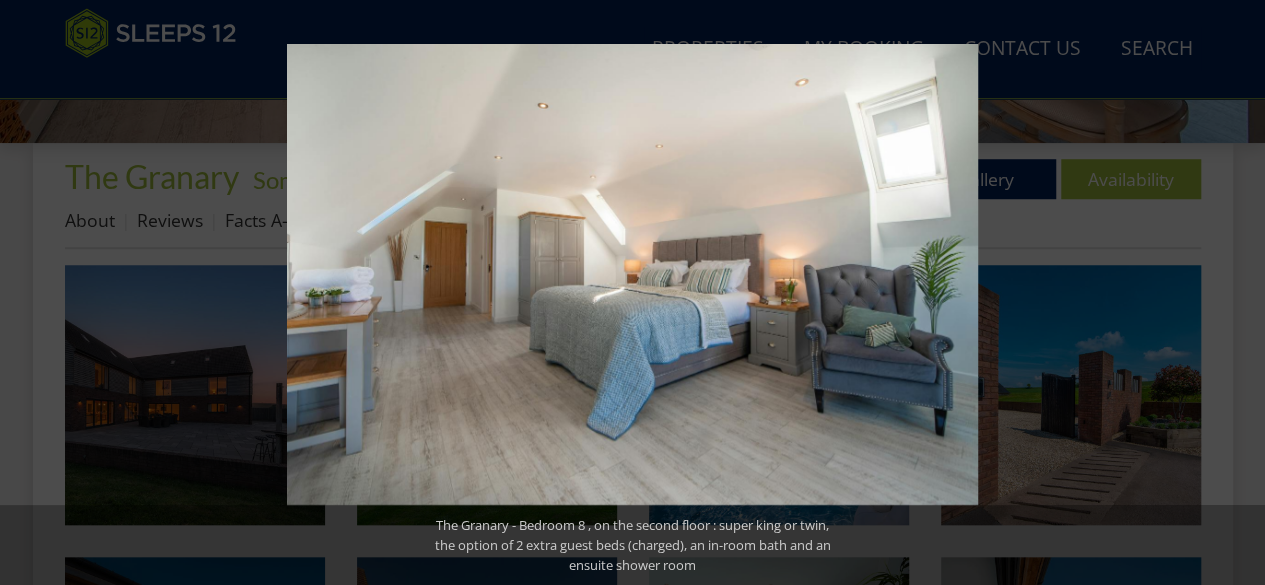click at bounding box center [1230, 293] 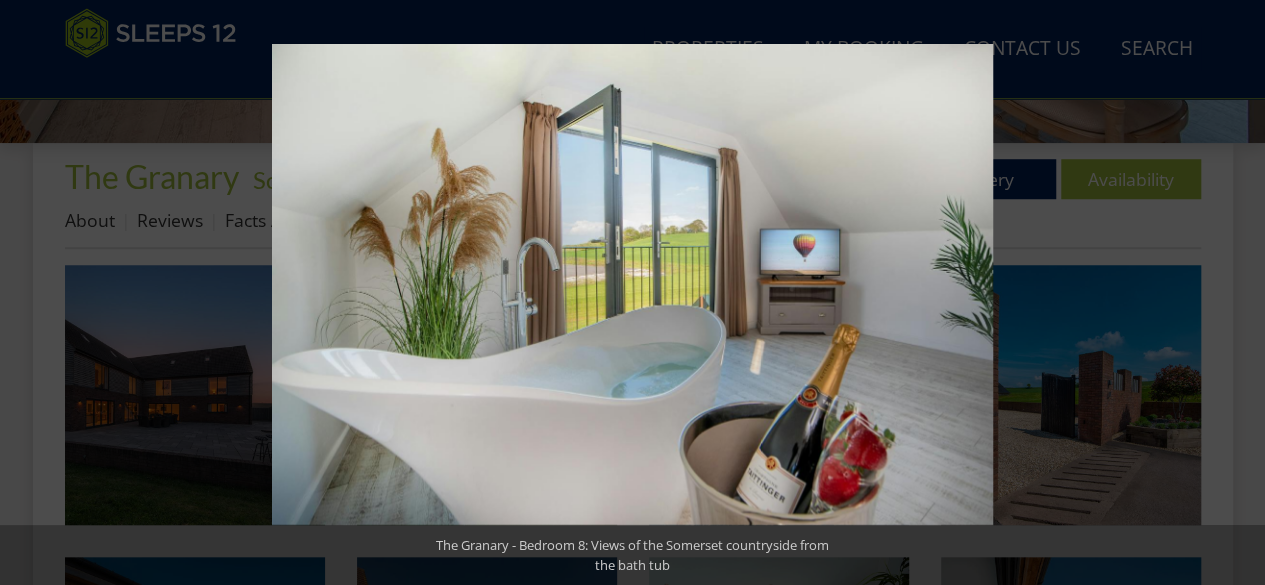 click at bounding box center [1230, 293] 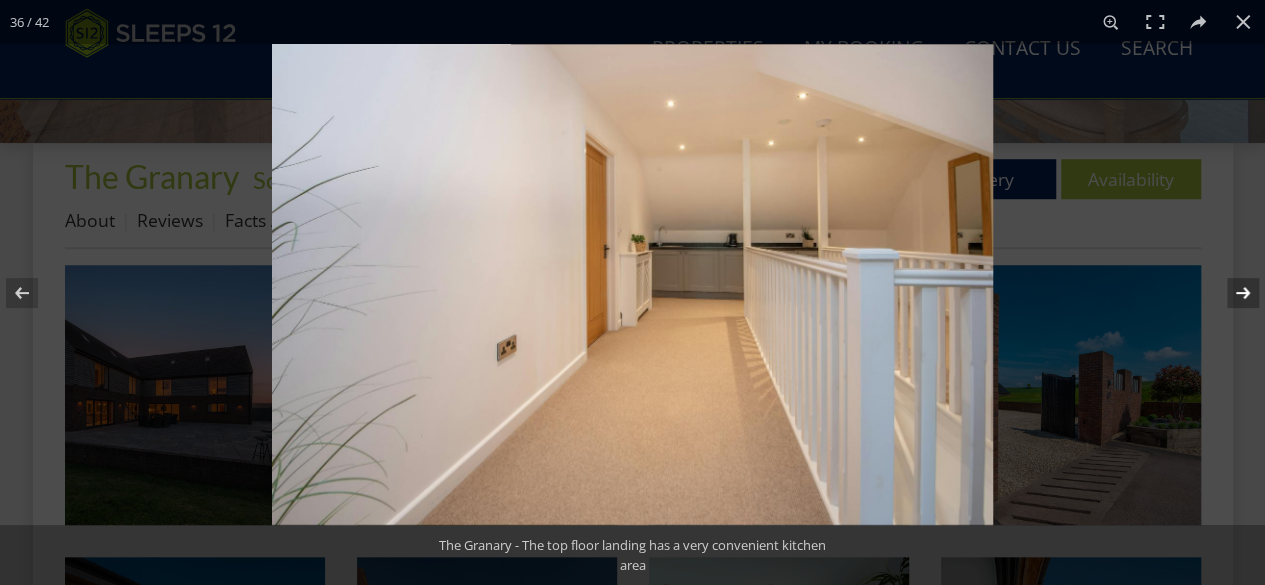 click at bounding box center [1230, 293] 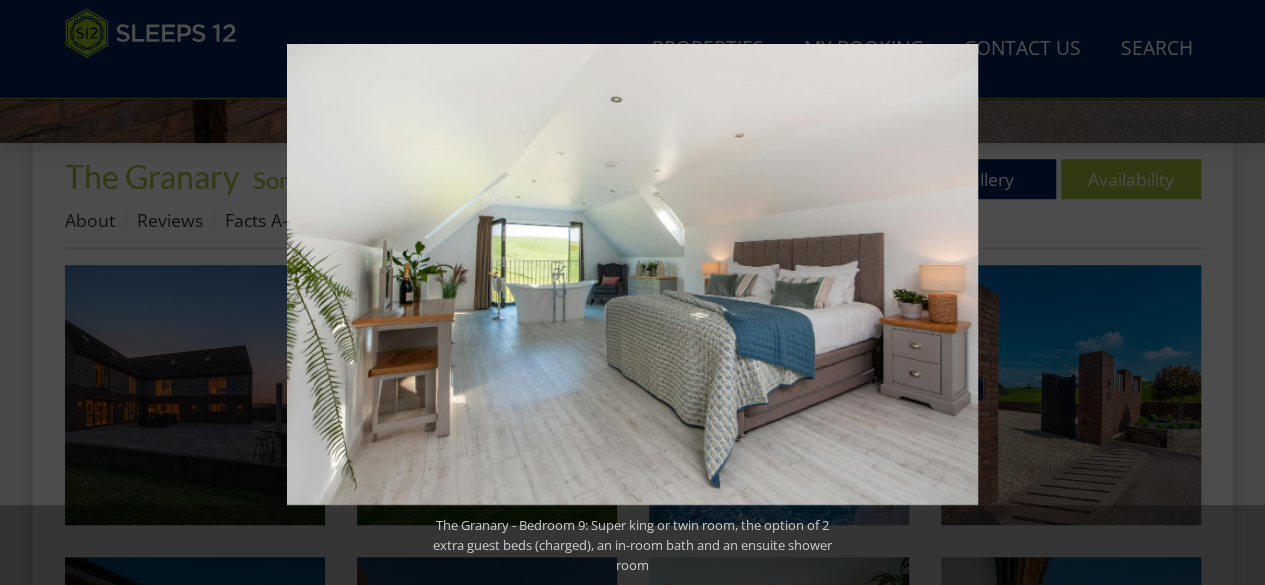 click at bounding box center (1230, 293) 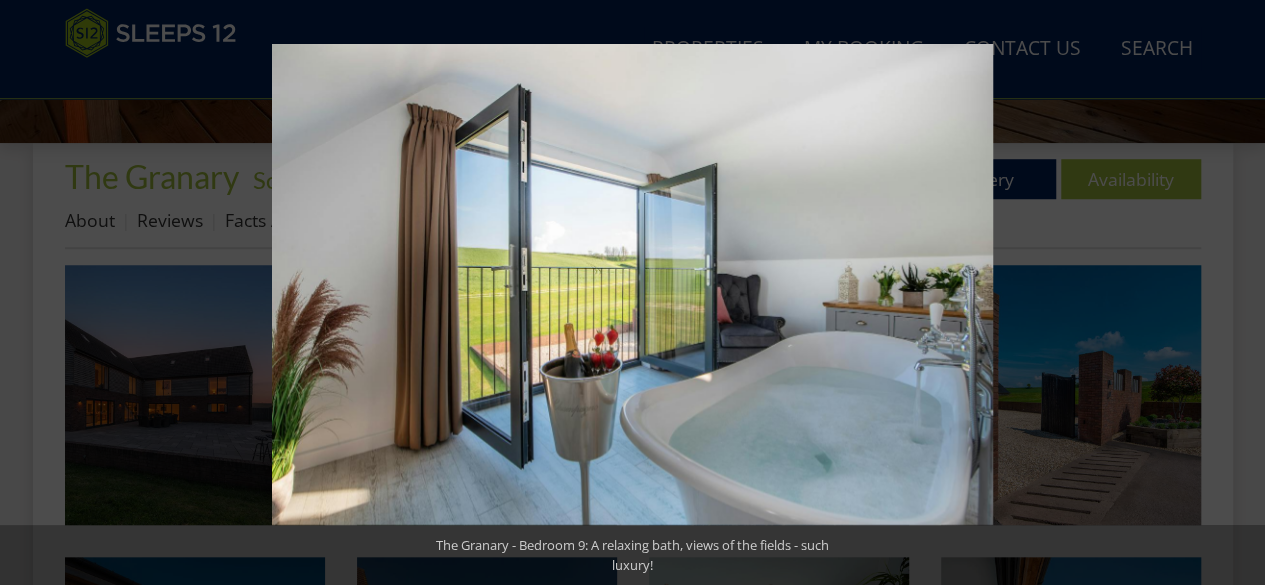click at bounding box center (1230, 293) 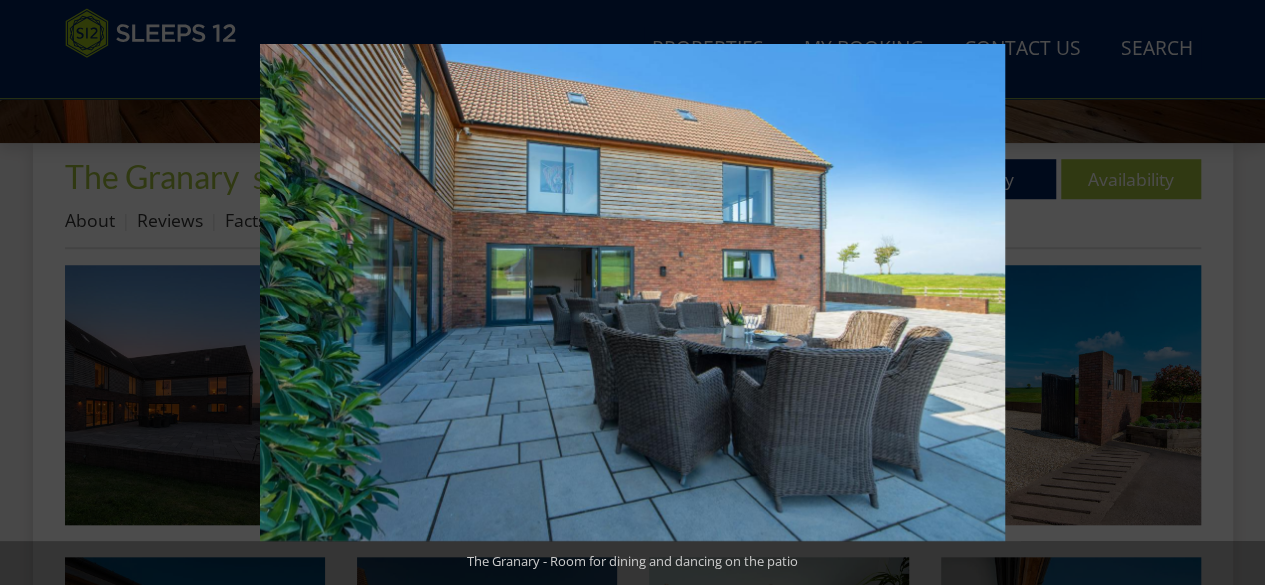 click at bounding box center (1230, 293) 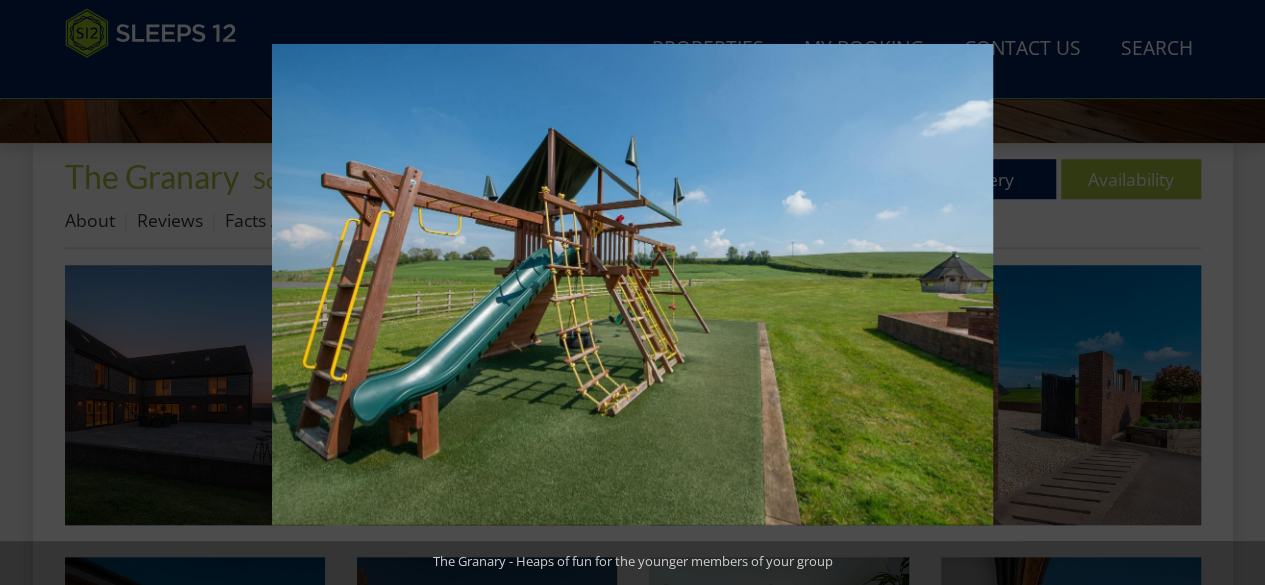 click at bounding box center [1230, 293] 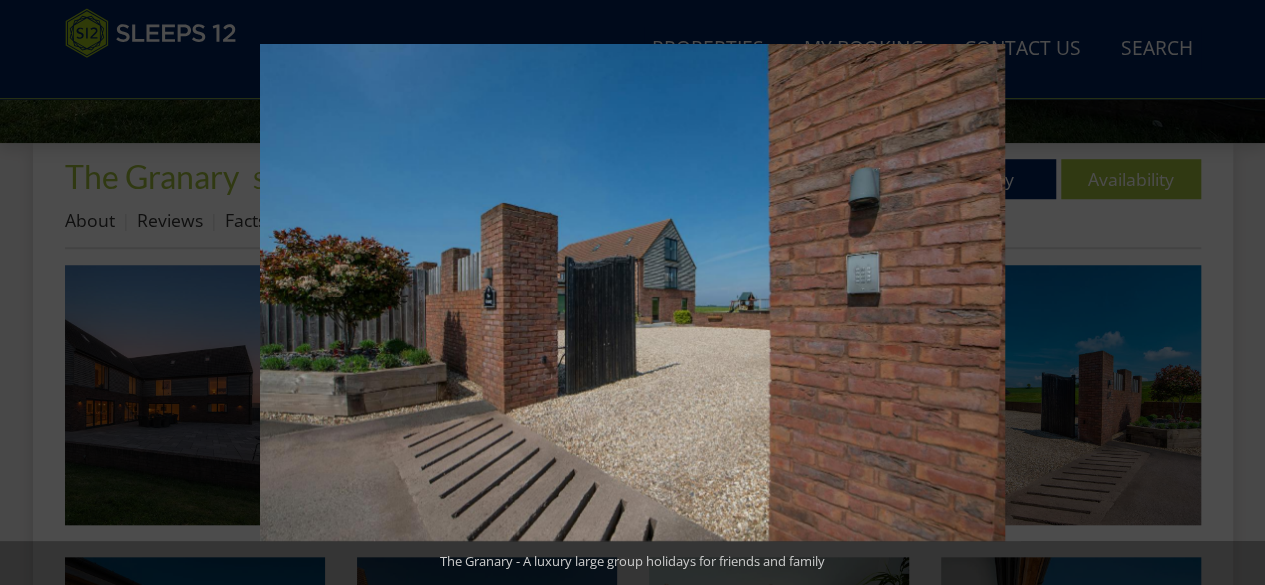 click at bounding box center [1230, 293] 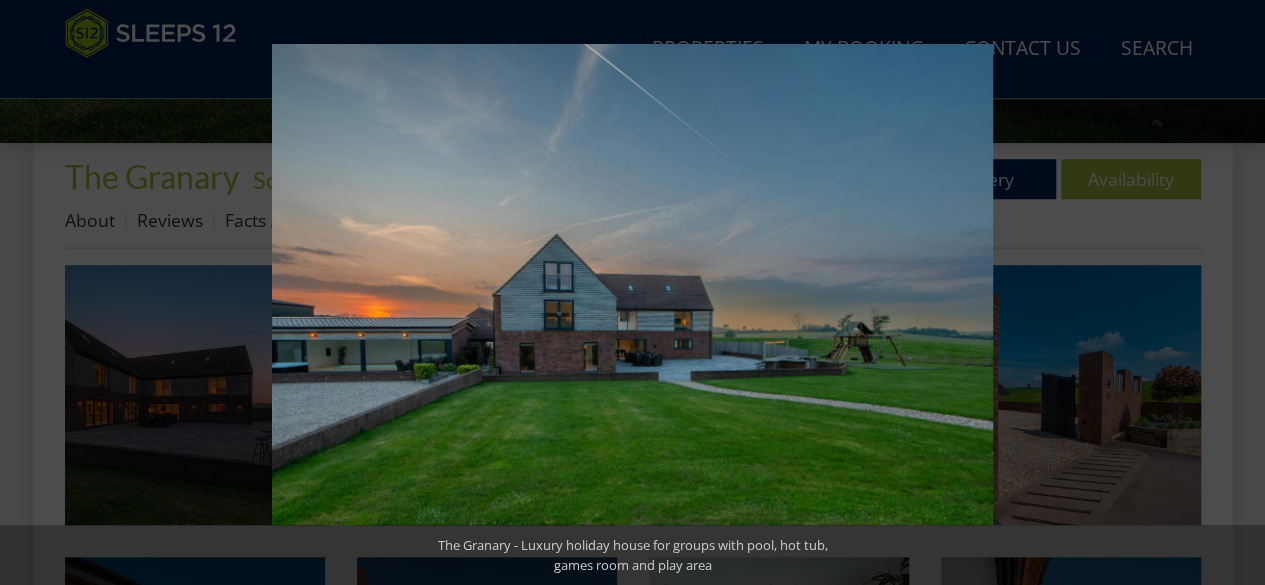 click at bounding box center [1230, 293] 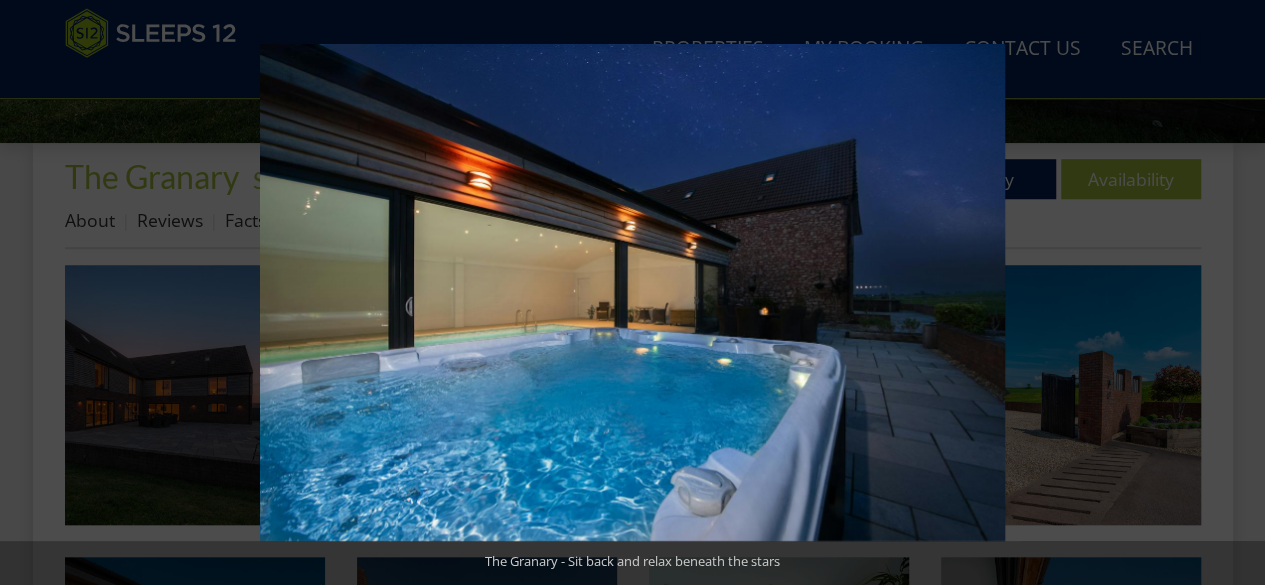 click at bounding box center [1230, 293] 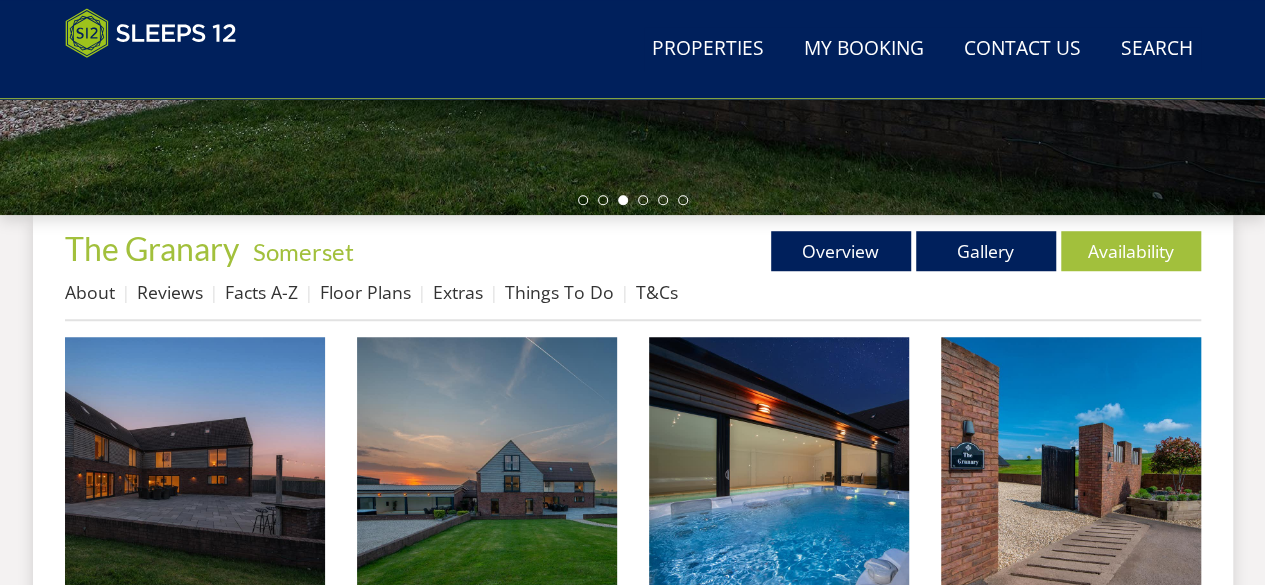 scroll, scrollTop: 400, scrollLeft: 0, axis: vertical 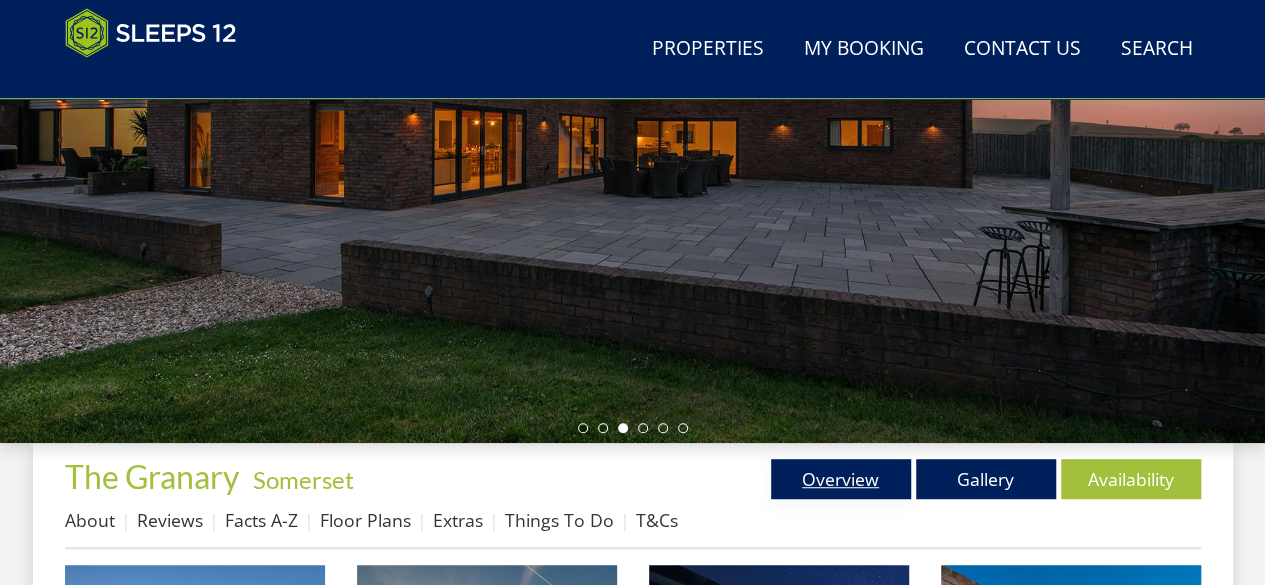click on "Overview" at bounding box center [841, 479] 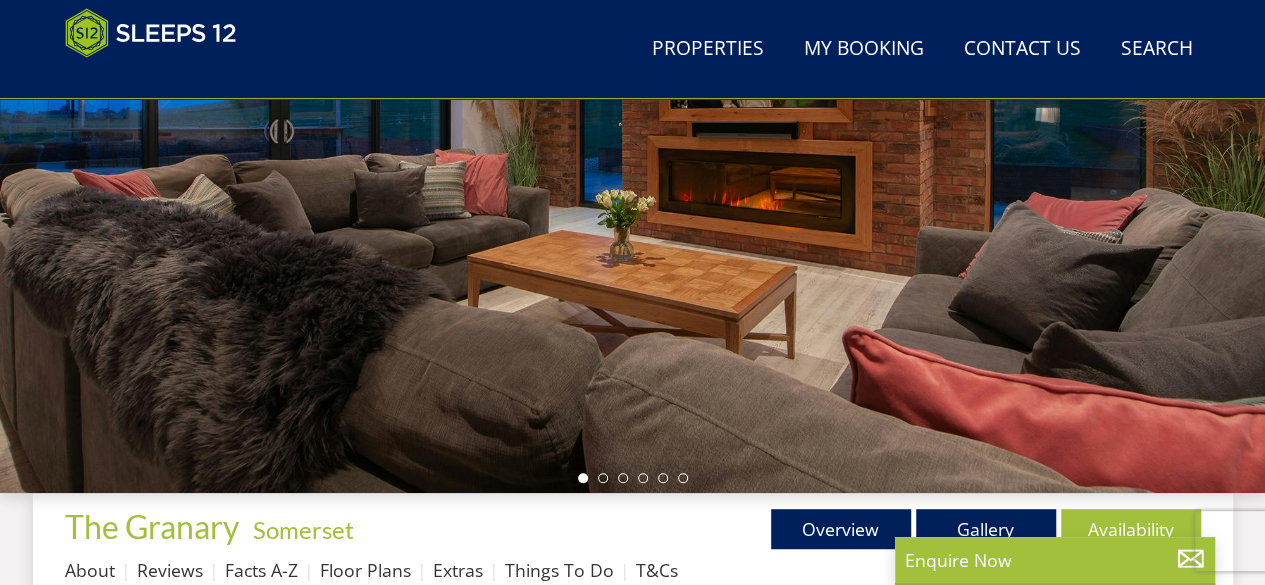 scroll, scrollTop: 650, scrollLeft: 0, axis: vertical 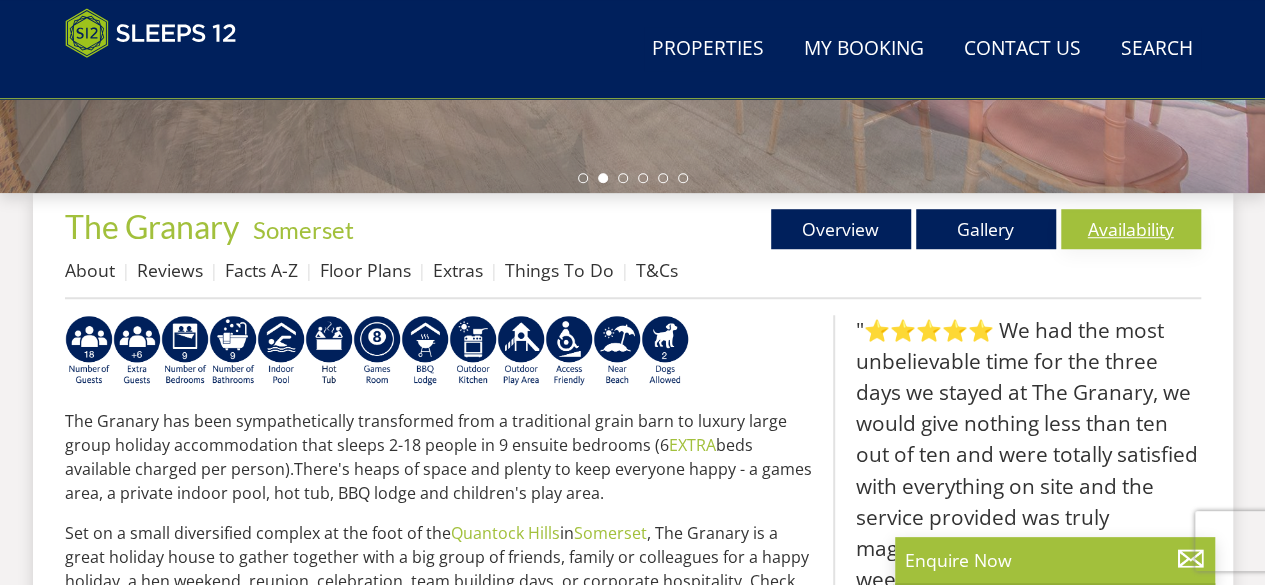click on "Availability" at bounding box center (1131, 229) 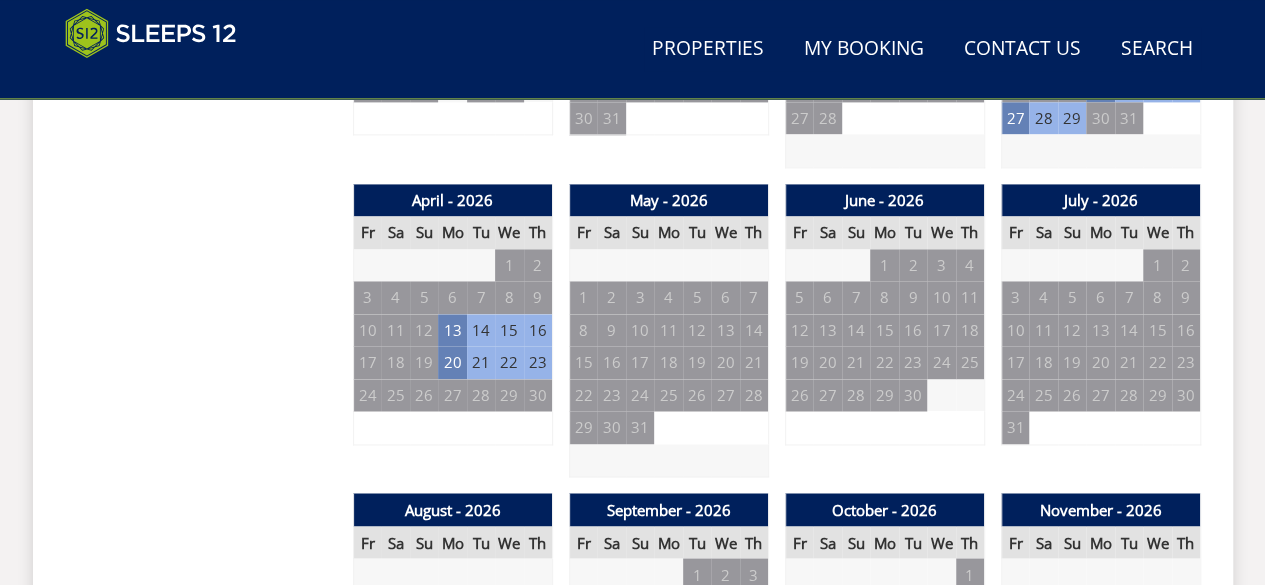 scroll, scrollTop: 1100, scrollLeft: 0, axis: vertical 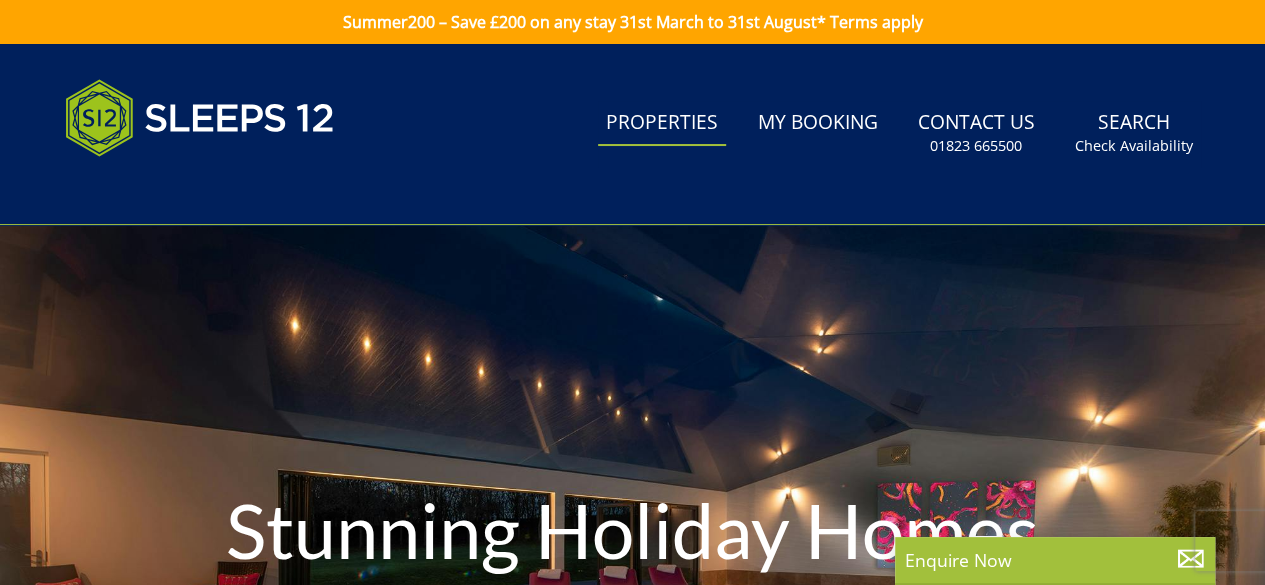 click on "Properties" at bounding box center [662, 123] 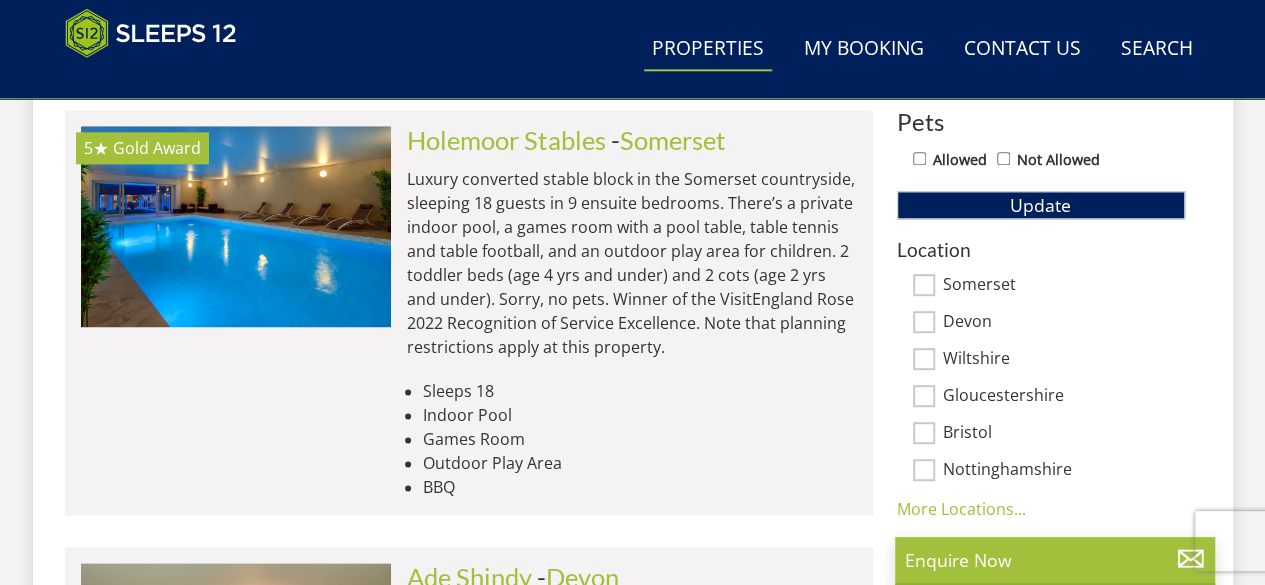 scroll, scrollTop: 1300, scrollLeft: 0, axis: vertical 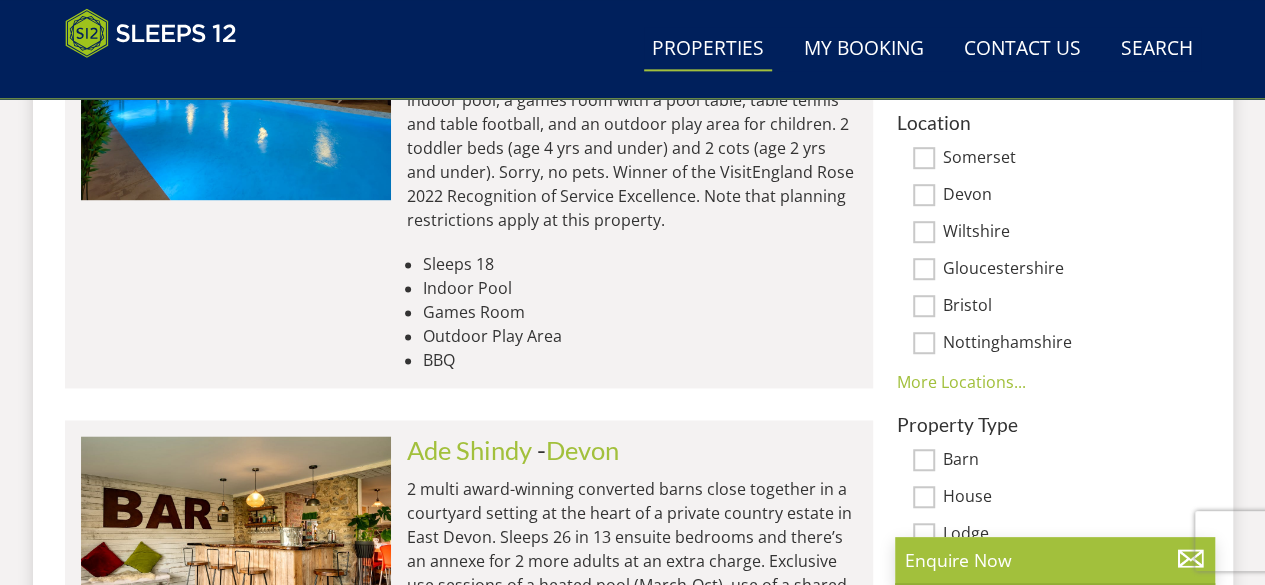 click on "Devon" at bounding box center (924, 195) 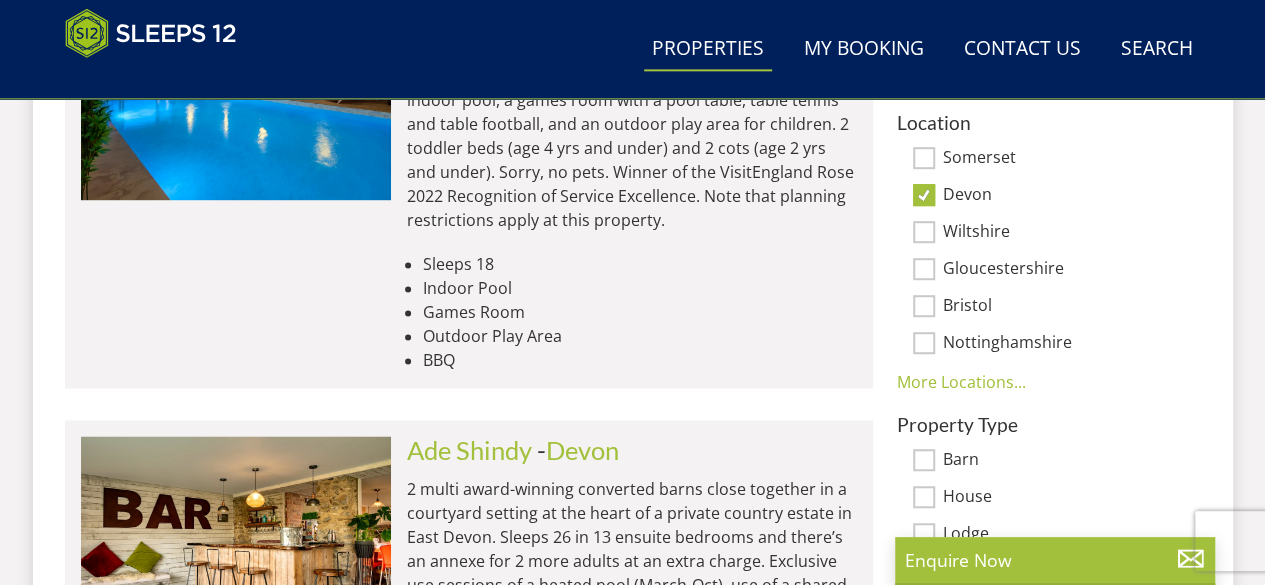 click on "Devon" at bounding box center (924, 195) 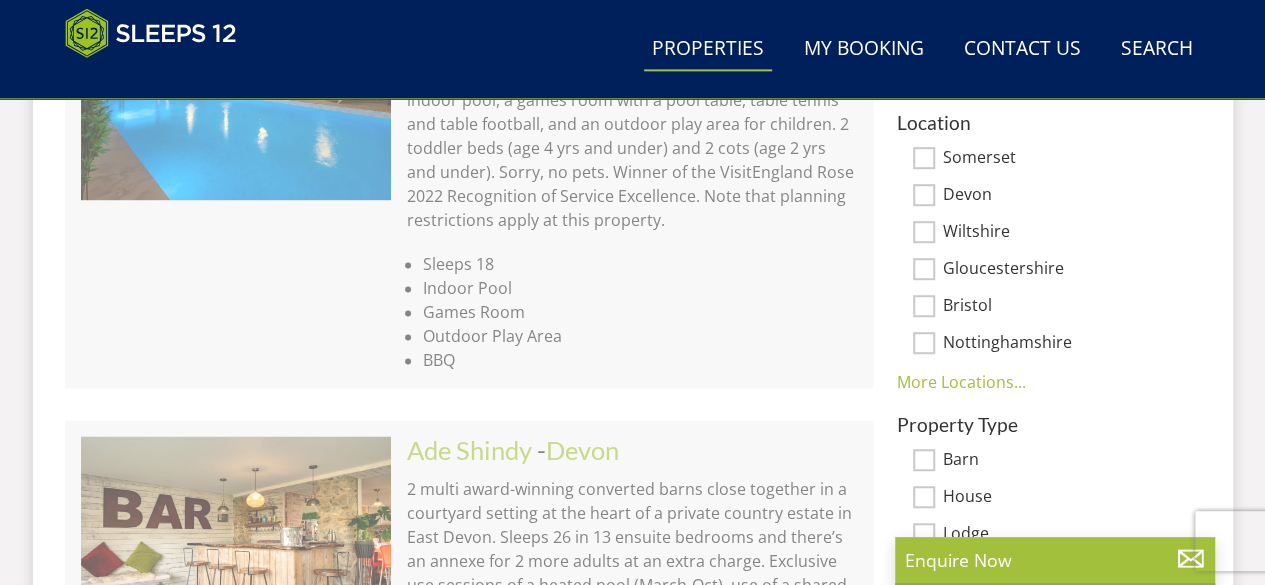 click on "Devon" at bounding box center [924, 195] 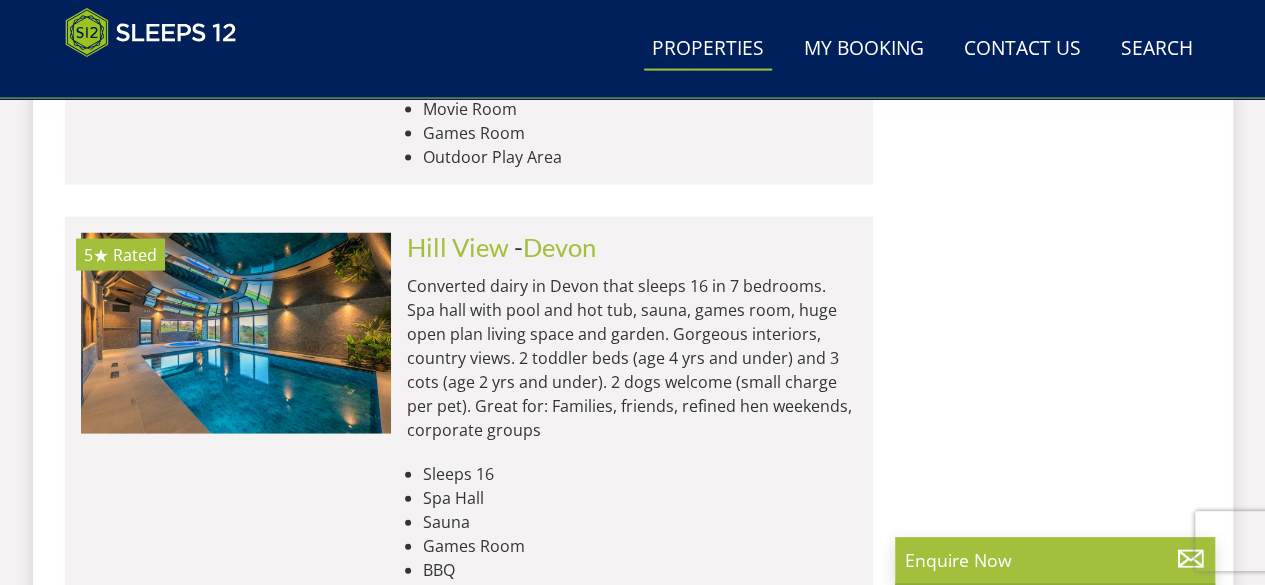 scroll, scrollTop: 5900, scrollLeft: 0, axis: vertical 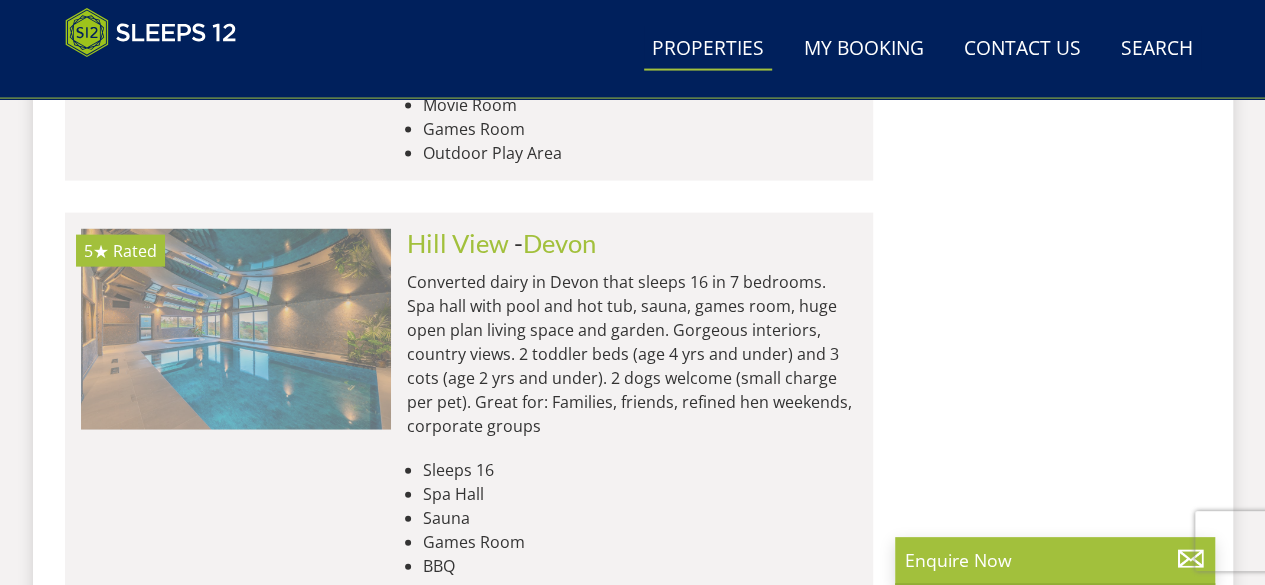 click at bounding box center [236, 329] 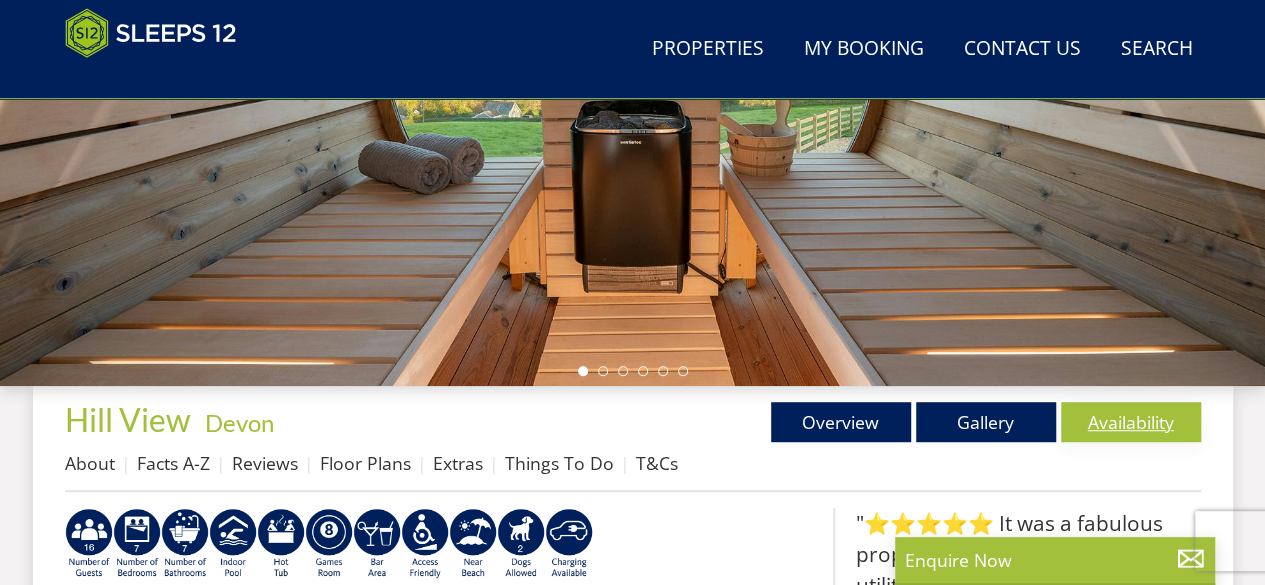 scroll, scrollTop: 500, scrollLeft: 0, axis: vertical 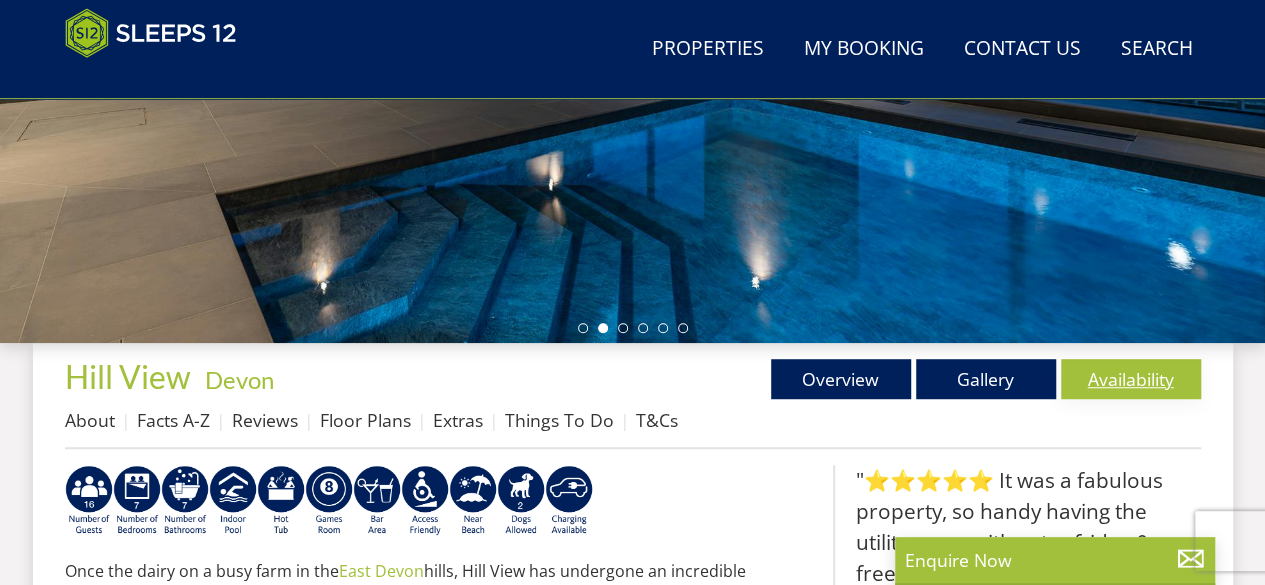 click on "Availability" at bounding box center (1131, 379) 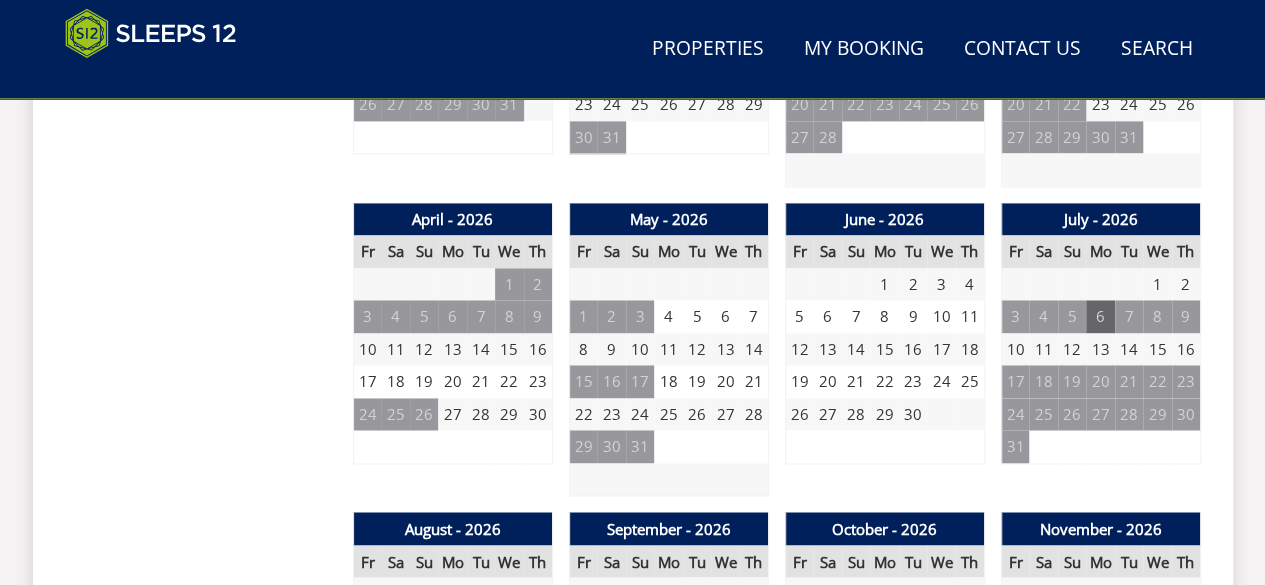 scroll, scrollTop: 1400, scrollLeft: 0, axis: vertical 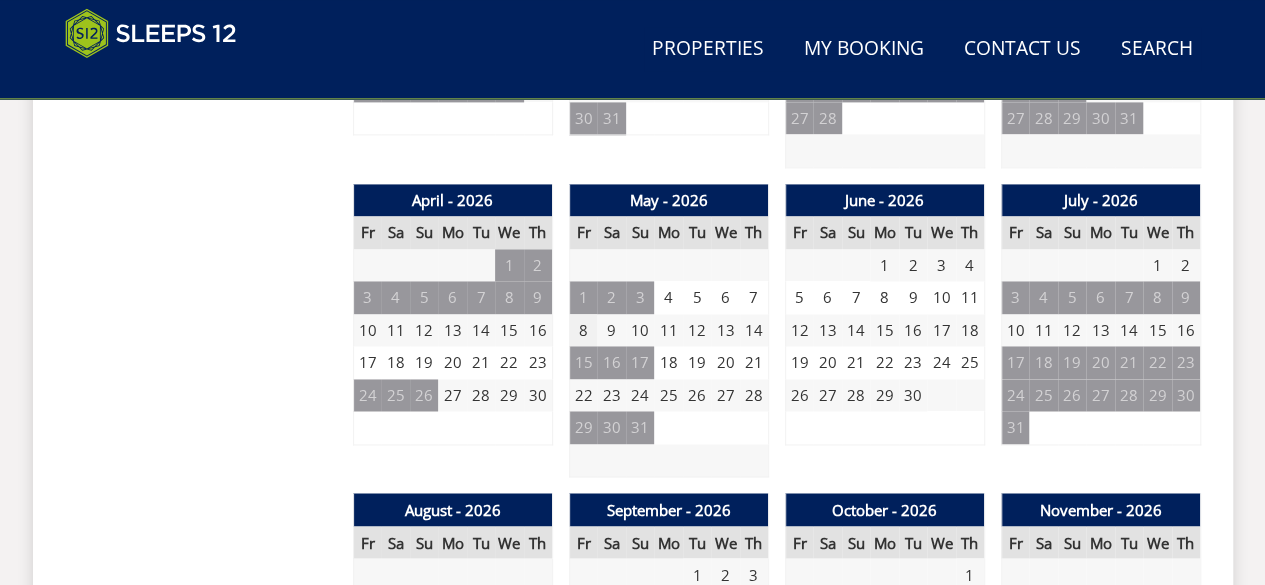 click on "8" at bounding box center (583, 330) 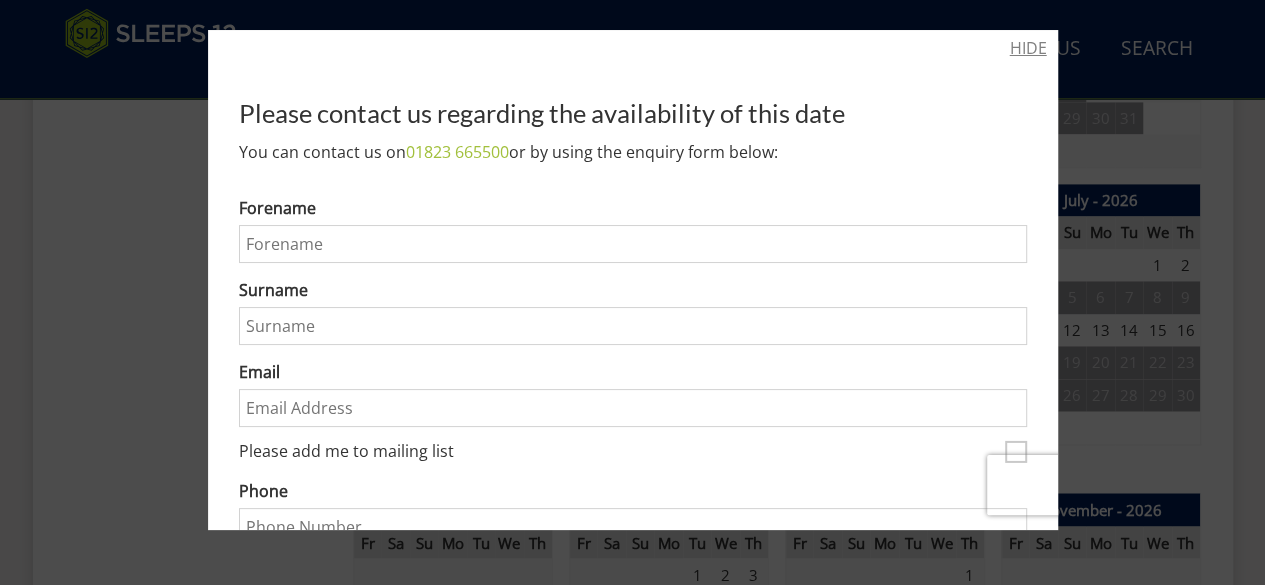 click on "HIDE" at bounding box center [1028, 48] 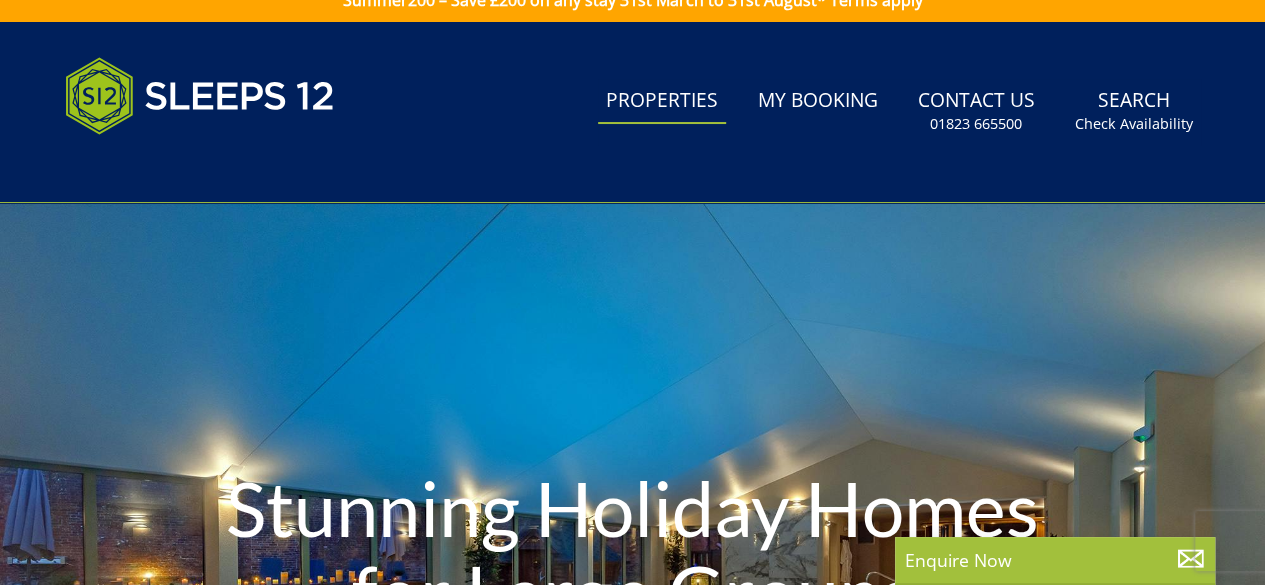 scroll, scrollTop: 0, scrollLeft: 0, axis: both 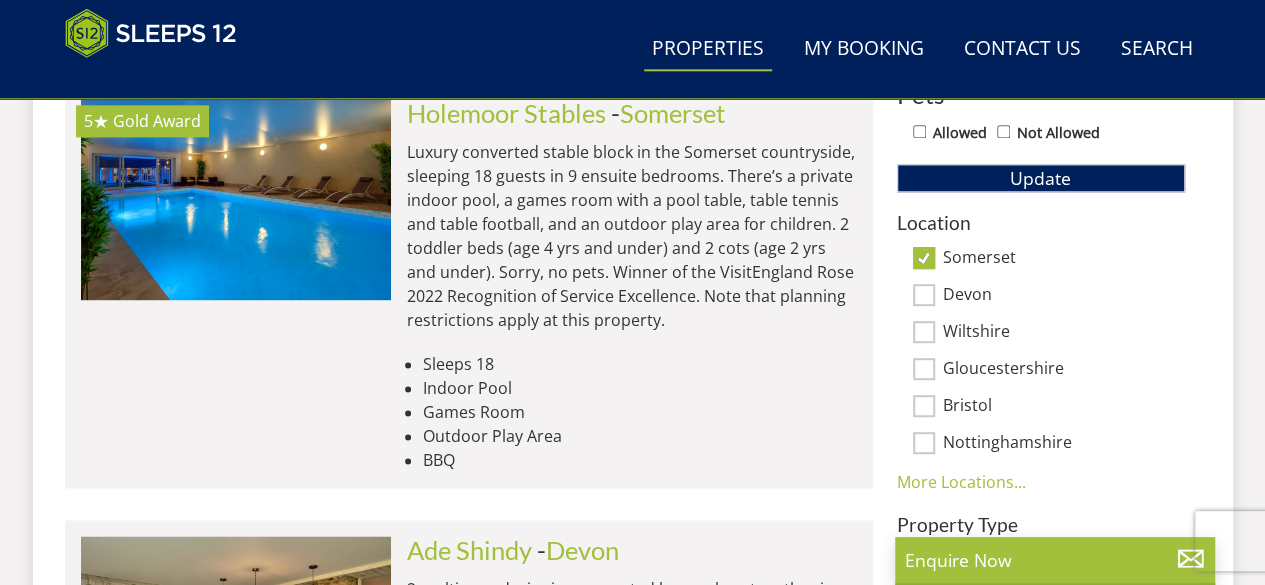 click on "Devon" at bounding box center (924, 295) 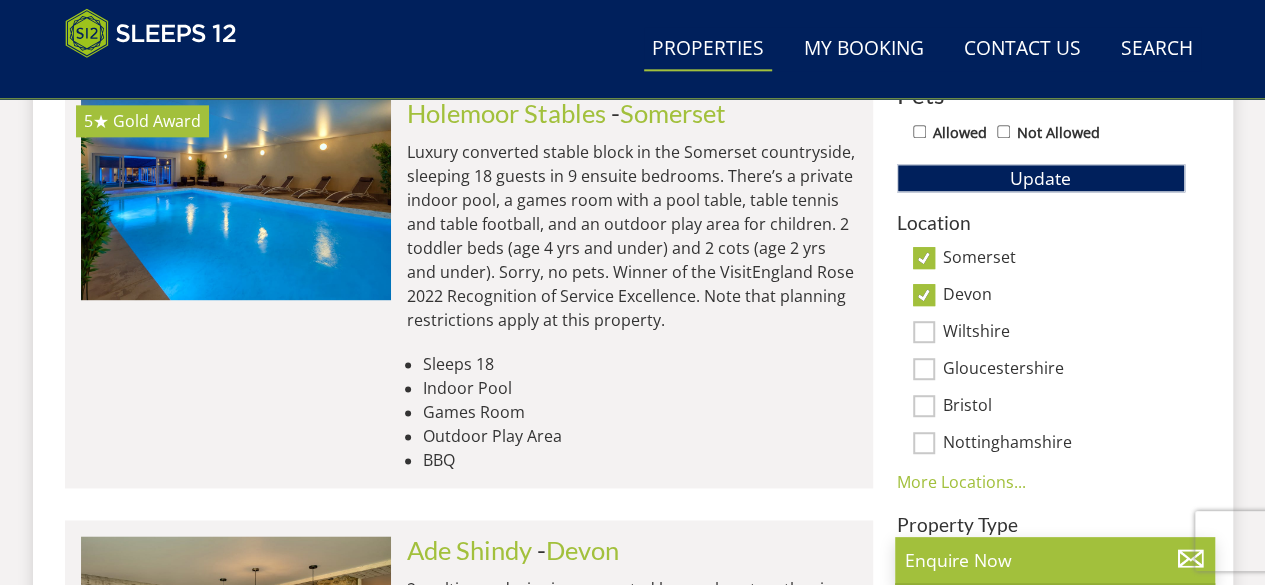 click on "Devon" at bounding box center (924, 295) 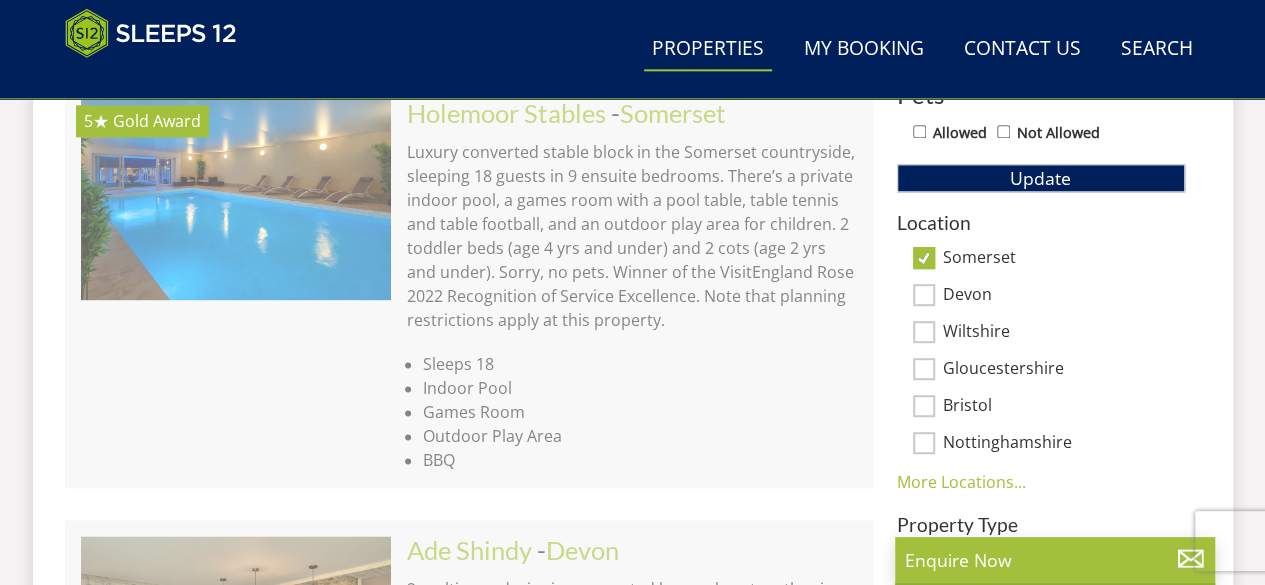click on "Devon" at bounding box center [924, 295] 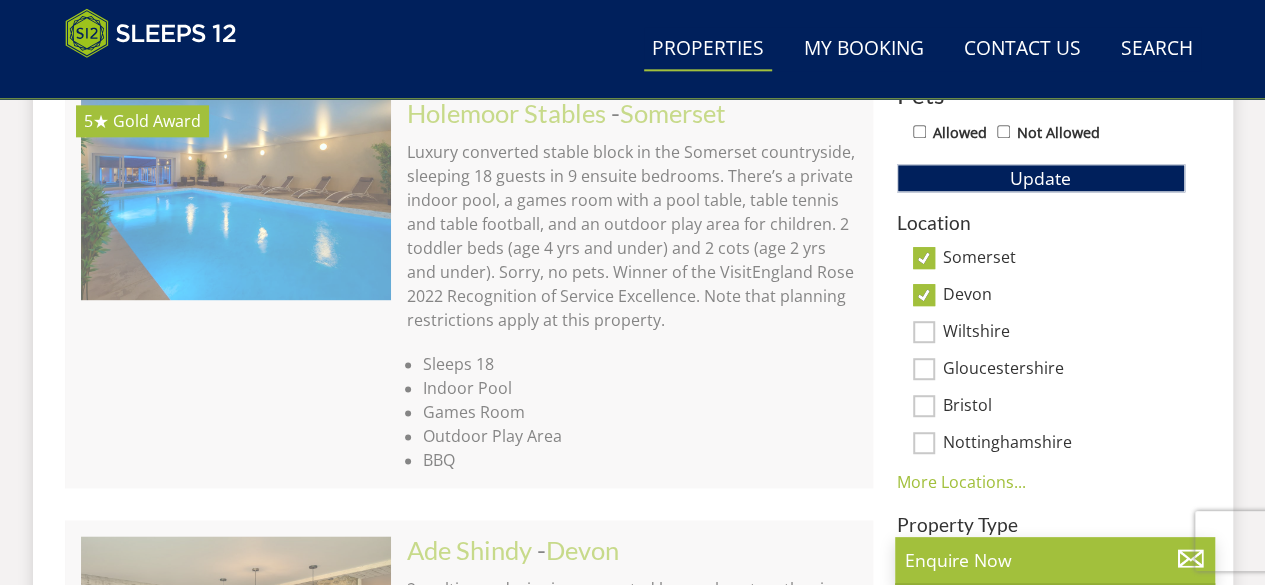 click on "Somerset" at bounding box center (924, 258) 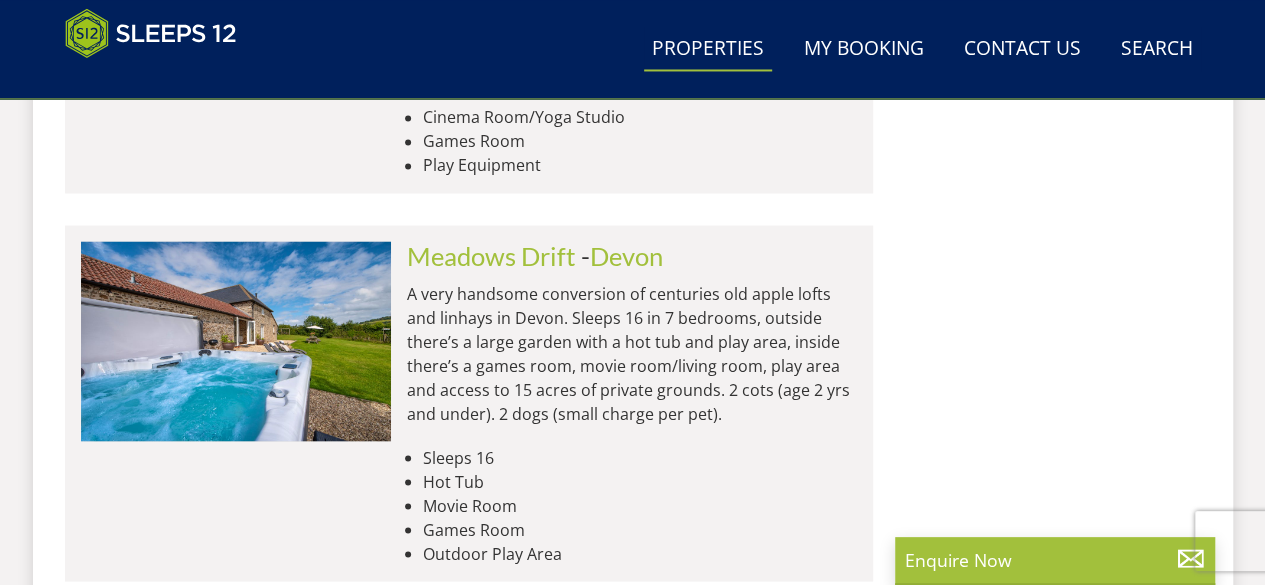 scroll, scrollTop: 5800, scrollLeft: 0, axis: vertical 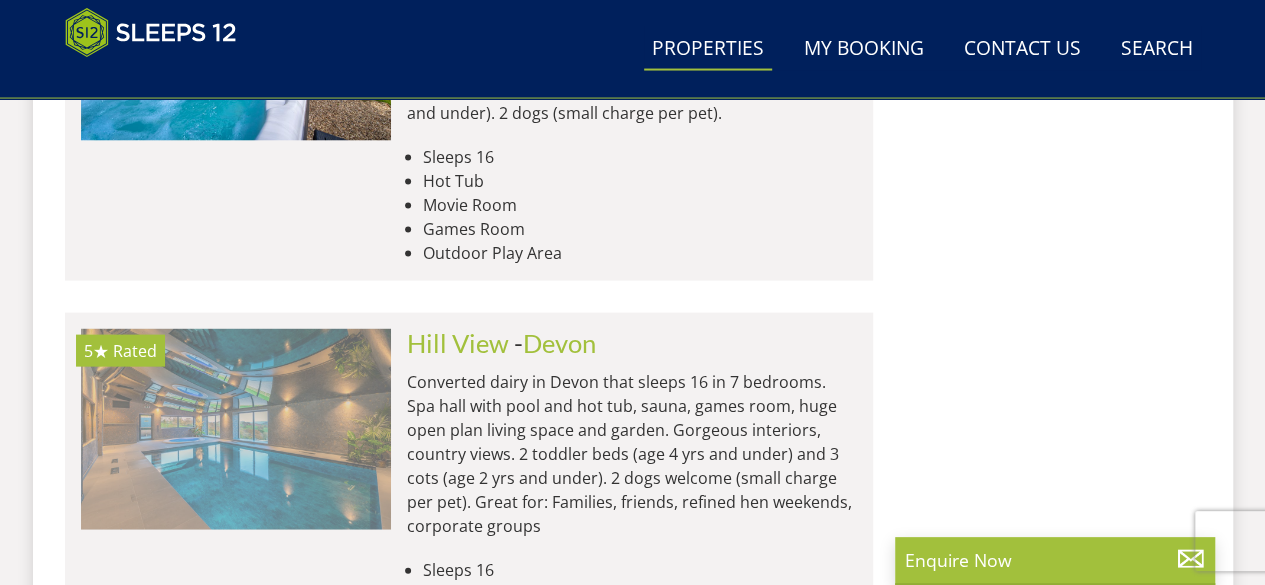 click at bounding box center (236, 429) 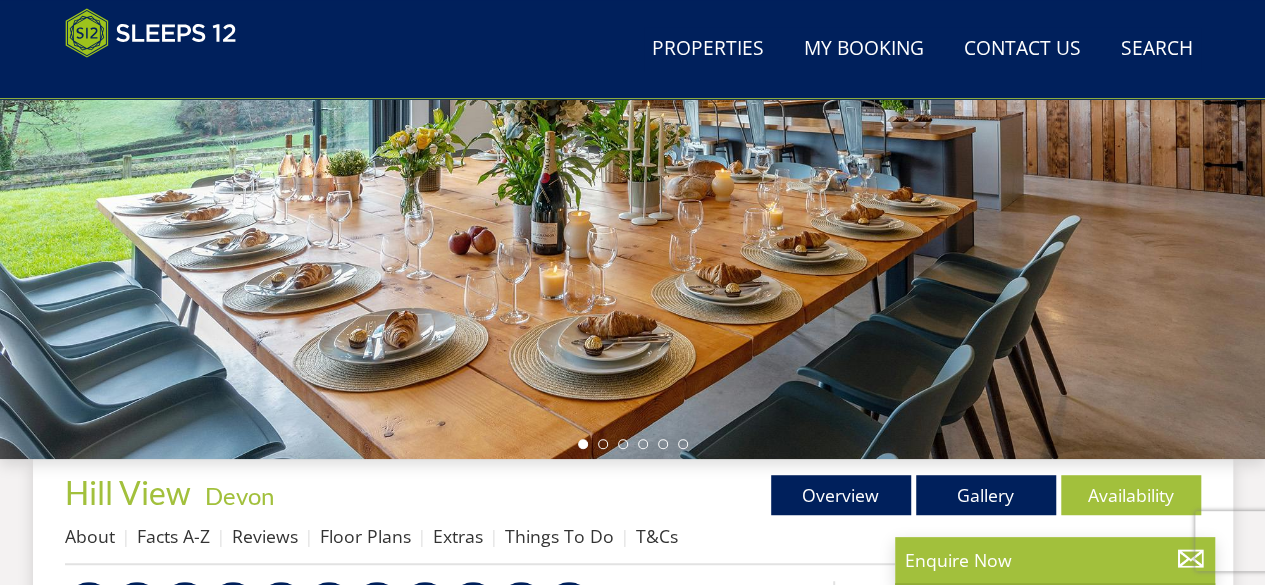 scroll, scrollTop: 500, scrollLeft: 0, axis: vertical 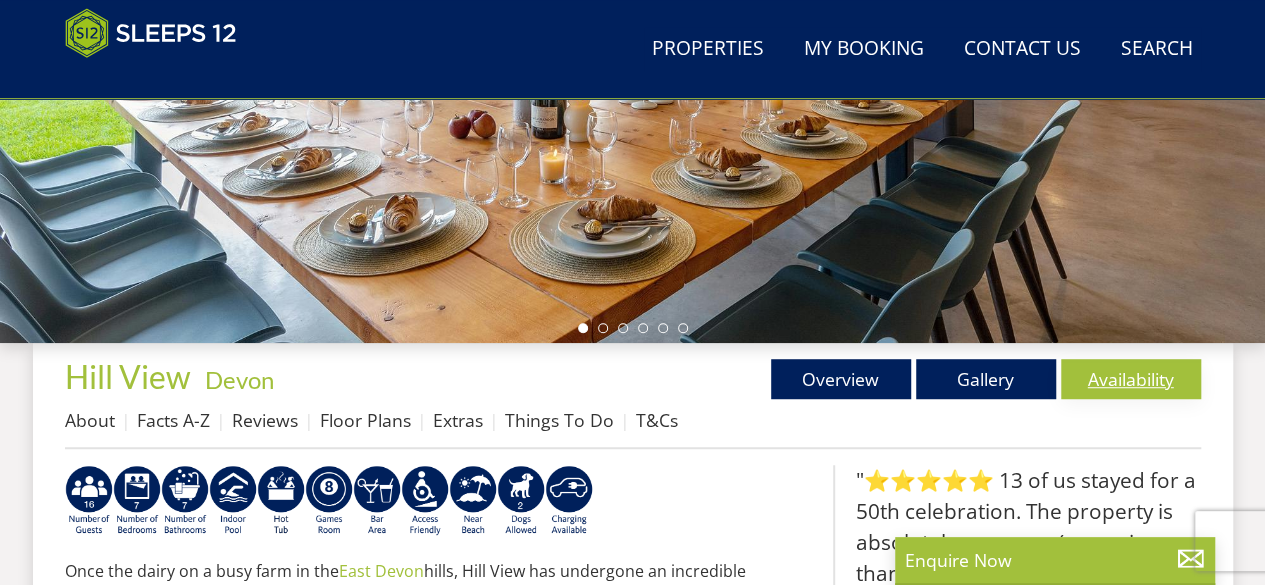 click on "Availability" at bounding box center [1131, 379] 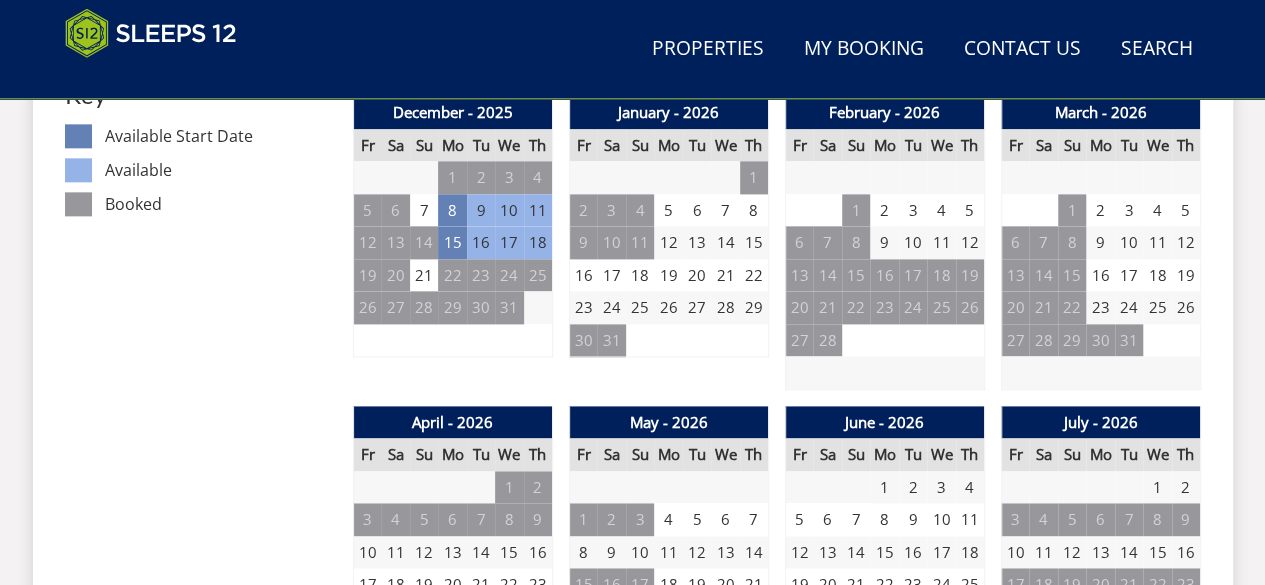 scroll, scrollTop: 1300, scrollLeft: 0, axis: vertical 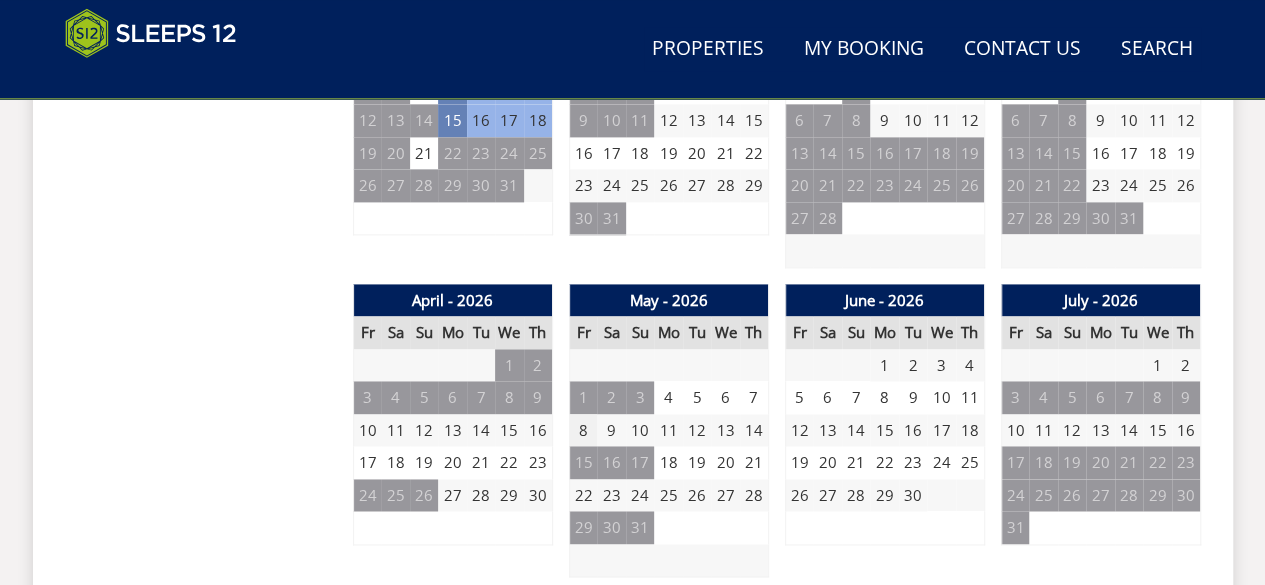 click on "8" at bounding box center (583, 430) 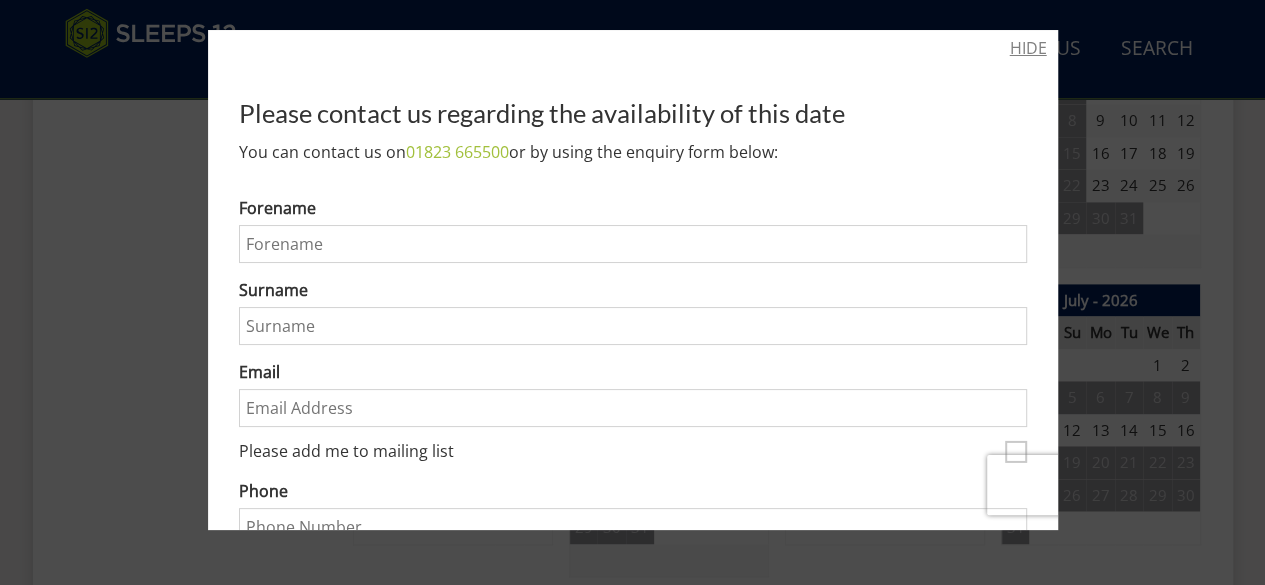 click on "HIDE" at bounding box center [1028, 48] 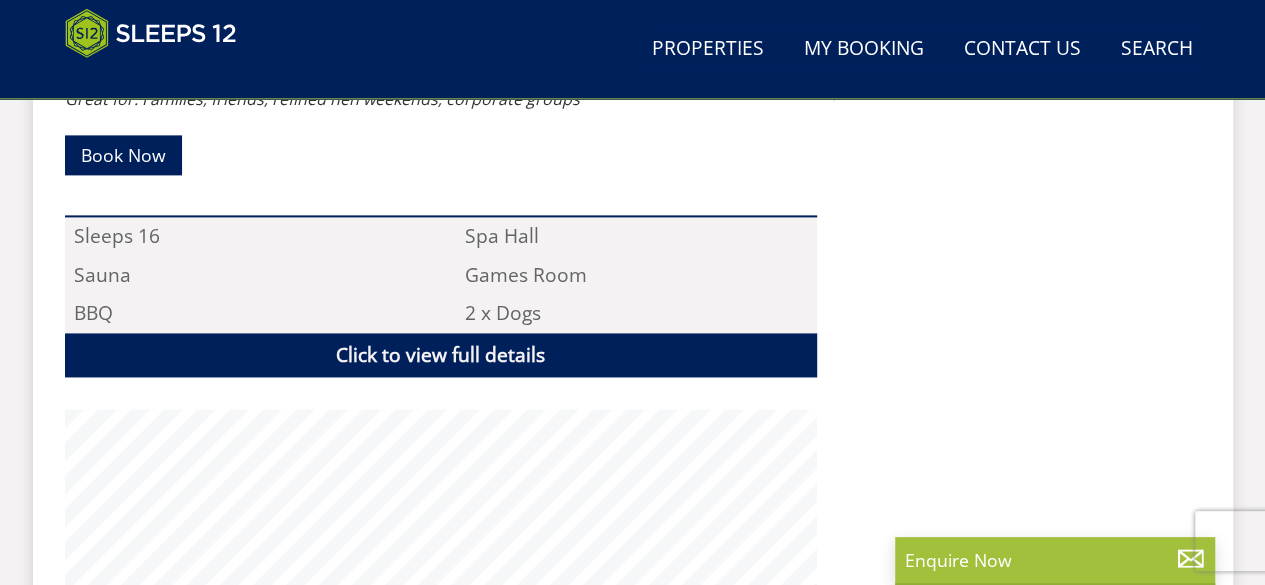 scroll, scrollTop: 500, scrollLeft: 0, axis: vertical 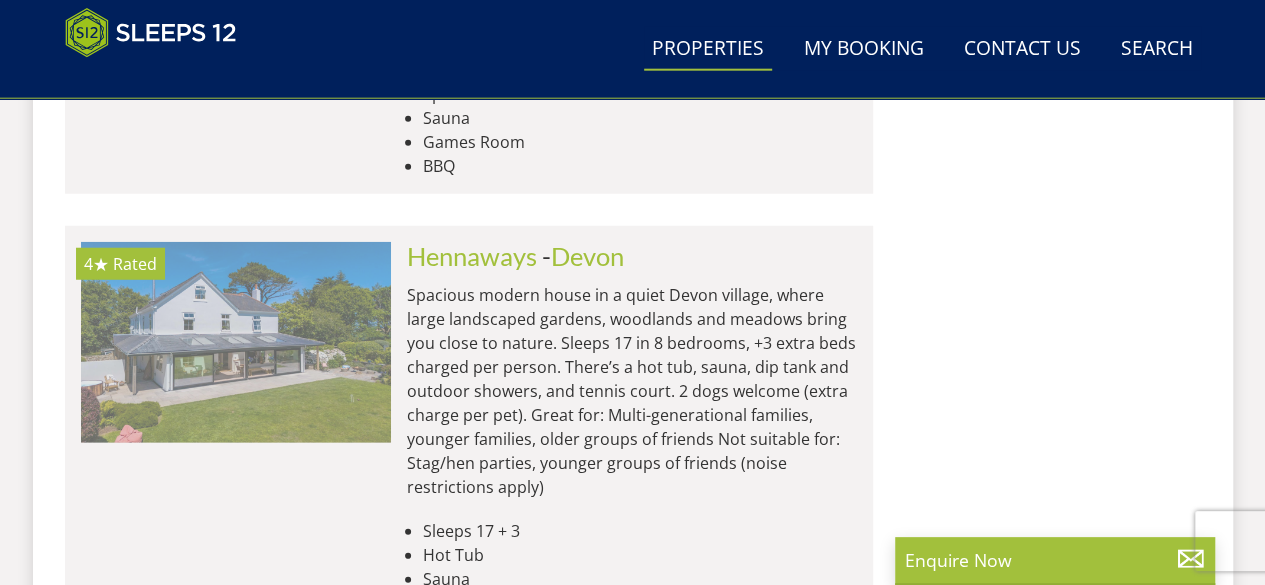 click at bounding box center [236, 342] 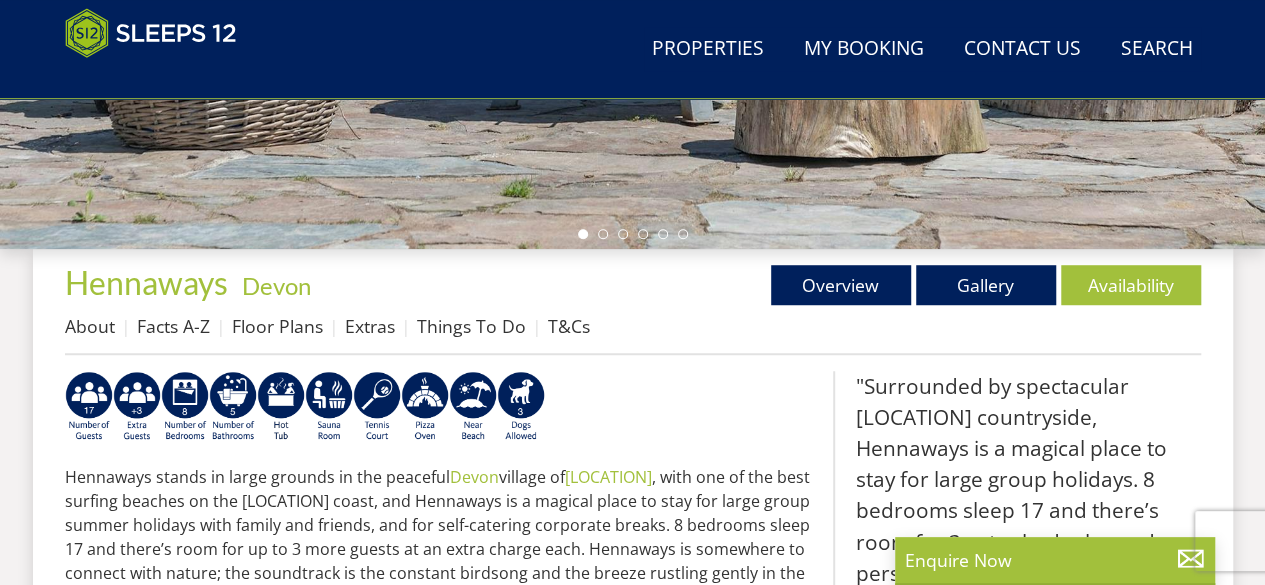 scroll, scrollTop: 600, scrollLeft: 0, axis: vertical 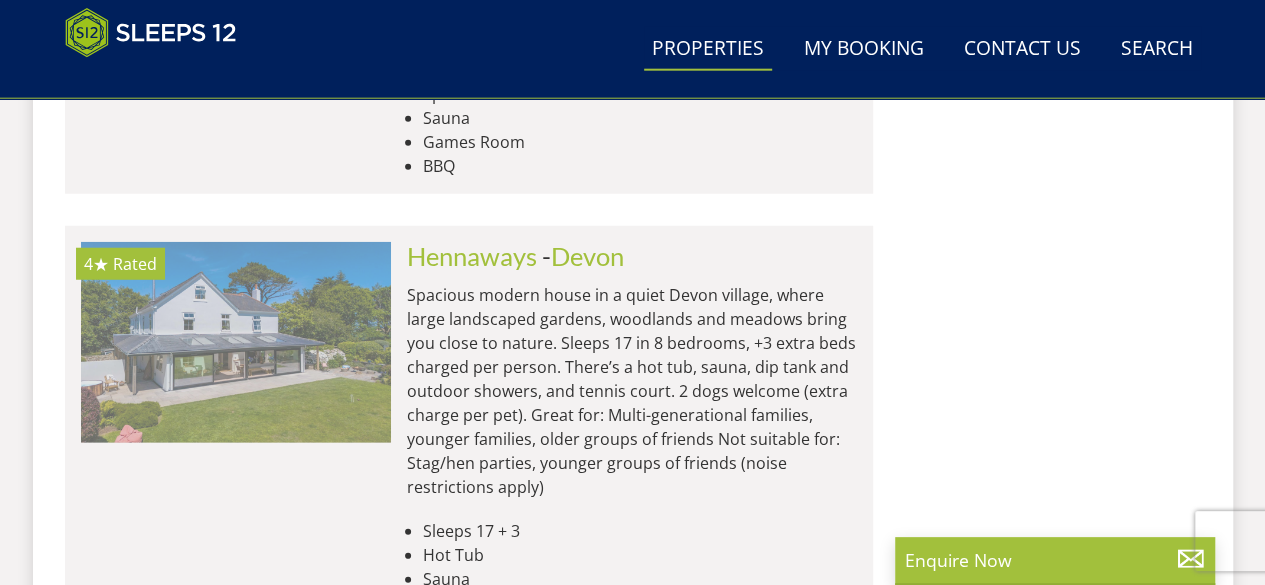 click at bounding box center (236, 342) 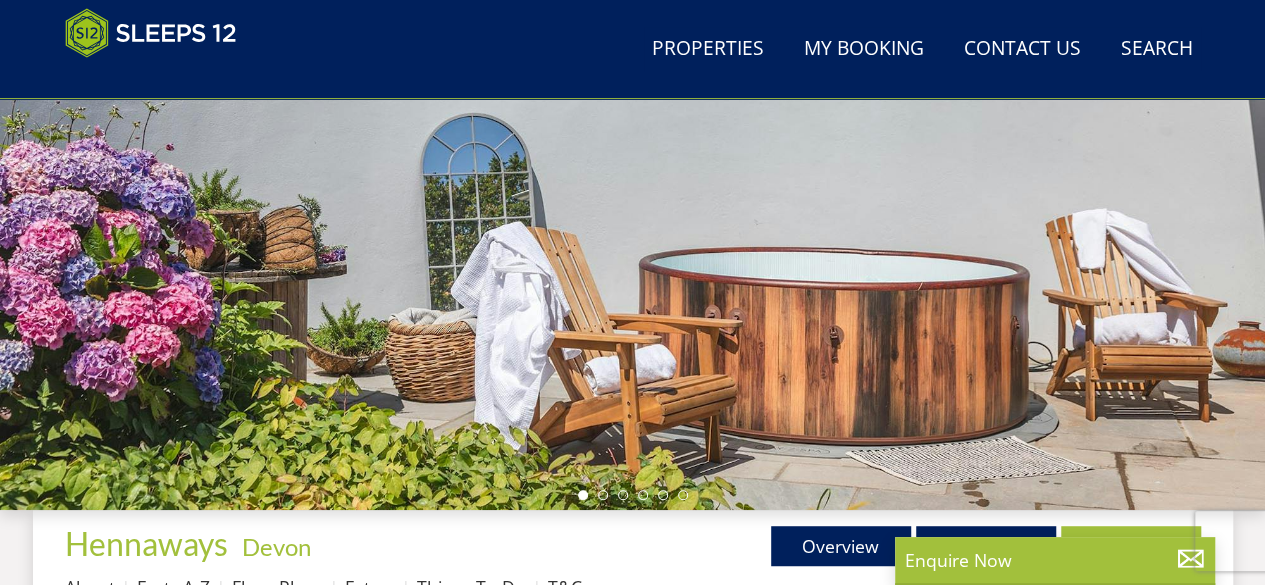 scroll, scrollTop: 100, scrollLeft: 0, axis: vertical 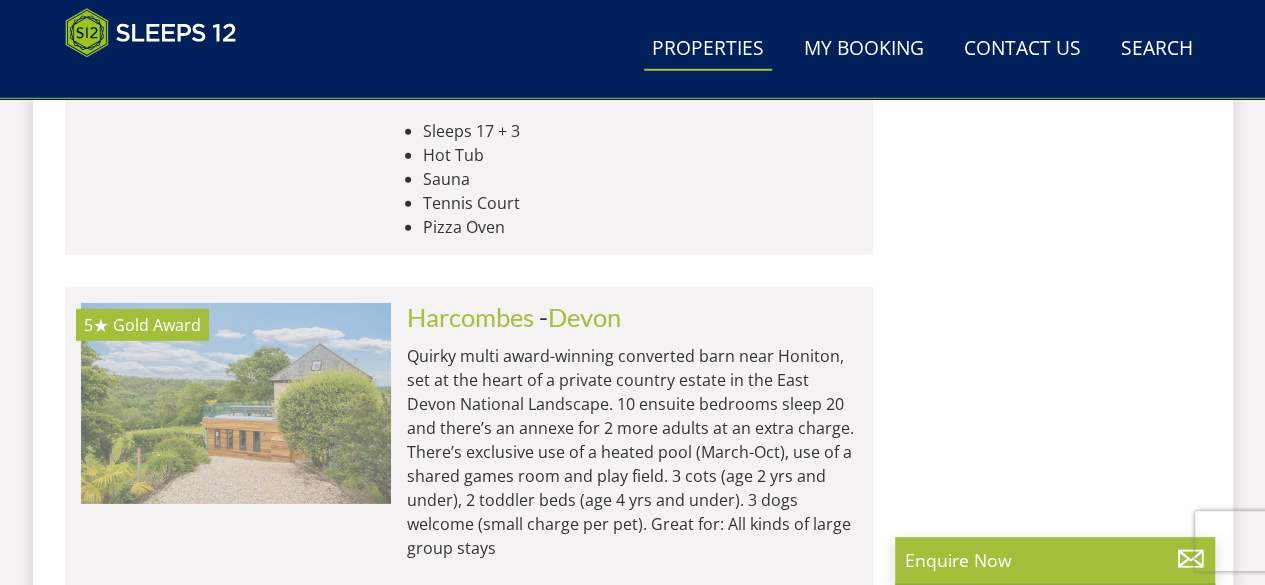 click at bounding box center [236, 403] 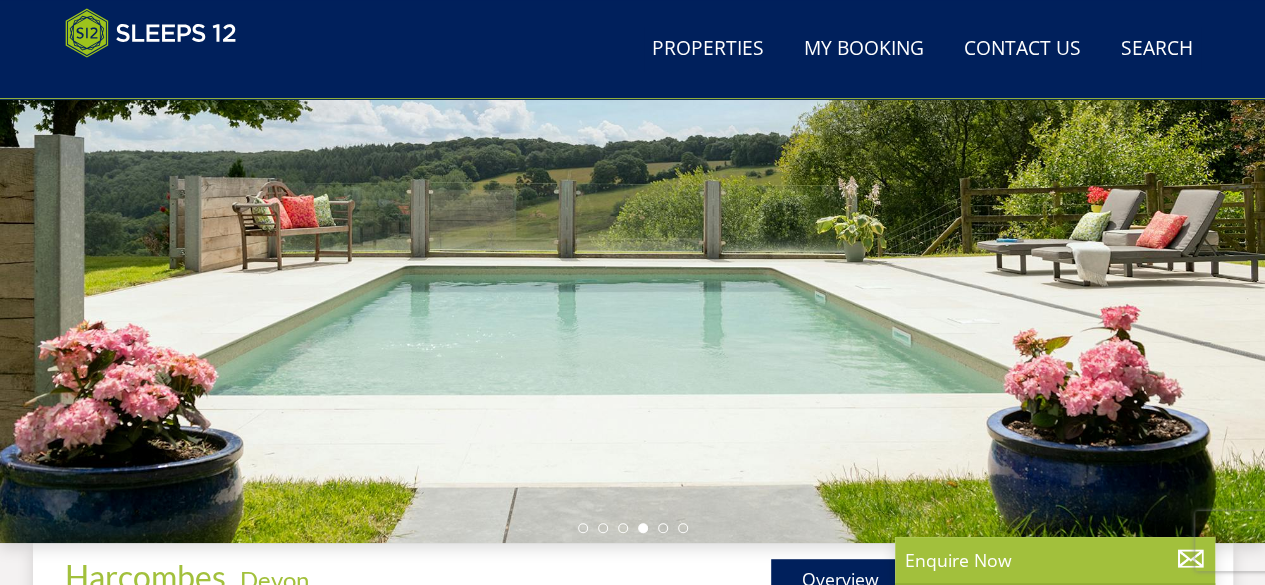 scroll, scrollTop: 600, scrollLeft: 0, axis: vertical 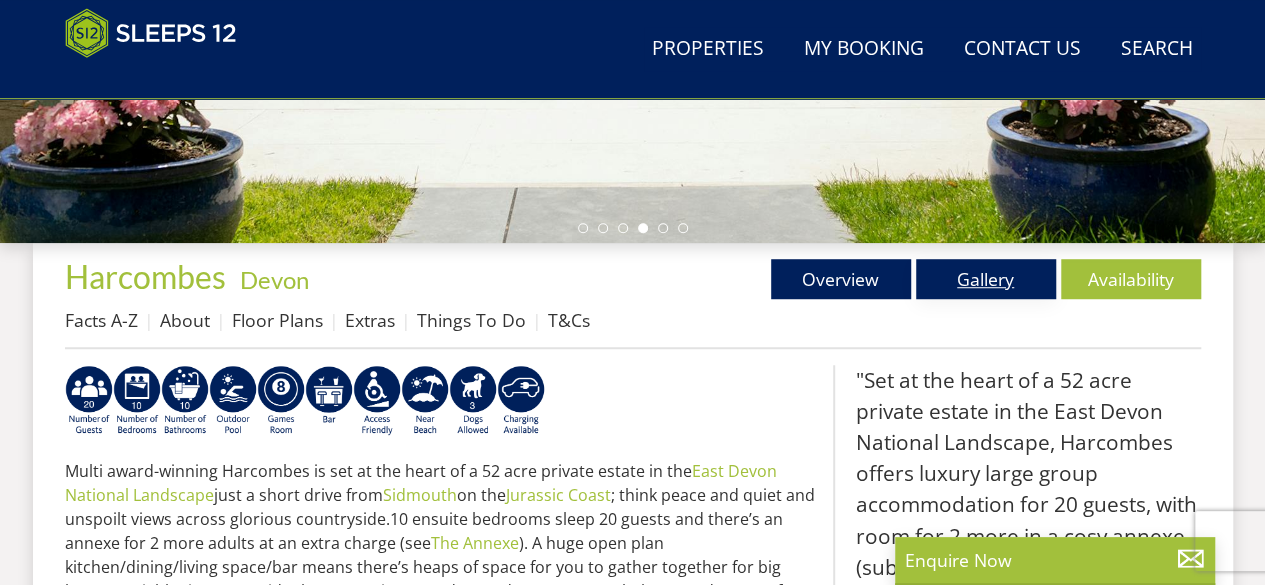 click on "Gallery" at bounding box center [986, 279] 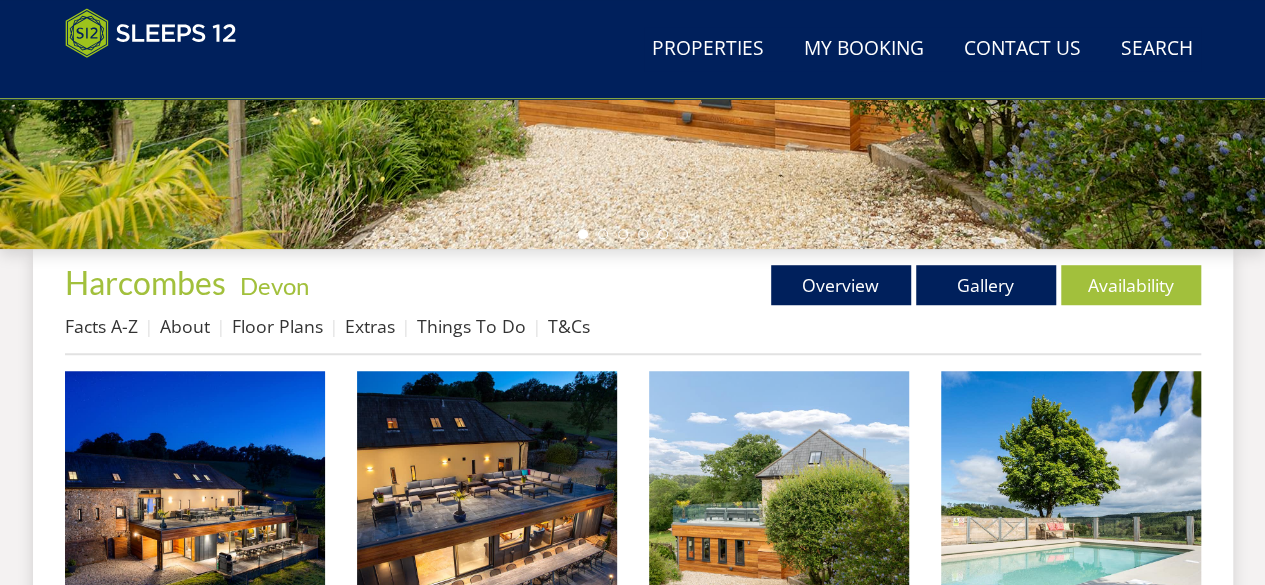 scroll, scrollTop: 700, scrollLeft: 0, axis: vertical 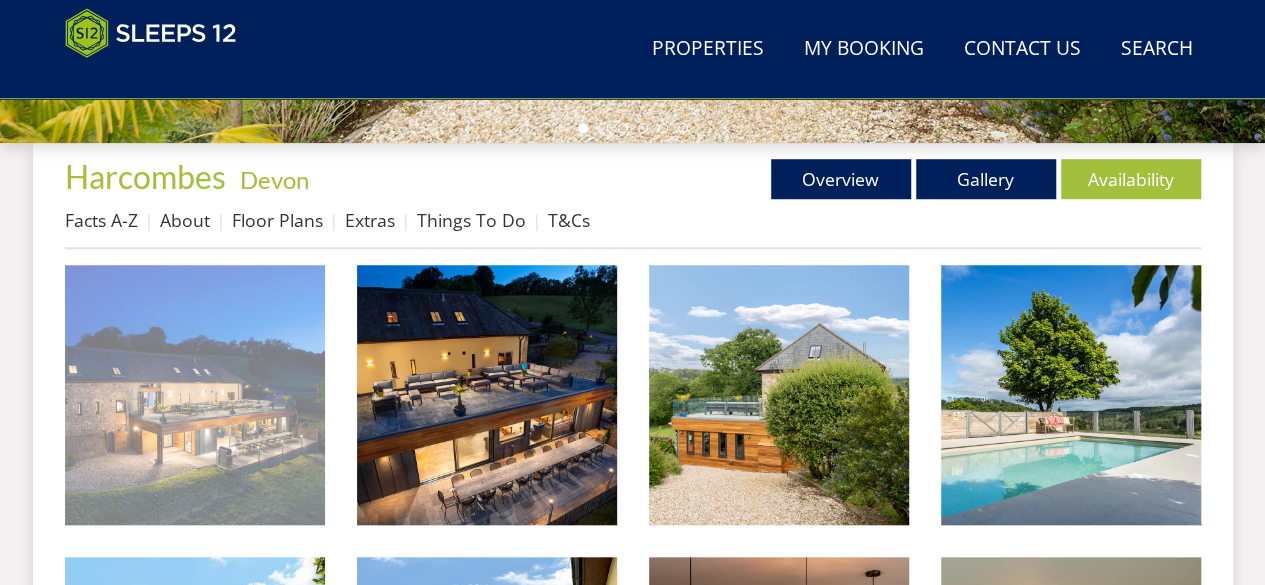 click at bounding box center [195, 395] 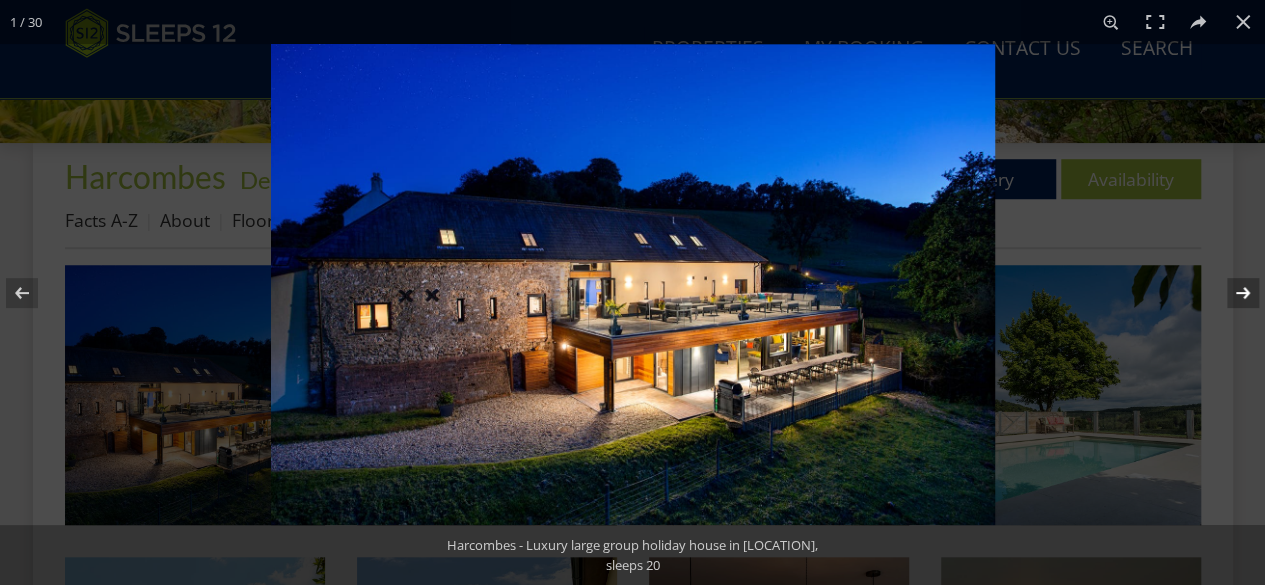 click at bounding box center [1230, 293] 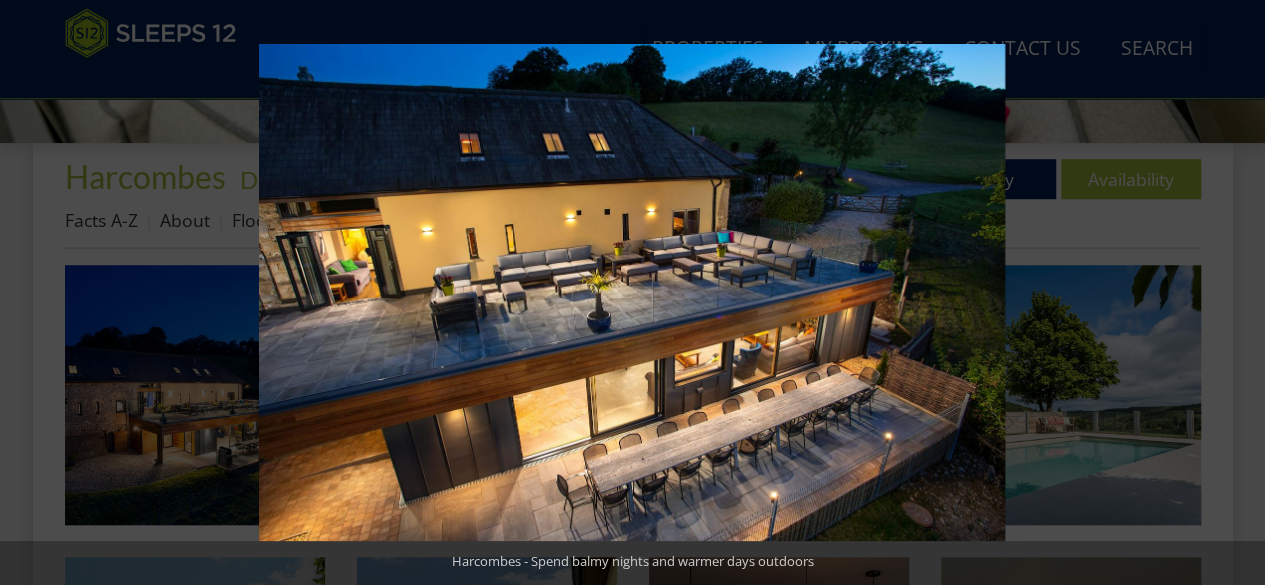 click at bounding box center [1230, 293] 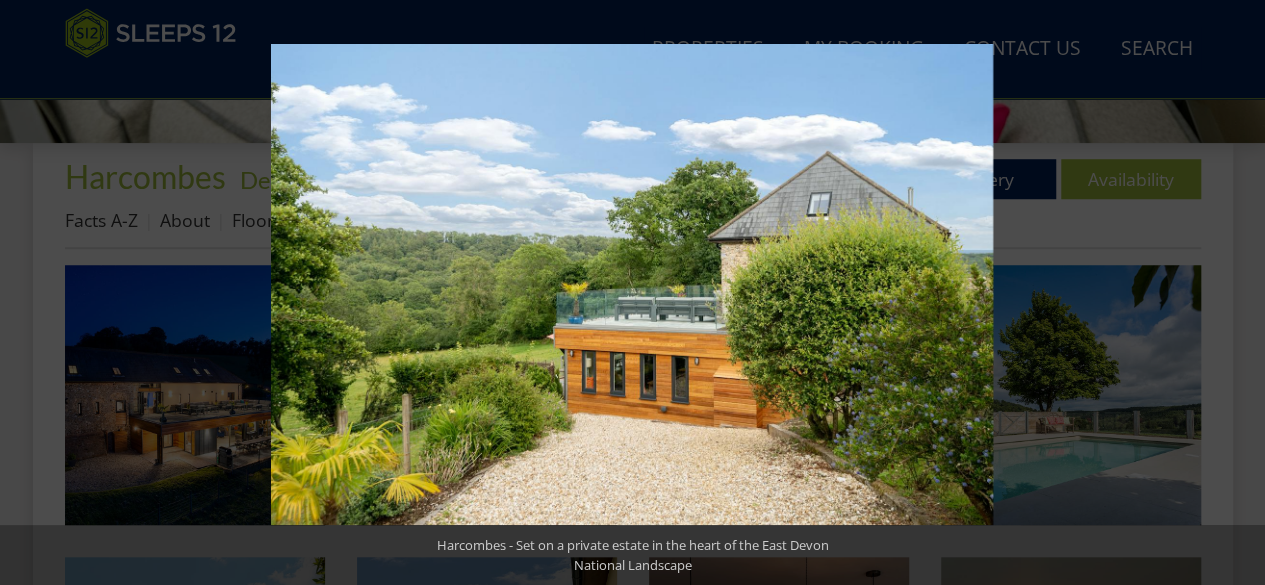 click at bounding box center (1230, 293) 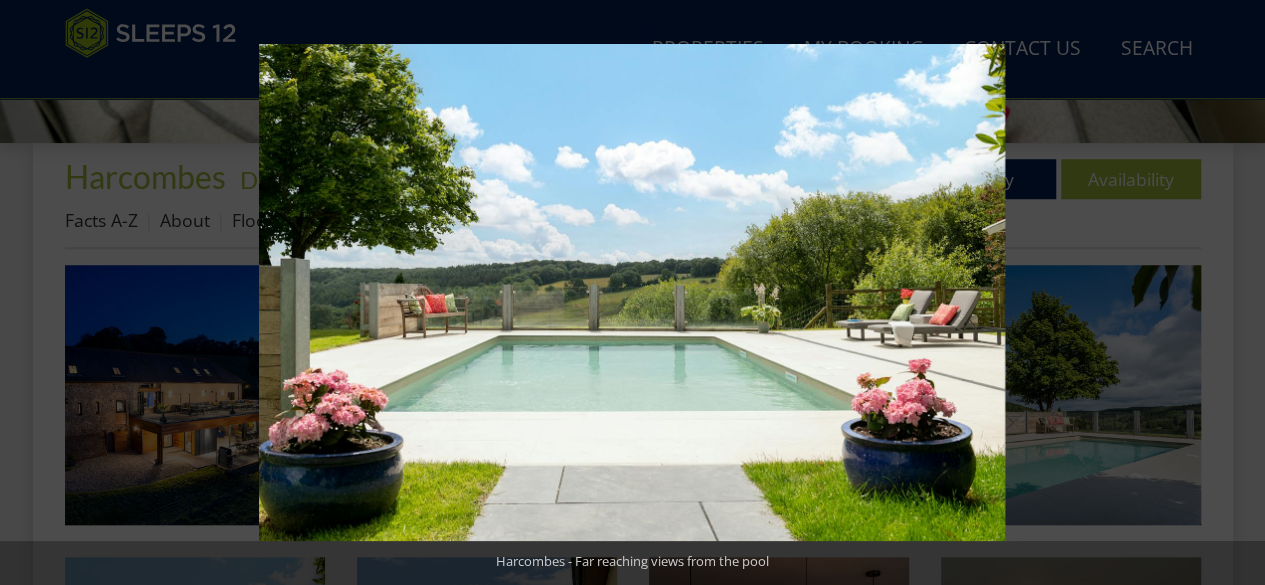 click at bounding box center (1230, 293) 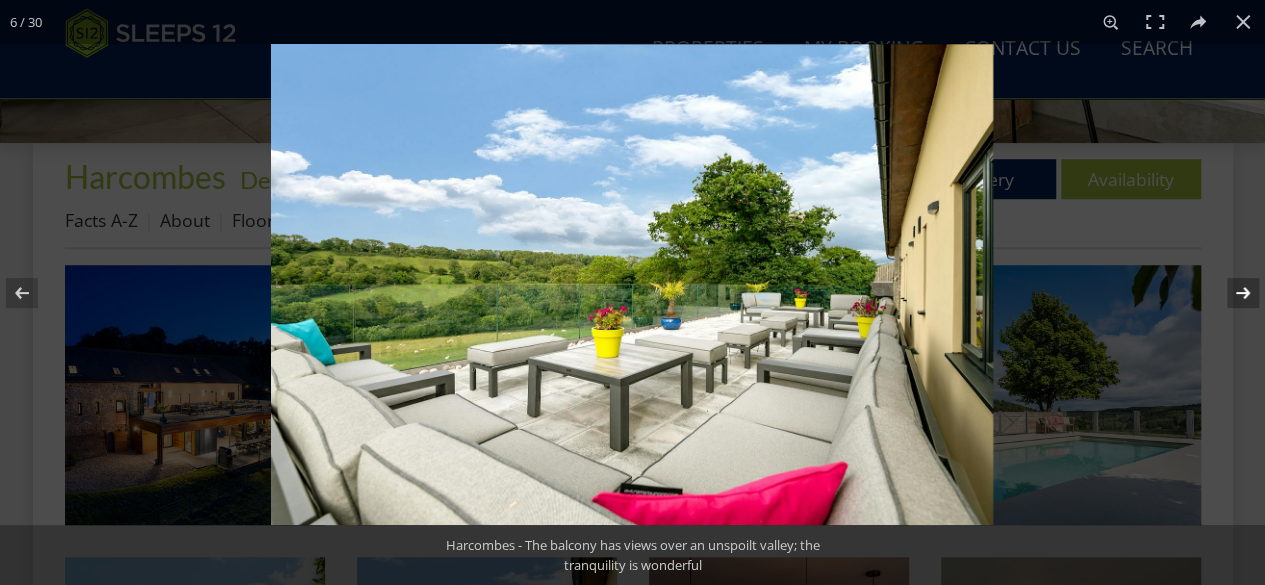 click at bounding box center [1230, 293] 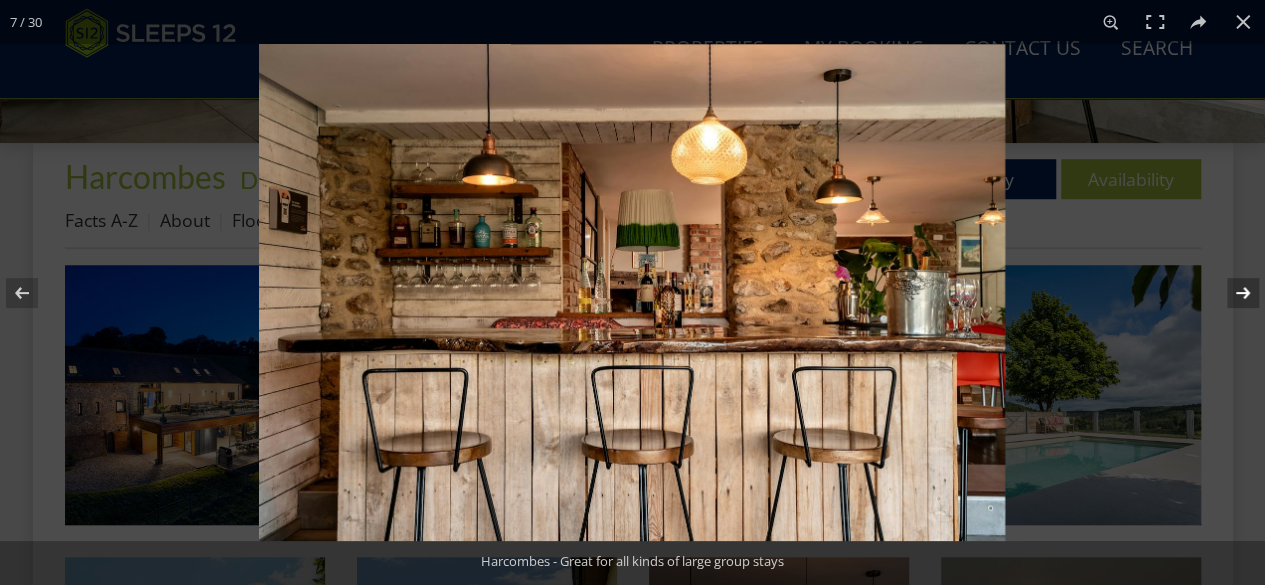 click at bounding box center [1230, 293] 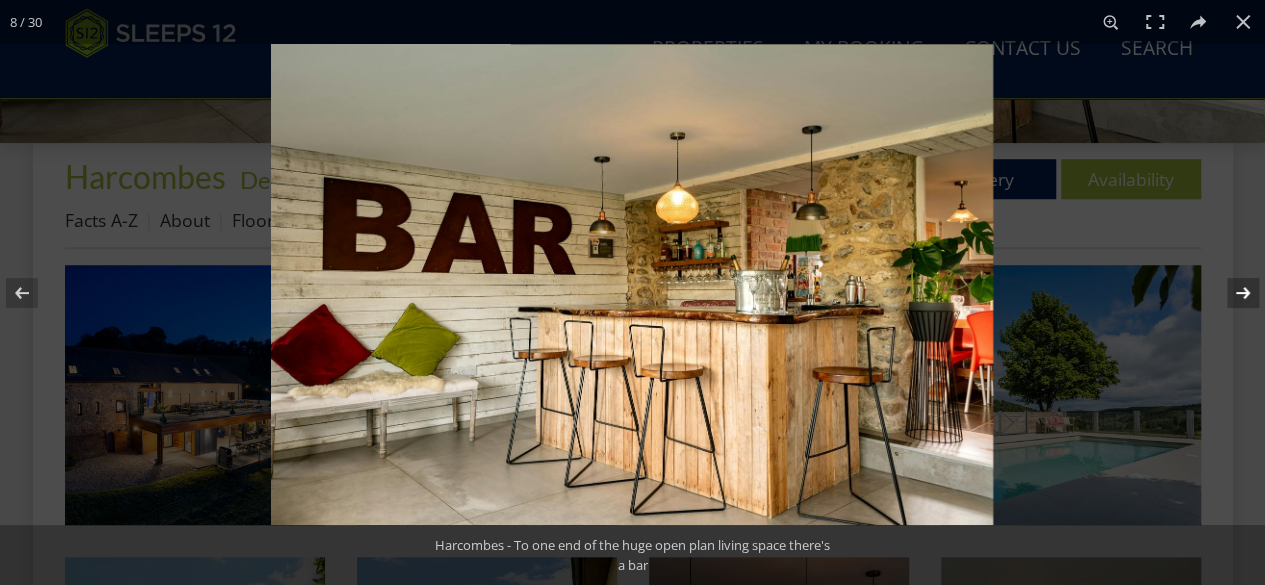 click at bounding box center [1230, 293] 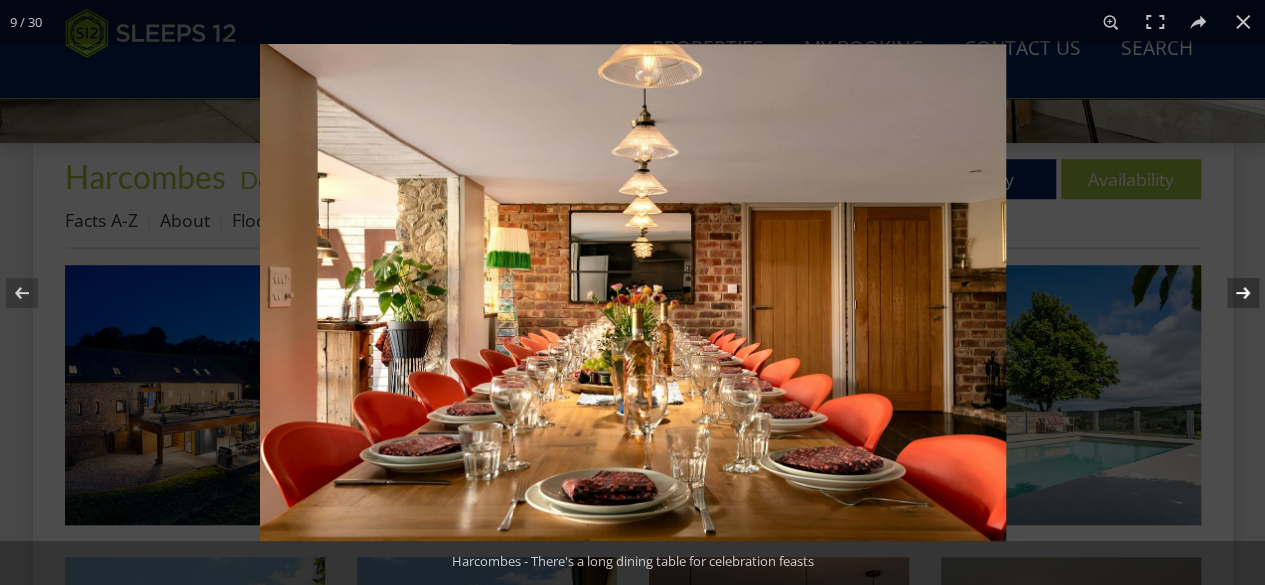 click at bounding box center [1230, 293] 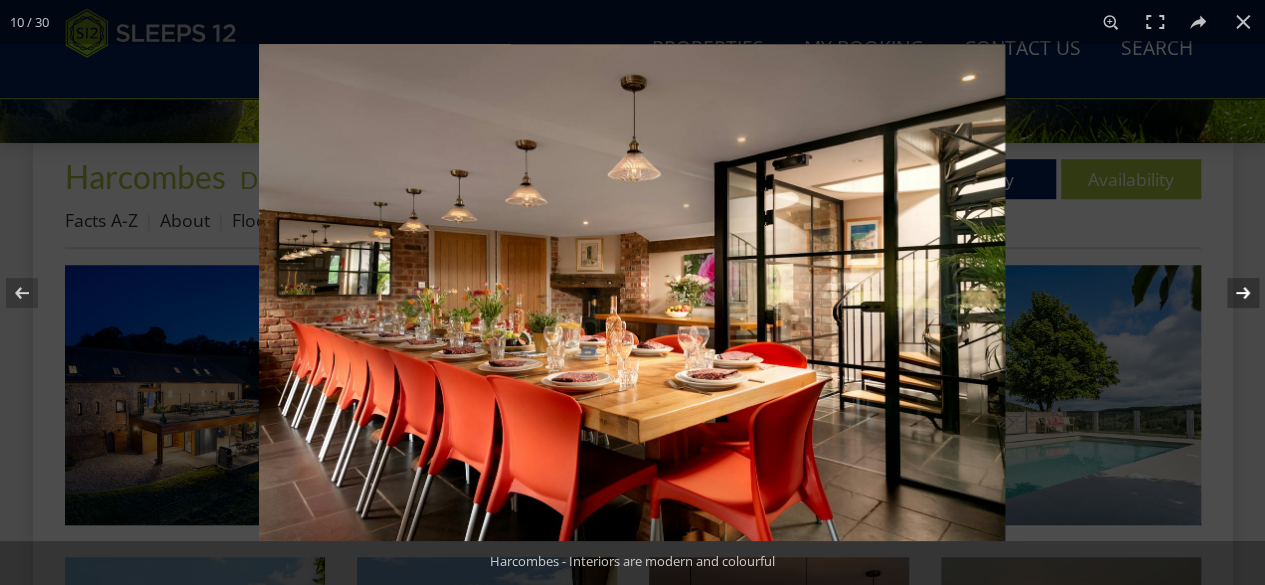 click at bounding box center (1230, 293) 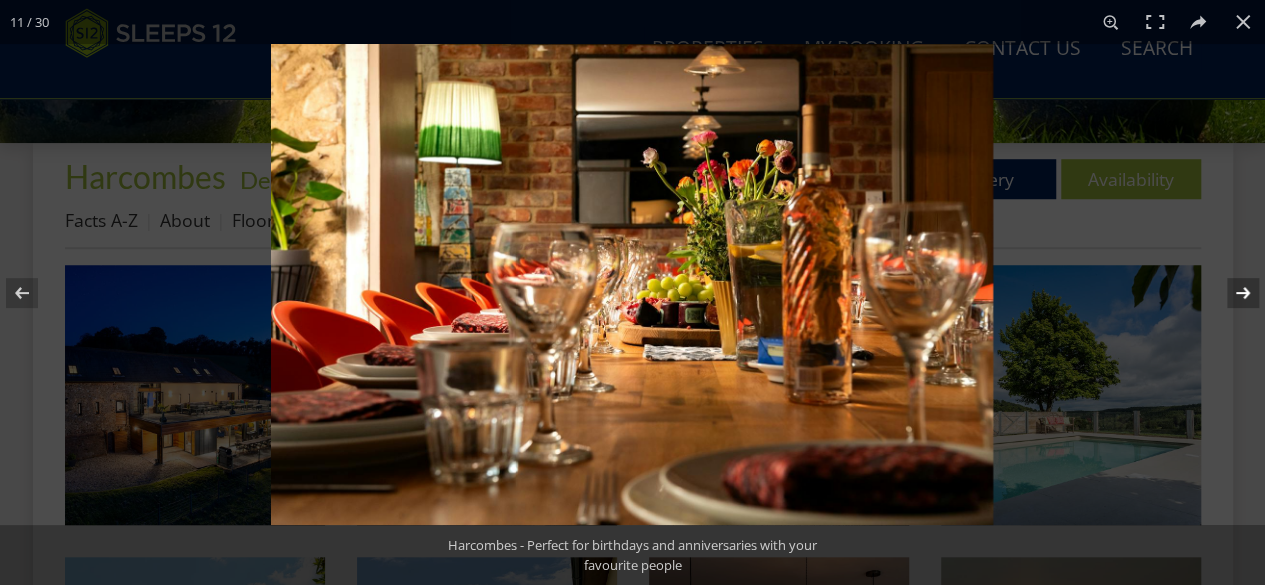 click at bounding box center (1230, 293) 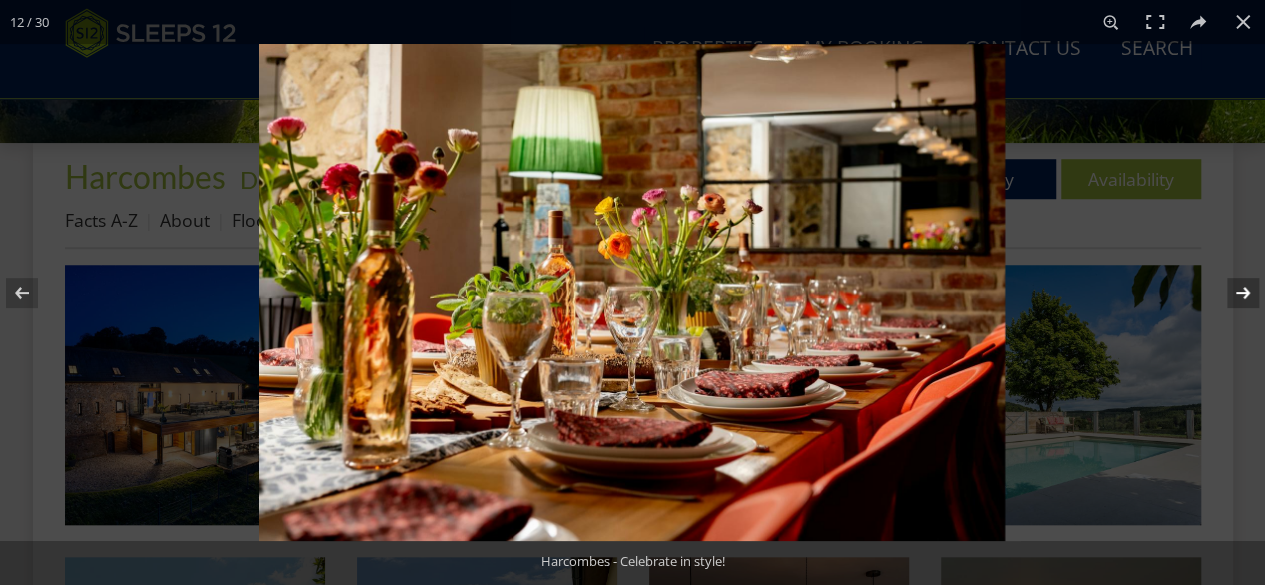 click at bounding box center [1230, 293] 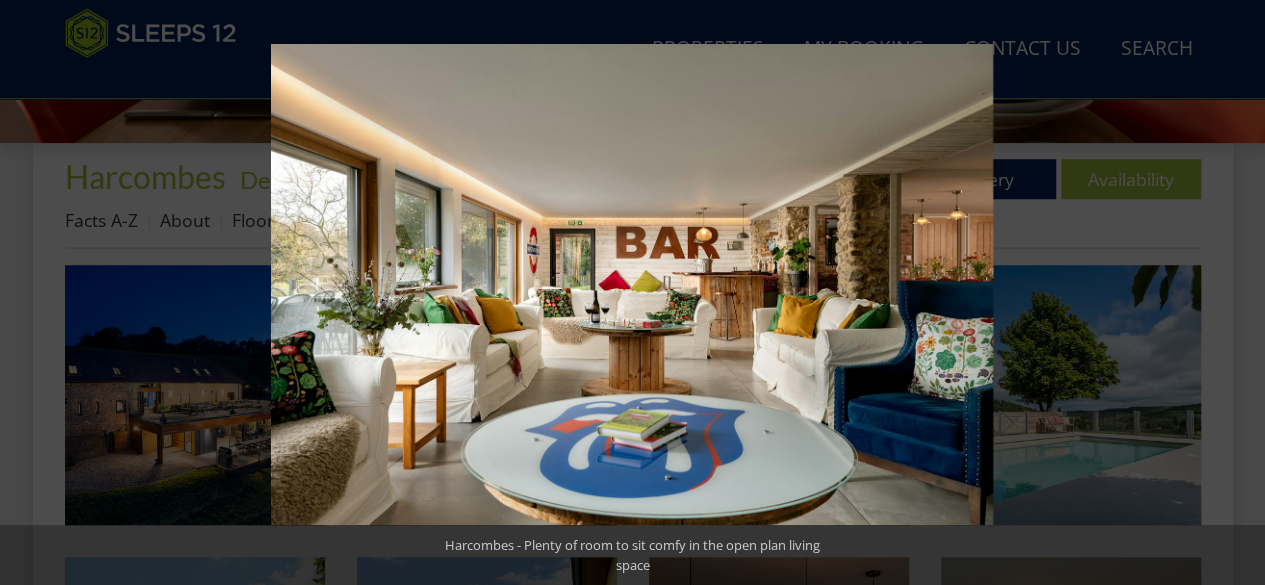 click at bounding box center [1230, 293] 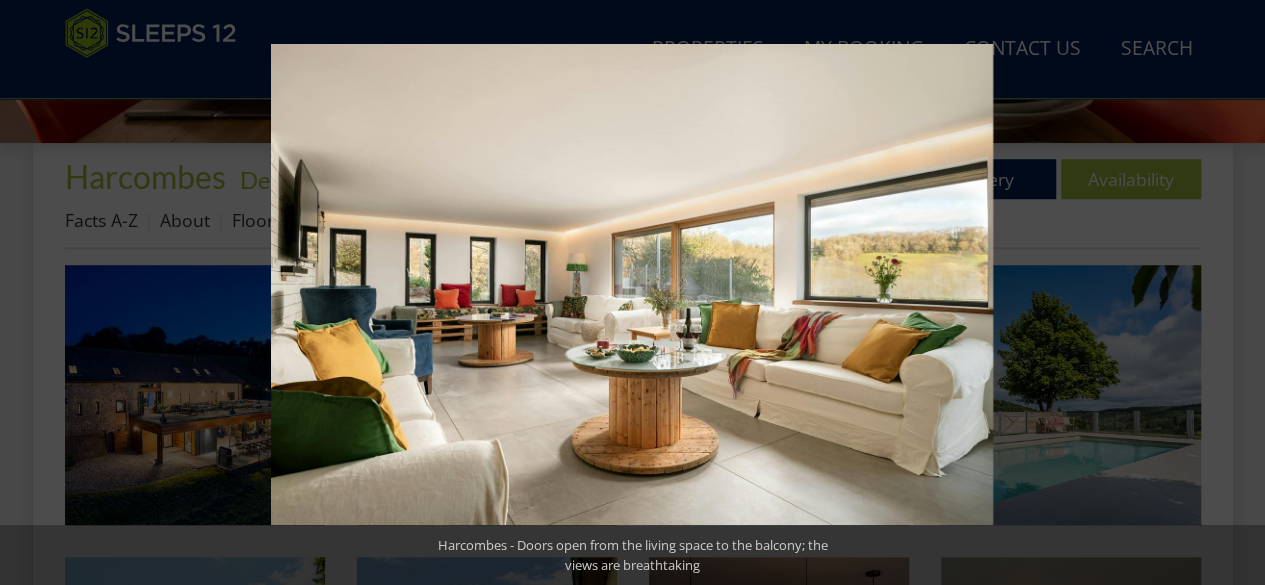 click at bounding box center (1230, 293) 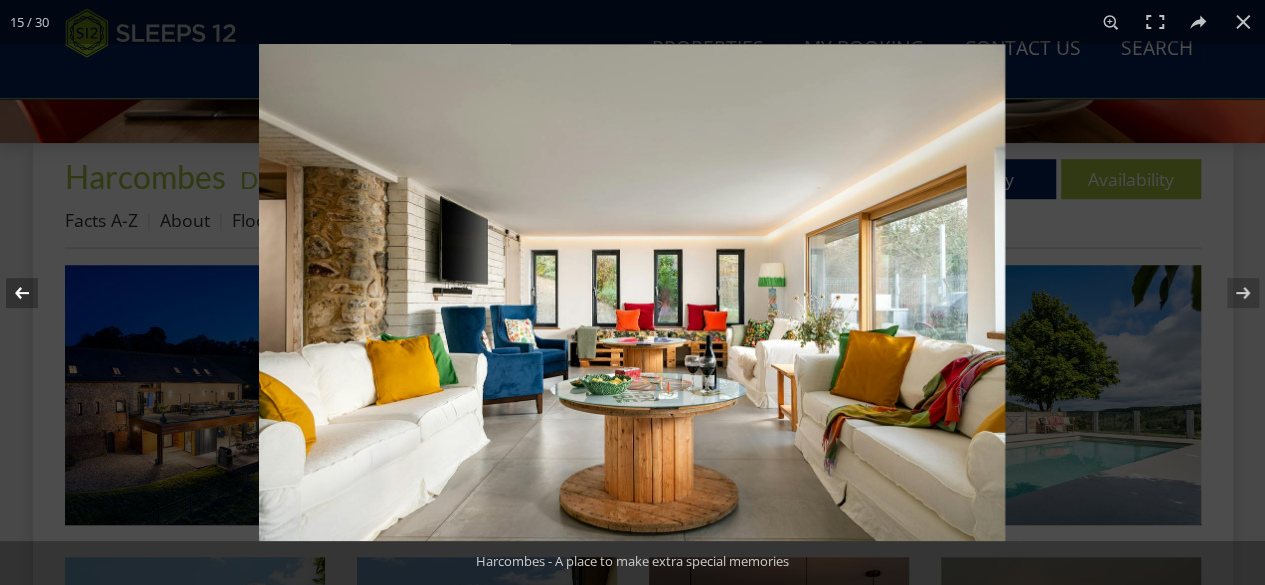 click at bounding box center (35, 293) 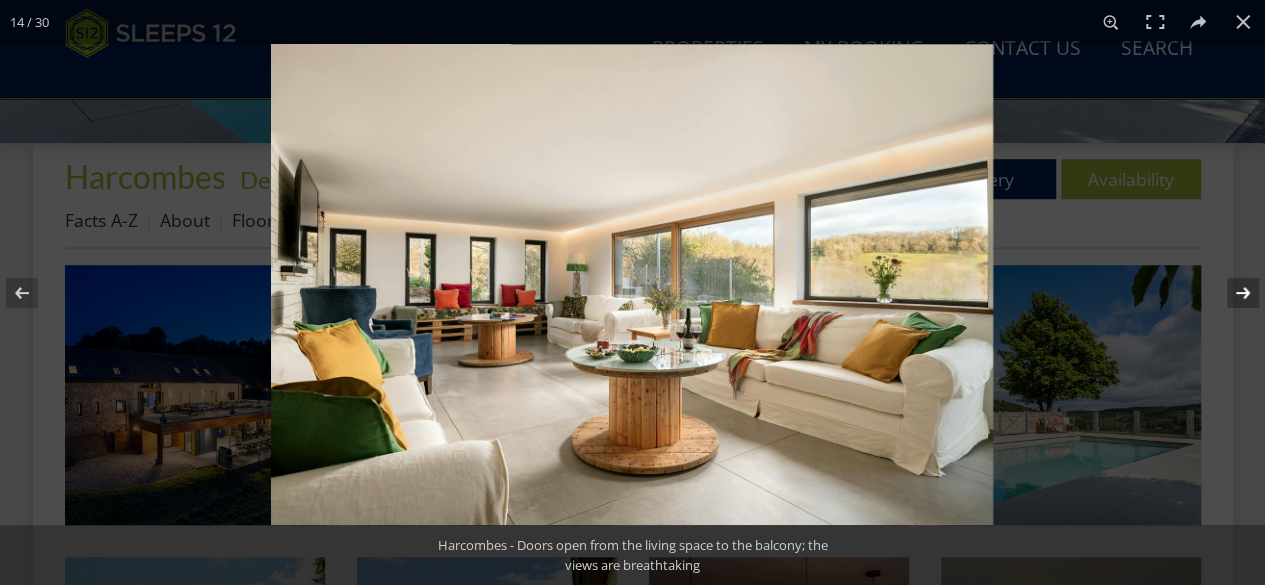 click at bounding box center [1230, 293] 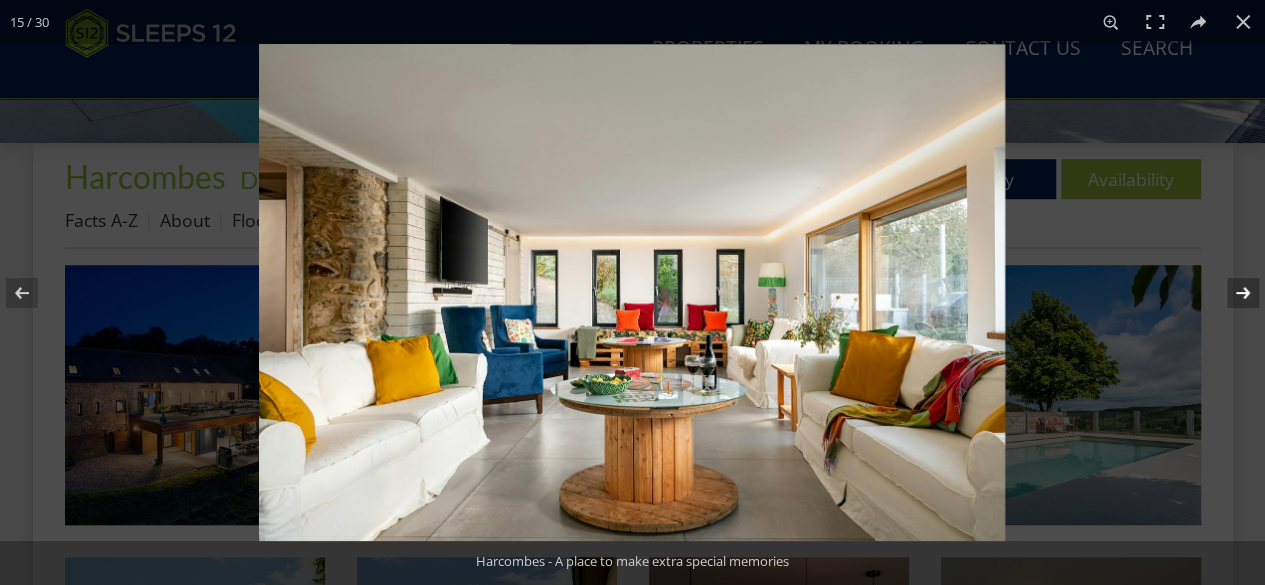 click at bounding box center (1230, 293) 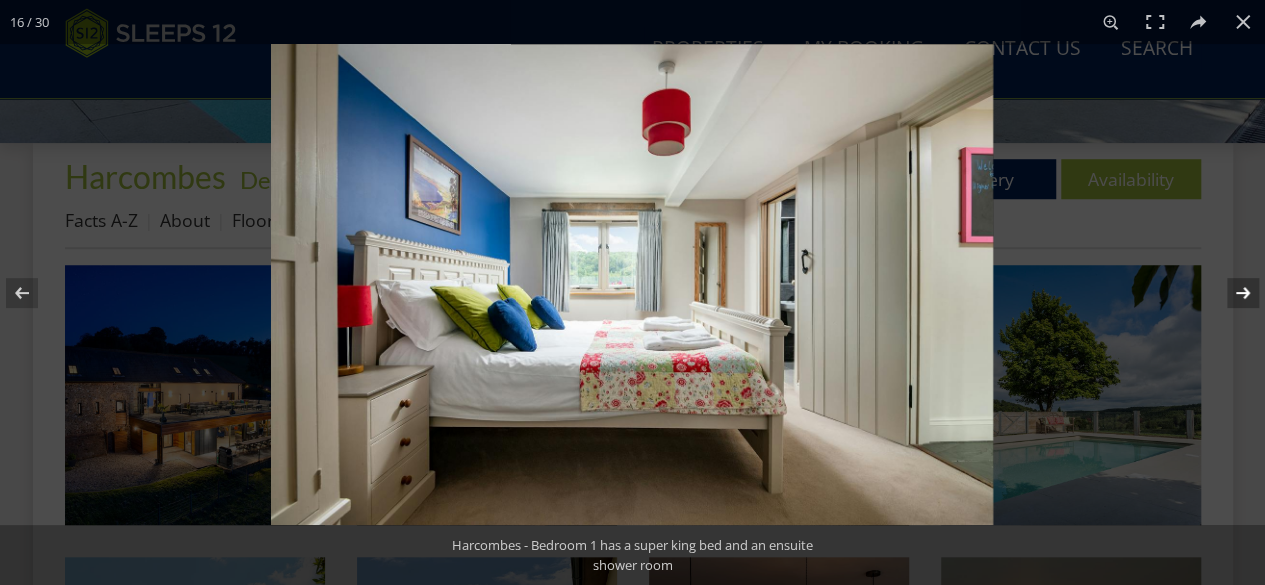 click at bounding box center (1230, 293) 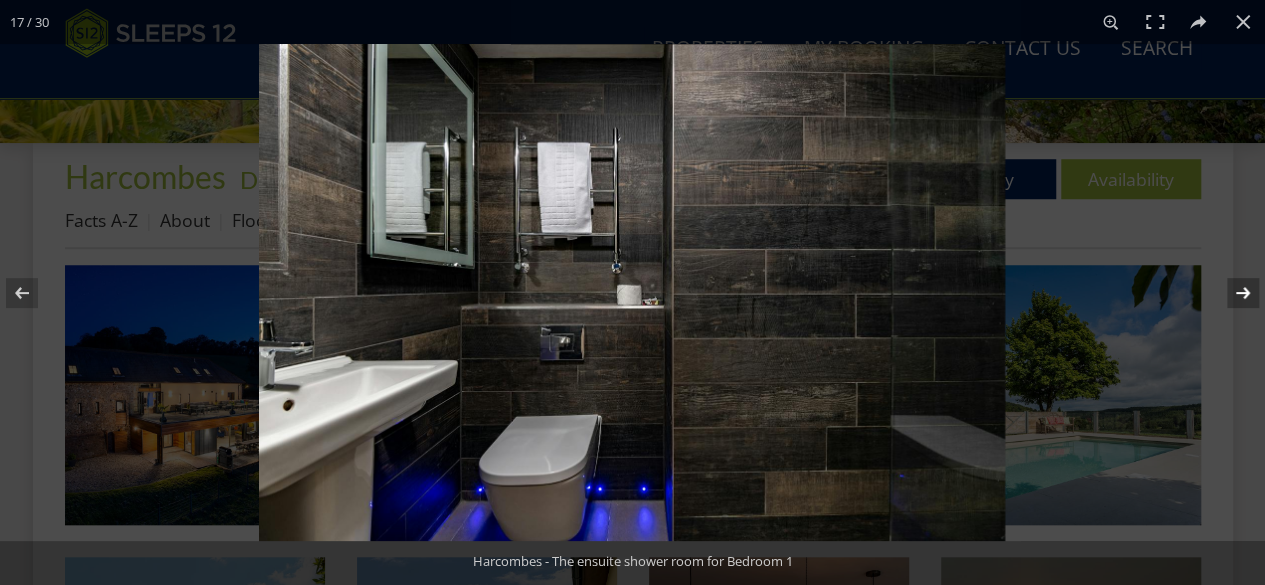 click at bounding box center (1230, 293) 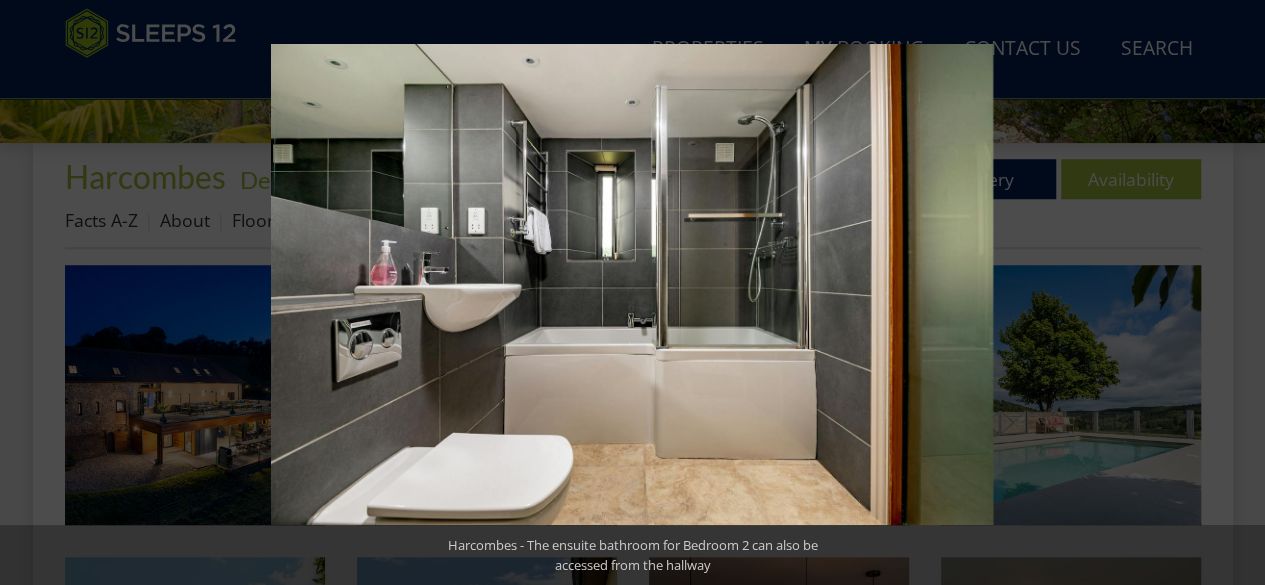 click at bounding box center (1230, 293) 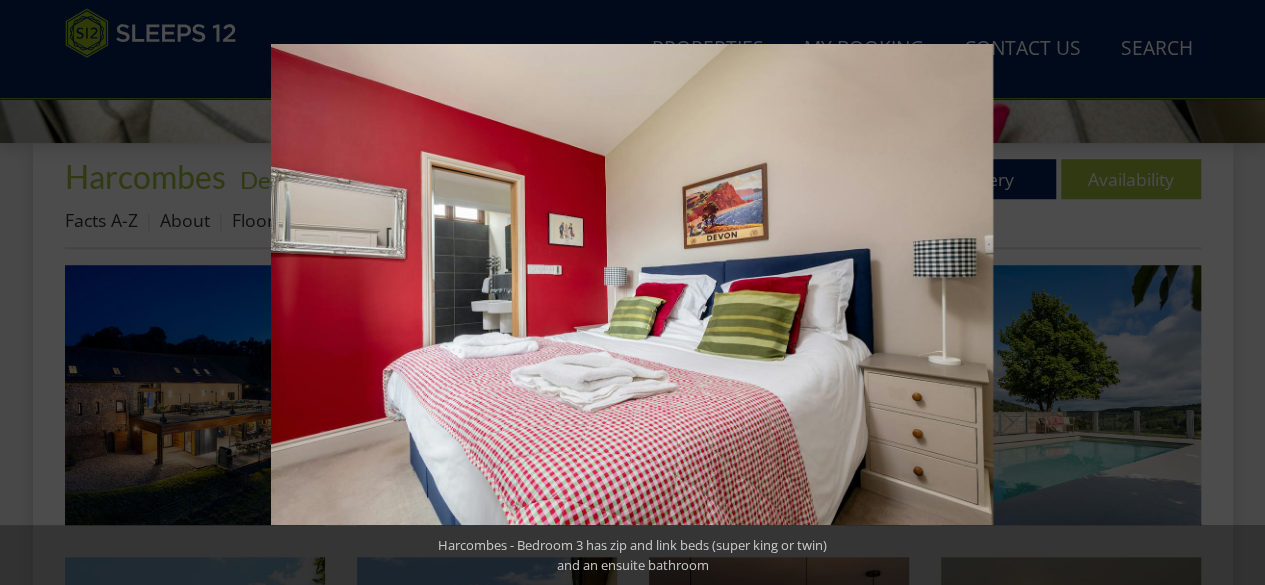 click at bounding box center (1230, 293) 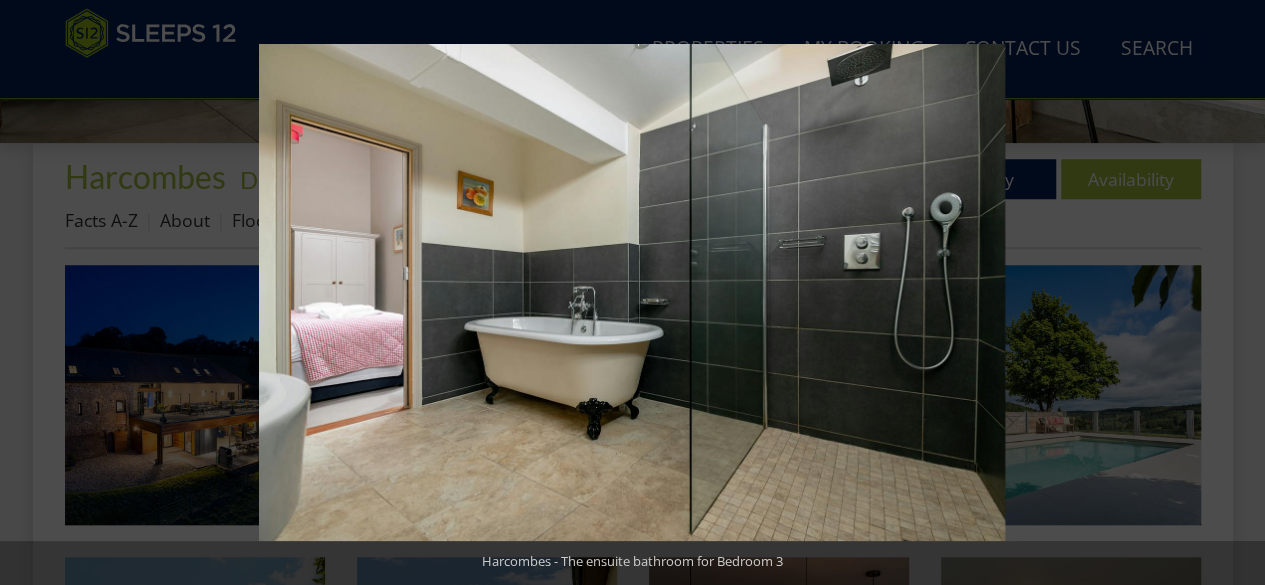 click at bounding box center (1230, 293) 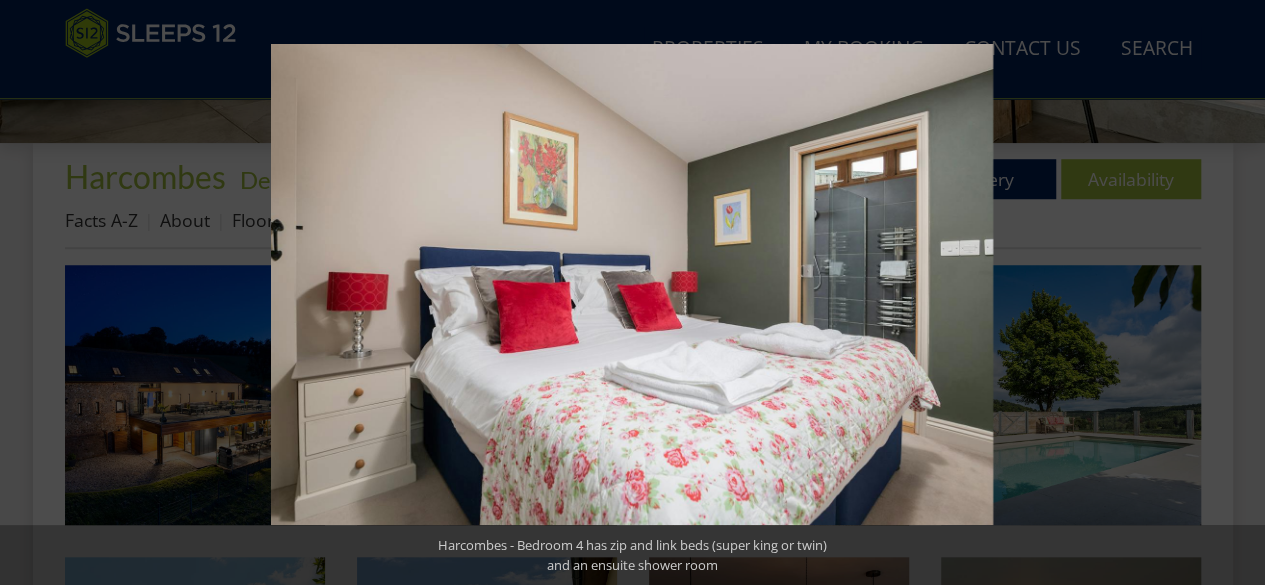 click at bounding box center (1230, 293) 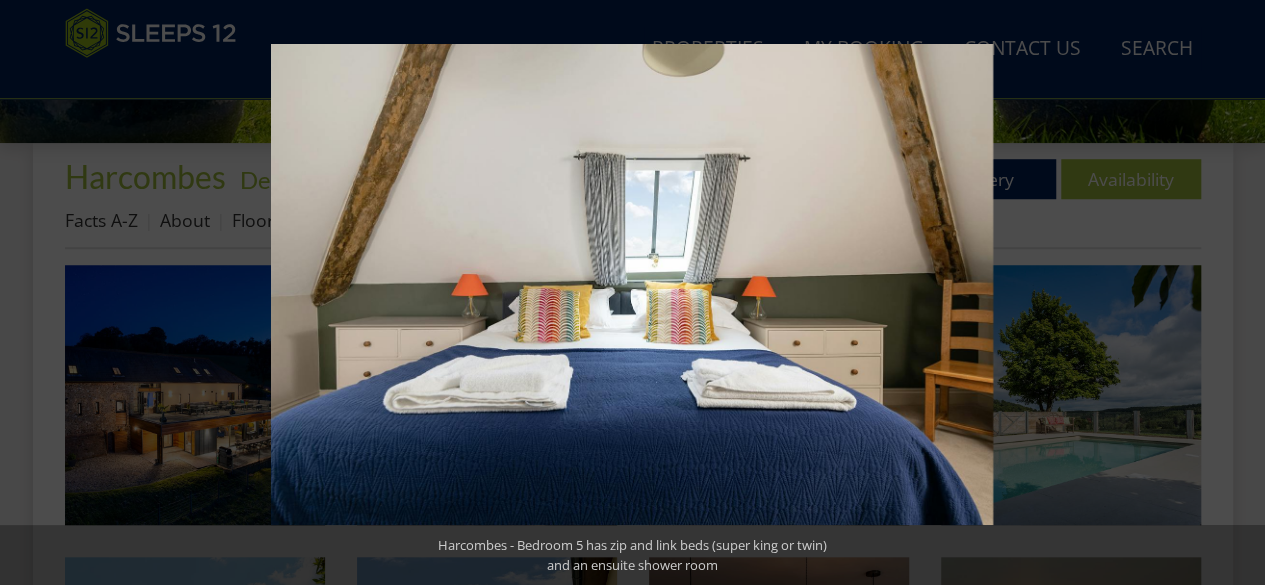click at bounding box center [1230, 293] 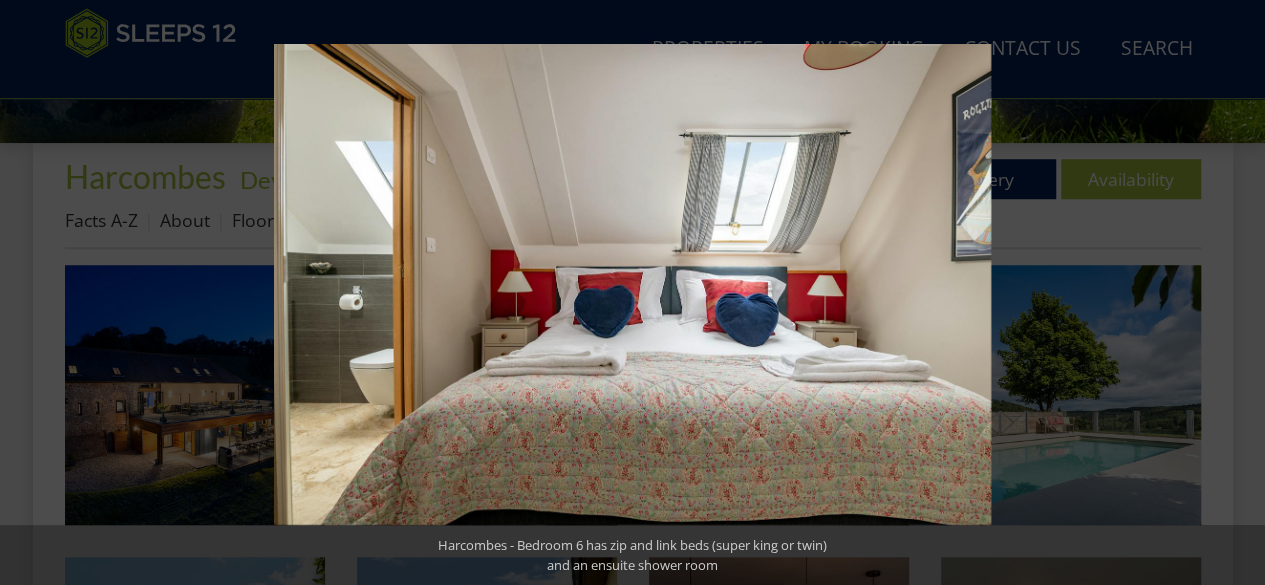 click at bounding box center (1230, 293) 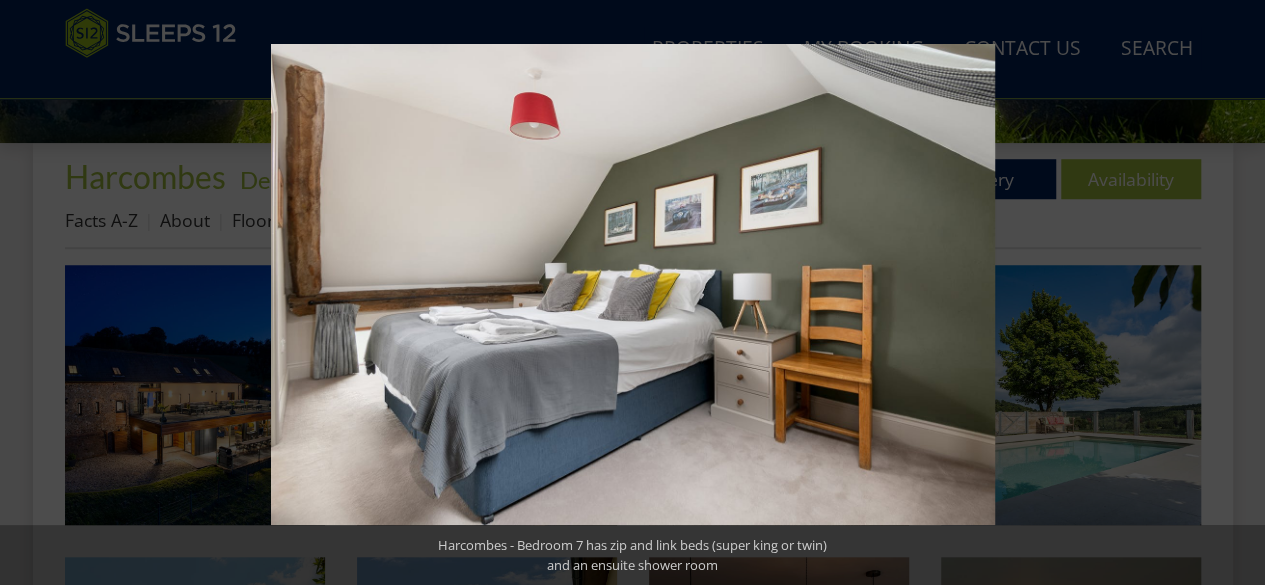 click at bounding box center [1230, 293] 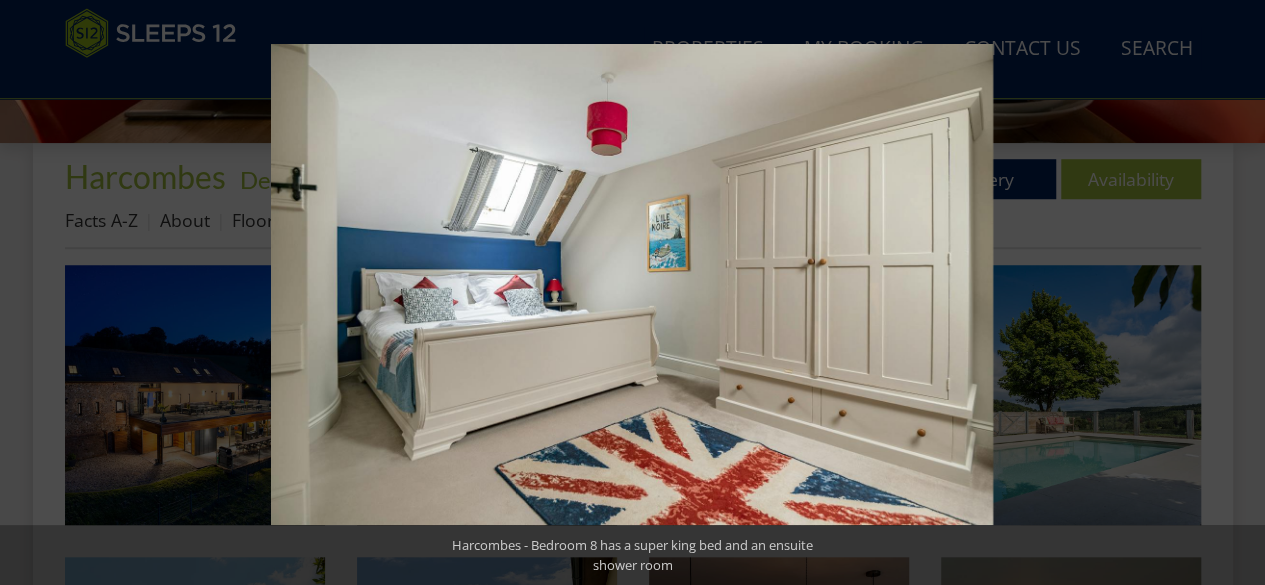 click at bounding box center (1230, 293) 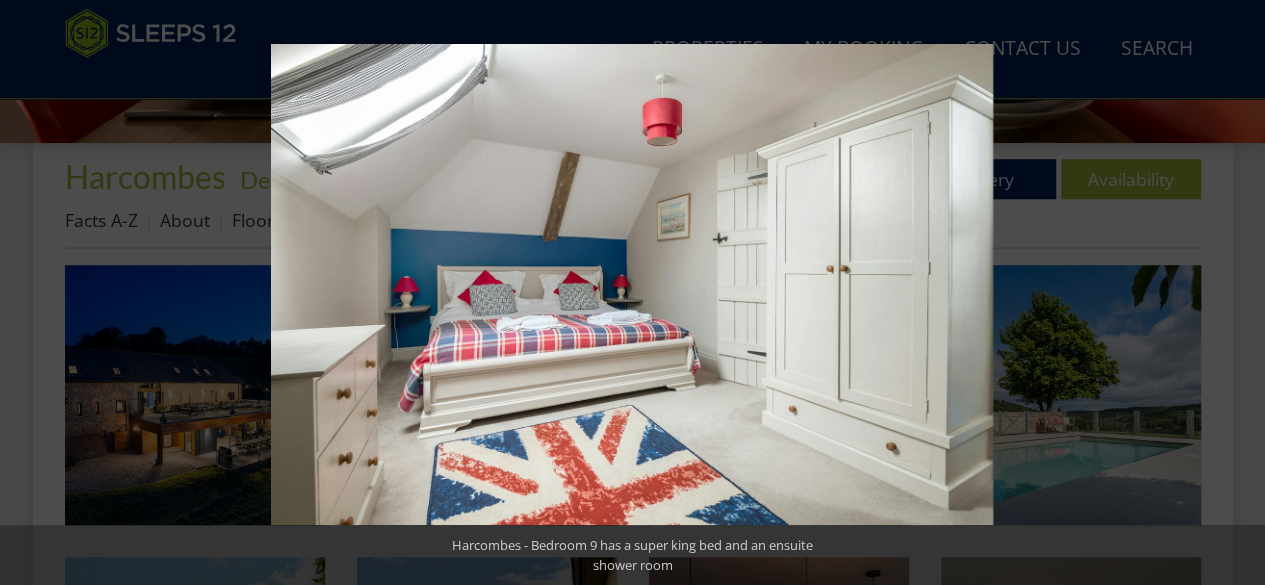 click at bounding box center [1230, 293] 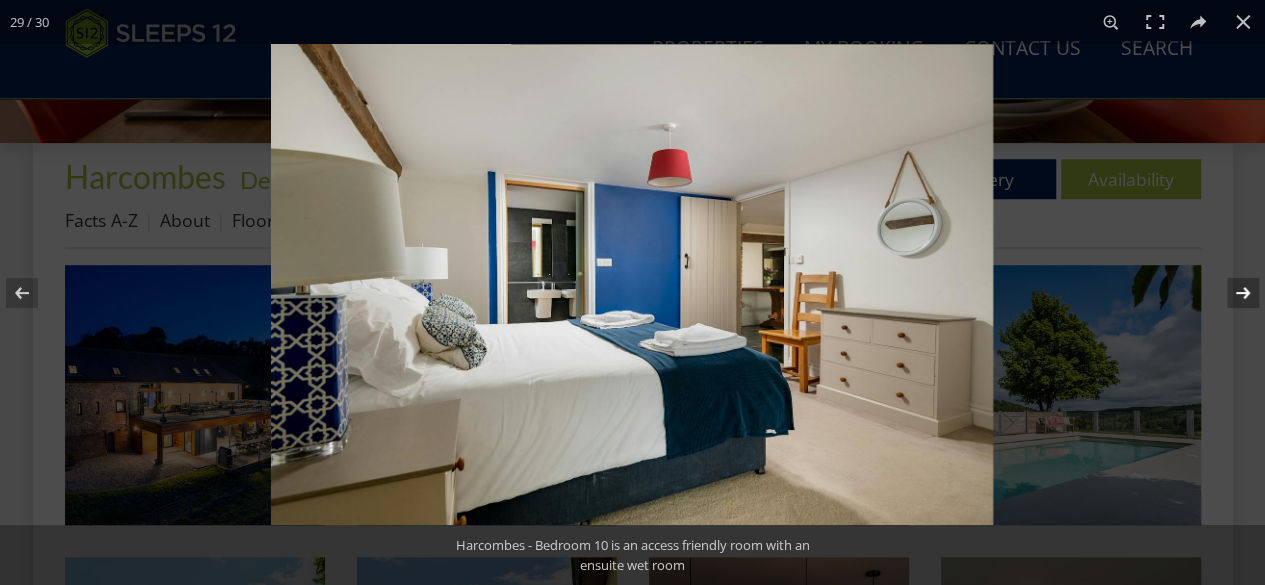 click at bounding box center [1230, 293] 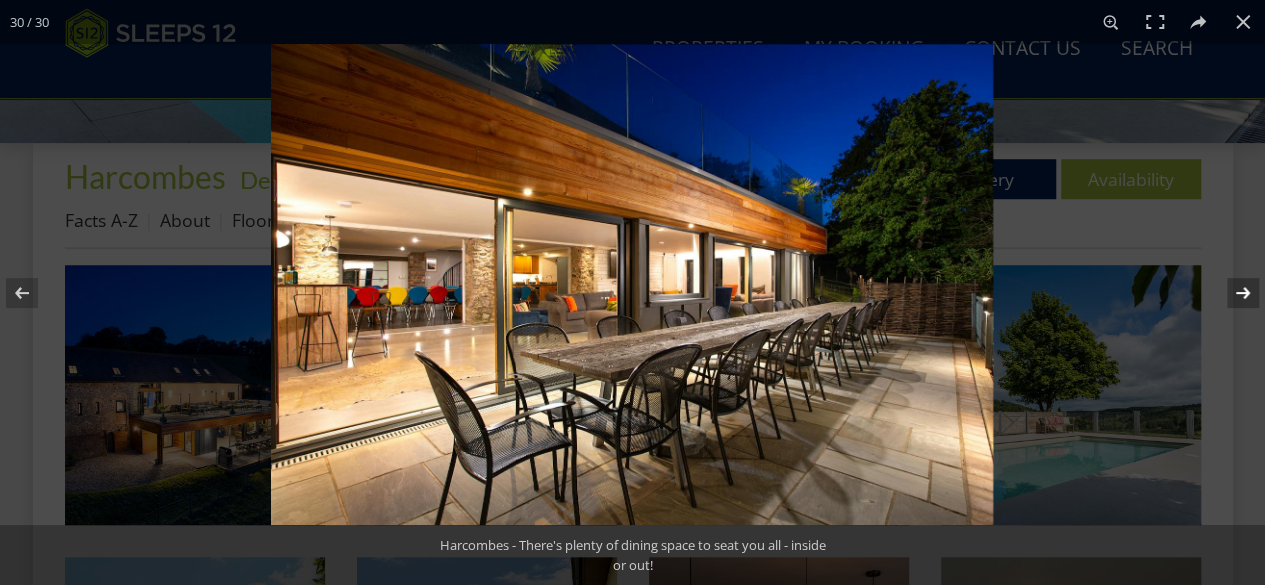 click at bounding box center [1230, 293] 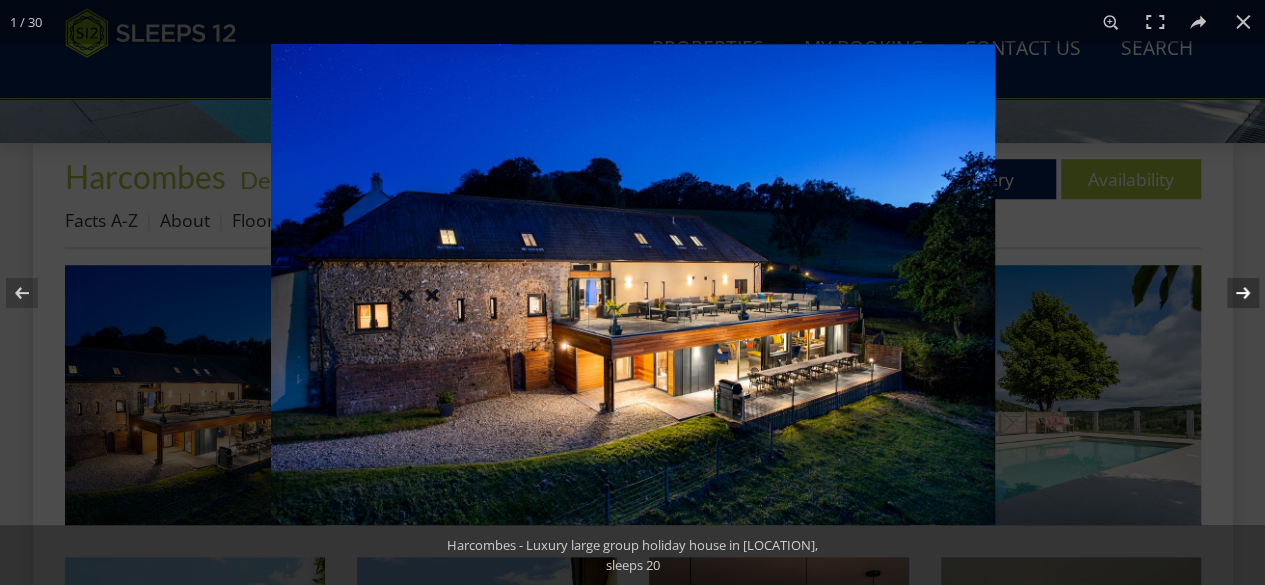 click at bounding box center (1230, 293) 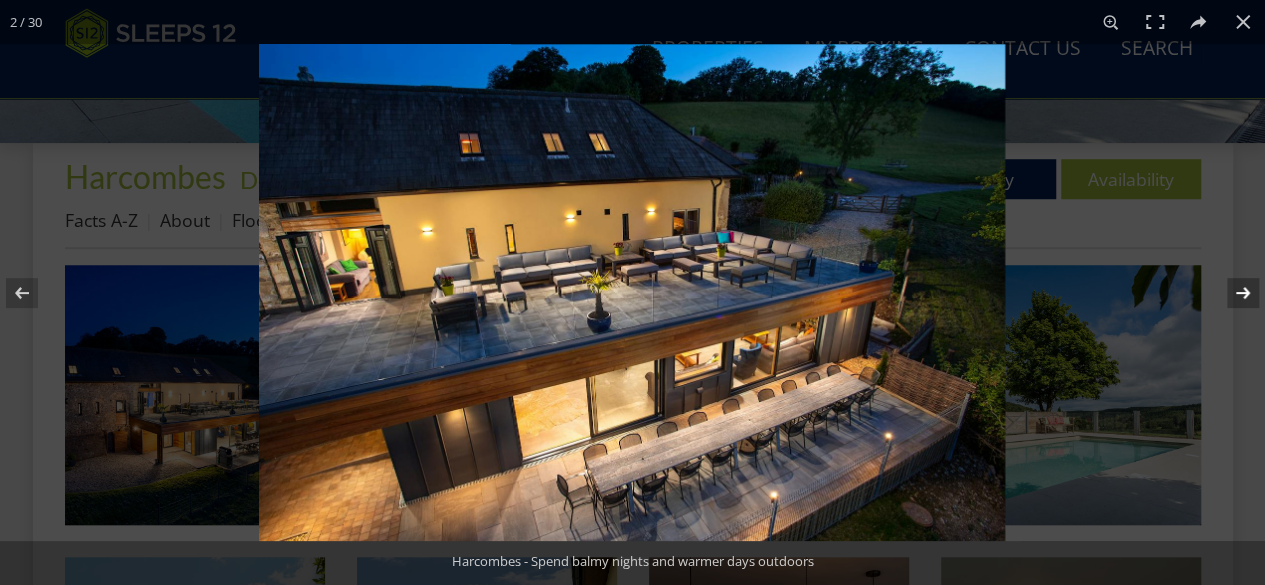 click at bounding box center [1230, 293] 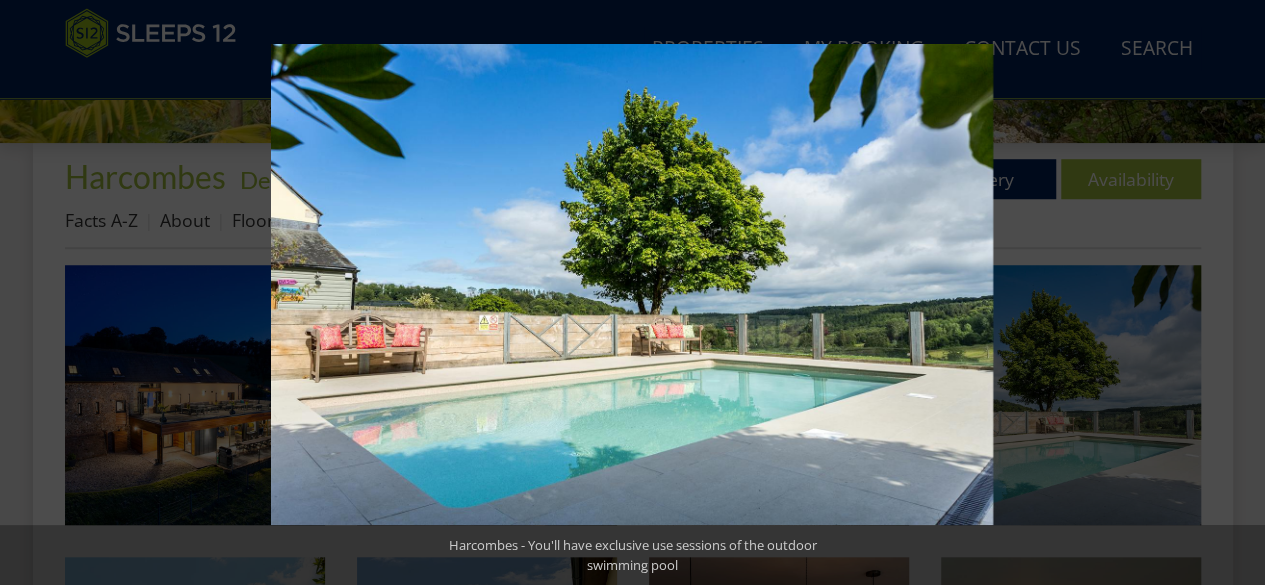 click at bounding box center (1230, 293) 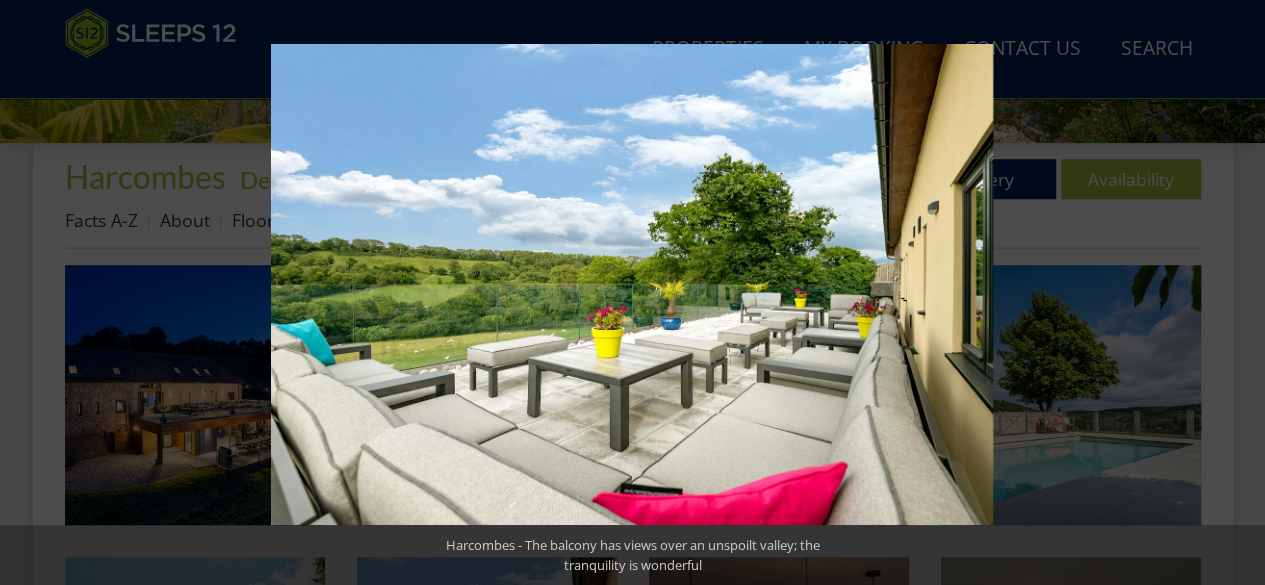 click at bounding box center (1230, 293) 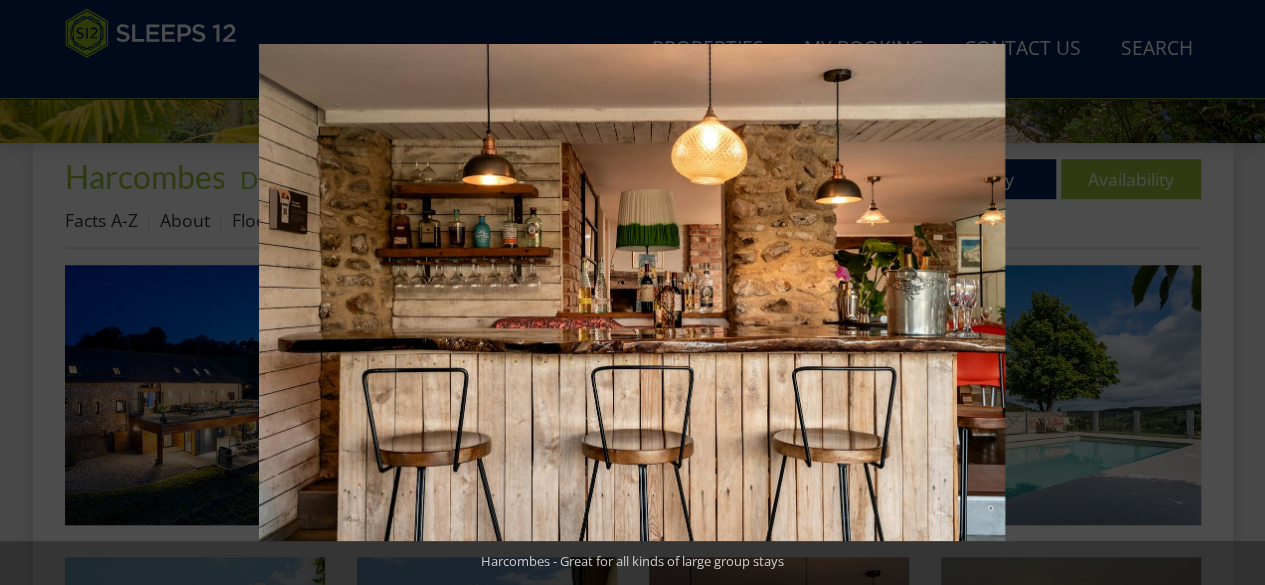 click at bounding box center [1230, 293] 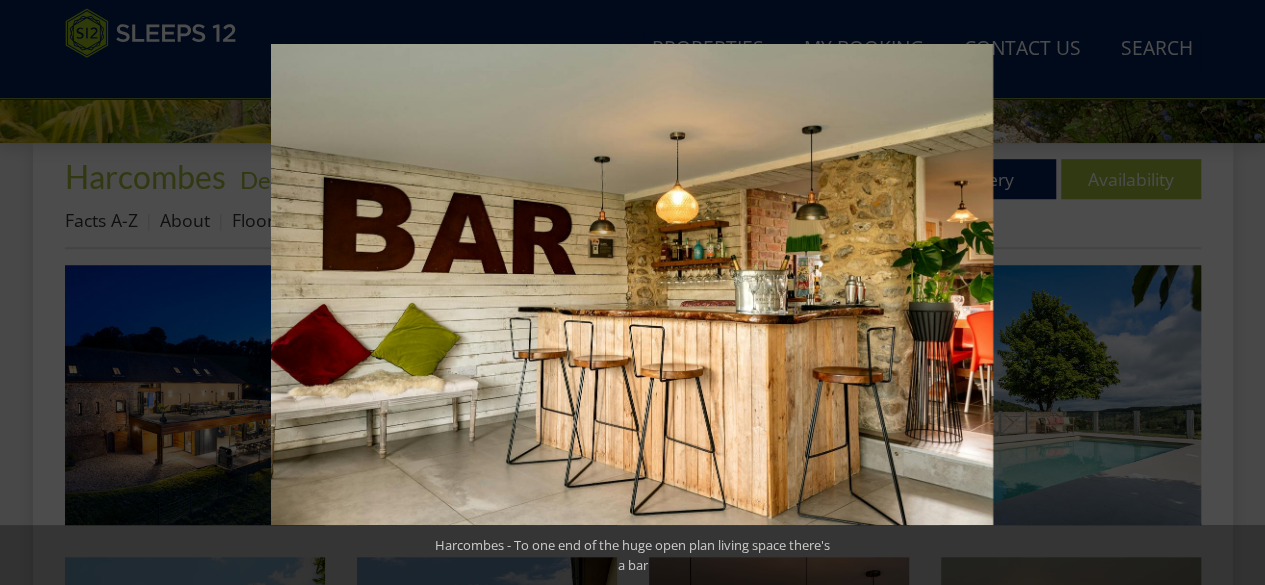 click at bounding box center (1230, 293) 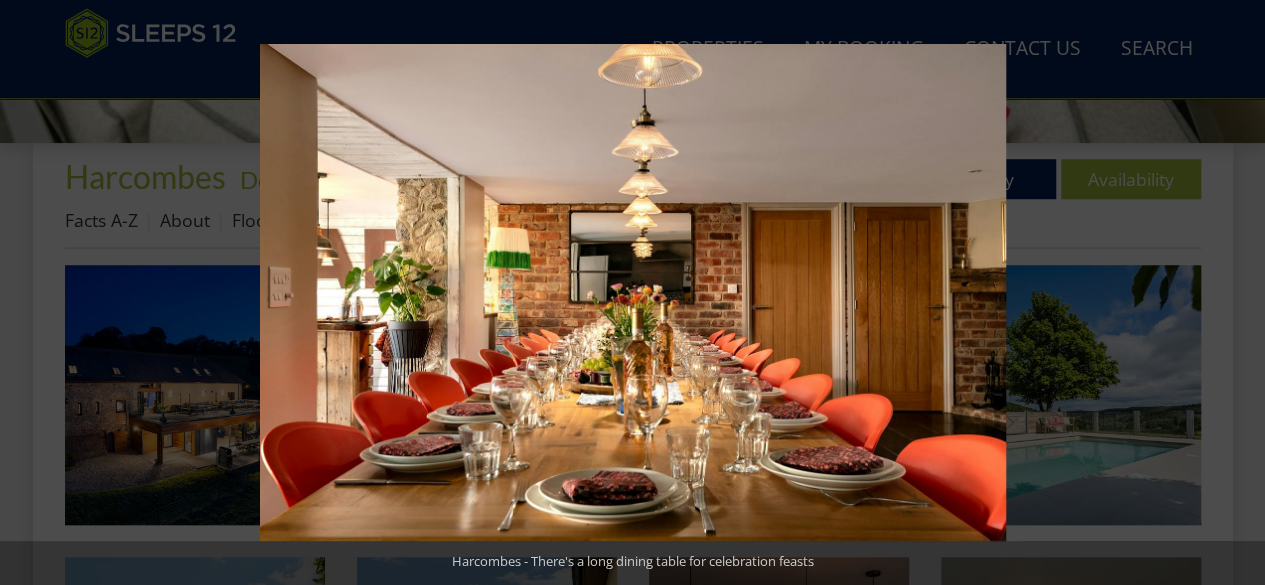 click at bounding box center [1230, 293] 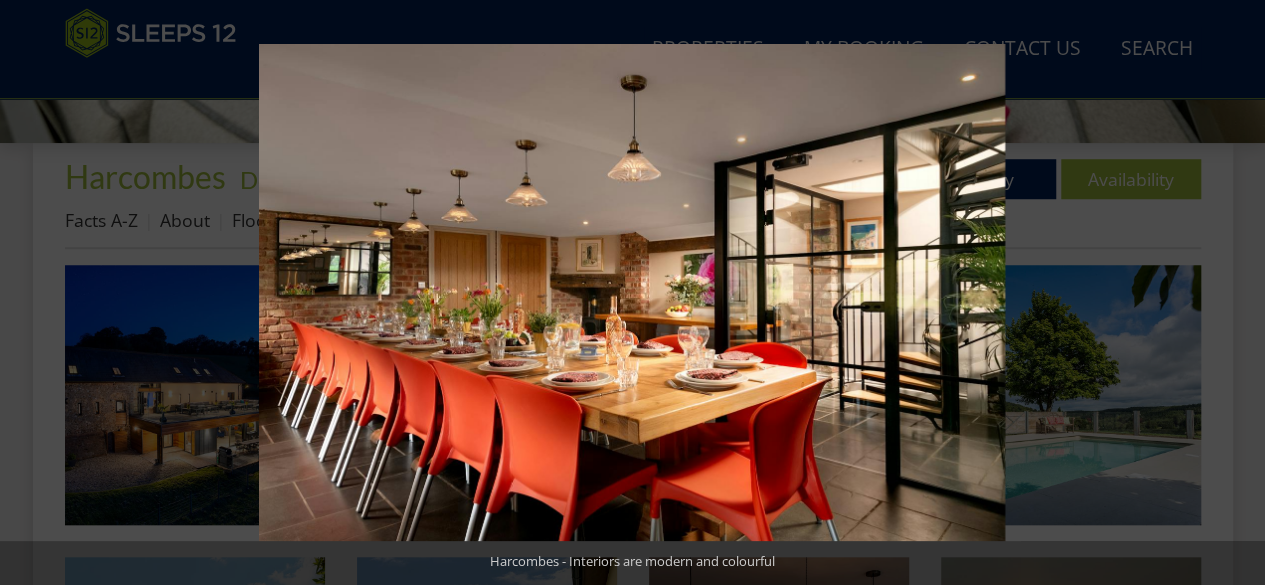 click at bounding box center (1230, 293) 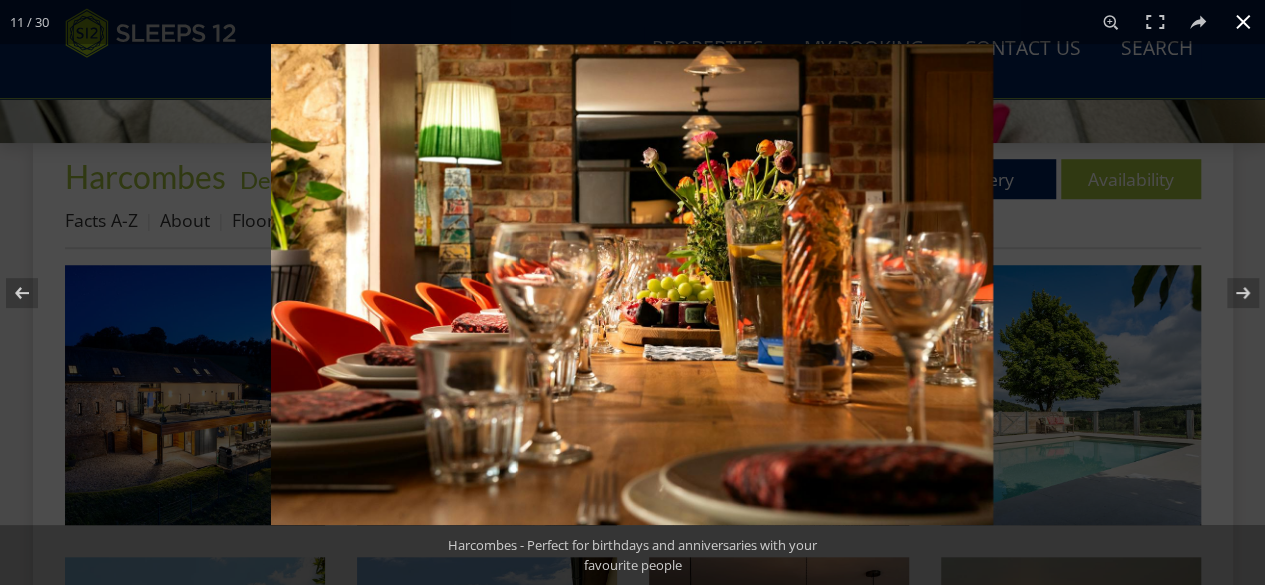 click at bounding box center (1243, 22) 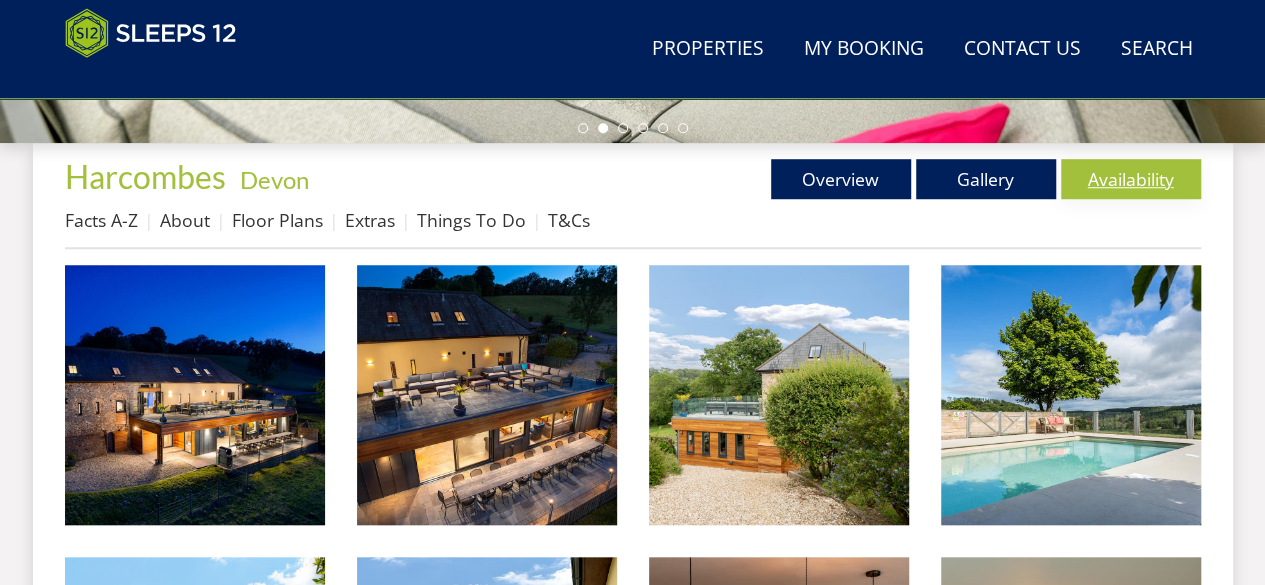 click on "Availability" at bounding box center [1131, 179] 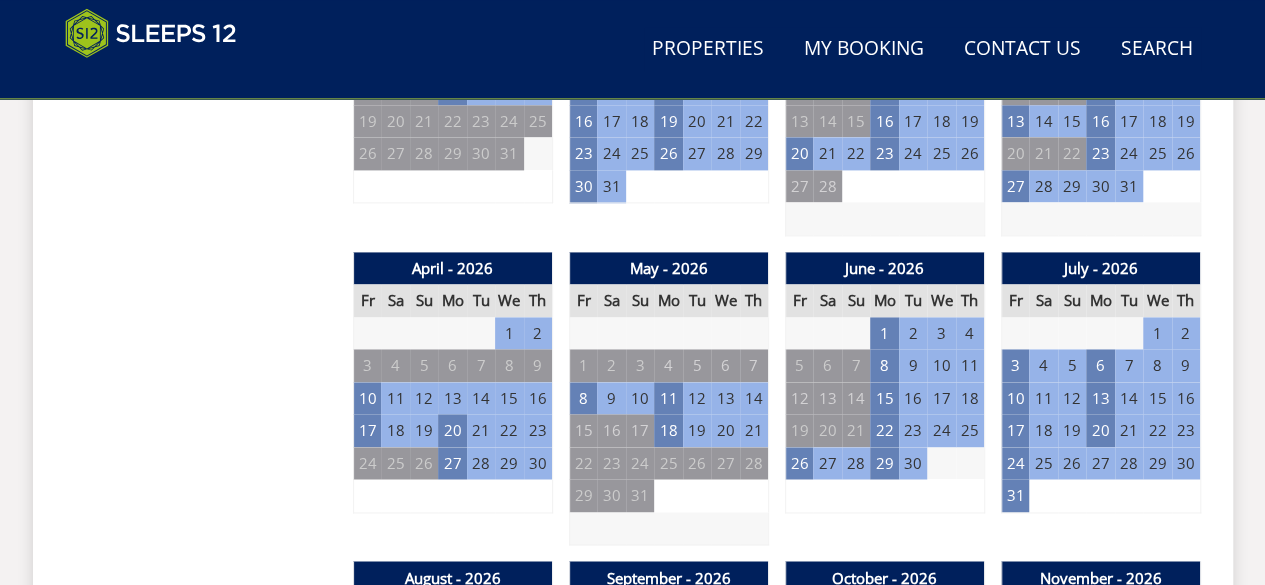 scroll, scrollTop: 1400, scrollLeft: 0, axis: vertical 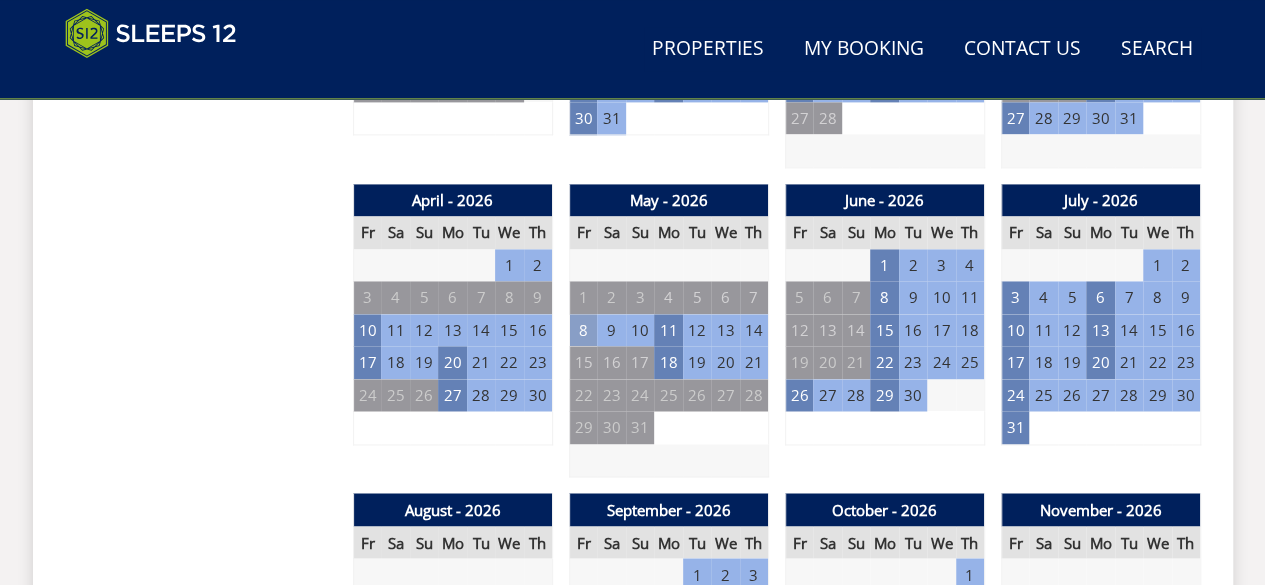 click on "8" at bounding box center [583, 330] 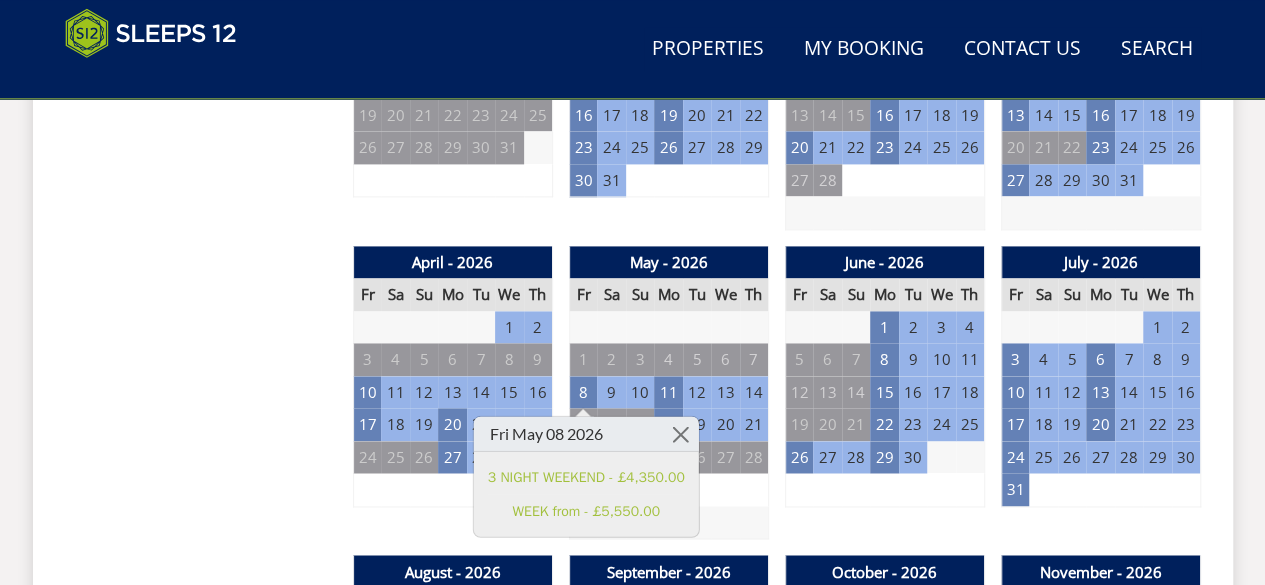 scroll, scrollTop: 1400, scrollLeft: 0, axis: vertical 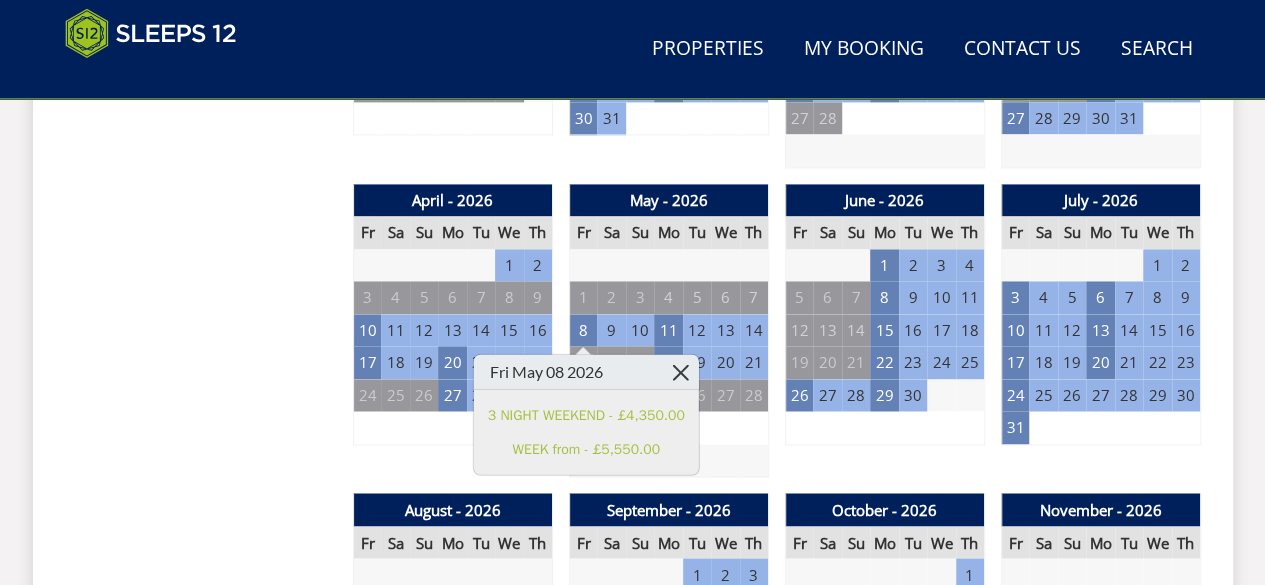 click at bounding box center [680, 371] 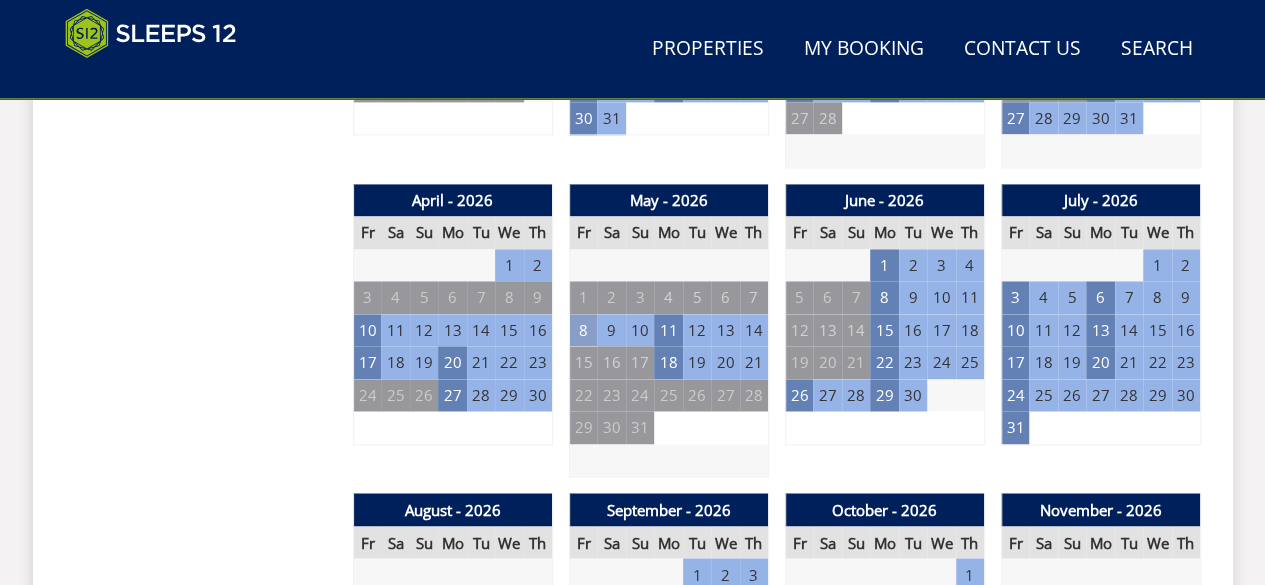 click on "8" at bounding box center [583, 330] 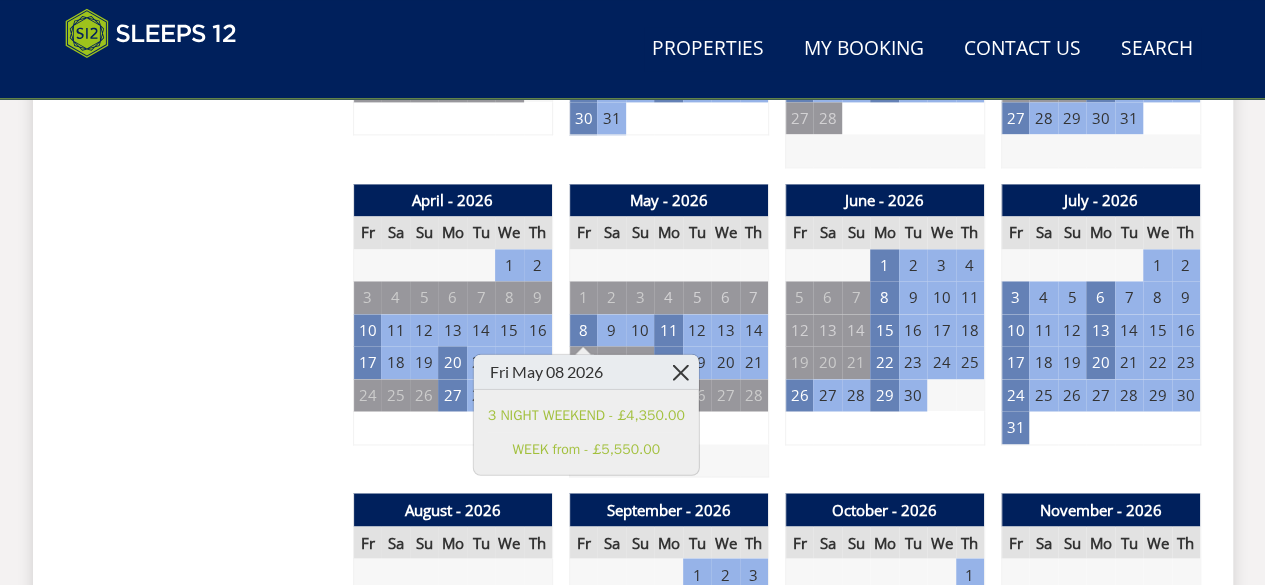 click at bounding box center (680, 371) 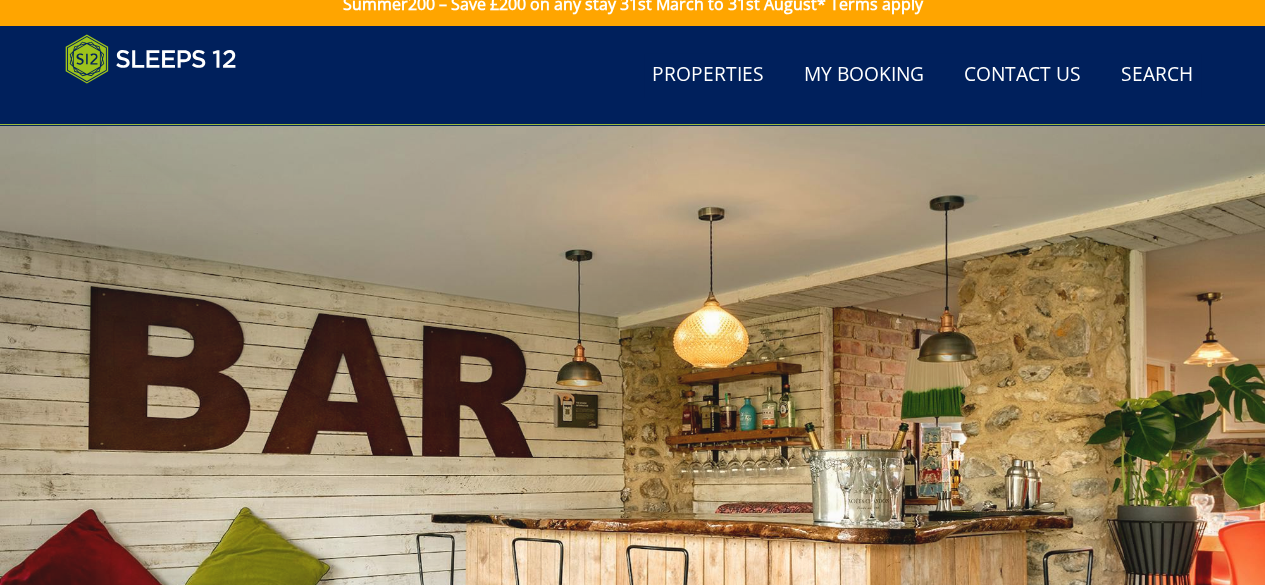 scroll, scrollTop: 0, scrollLeft: 0, axis: both 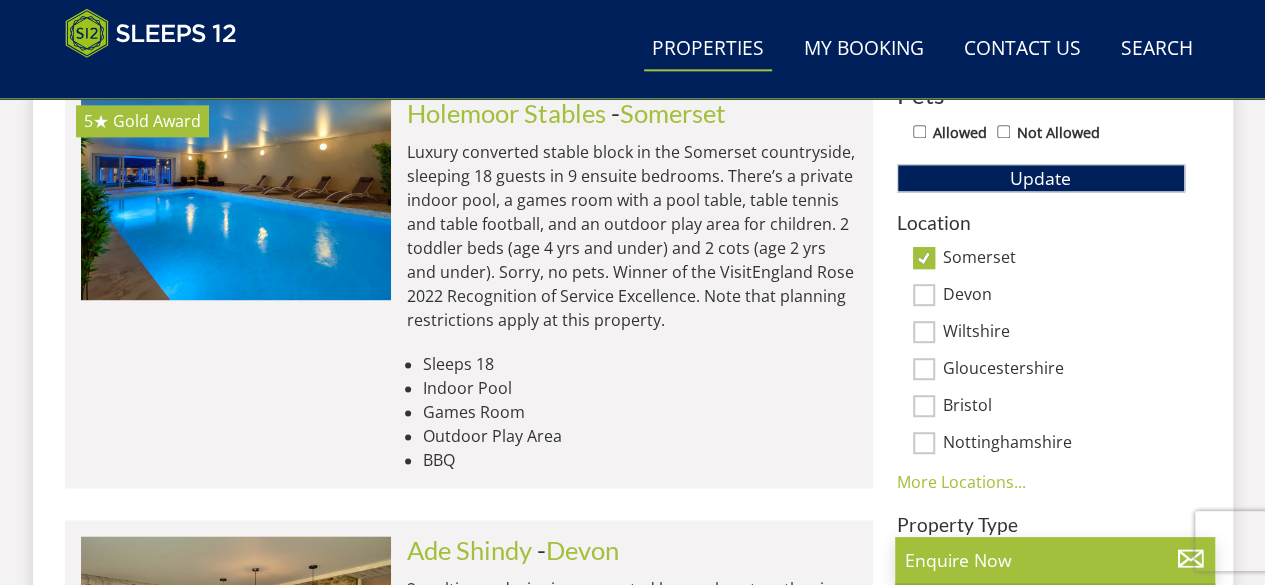 click on "Devon" at bounding box center (924, 295) 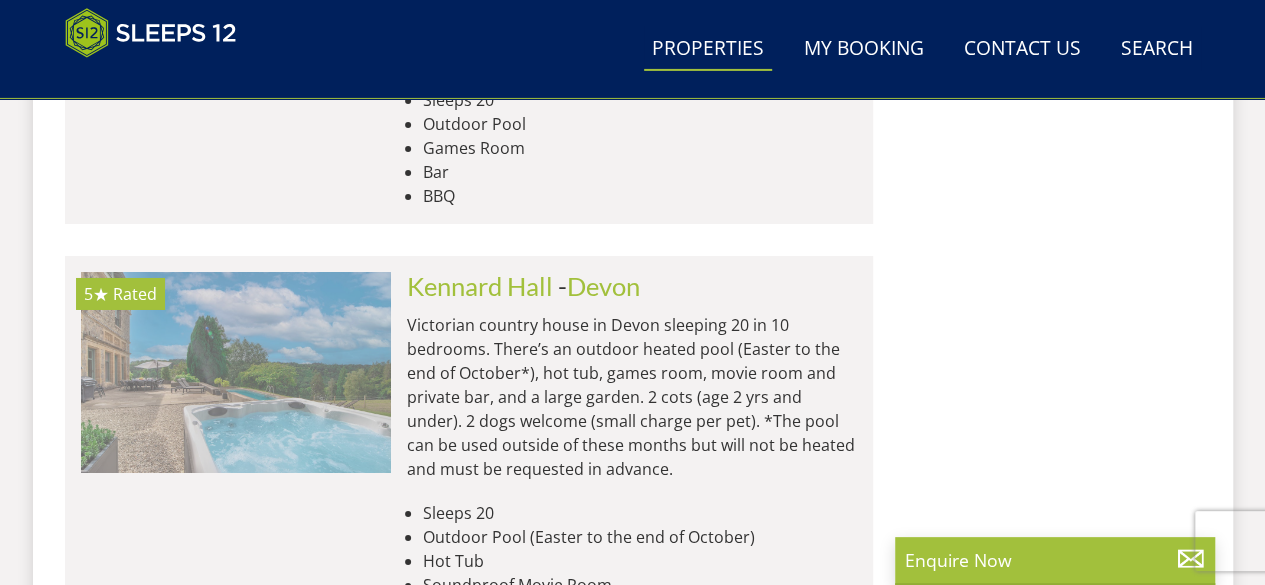 scroll, scrollTop: 7161, scrollLeft: 0, axis: vertical 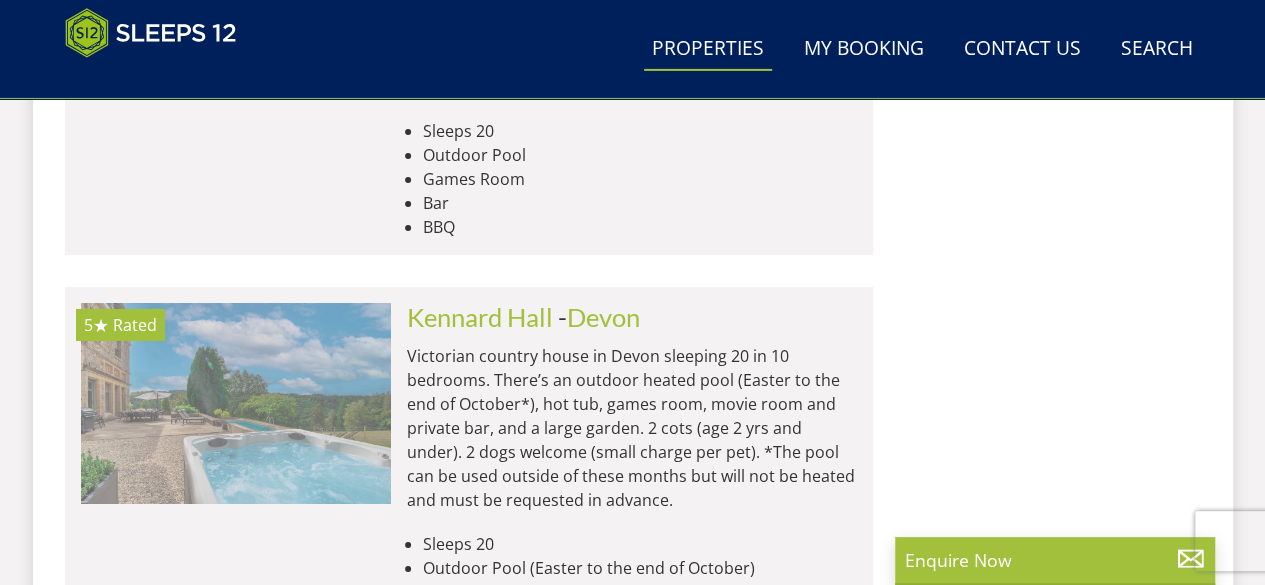 click at bounding box center (236, 403) 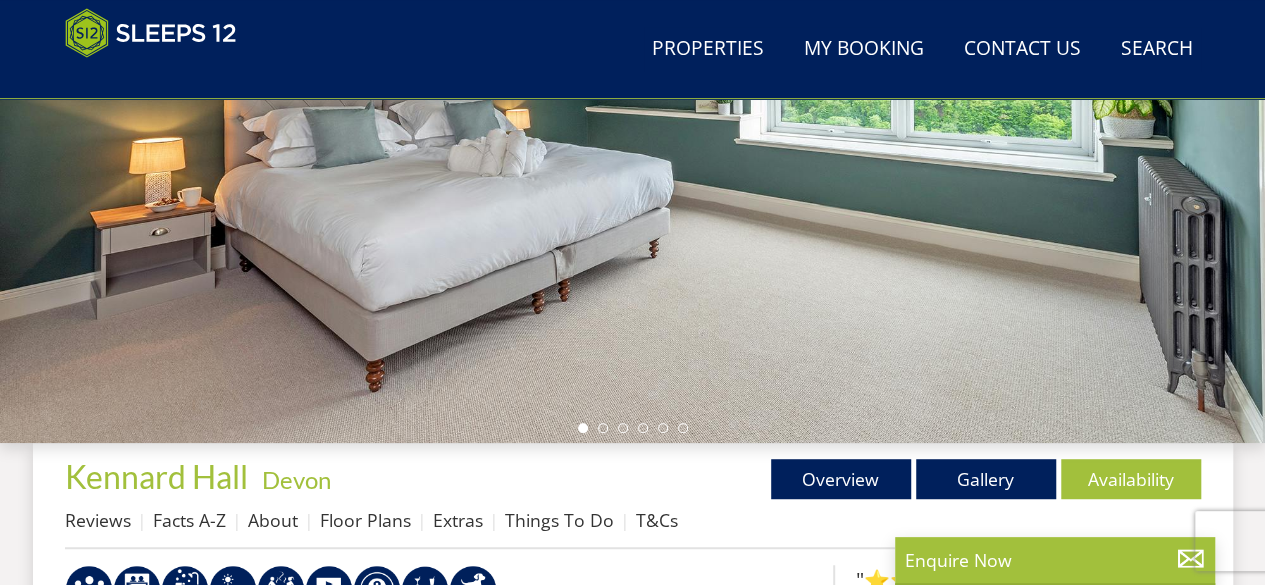 scroll, scrollTop: 500, scrollLeft: 0, axis: vertical 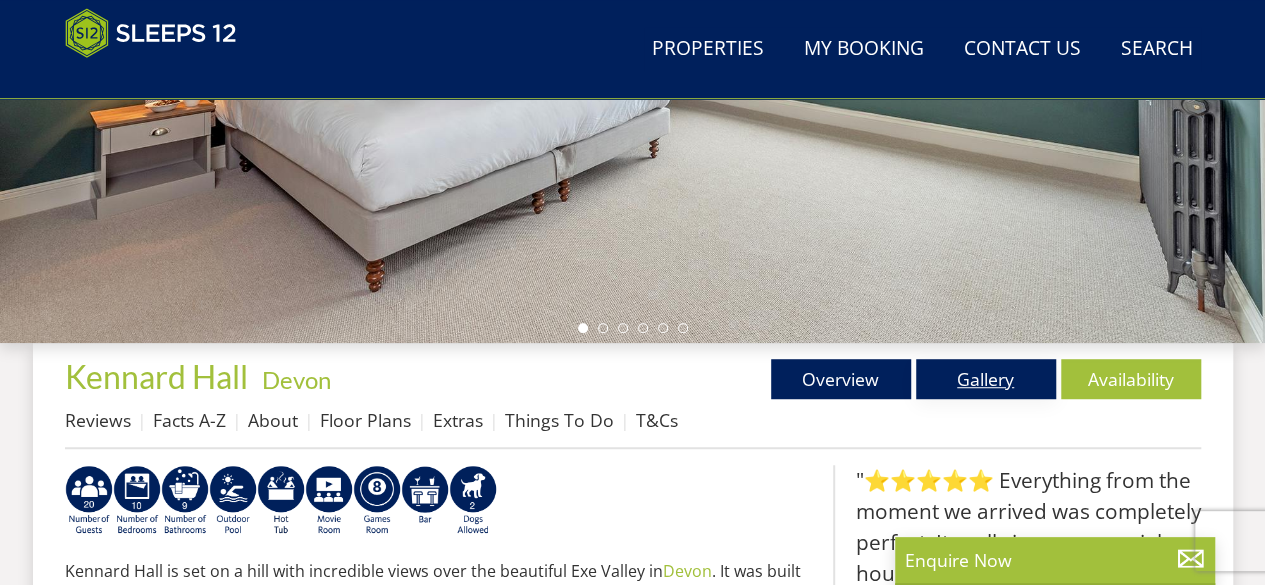 click on "Gallery" at bounding box center (986, 379) 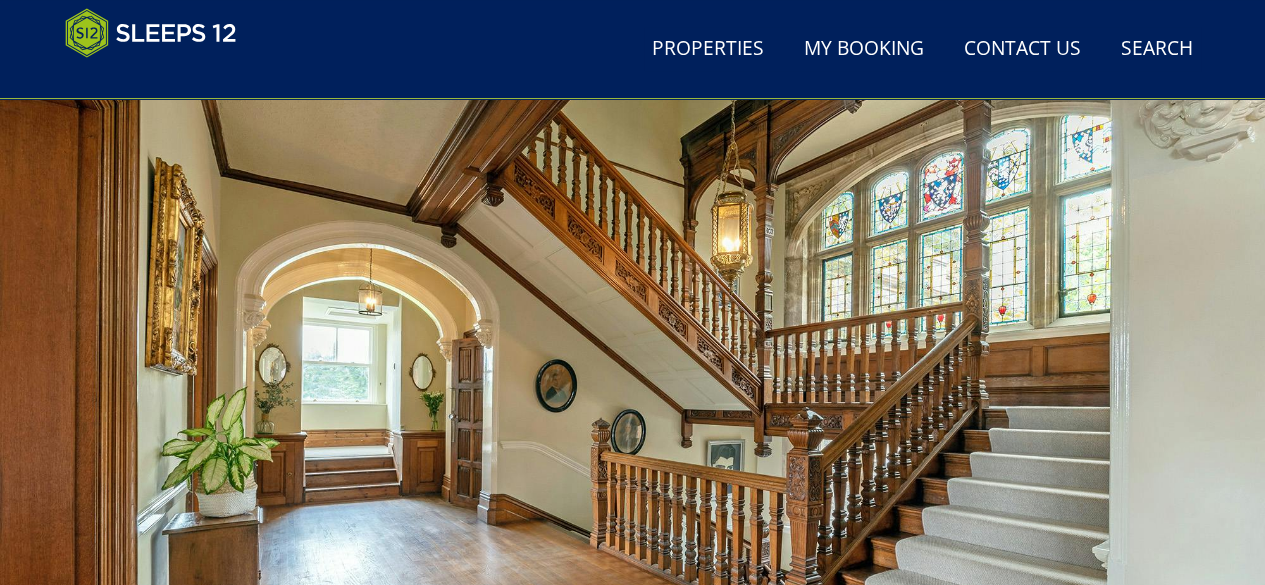 scroll, scrollTop: 100, scrollLeft: 0, axis: vertical 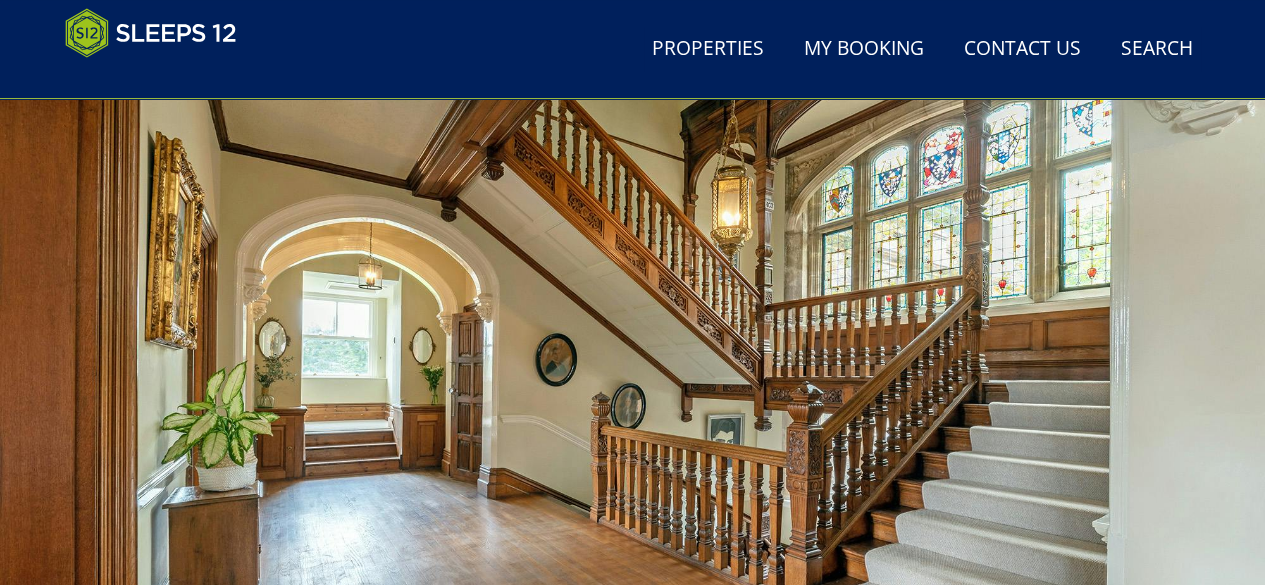 click at bounding box center [632, 393] 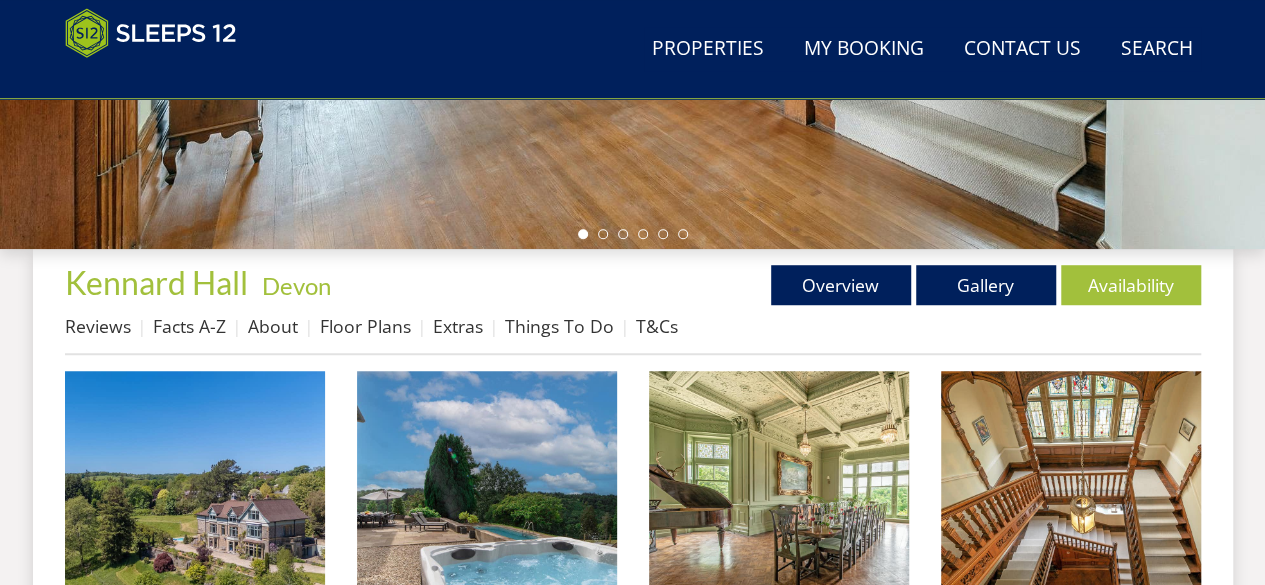scroll, scrollTop: 700, scrollLeft: 0, axis: vertical 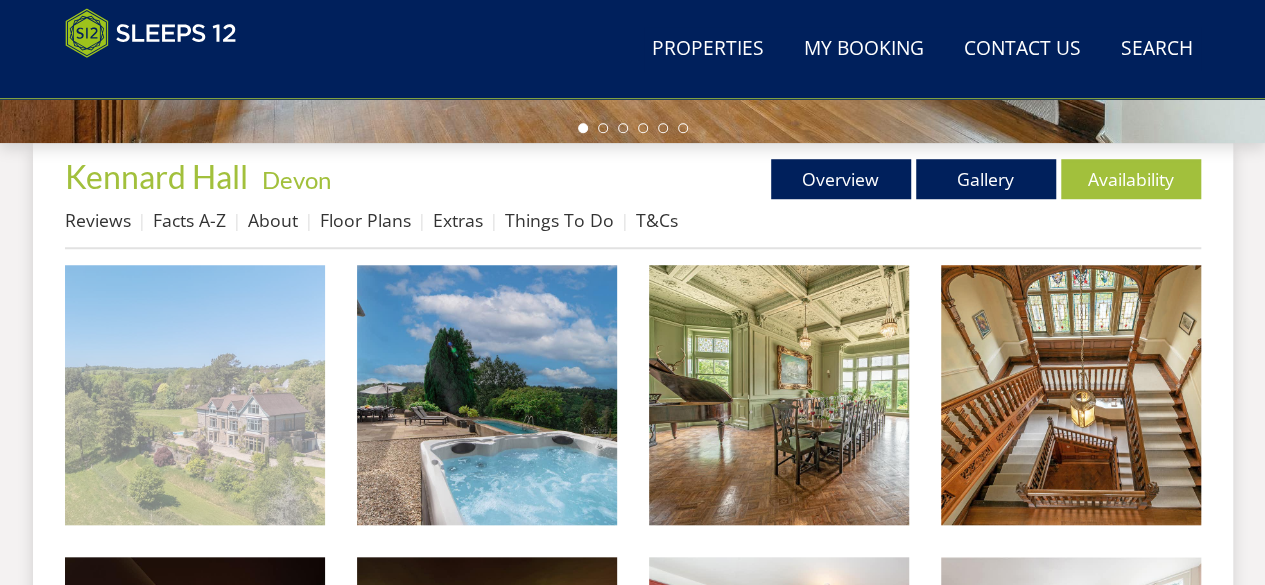 click at bounding box center [195, 395] 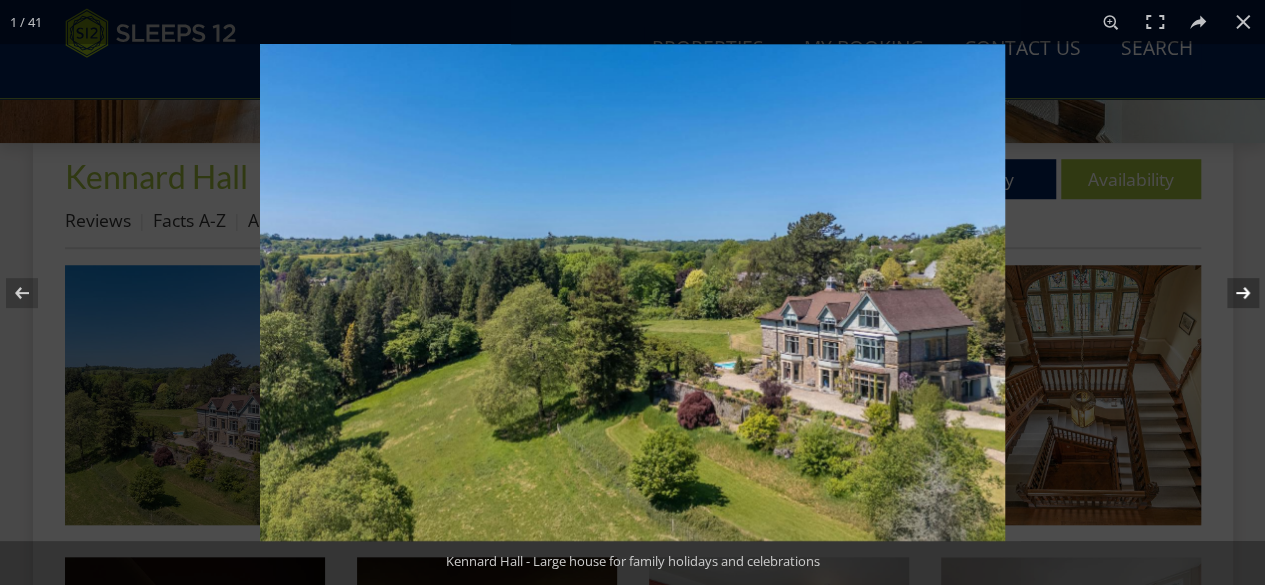 click at bounding box center [1230, 293] 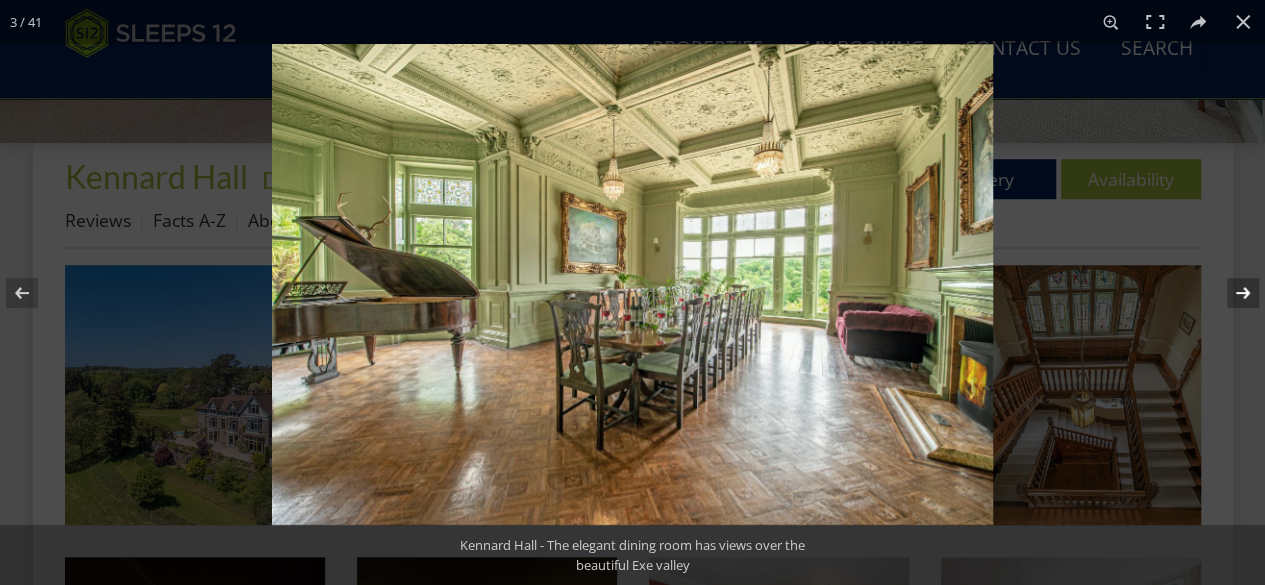click at bounding box center (1230, 293) 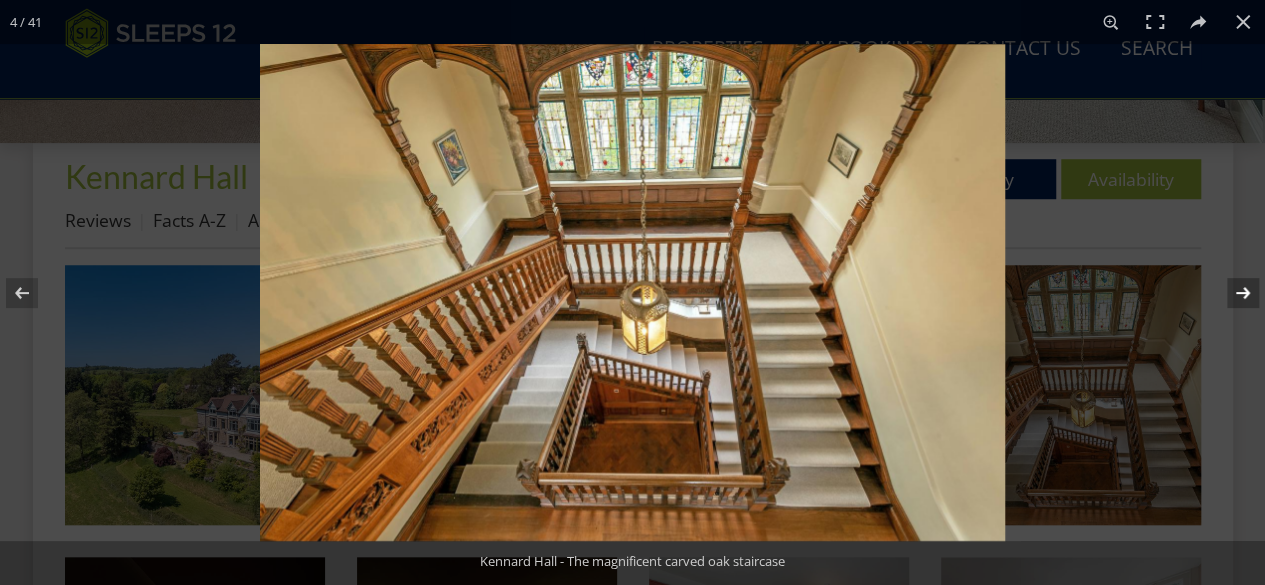 click at bounding box center [1230, 293] 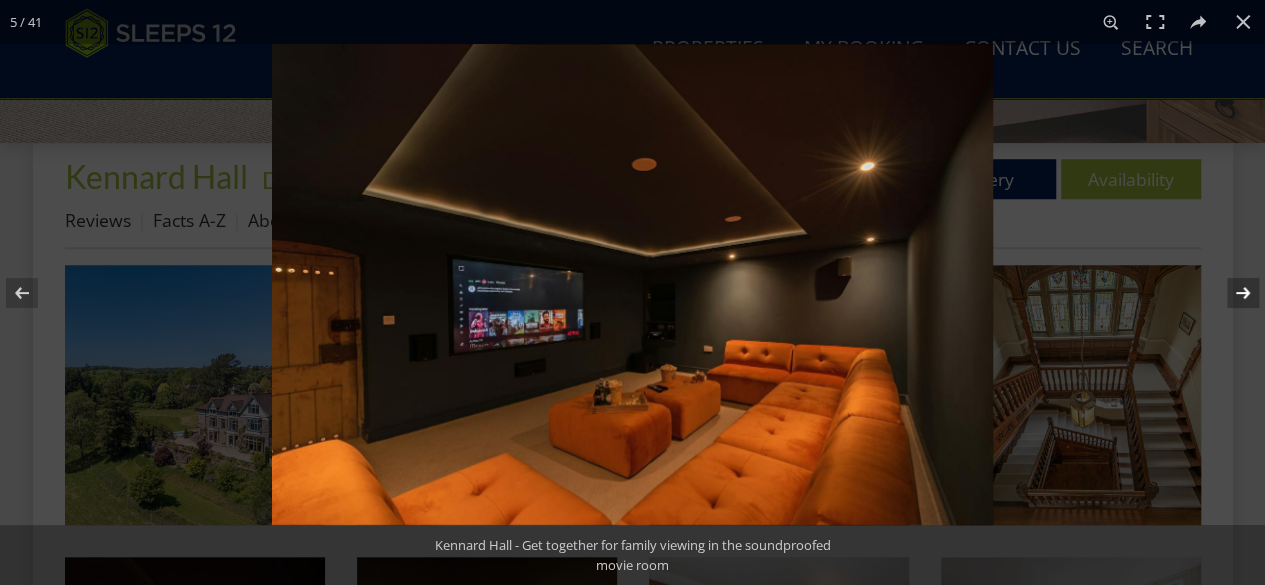 click at bounding box center [1230, 293] 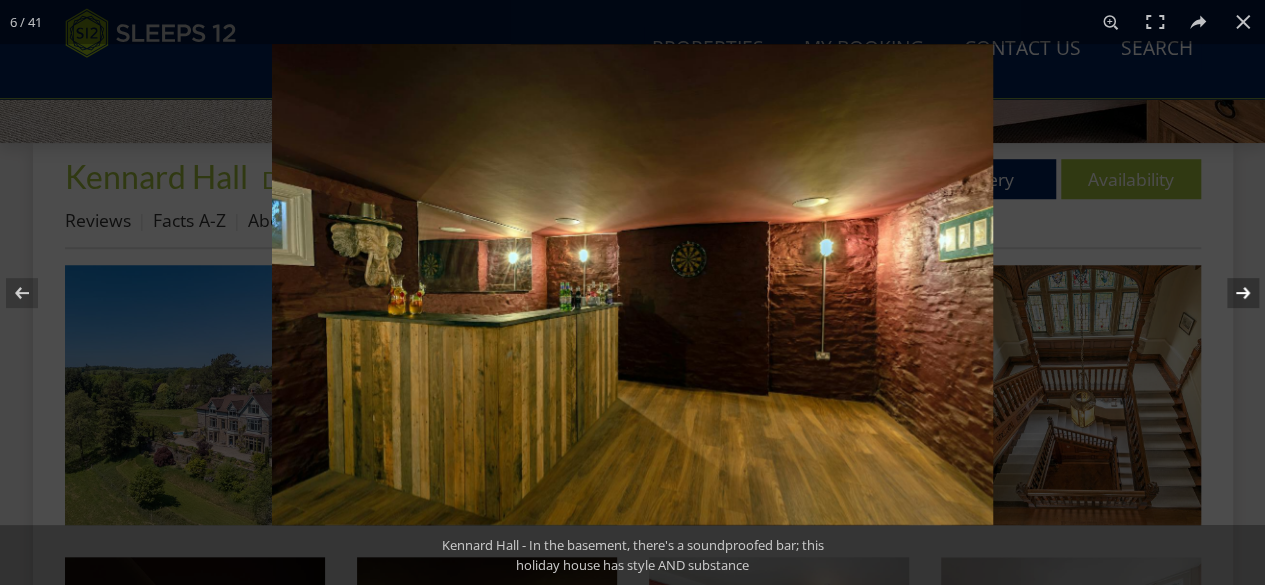 click at bounding box center [1230, 293] 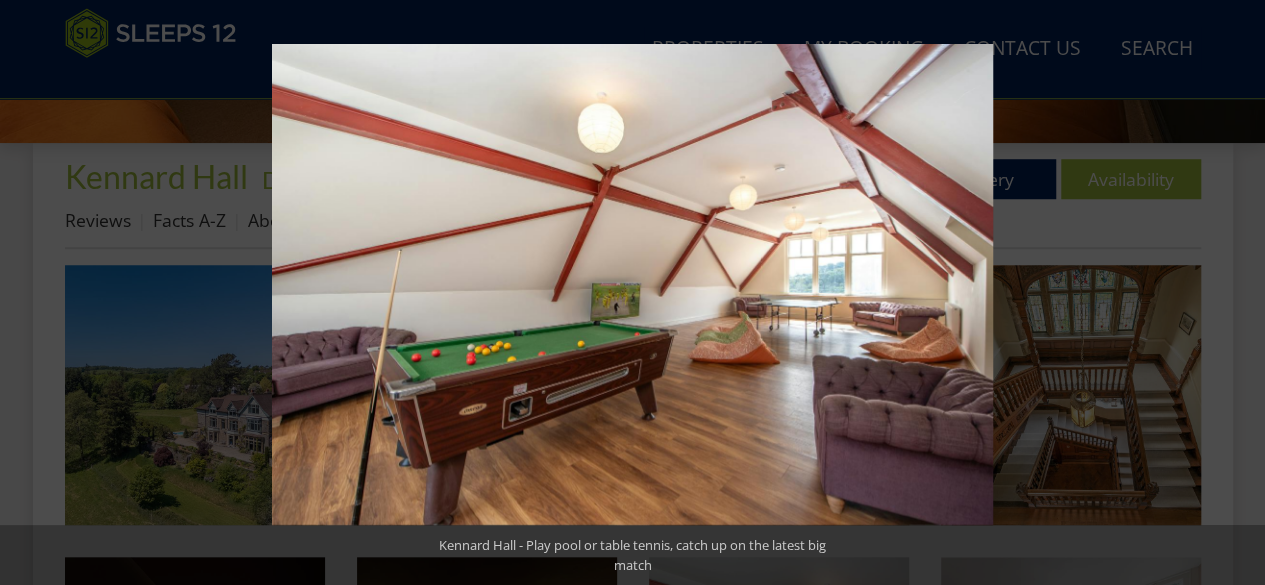 click at bounding box center [1230, 293] 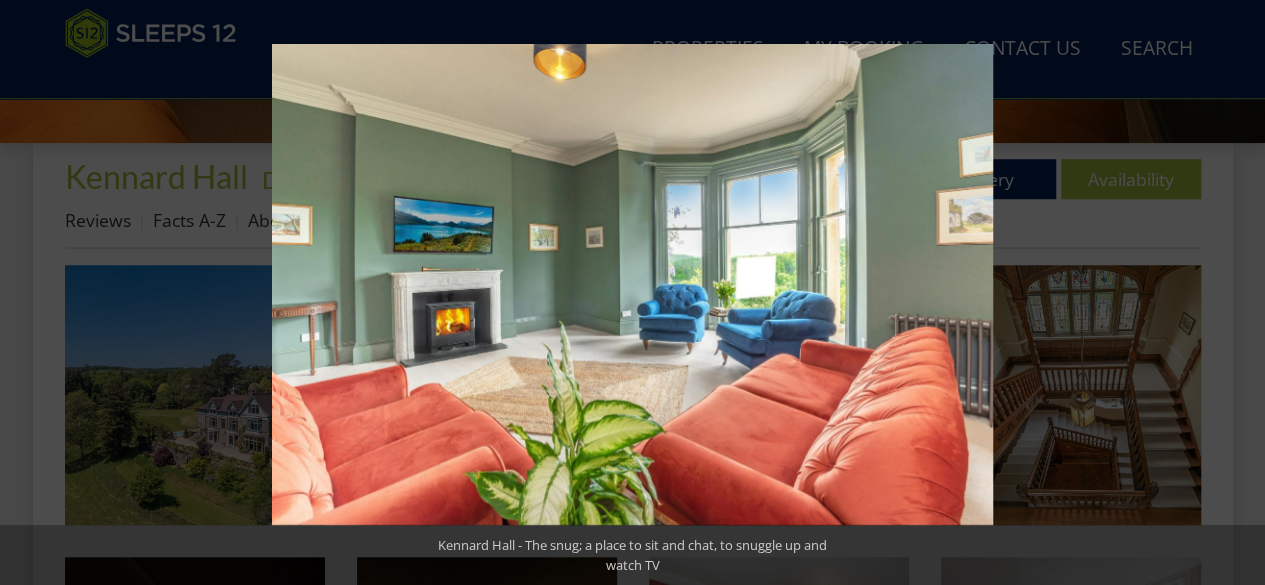 click at bounding box center (1230, 293) 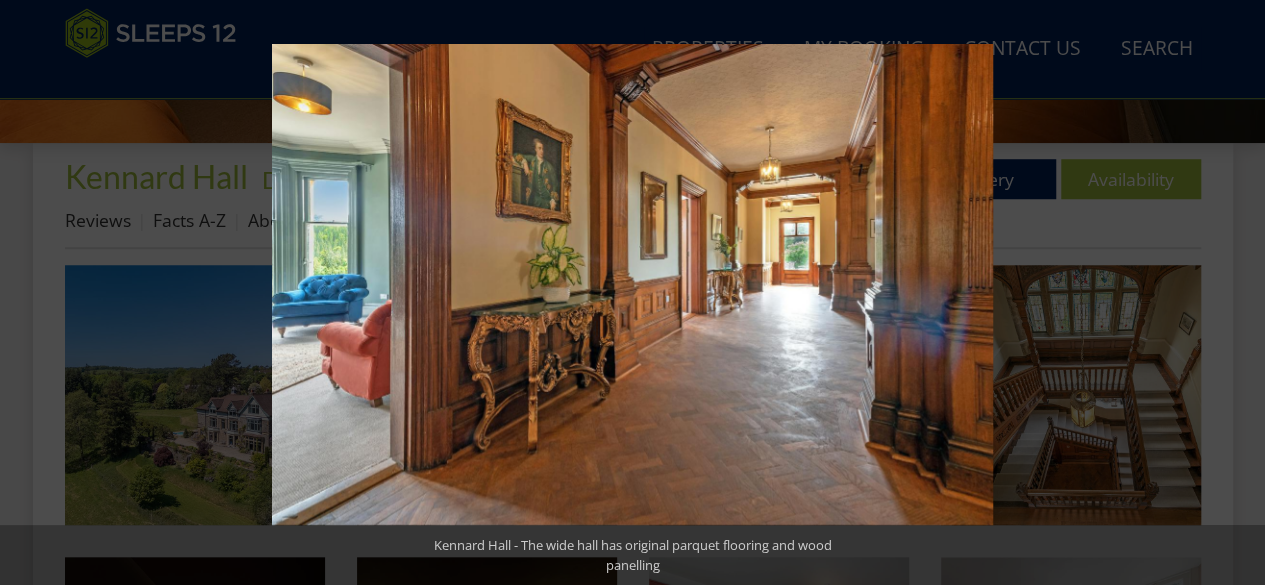 click at bounding box center (1230, 293) 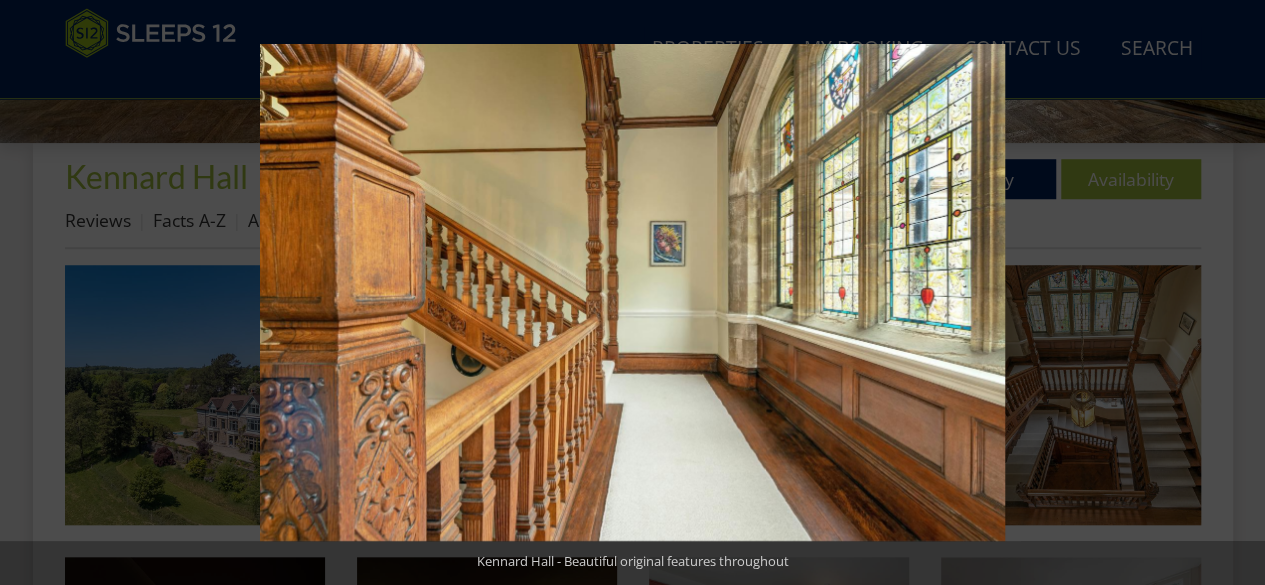 click at bounding box center (1230, 293) 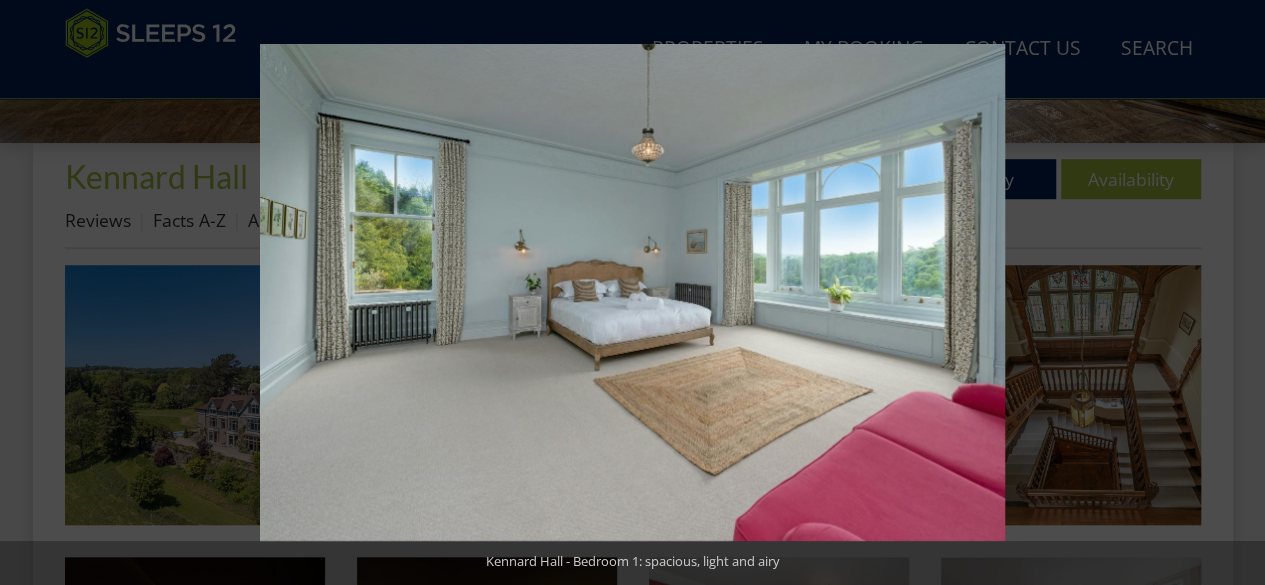 click at bounding box center [1230, 293] 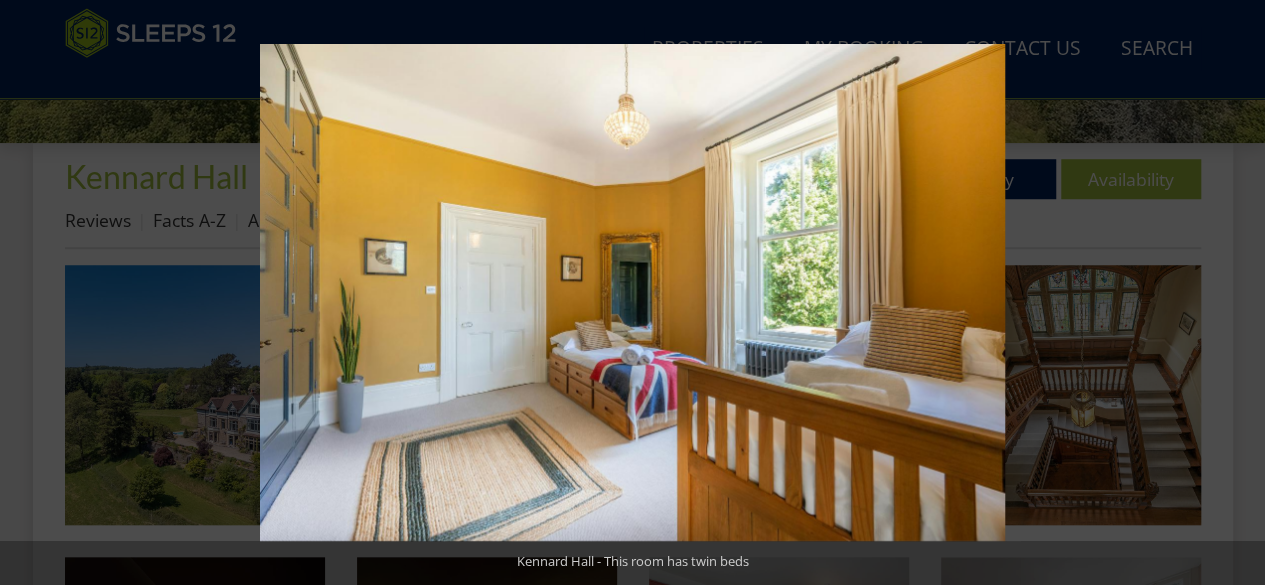 click at bounding box center [1230, 293] 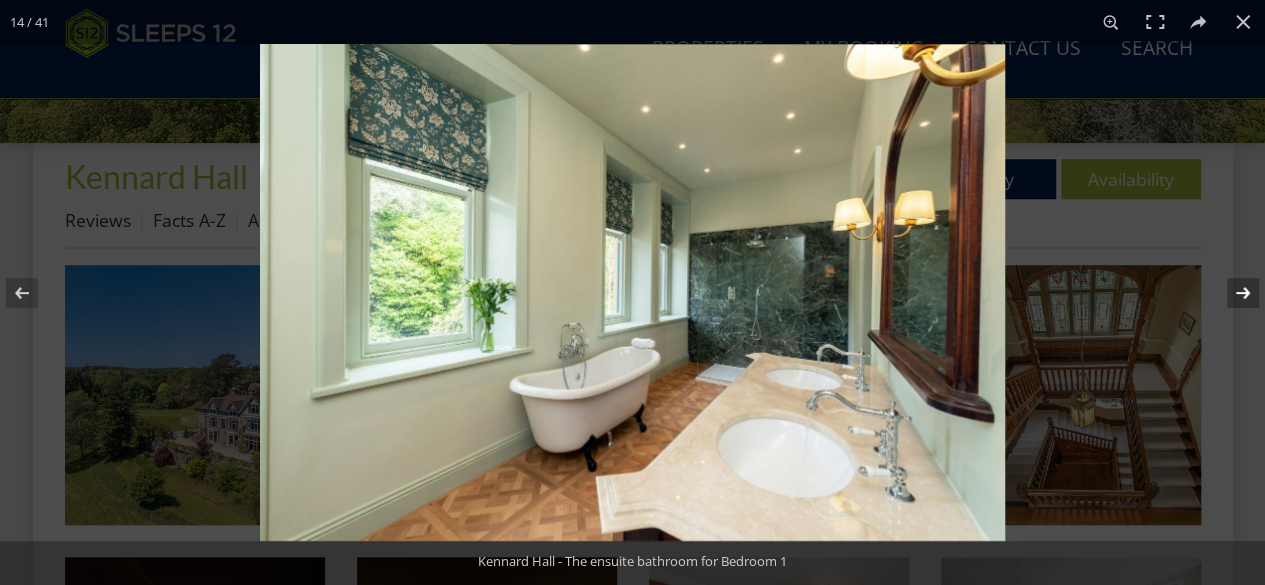 click at bounding box center (1230, 293) 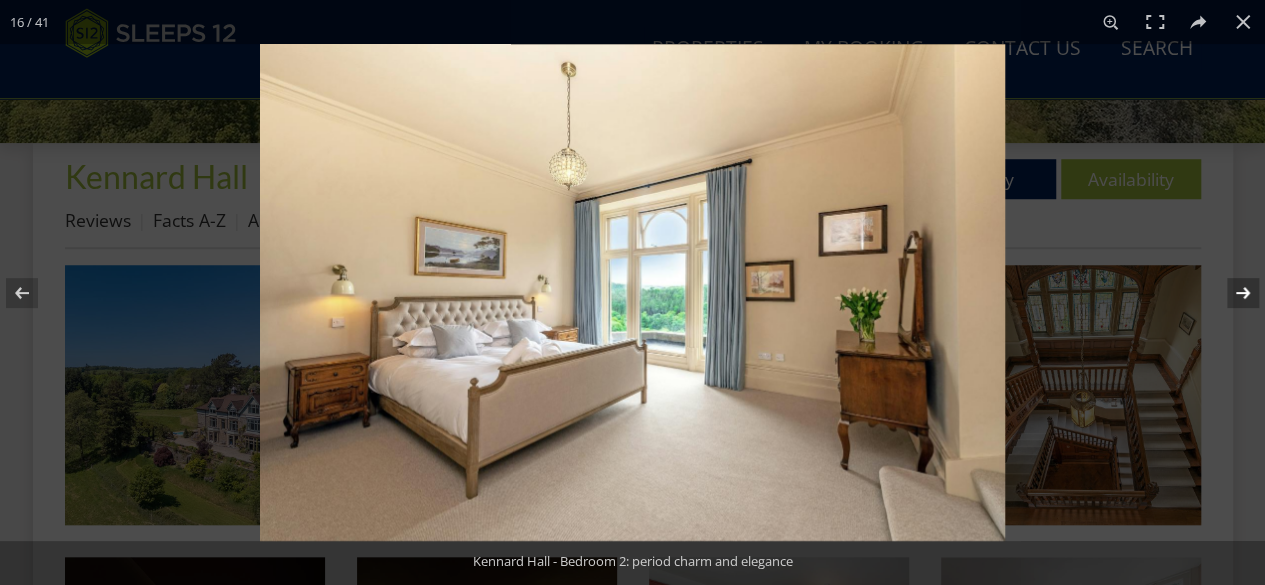click at bounding box center (1230, 293) 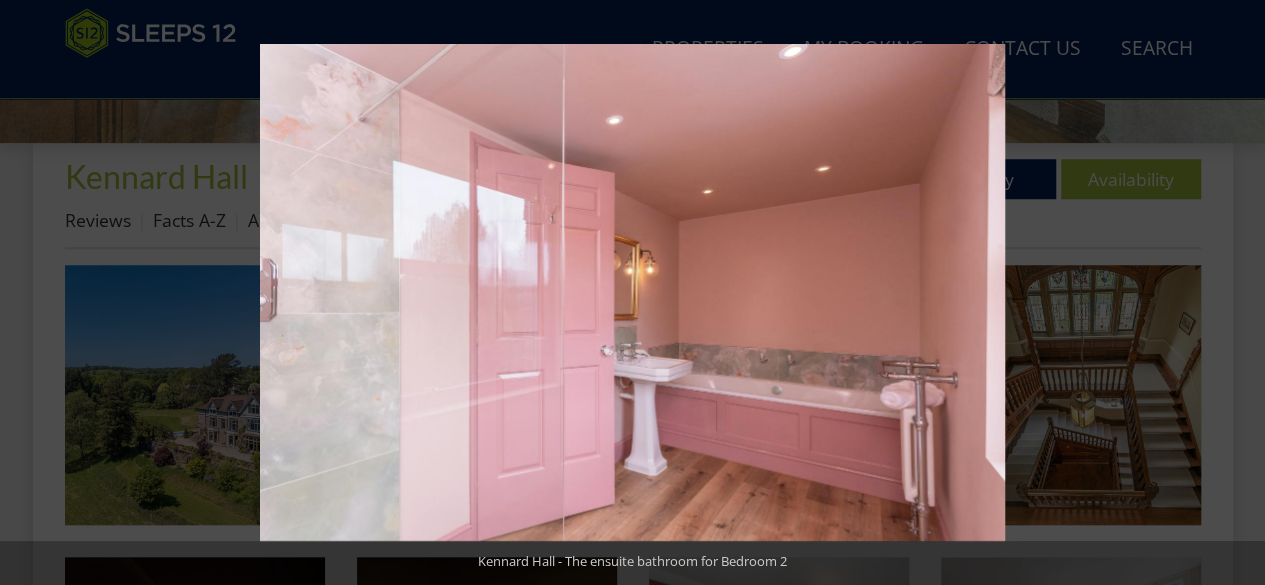 click at bounding box center (1230, 293) 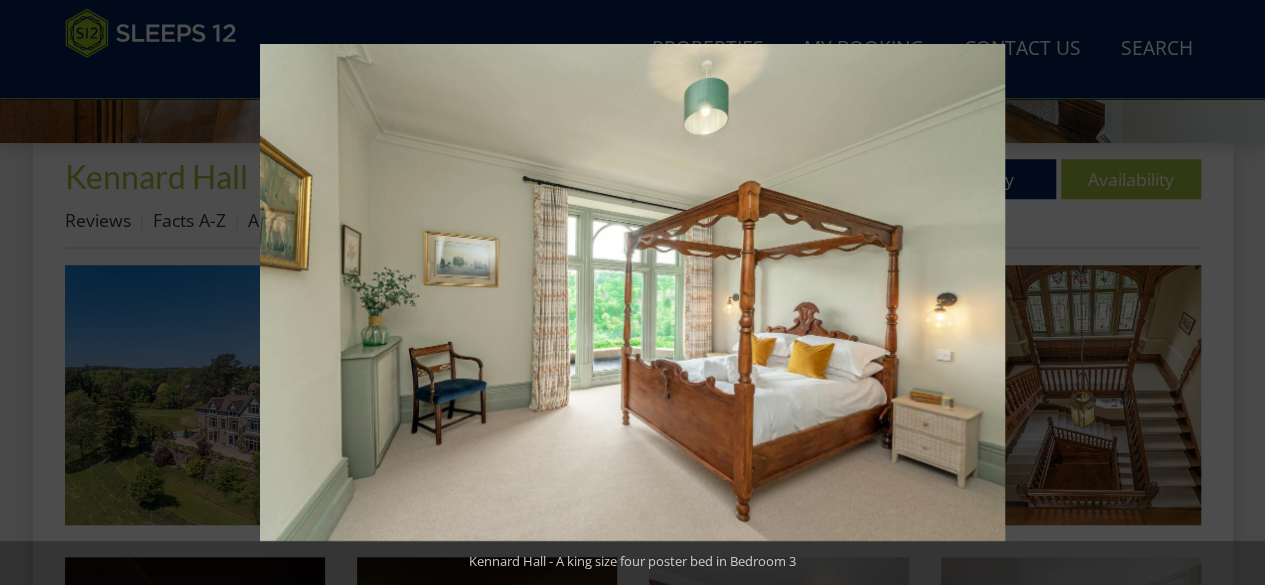 click at bounding box center (1230, 293) 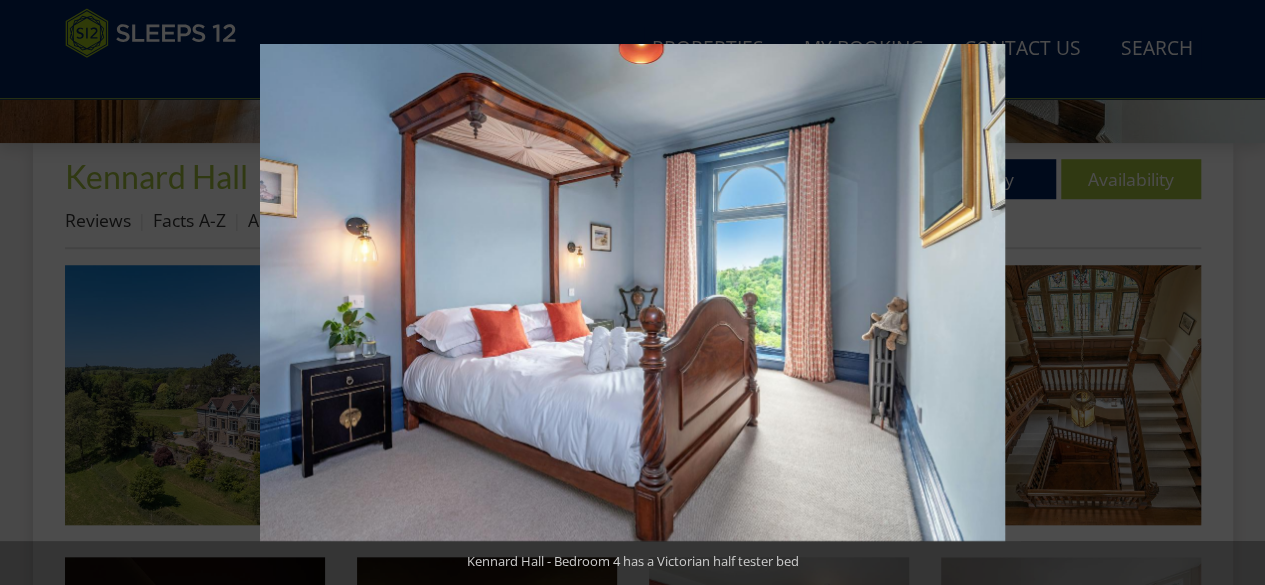 click at bounding box center (1230, 293) 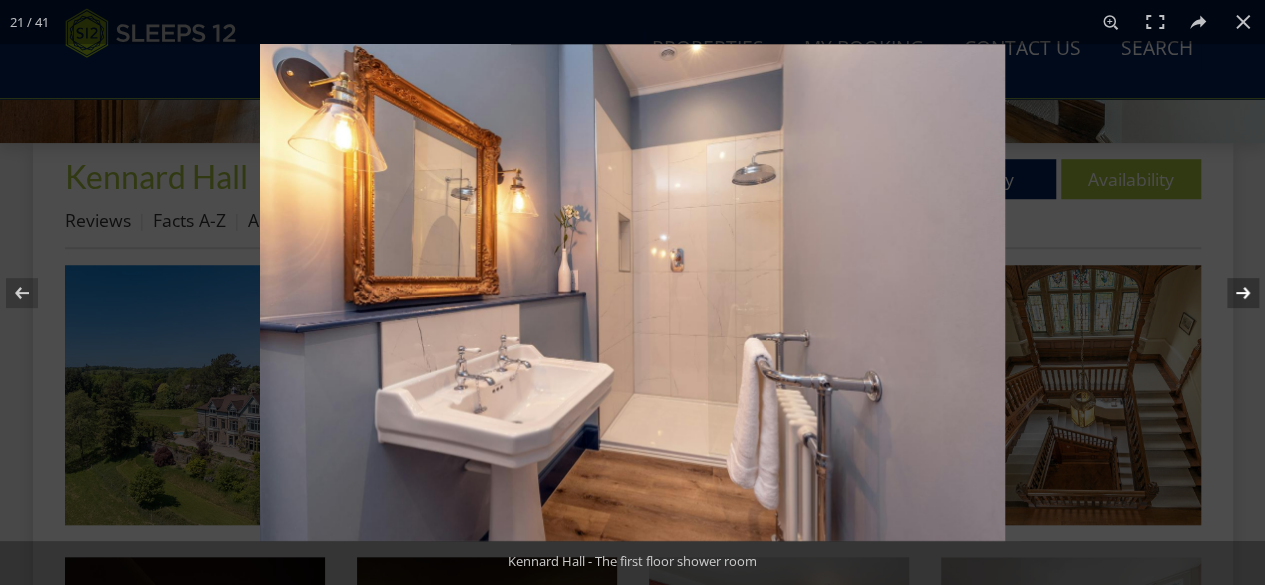 click at bounding box center (1230, 293) 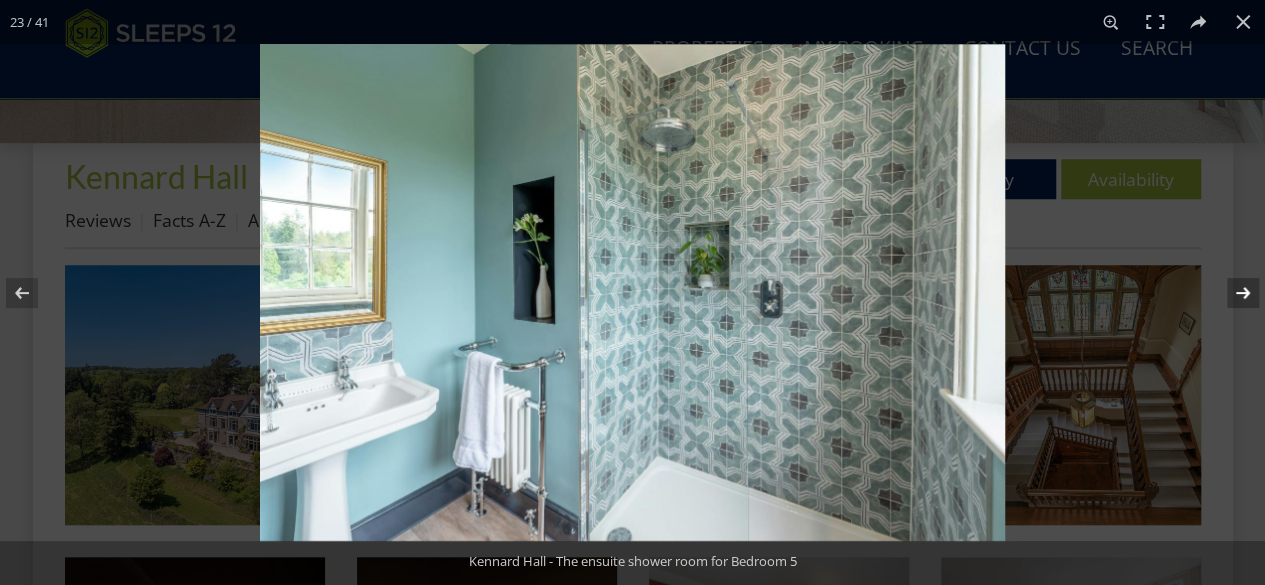click at bounding box center (1230, 293) 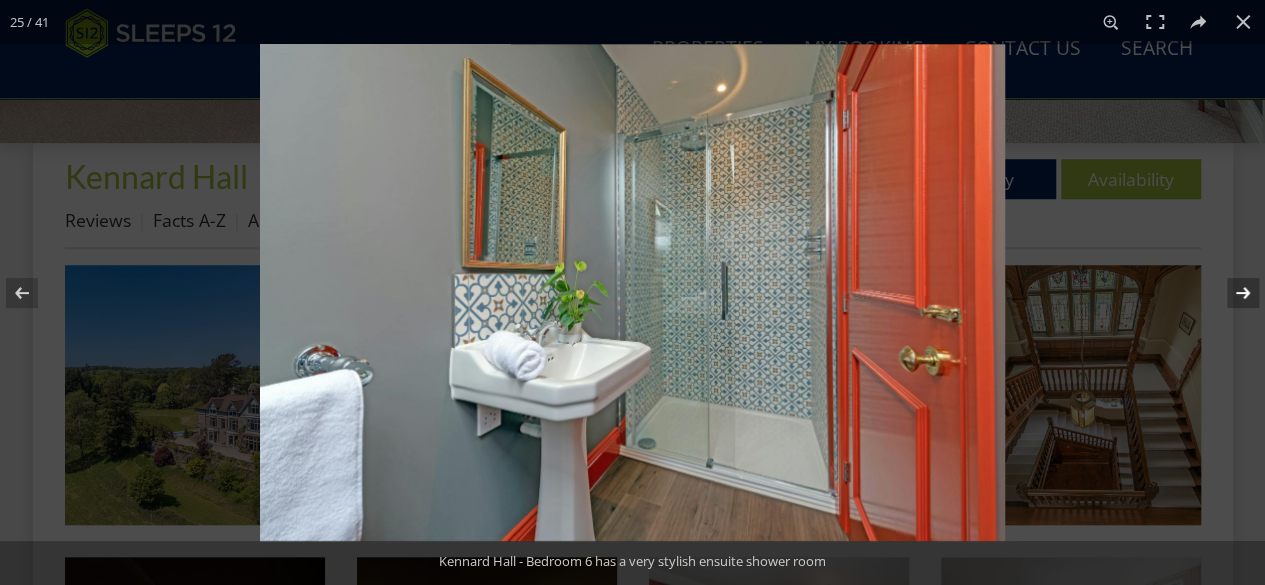 click at bounding box center (1230, 293) 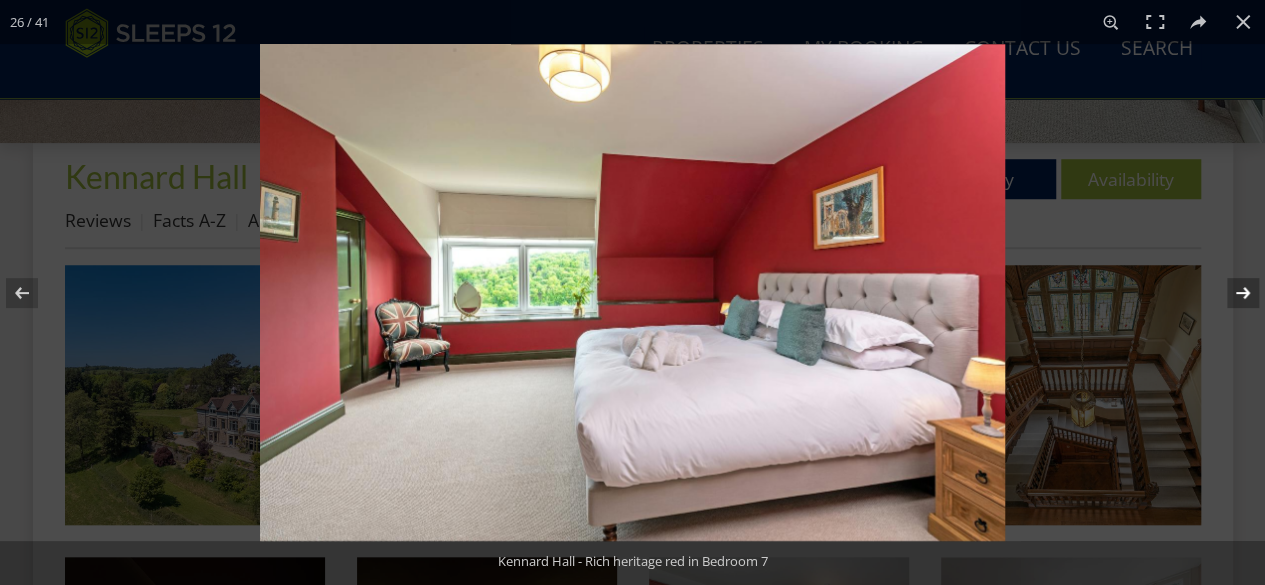 click at bounding box center [1230, 293] 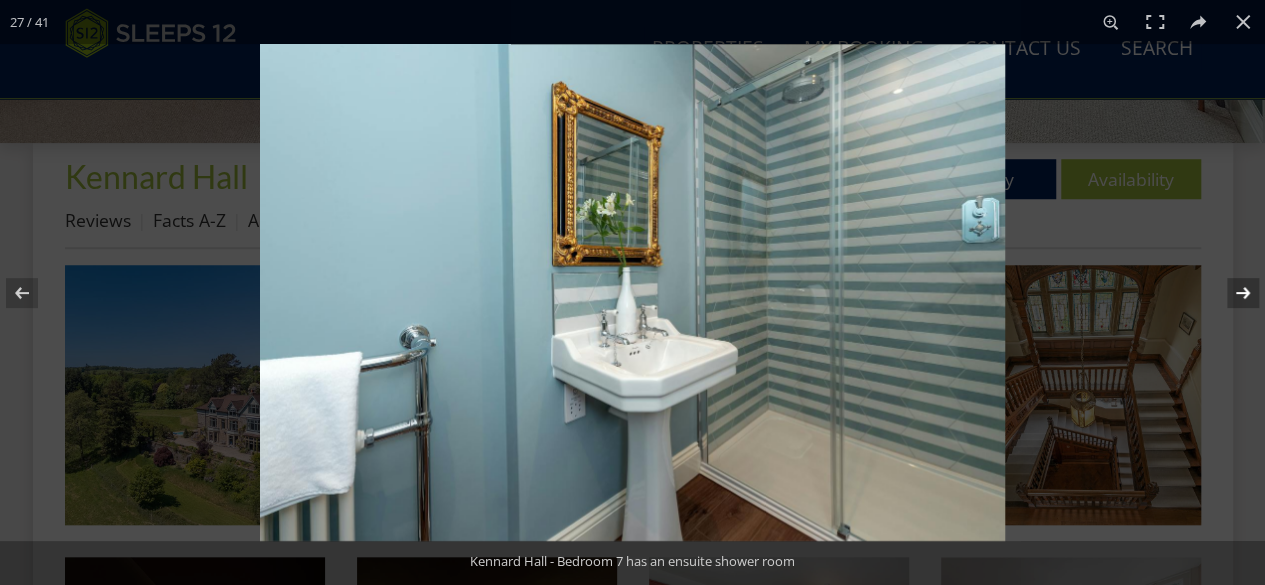 click at bounding box center [1230, 293] 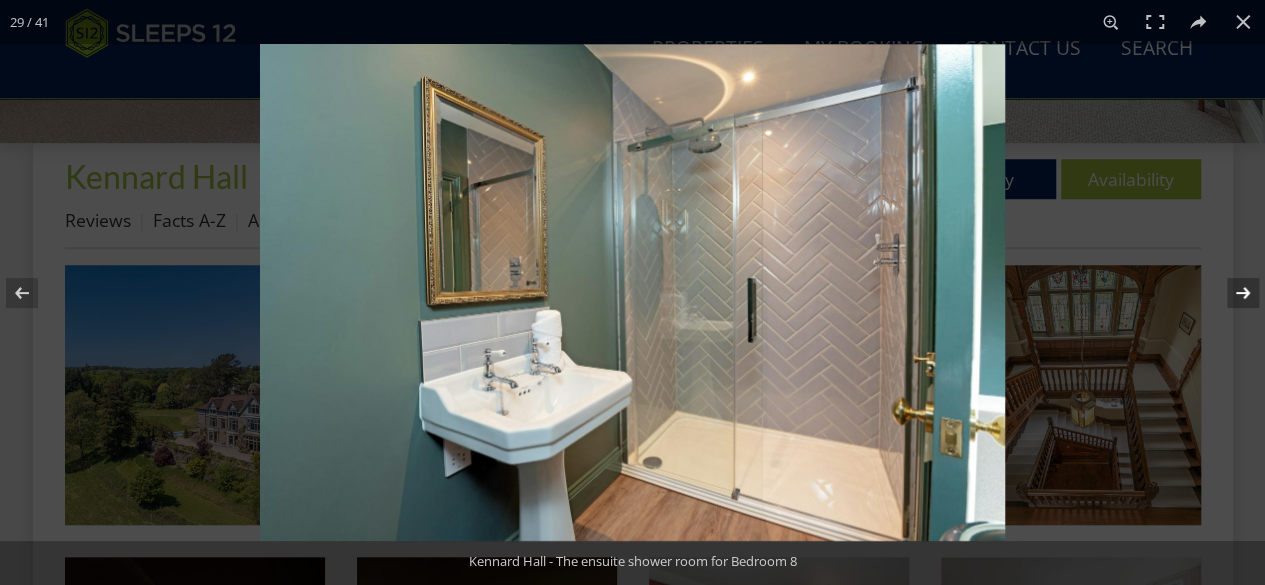 click at bounding box center (1230, 293) 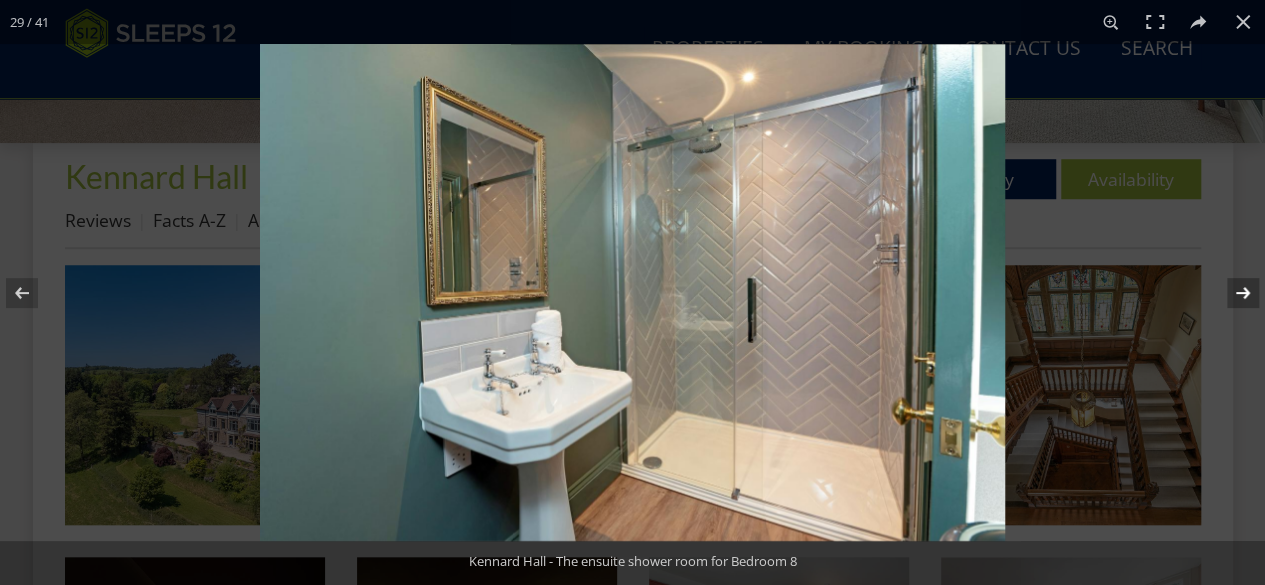 click at bounding box center [1230, 293] 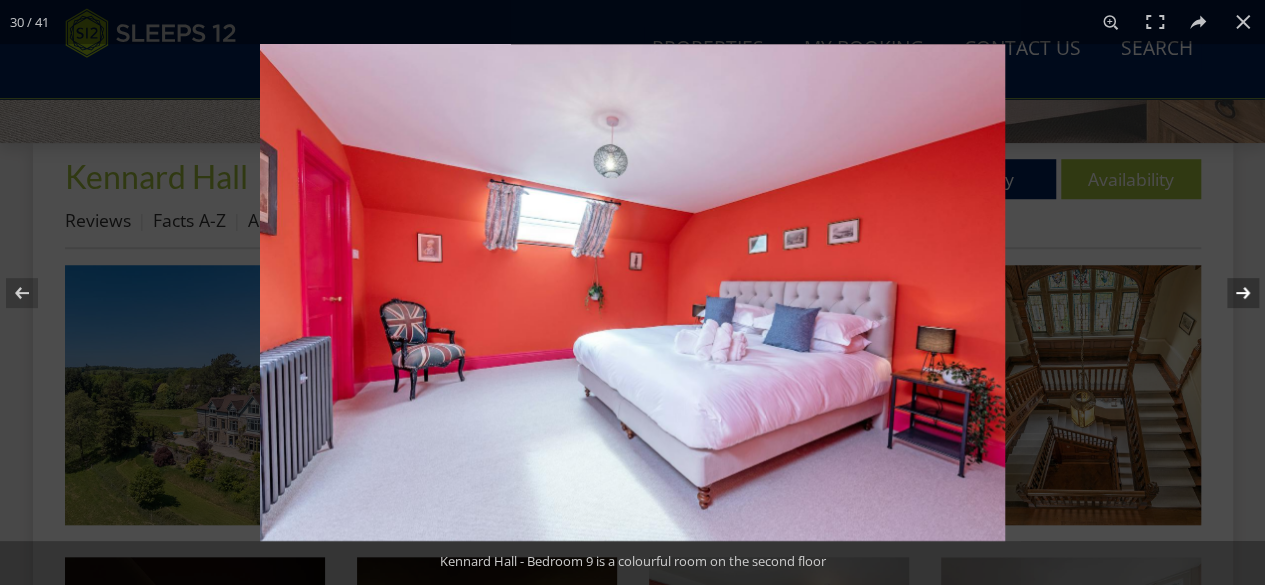 click at bounding box center [1230, 293] 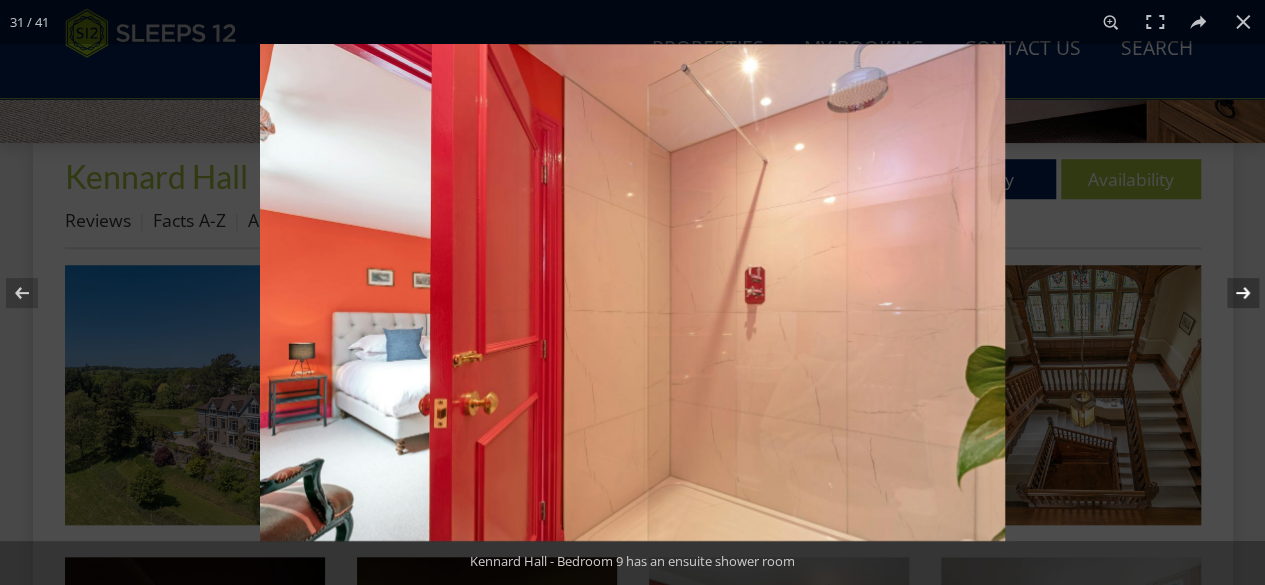 click at bounding box center [1230, 293] 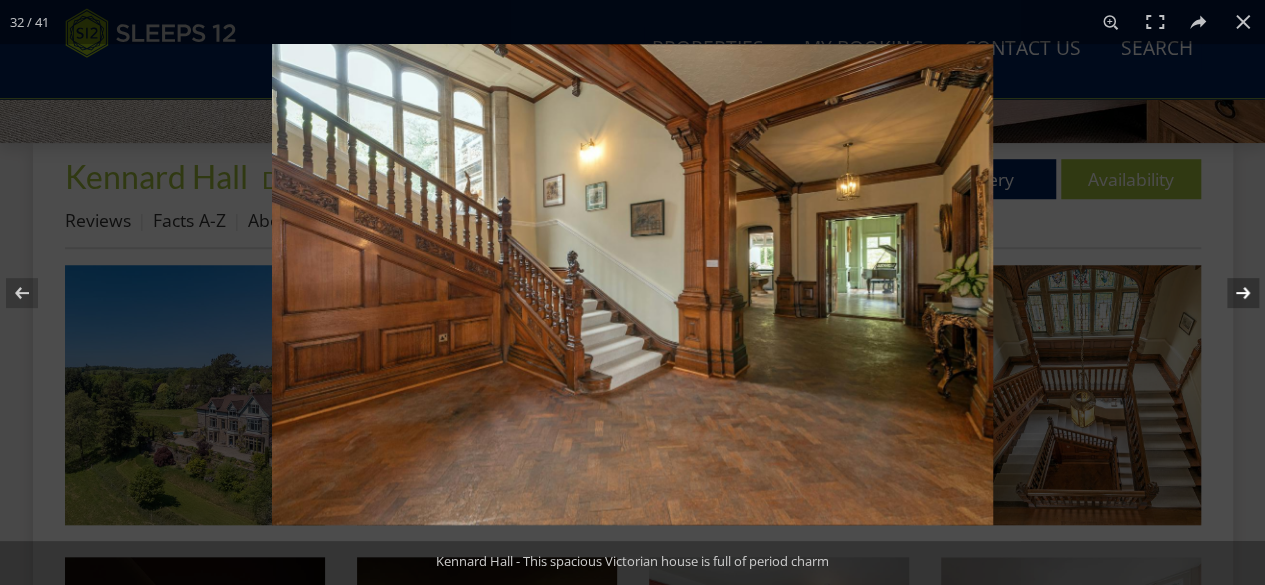 click at bounding box center [1230, 293] 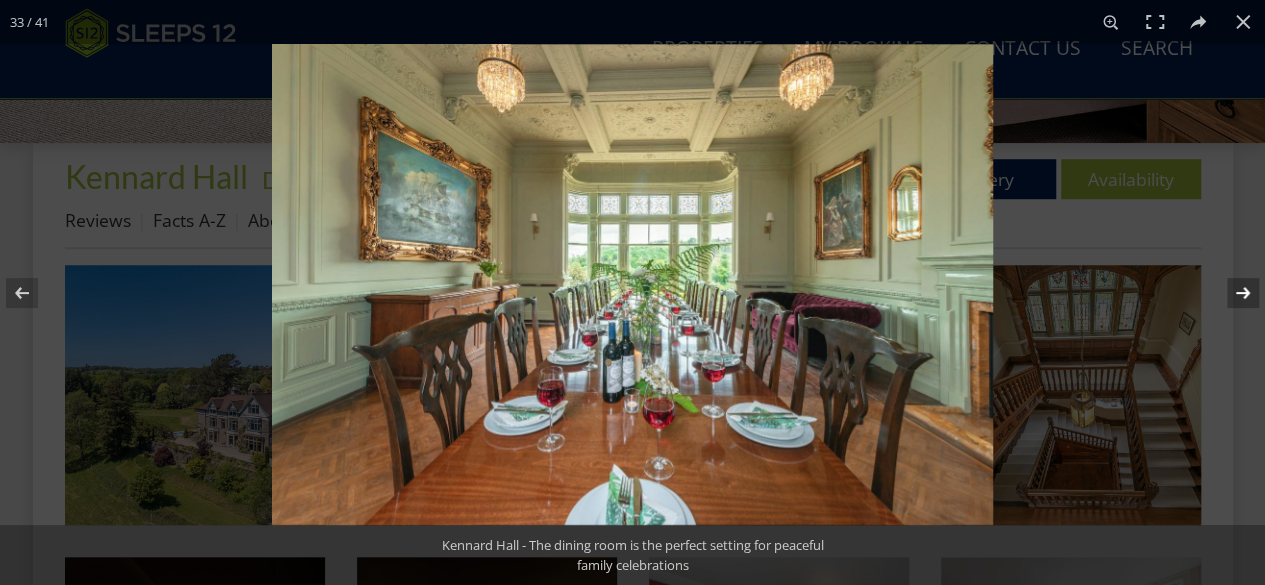 click at bounding box center (1230, 293) 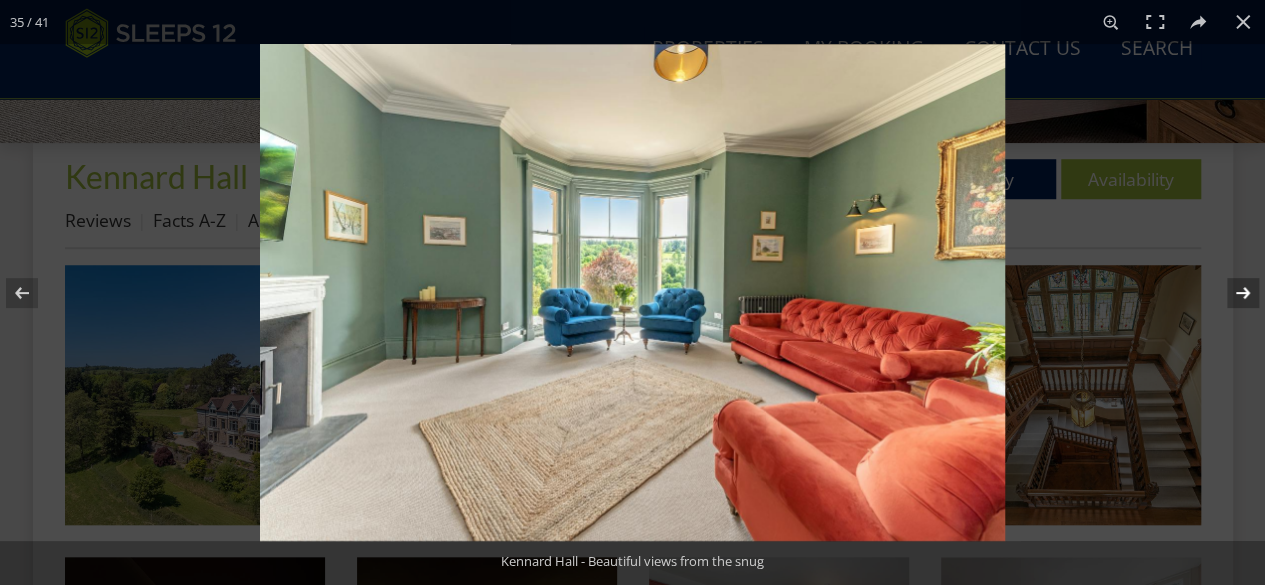 click at bounding box center (1230, 293) 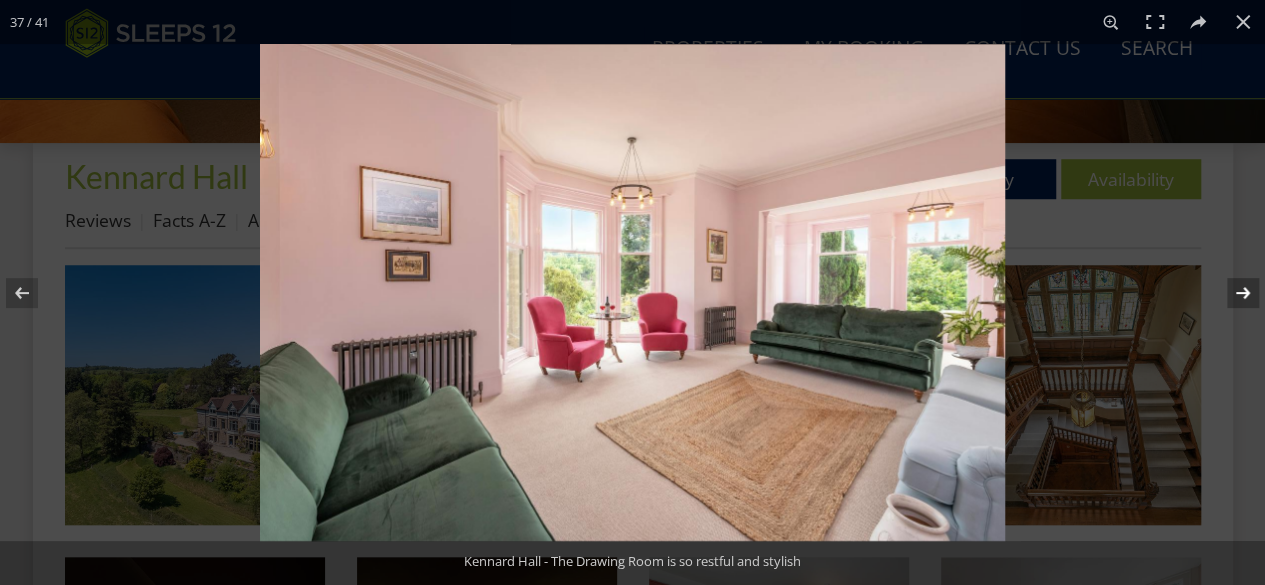 click at bounding box center [1230, 293] 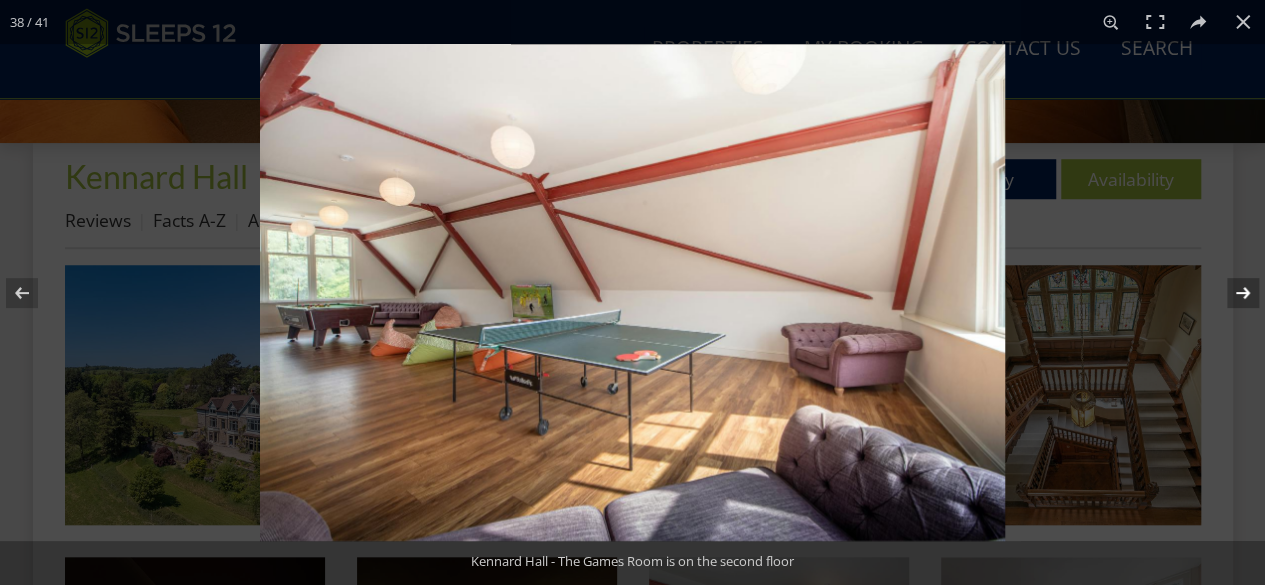 click at bounding box center [1230, 293] 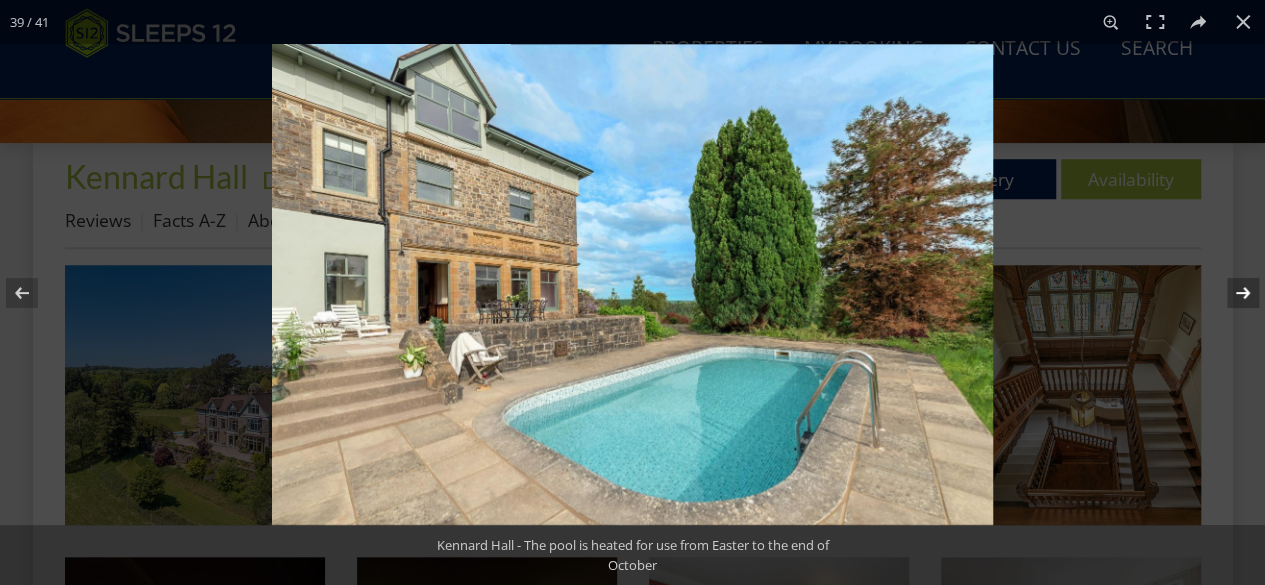 click at bounding box center [1230, 293] 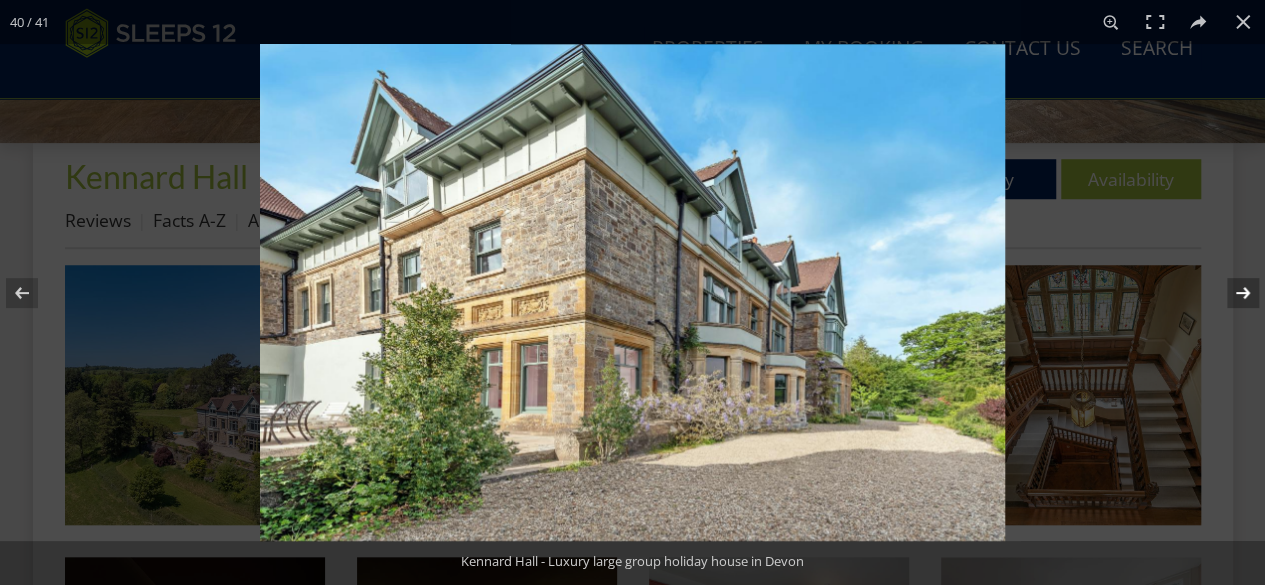 click at bounding box center [1230, 293] 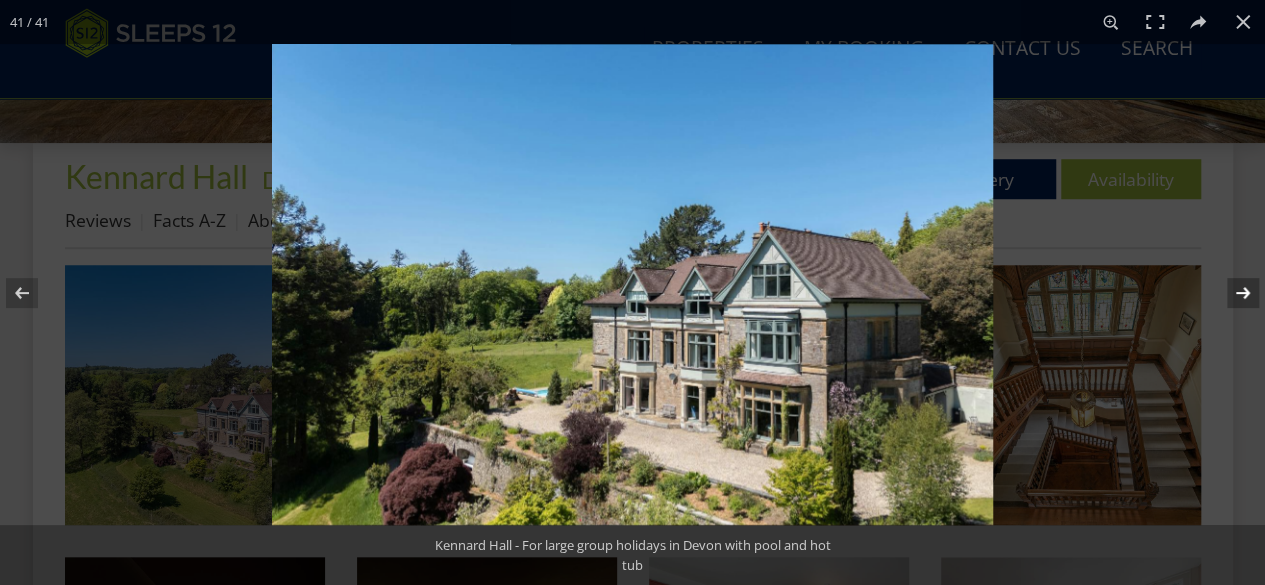 click at bounding box center [1230, 293] 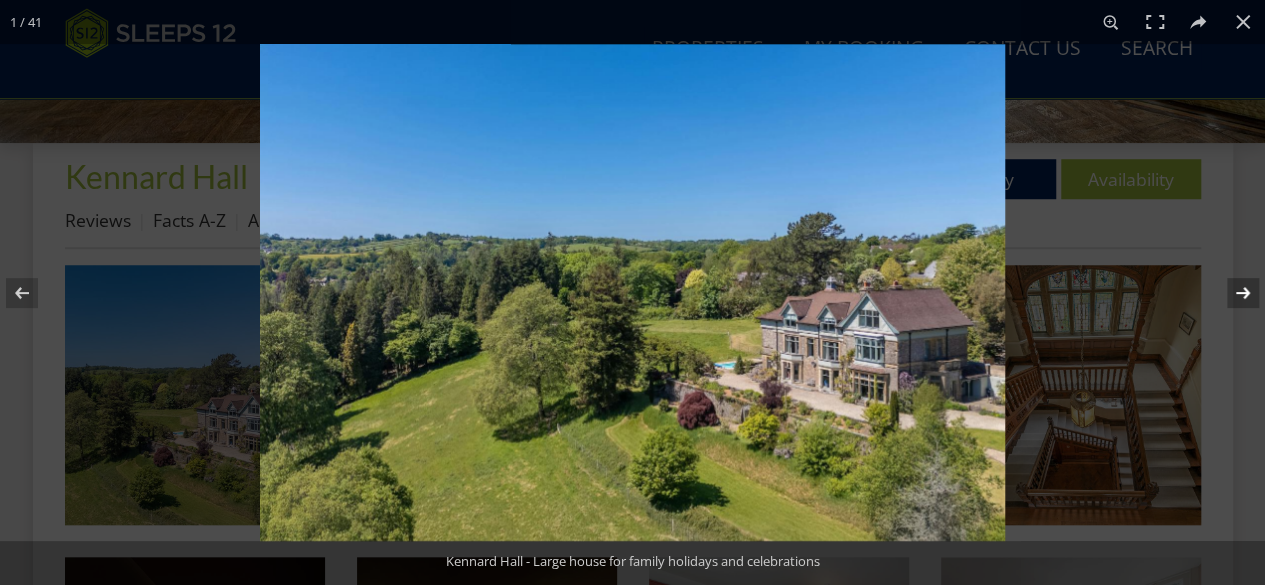 click at bounding box center (1230, 293) 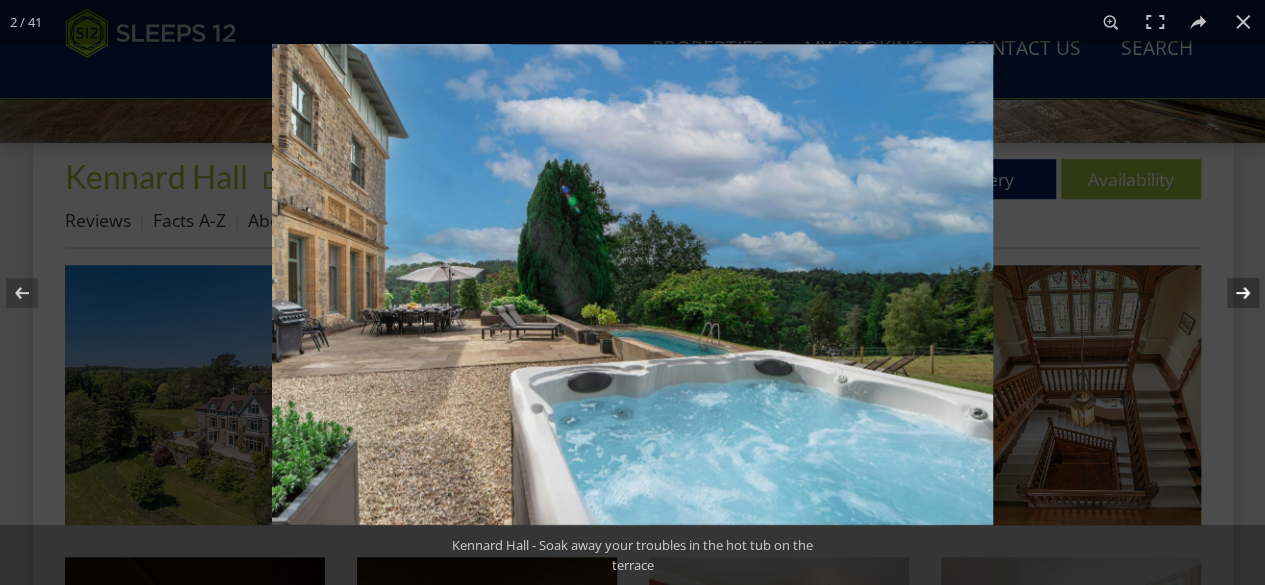 click at bounding box center [1230, 293] 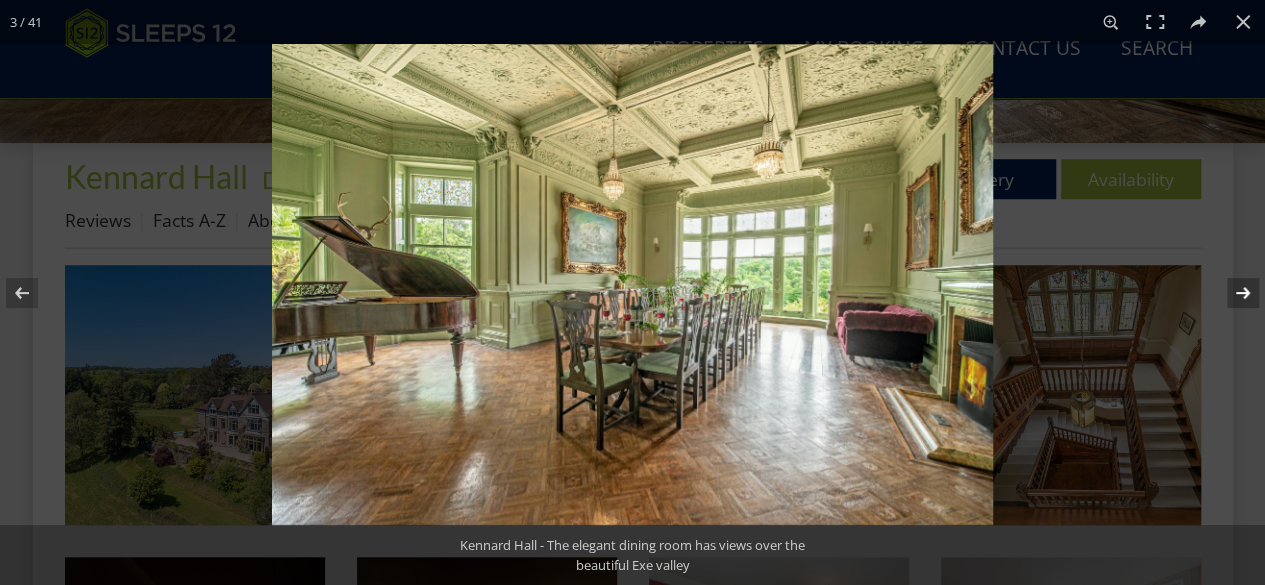 click at bounding box center (1230, 293) 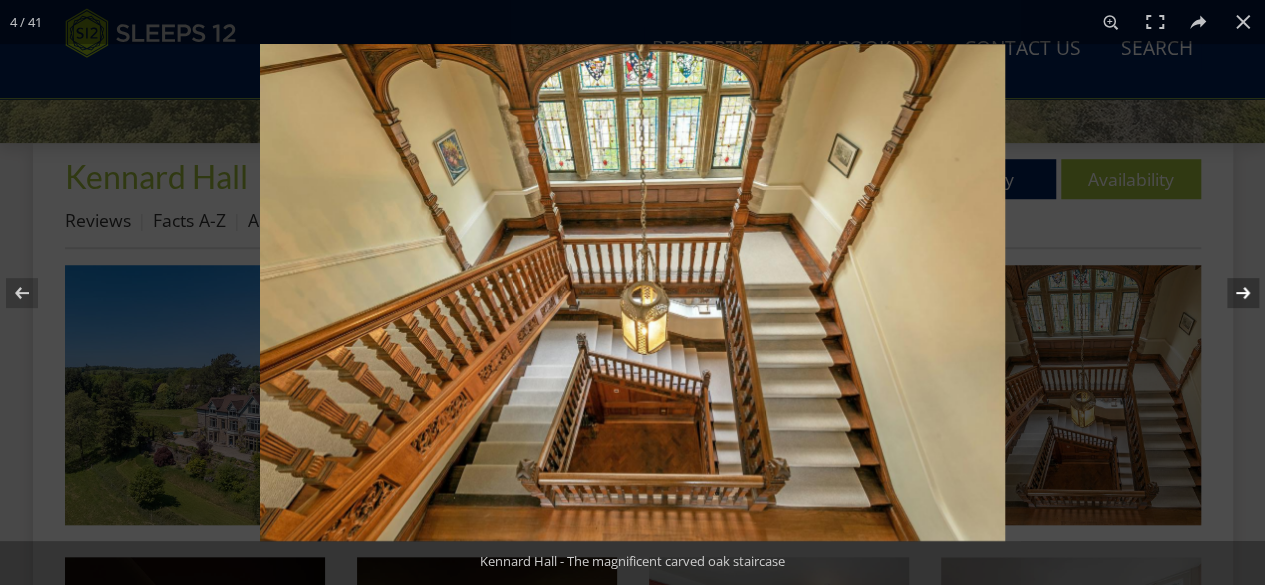 click at bounding box center (1230, 293) 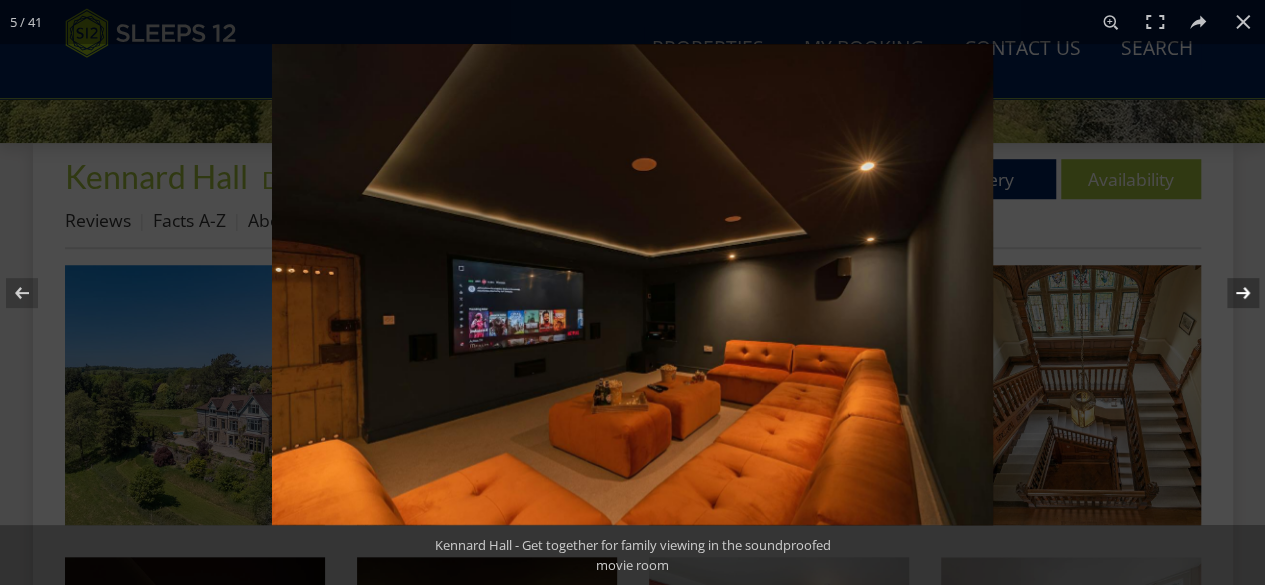click at bounding box center (1230, 293) 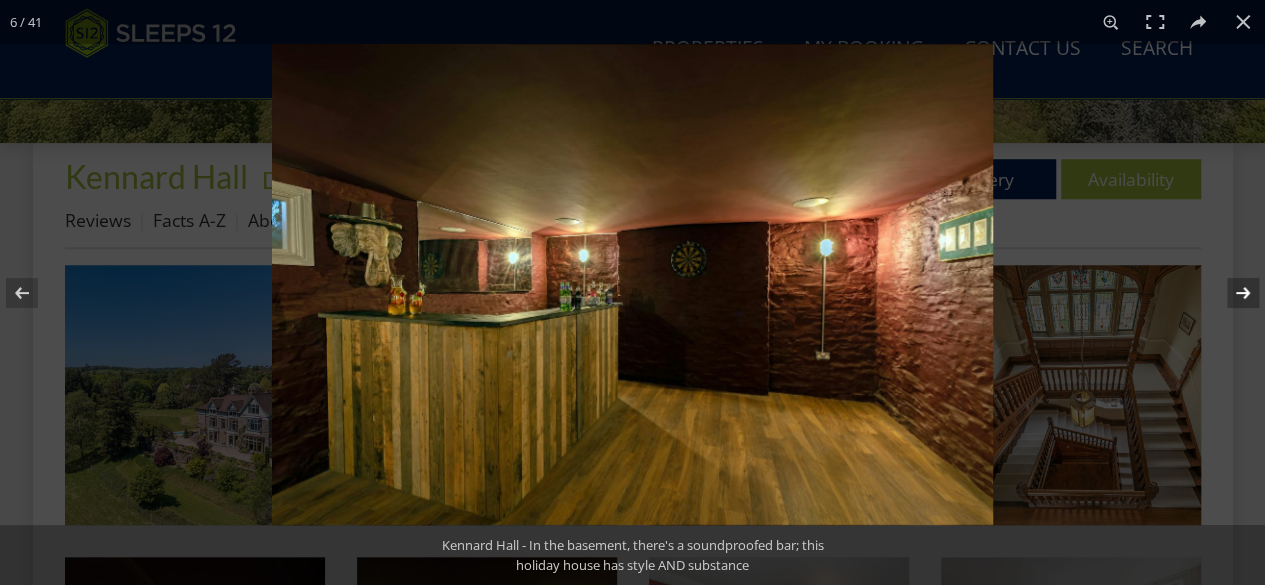 click at bounding box center (1230, 293) 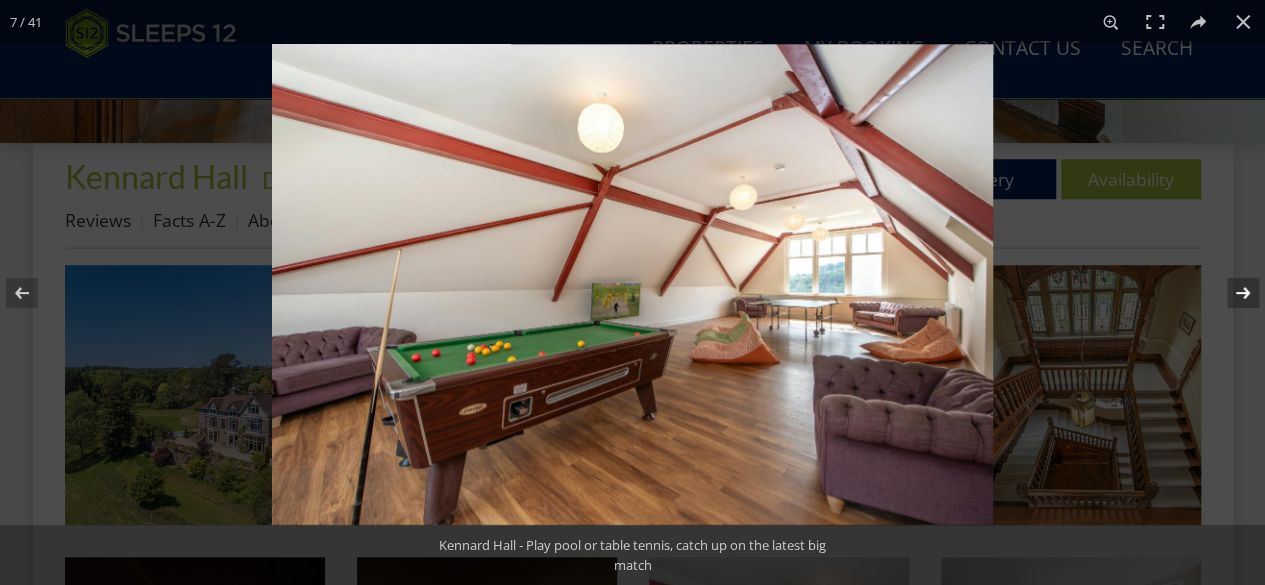 click at bounding box center (1230, 293) 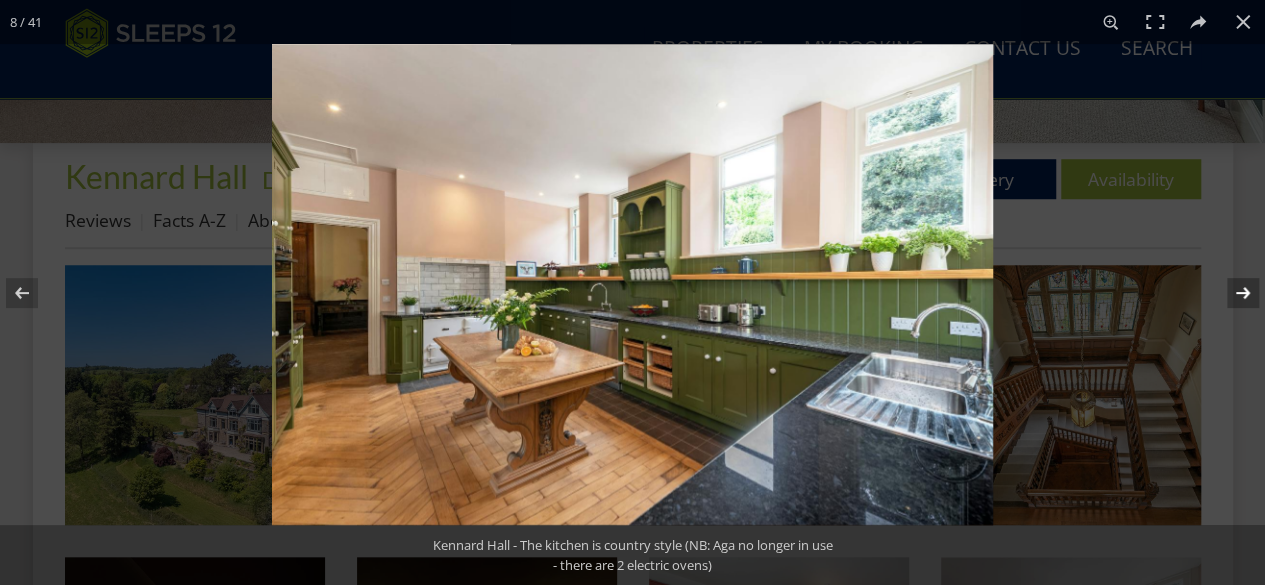 click at bounding box center (1230, 293) 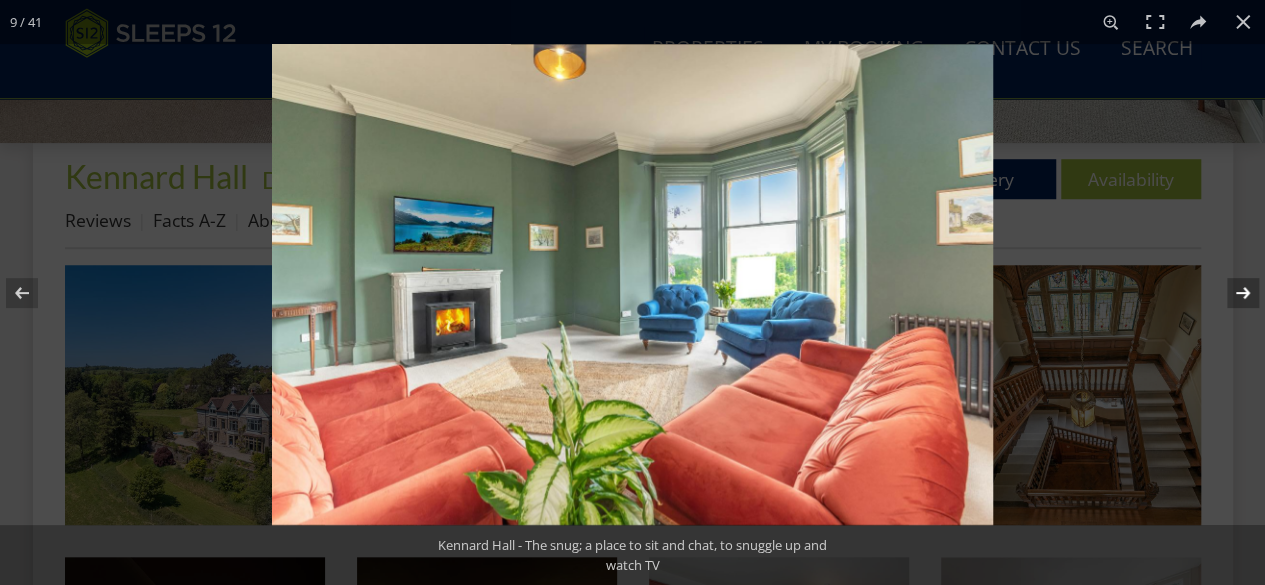 click at bounding box center (1230, 293) 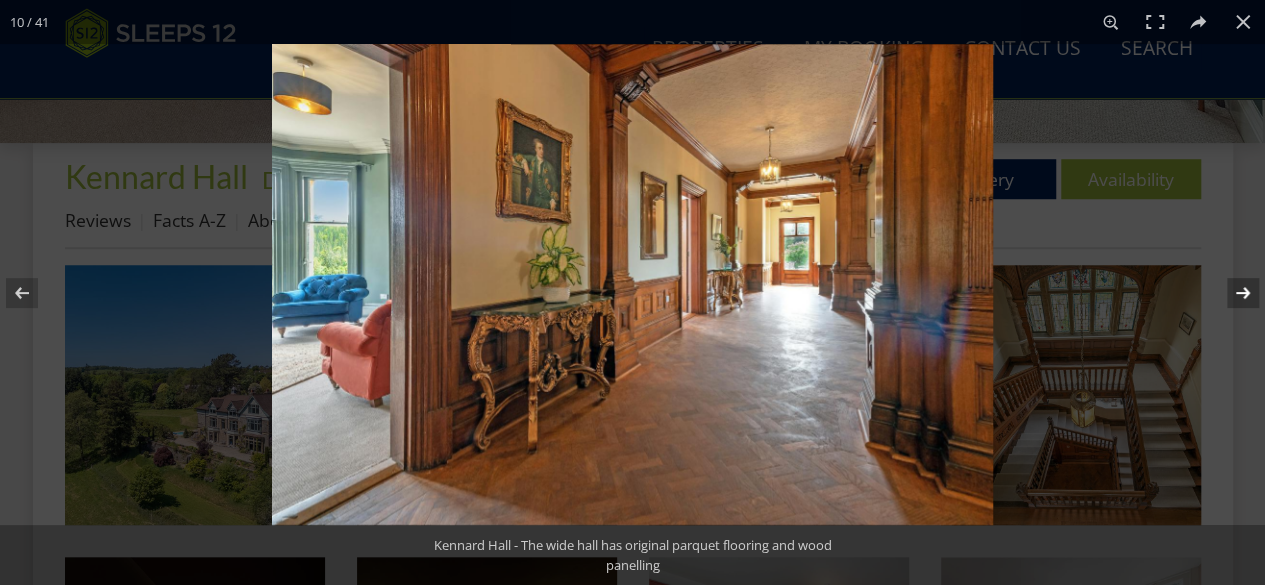 click at bounding box center [1230, 293] 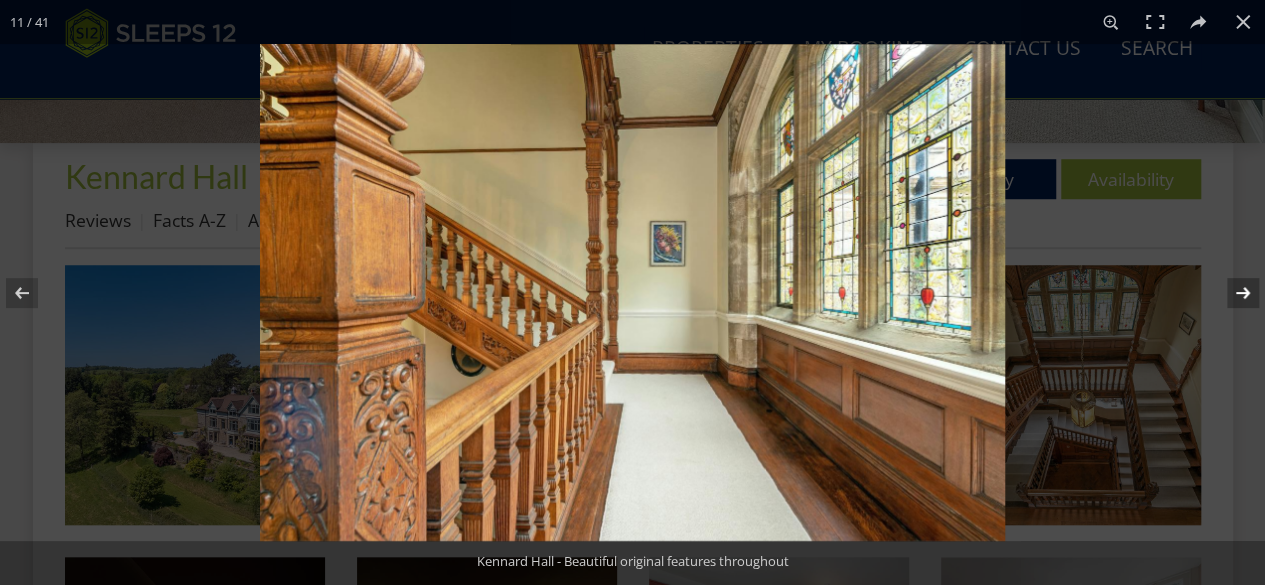 click at bounding box center [1230, 293] 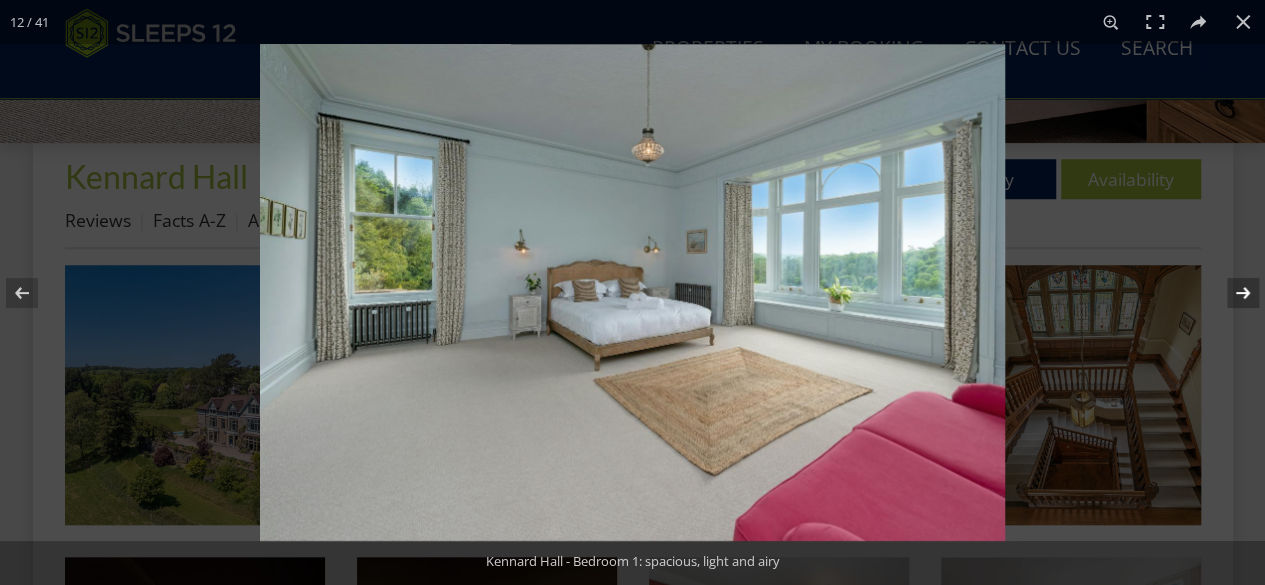 click at bounding box center [1230, 293] 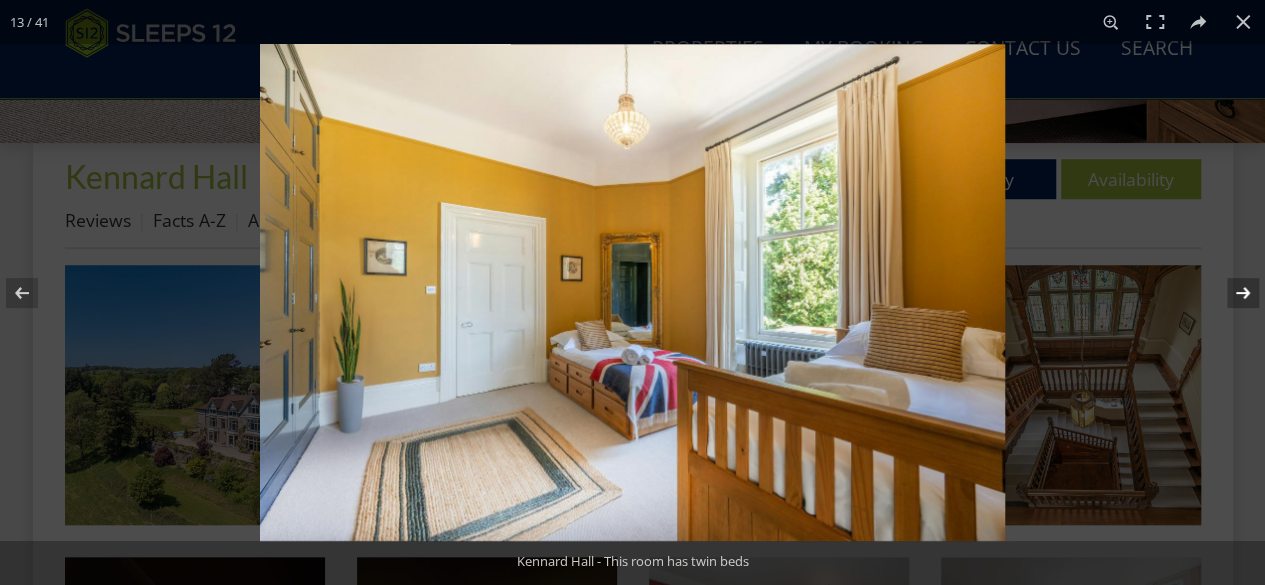 click at bounding box center (1230, 293) 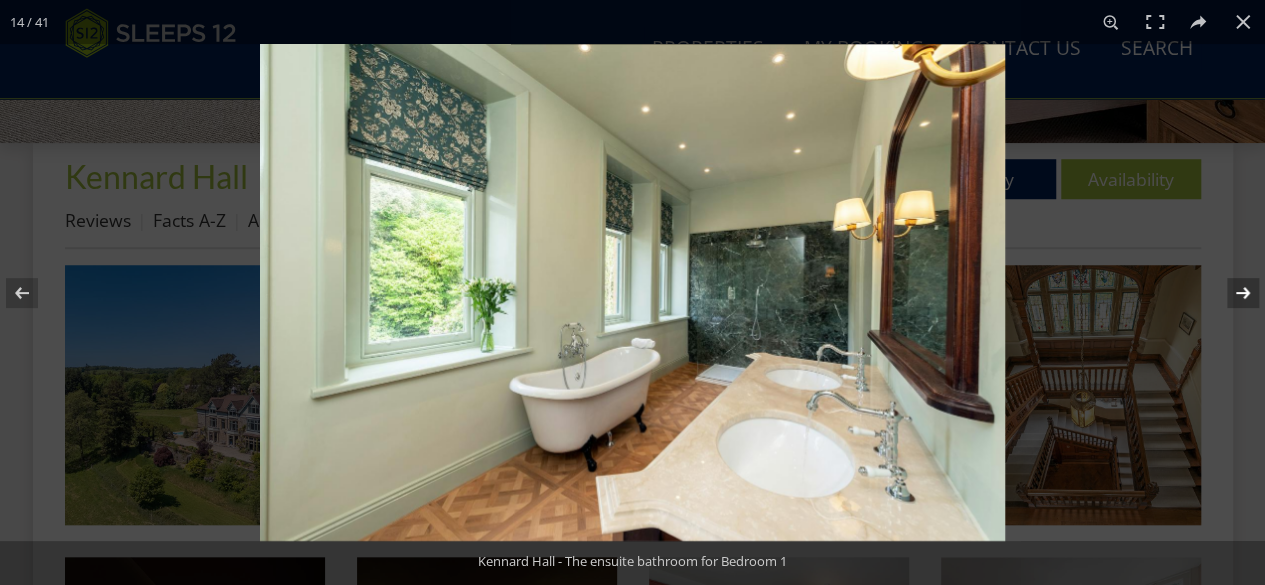 click at bounding box center (1230, 293) 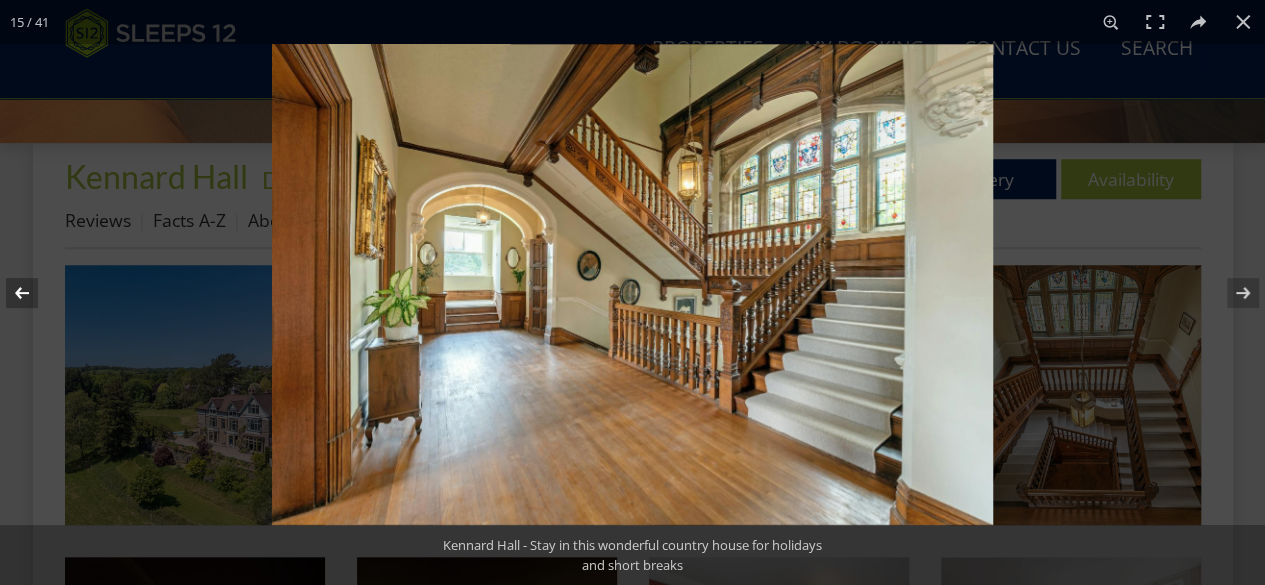 click at bounding box center (35, 293) 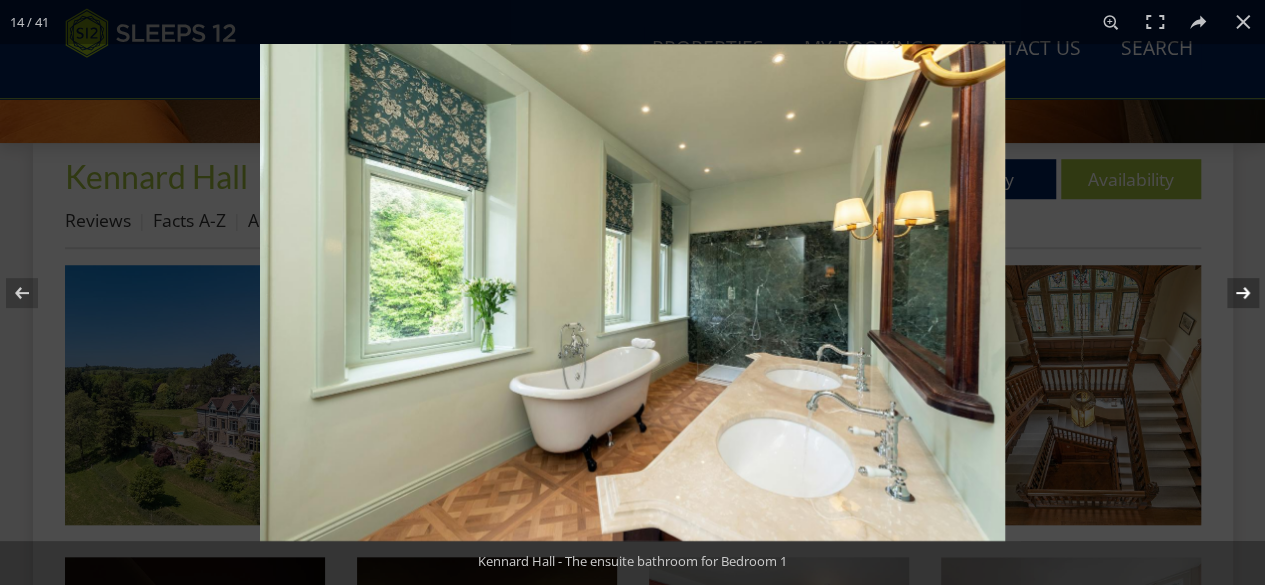 click at bounding box center (1230, 293) 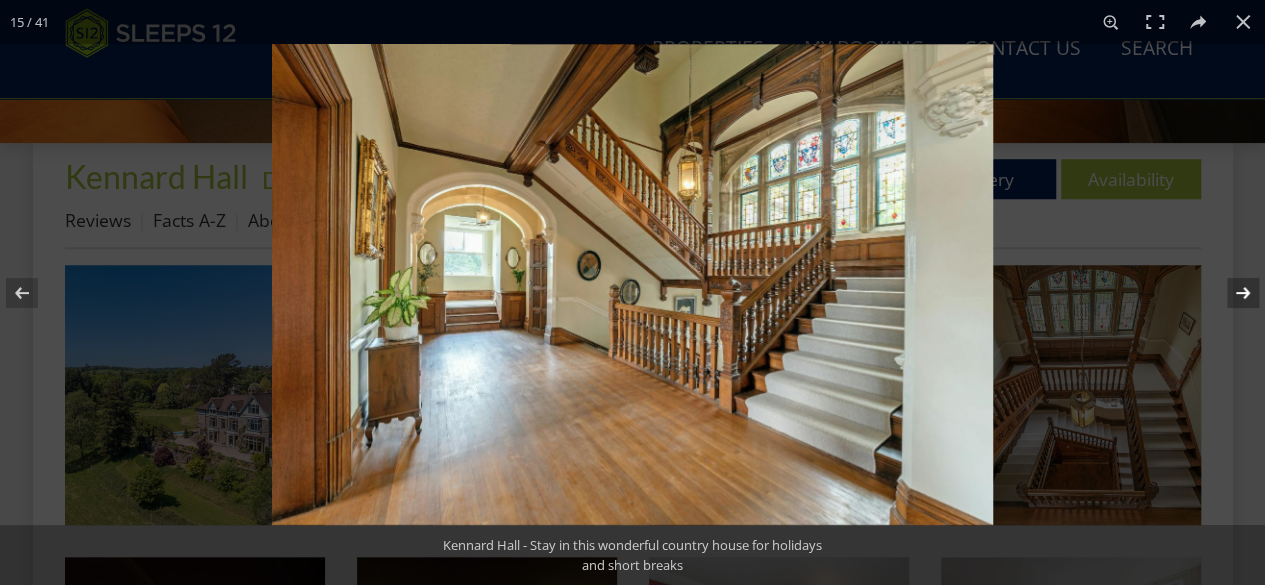 click at bounding box center (1230, 293) 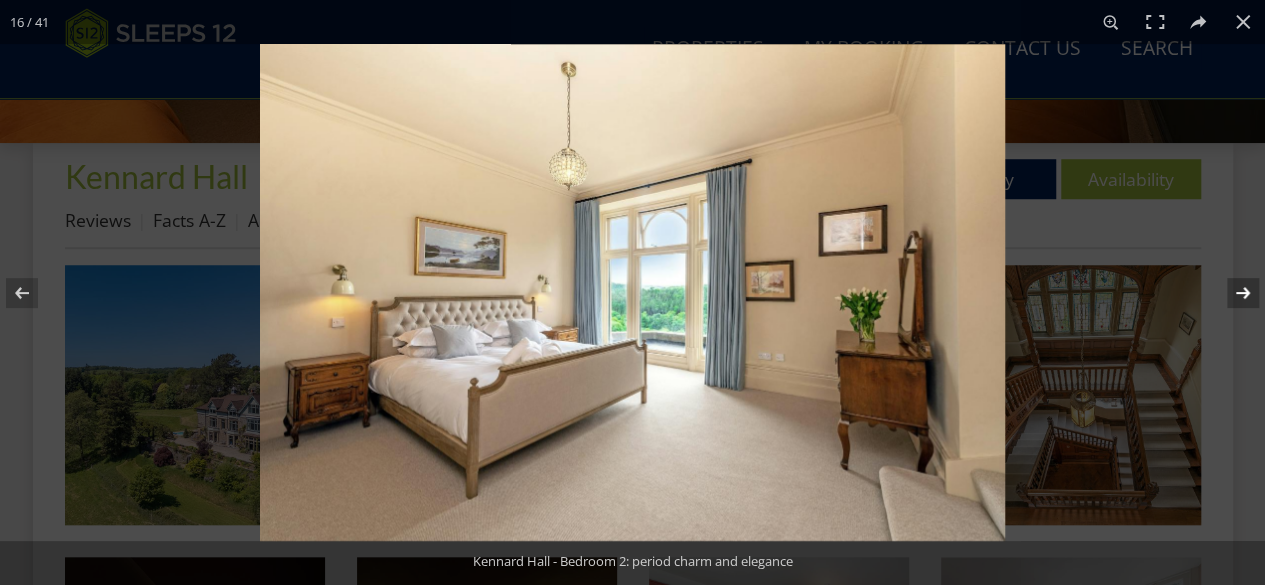 click at bounding box center [1230, 293] 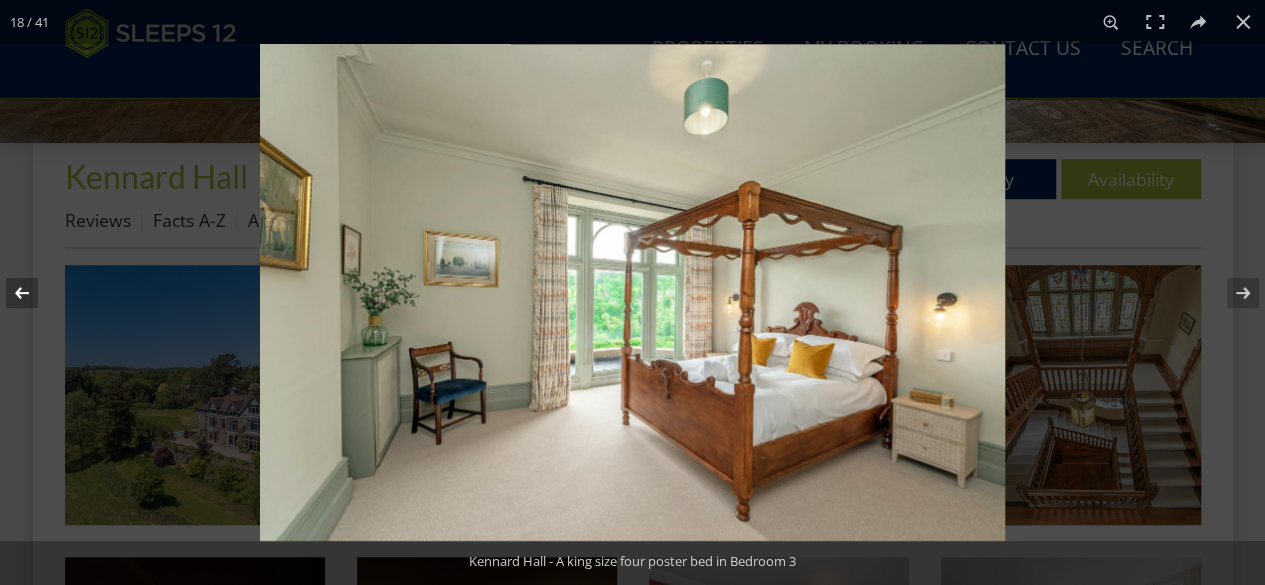 click at bounding box center [35, 293] 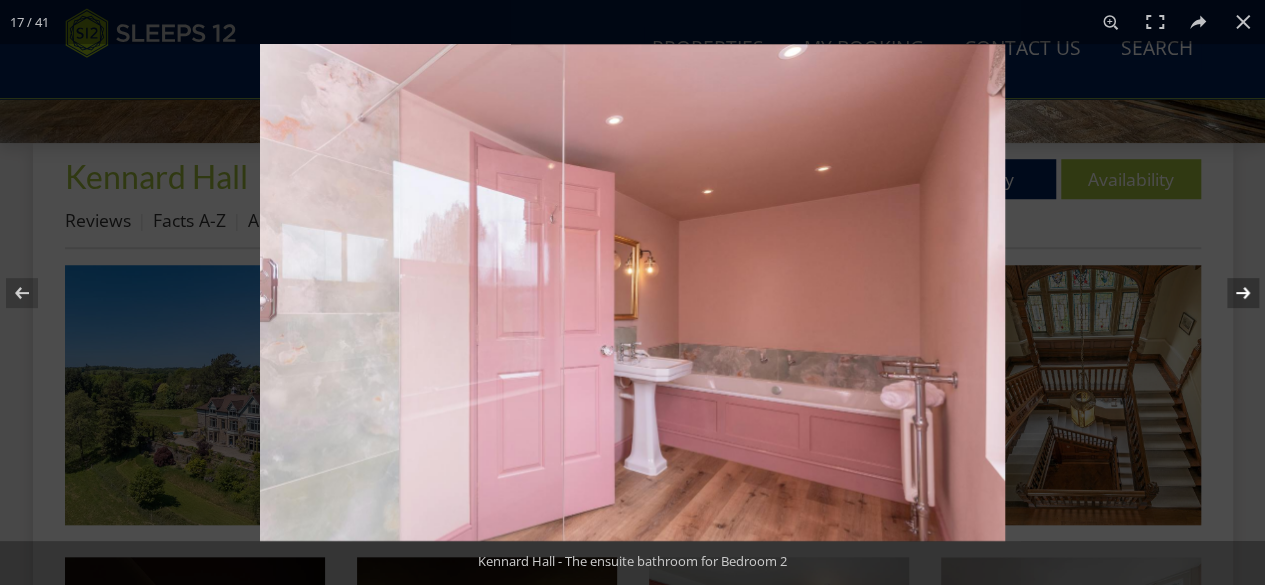 click at bounding box center [1230, 293] 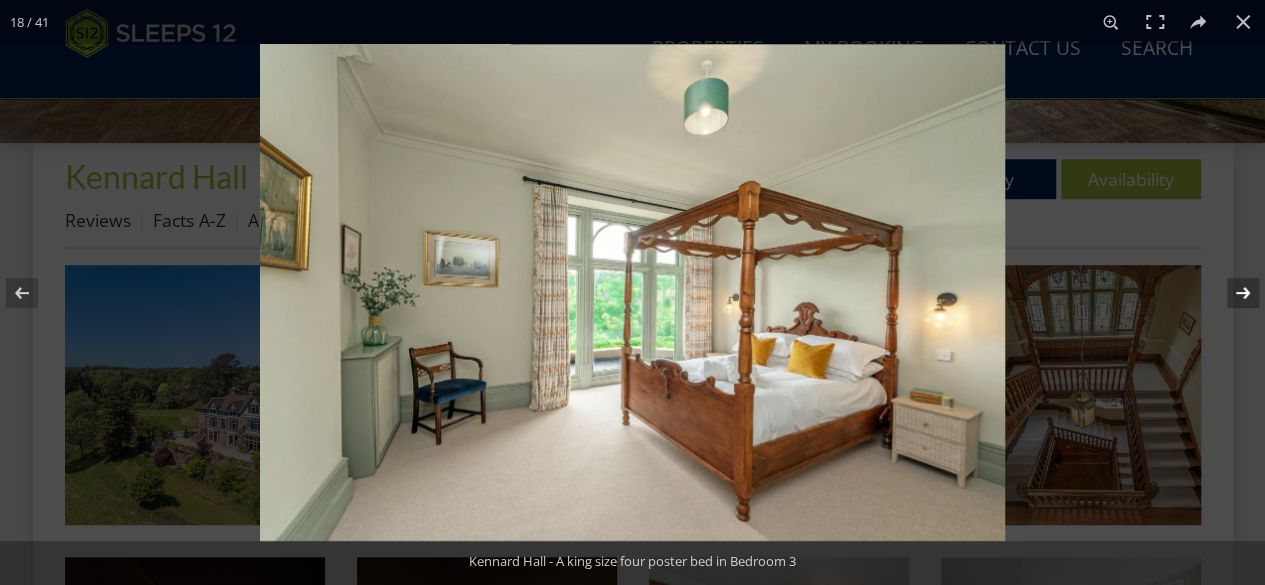 click at bounding box center [1230, 293] 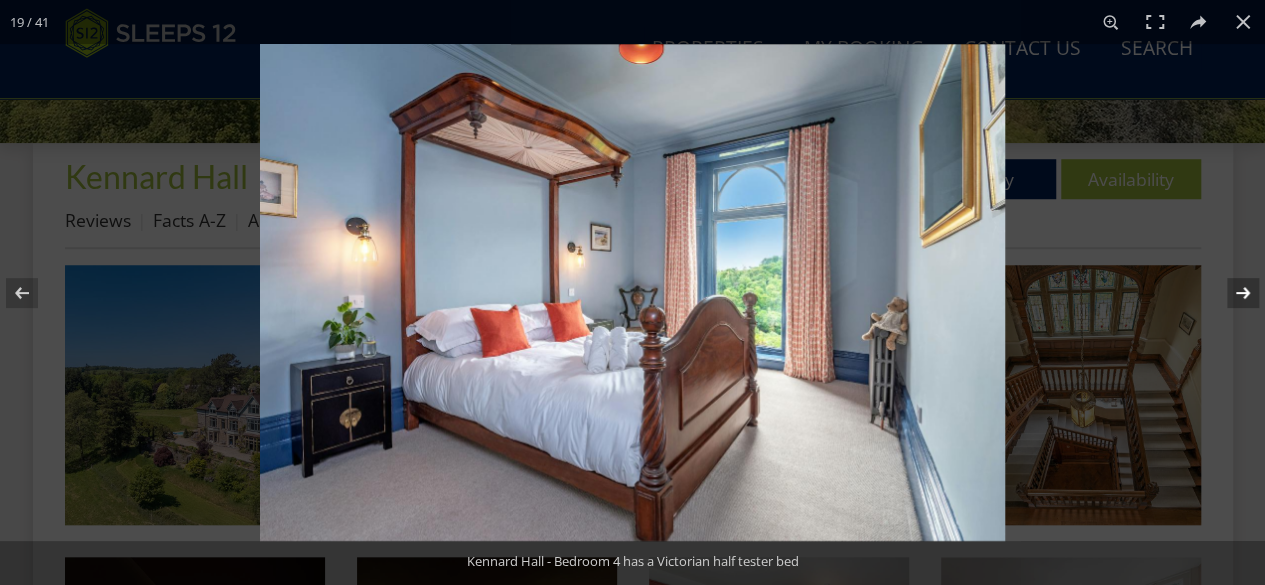 click at bounding box center (1230, 293) 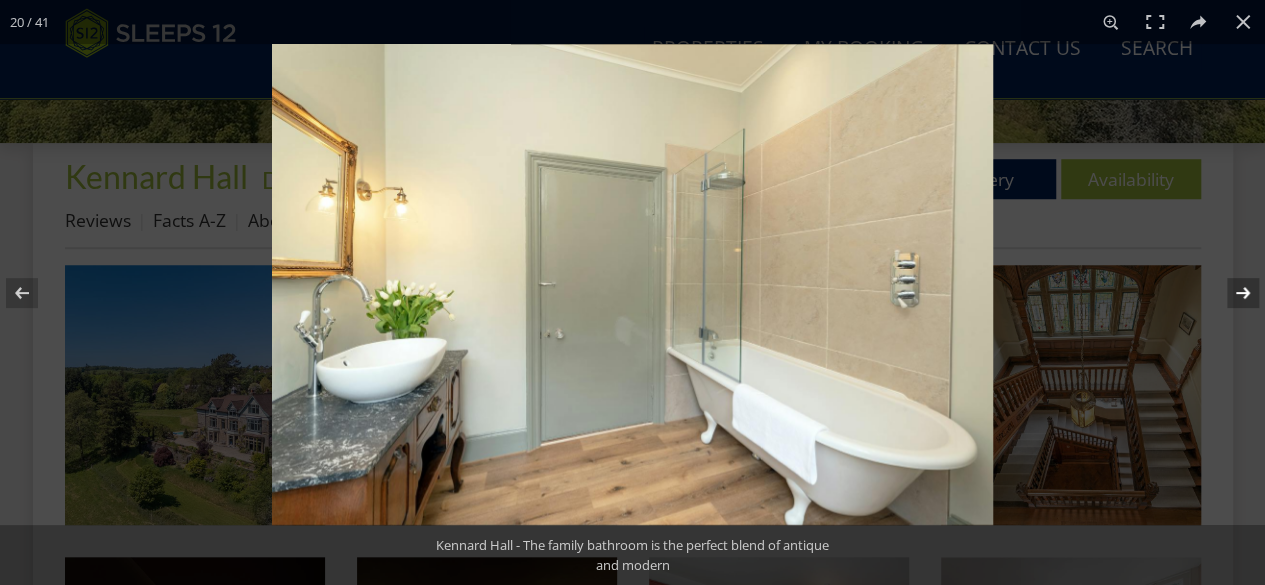 click at bounding box center [1230, 293] 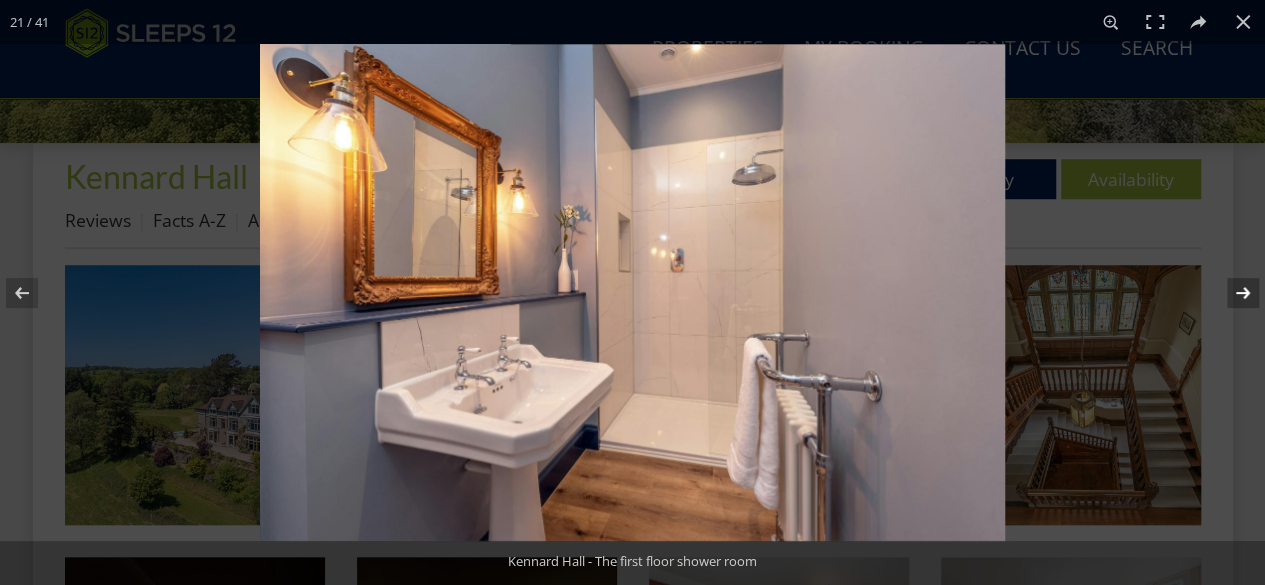 click at bounding box center (1230, 293) 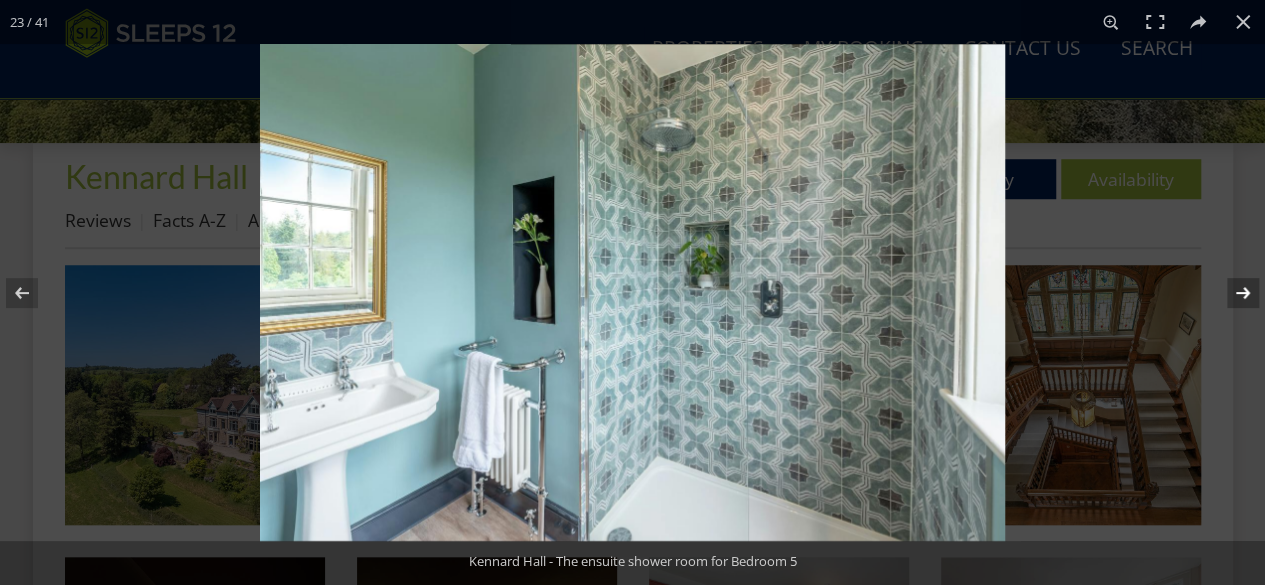 click at bounding box center (1230, 293) 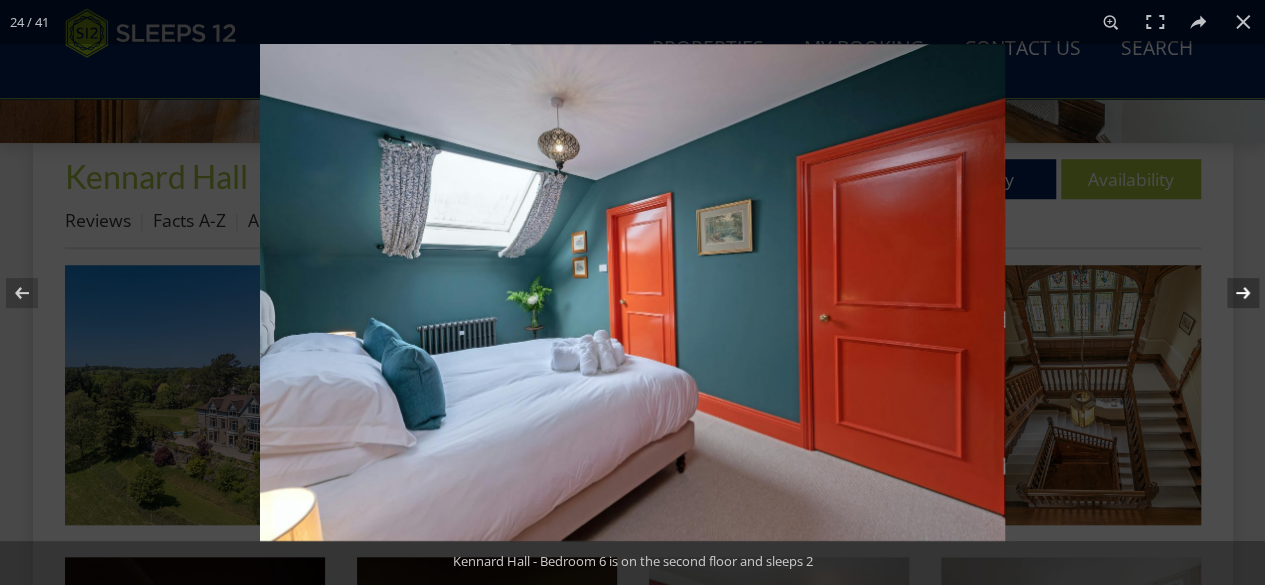 click at bounding box center (1230, 293) 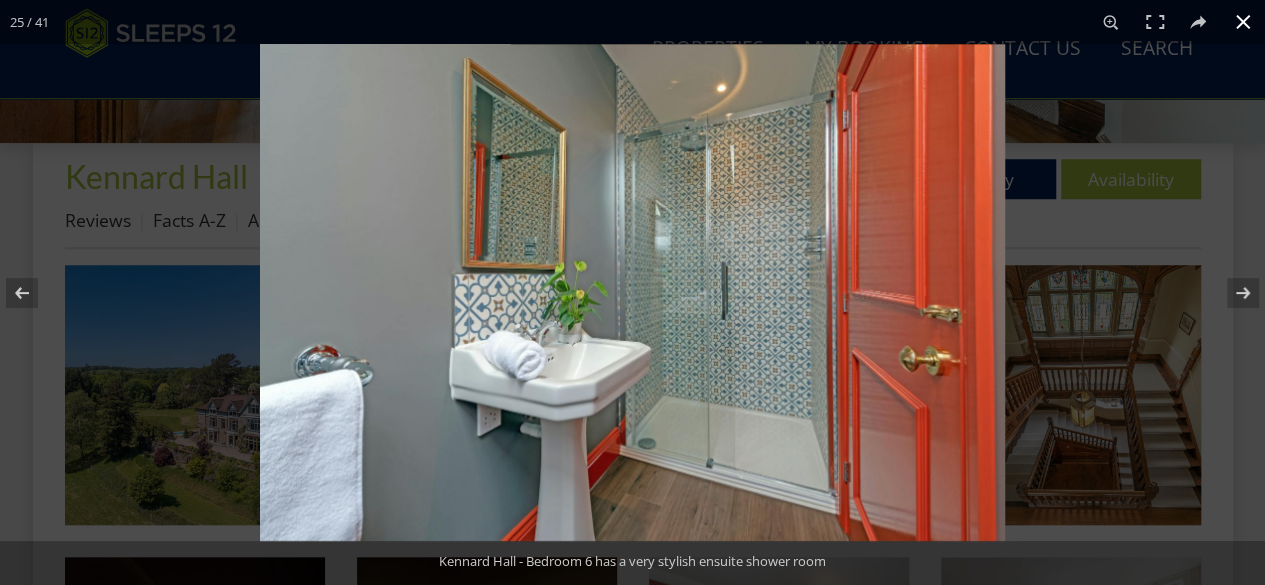 click at bounding box center [1243, 22] 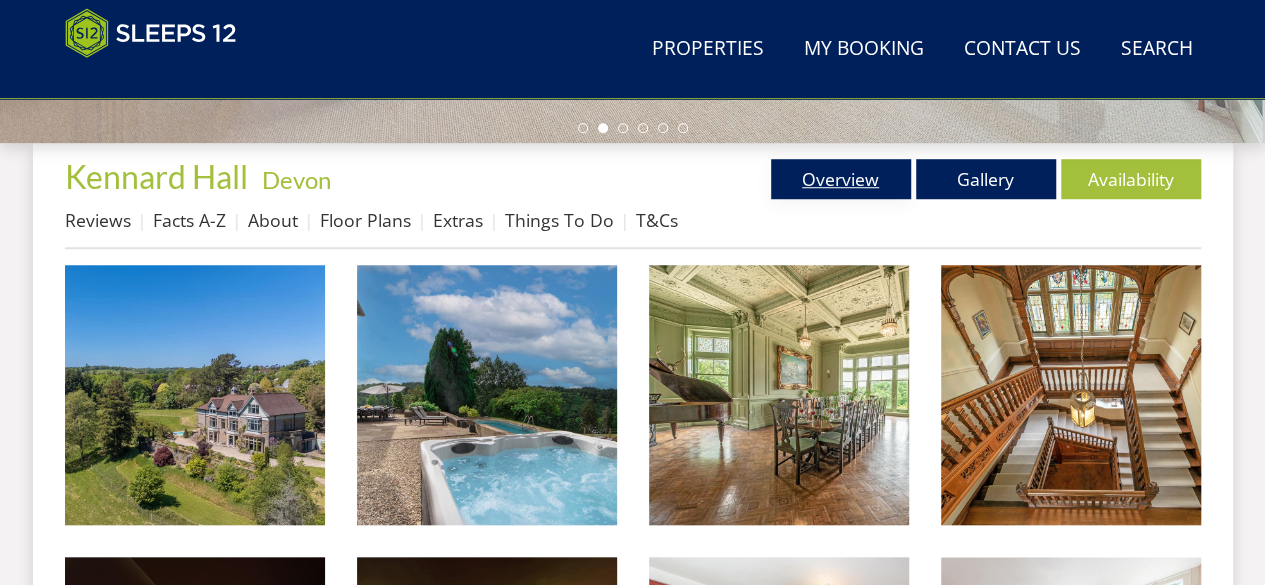 click on "Overview" at bounding box center [841, 179] 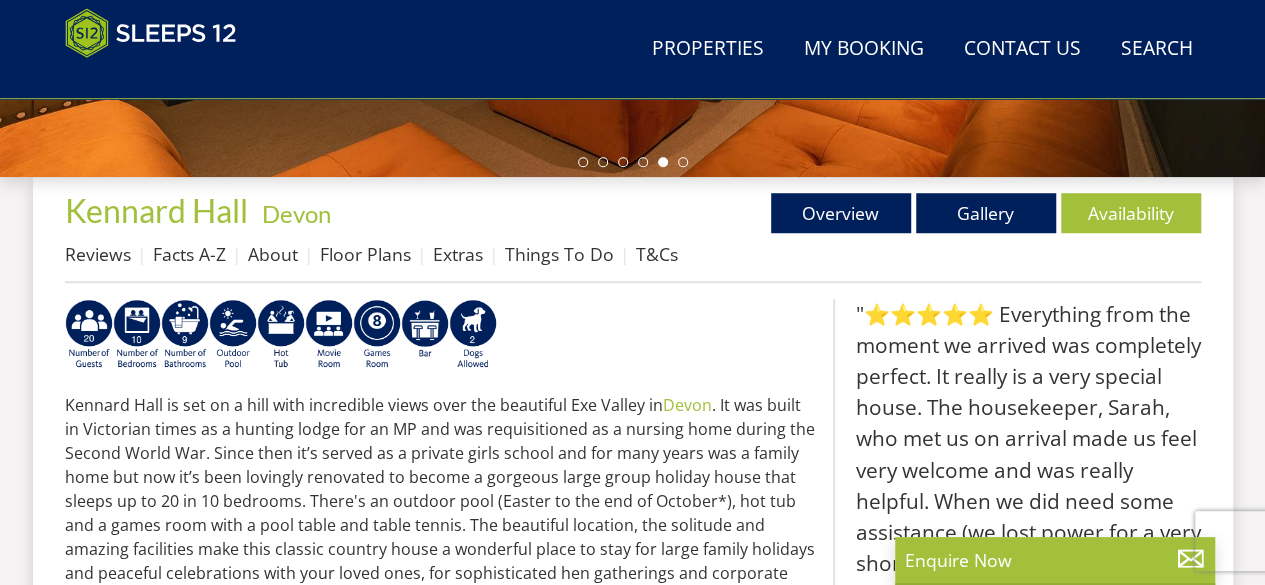 scroll, scrollTop: 600, scrollLeft: 0, axis: vertical 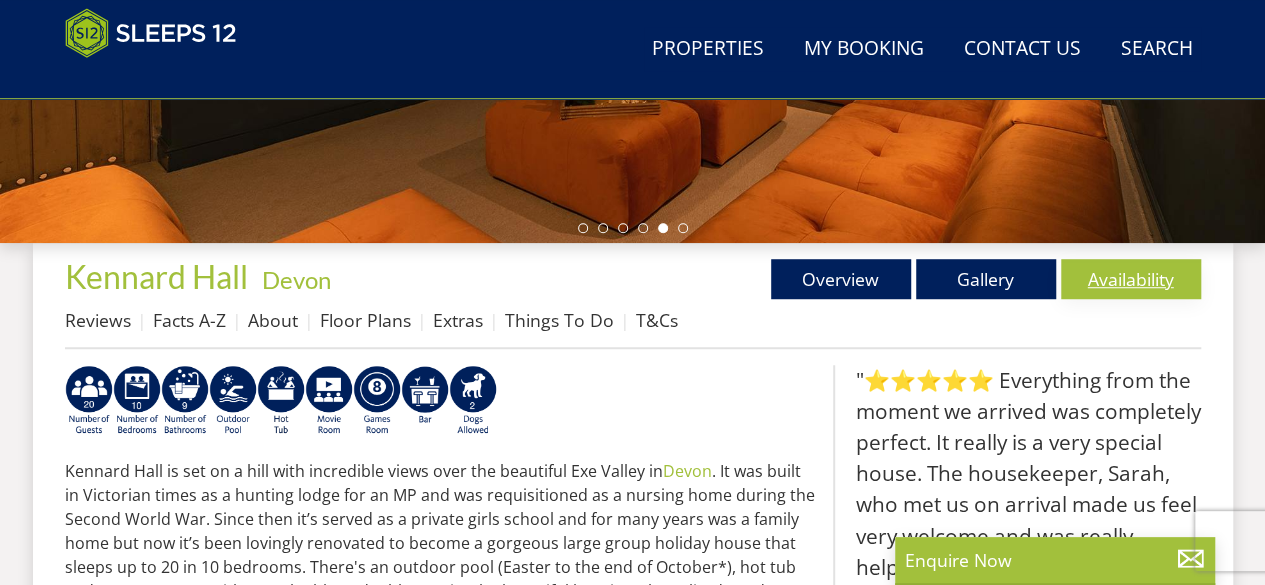 click on "Availability" at bounding box center (1131, 279) 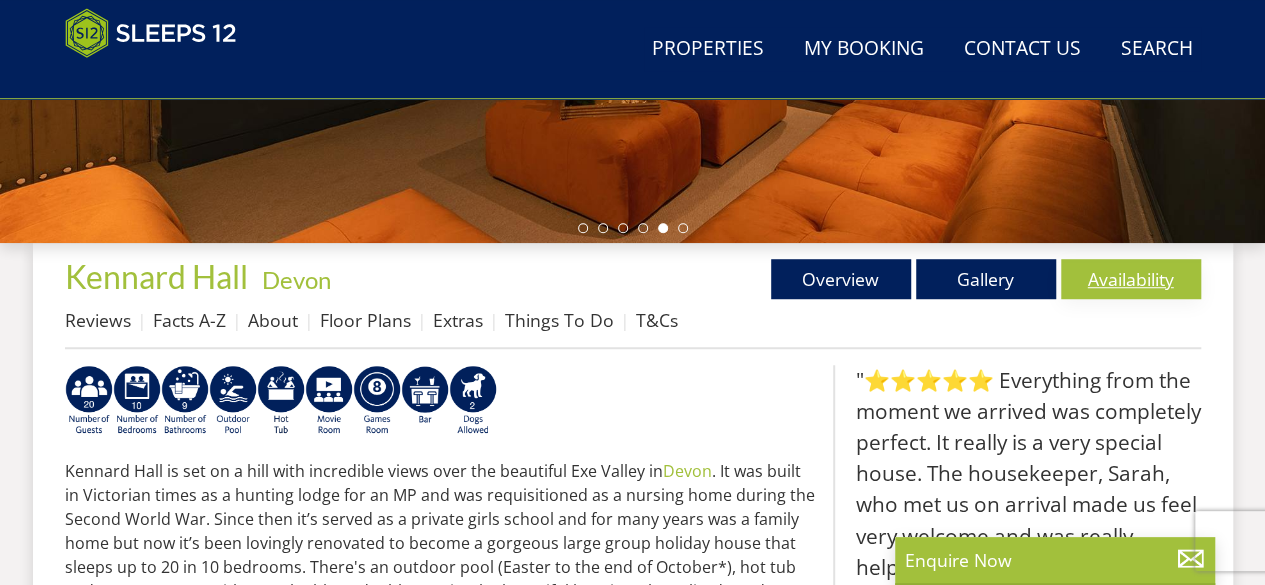 click on "Availability" at bounding box center (1131, 279) 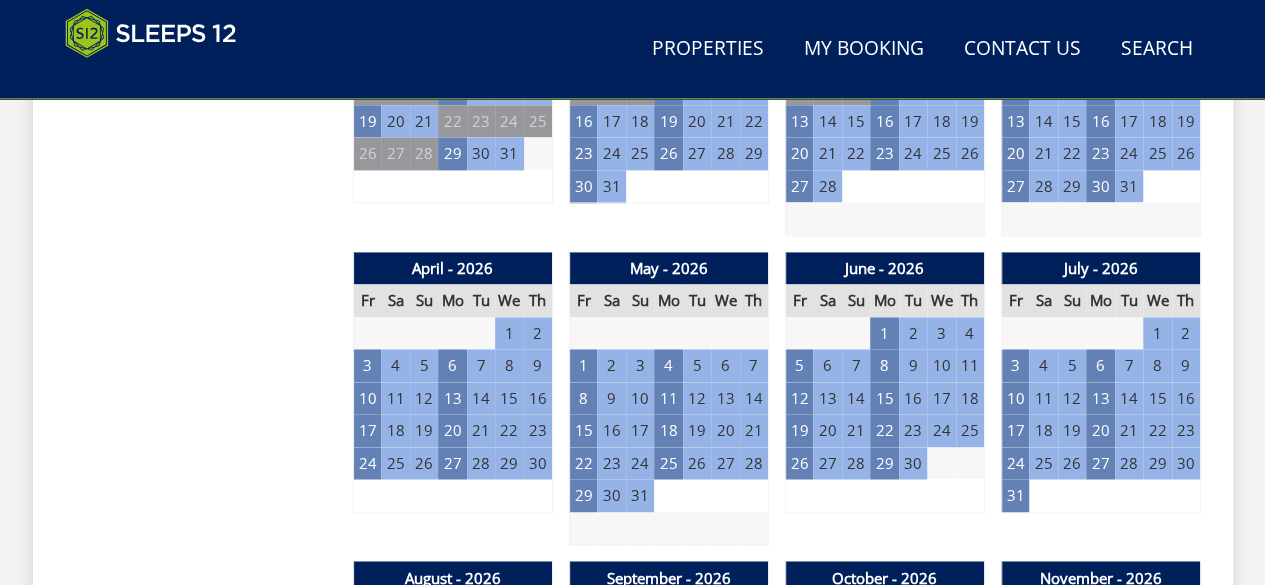 scroll, scrollTop: 1358, scrollLeft: 0, axis: vertical 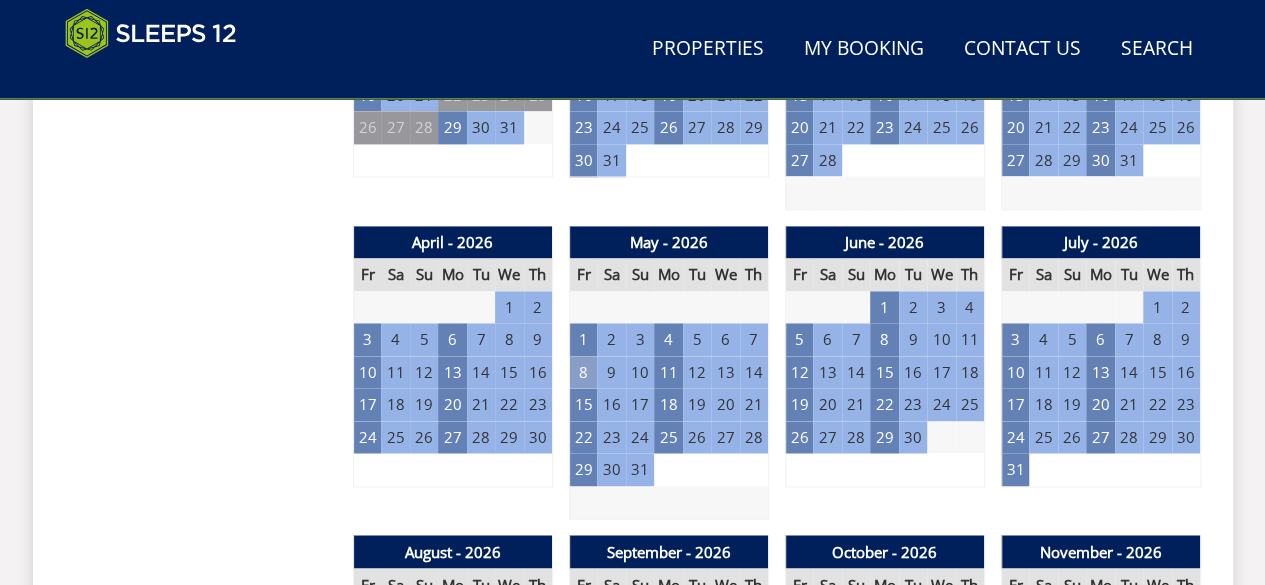 click on "8" at bounding box center [583, 372] 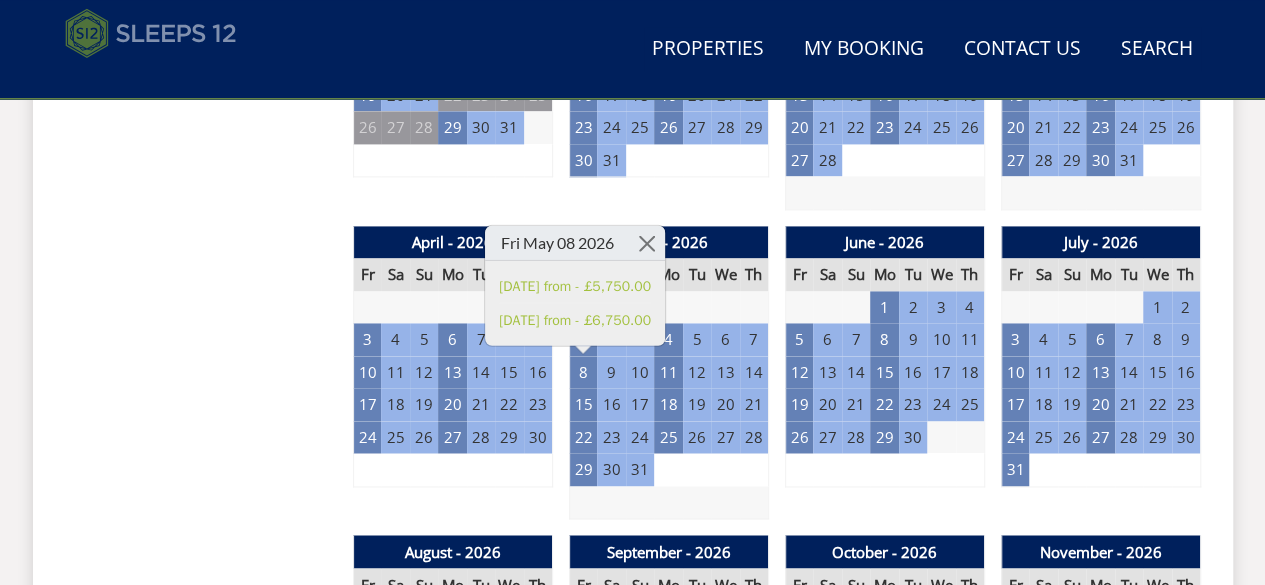 scroll, scrollTop: 41, scrollLeft: 0, axis: vertical 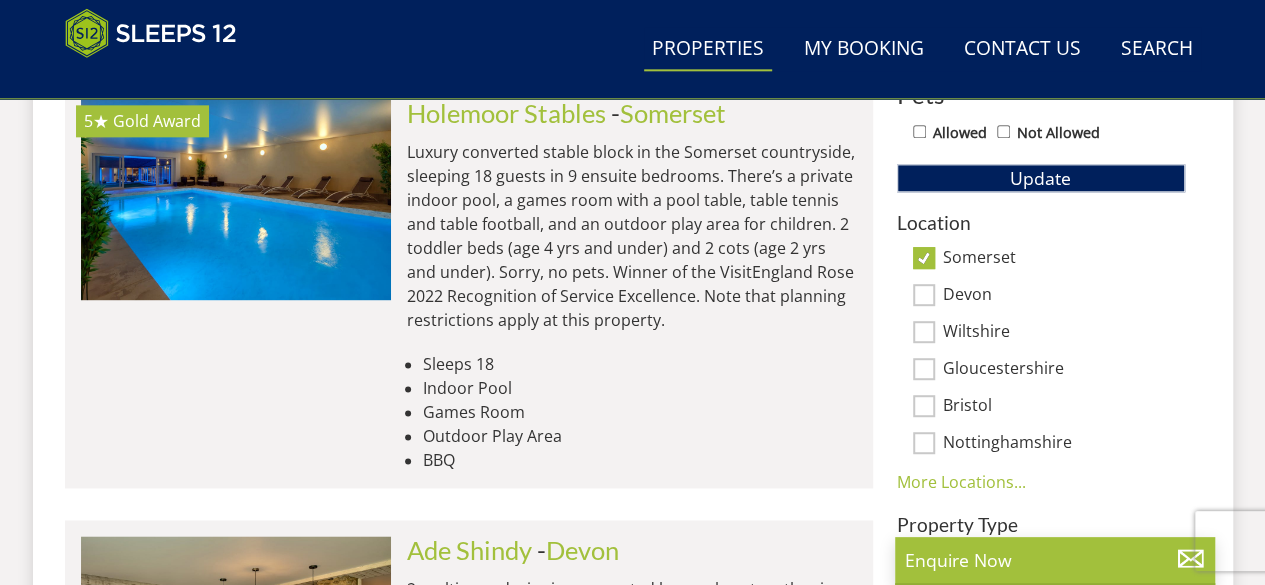 click on "Devon" at bounding box center [924, 295] 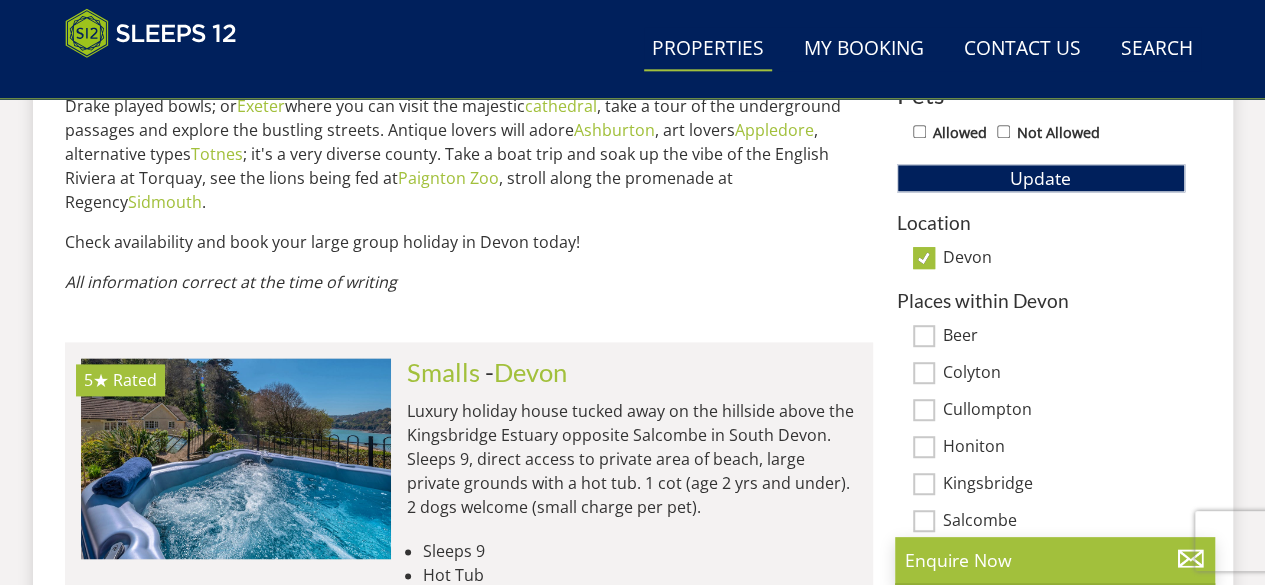 click on "Devon" at bounding box center (924, 258) 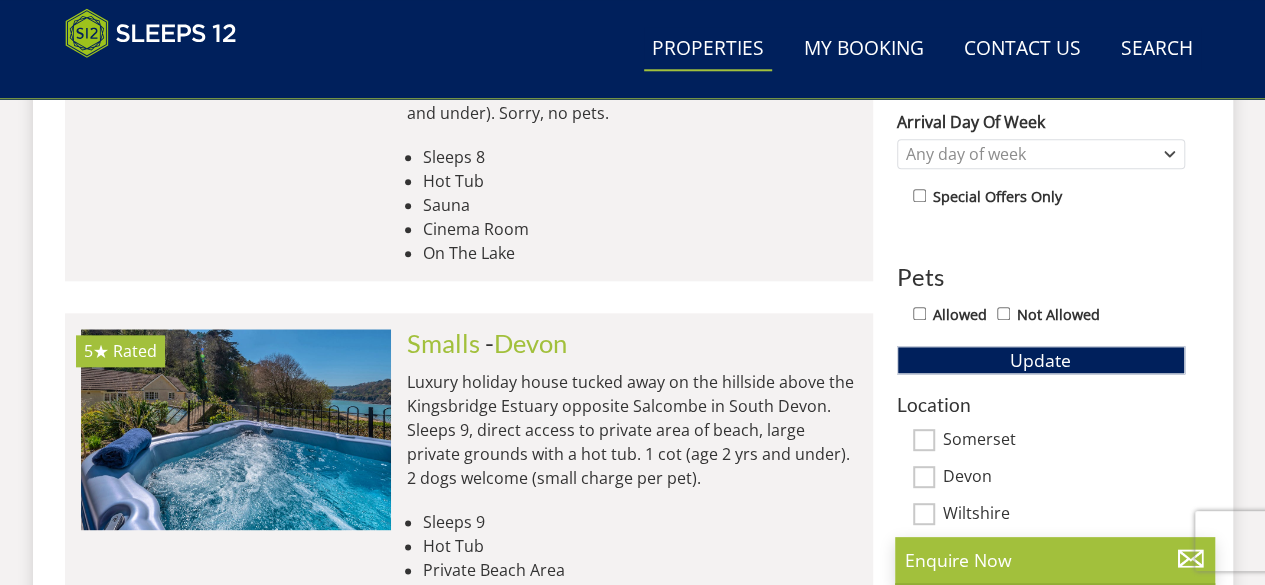 scroll, scrollTop: 1000, scrollLeft: 0, axis: vertical 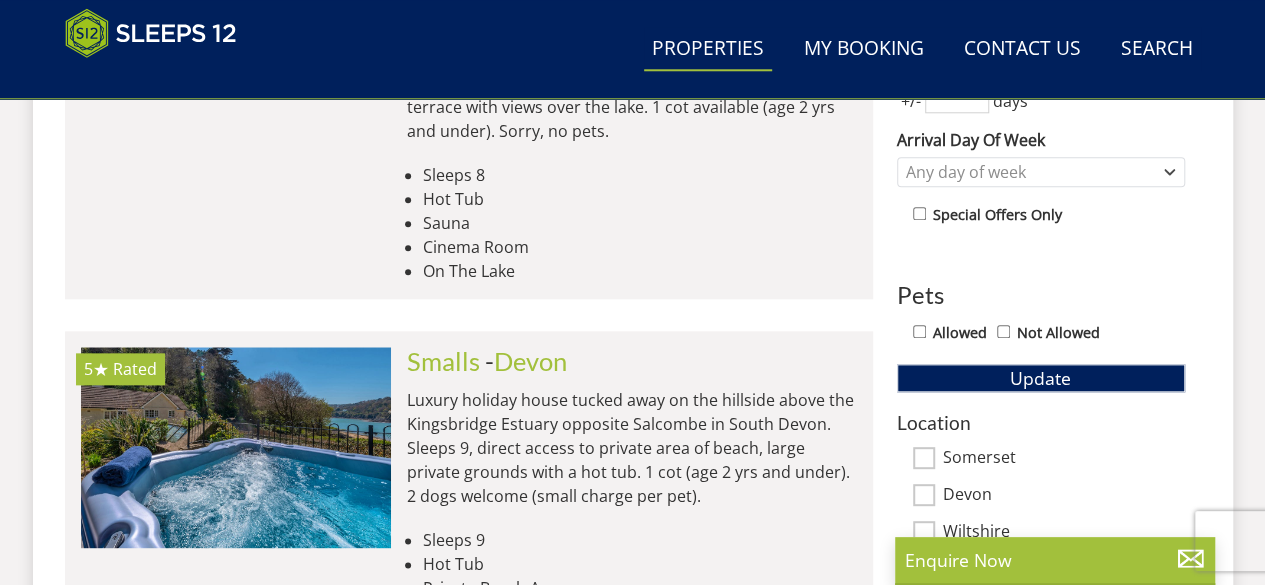 click on "Devon" at bounding box center [924, 495] 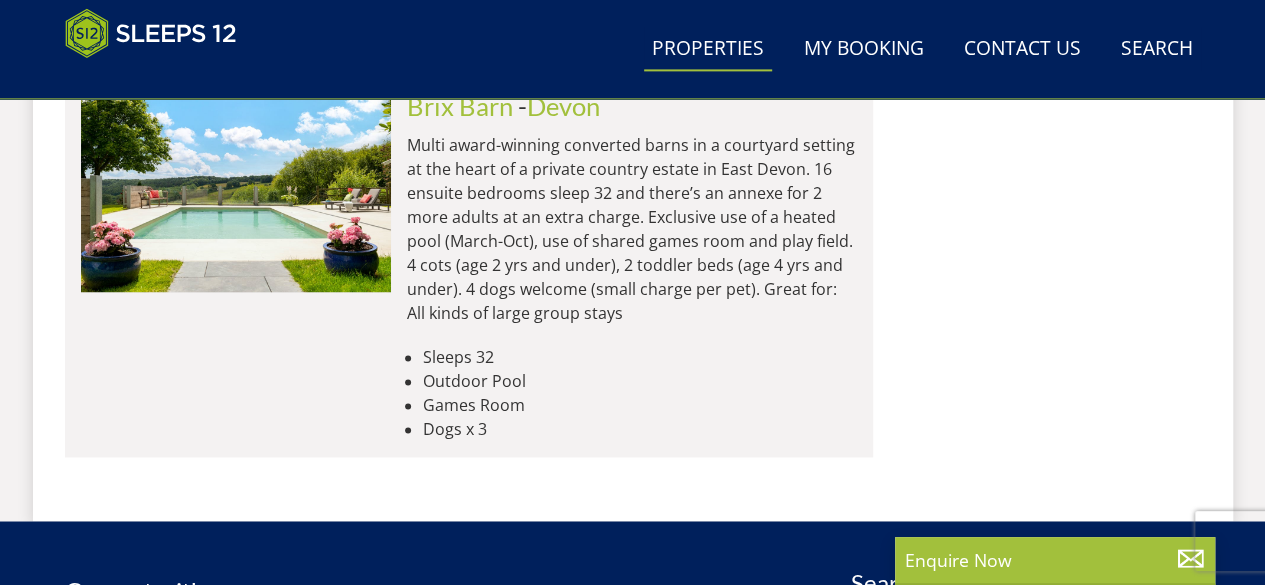 scroll, scrollTop: 9200, scrollLeft: 0, axis: vertical 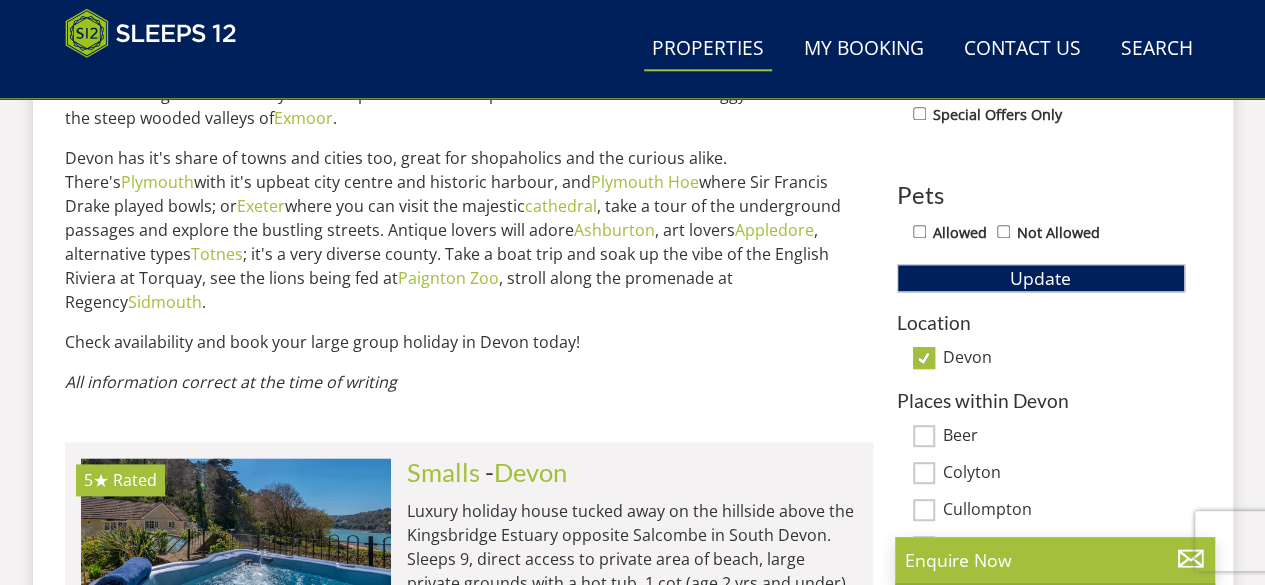 click on "Devon" at bounding box center (924, 358) 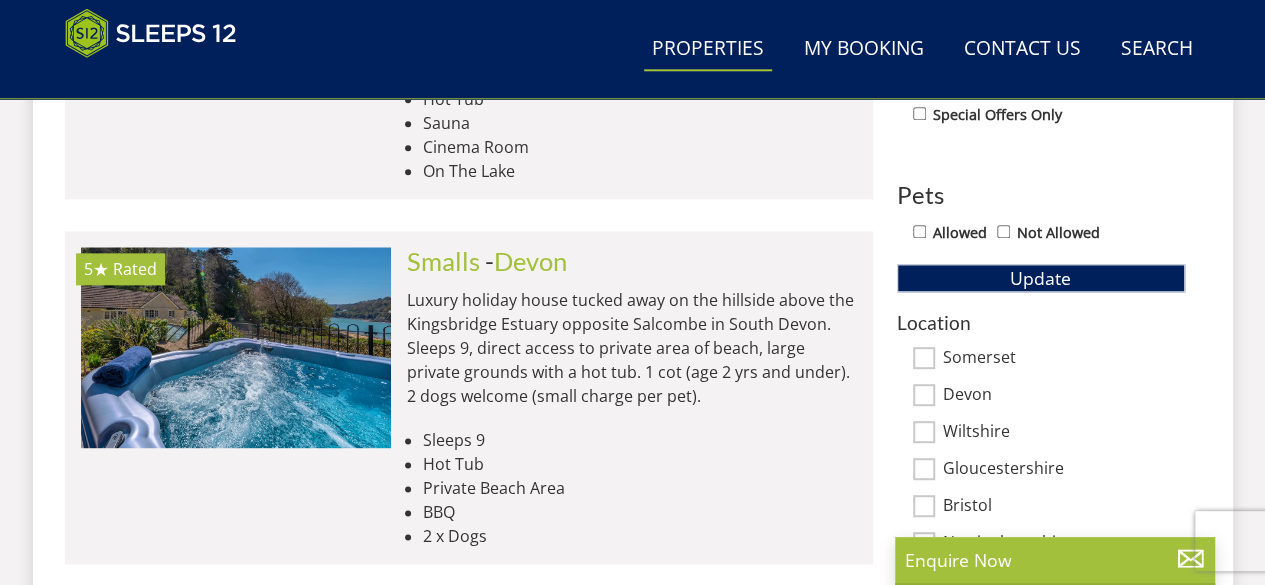 click on "Somerset" at bounding box center [924, 358] 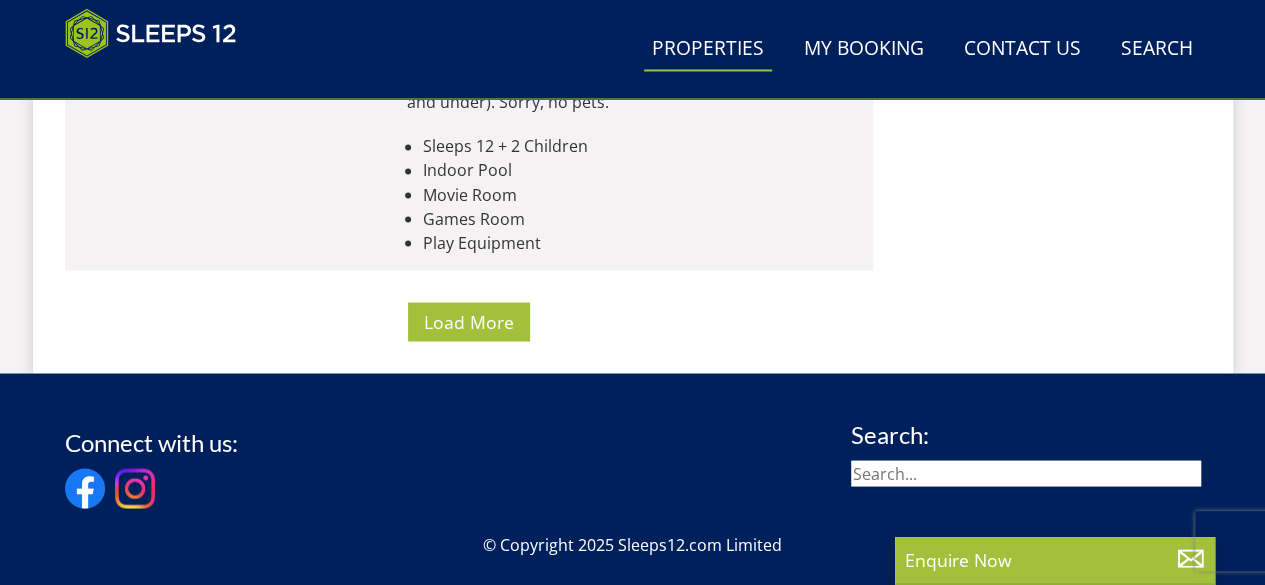 scroll, scrollTop: 9300, scrollLeft: 0, axis: vertical 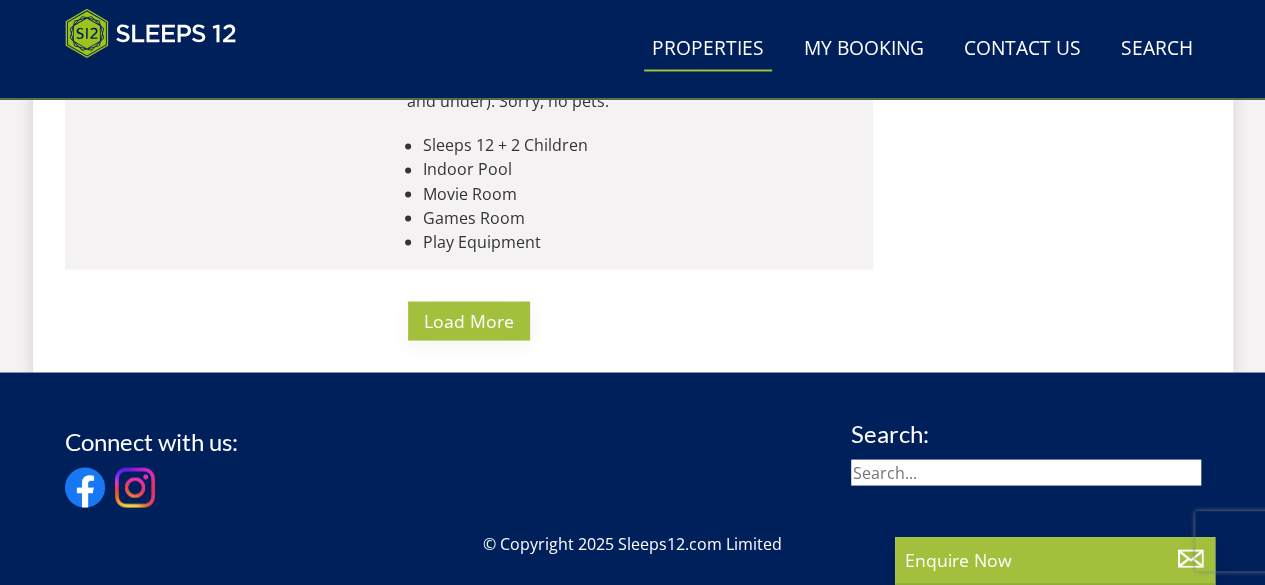 click on "Load More" at bounding box center [469, 320] 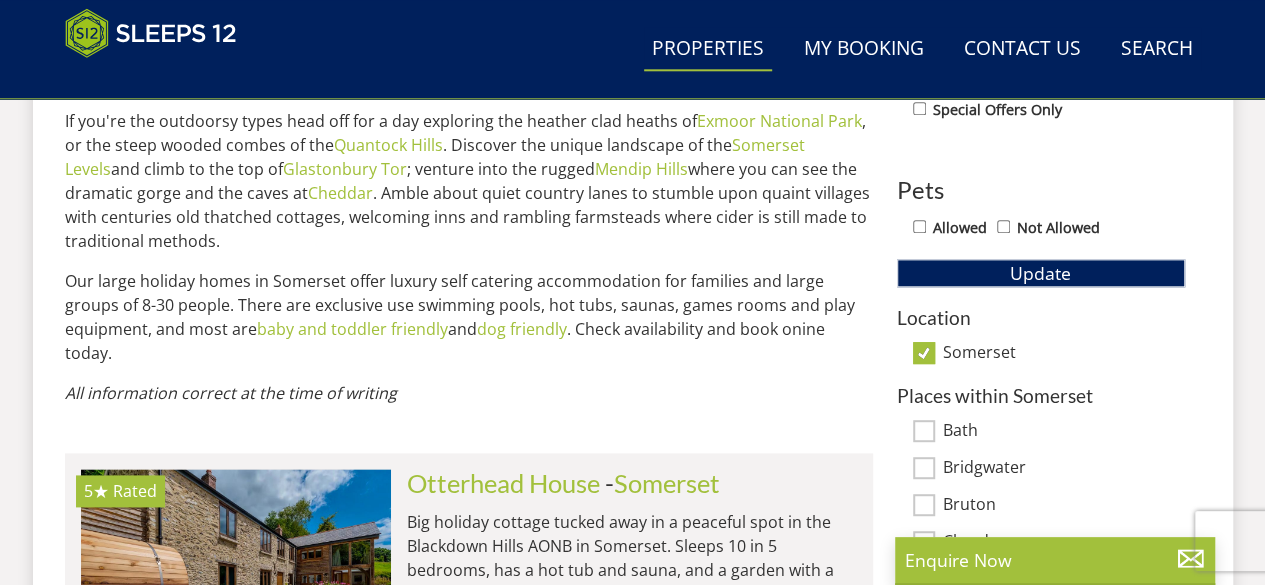 scroll, scrollTop: 1100, scrollLeft: 0, axis: vertical 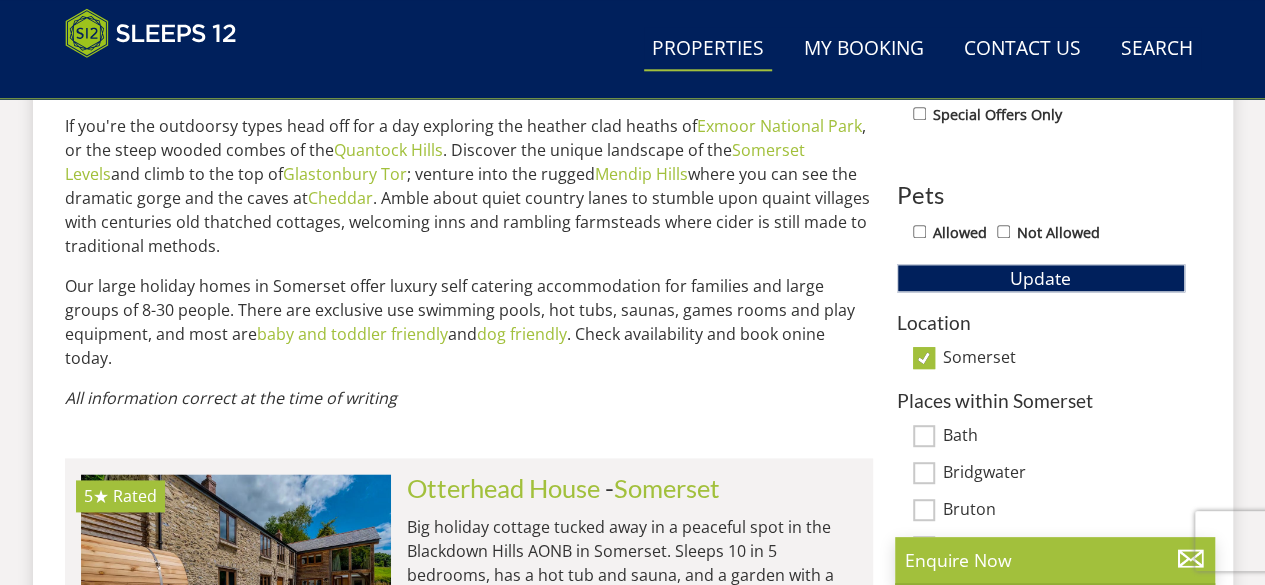 click on "Somerset" at bounding box center (924, 358) 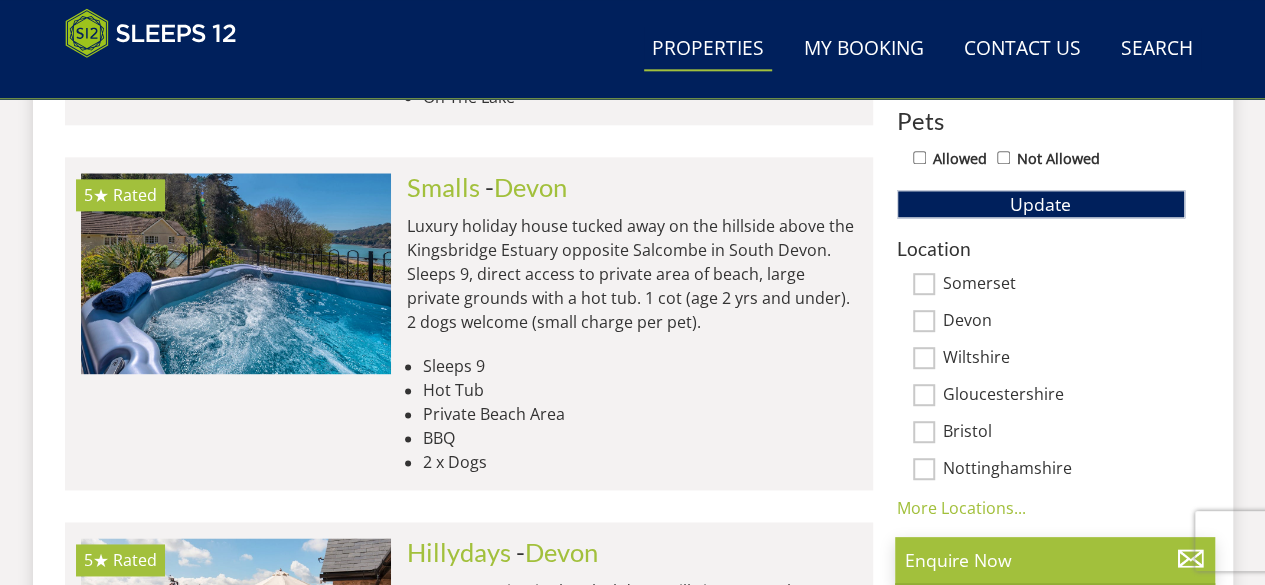 scroll, scrollTop: 1200, scrollLeft: 0, axis: vertical 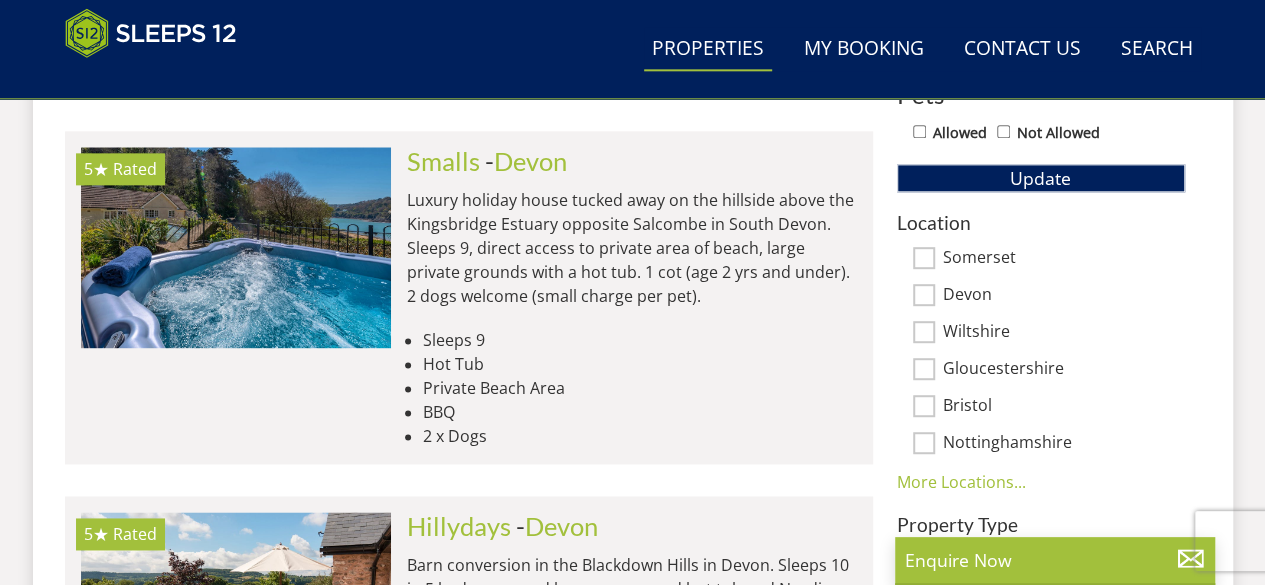 click on "Gloucestershire" at bounding box center [924, 369] 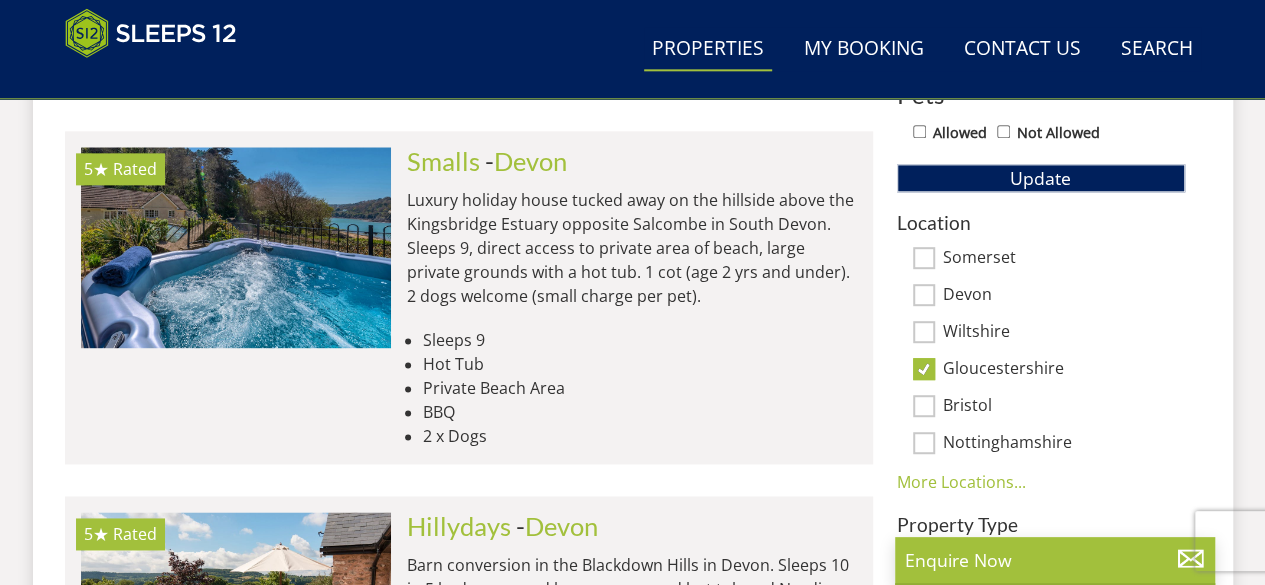 click on "Gloucestershire" at bounding box center [924, 369] 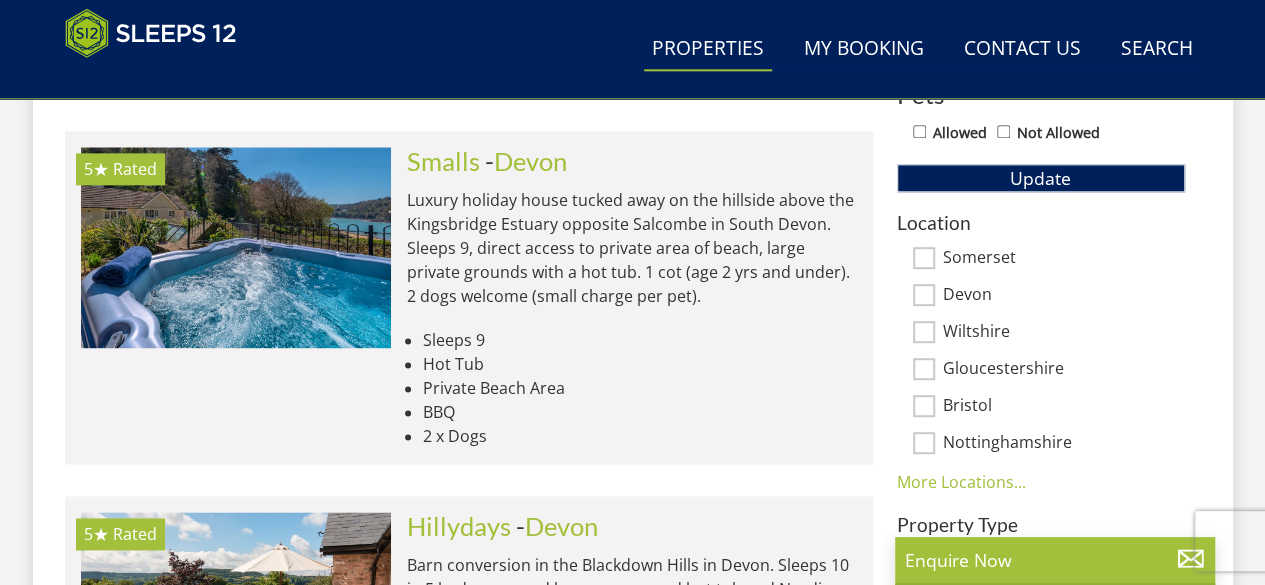 click on "Gloucestershire" at bounding box center (924, 369) 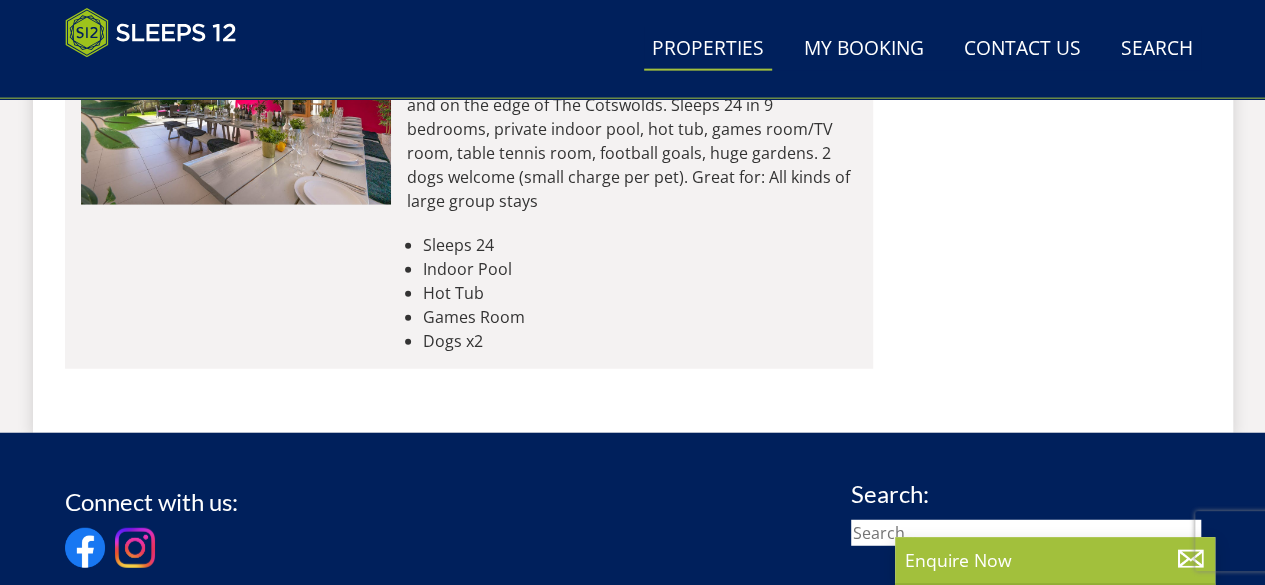 scroll, scrollTop: 2300, scrollLeft: 0, axis: vertical 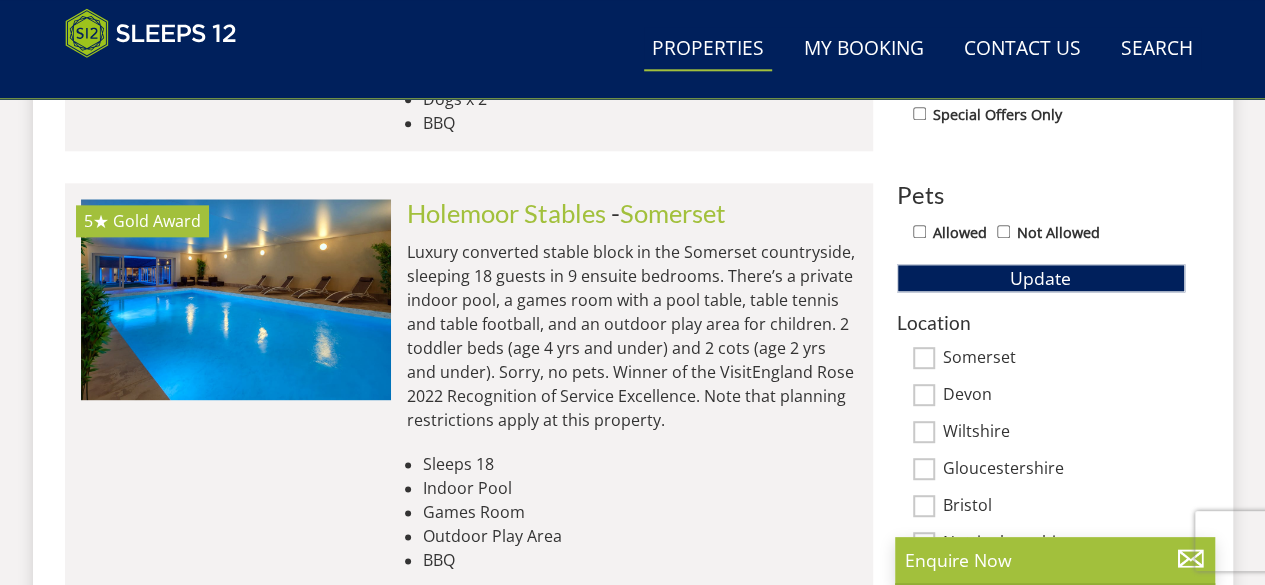 click on "Devon" at bounding box center (924, 395) 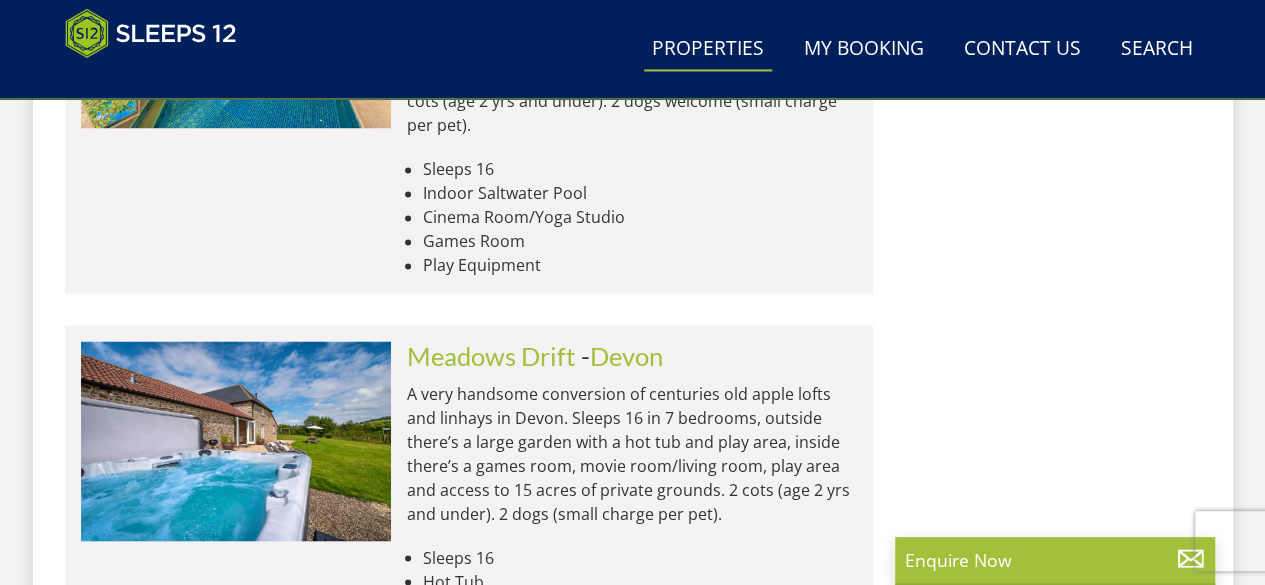 scroll, scrollTop: 5500, scrollLeft: 0, axis: vertical 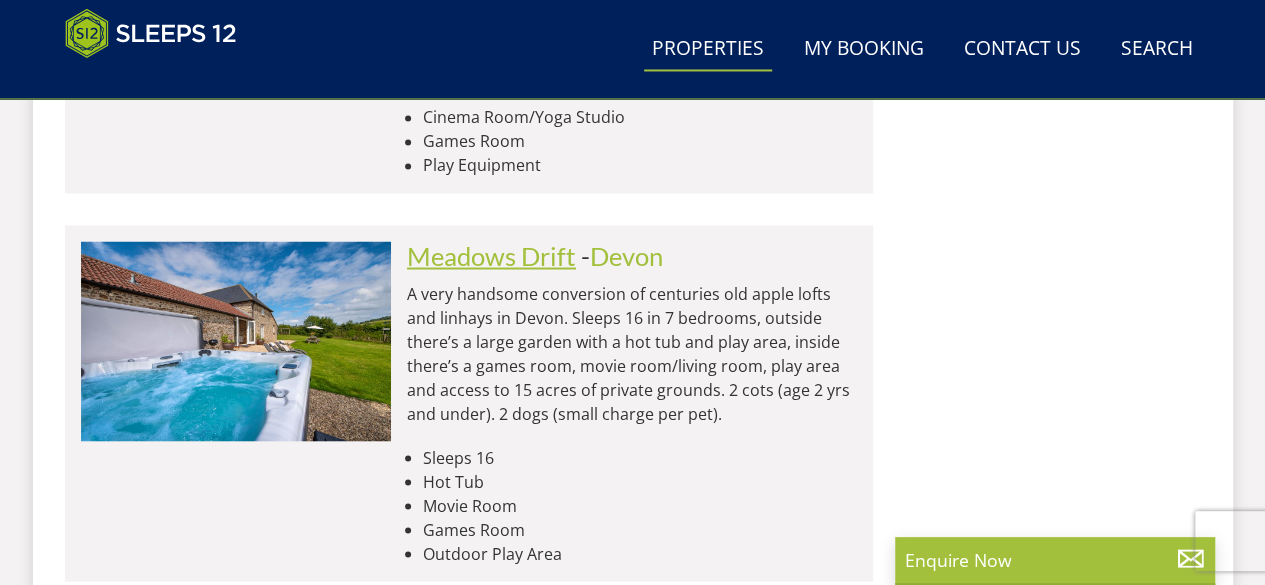 click on "Meadows Drift" at bounding box center (491, 255) 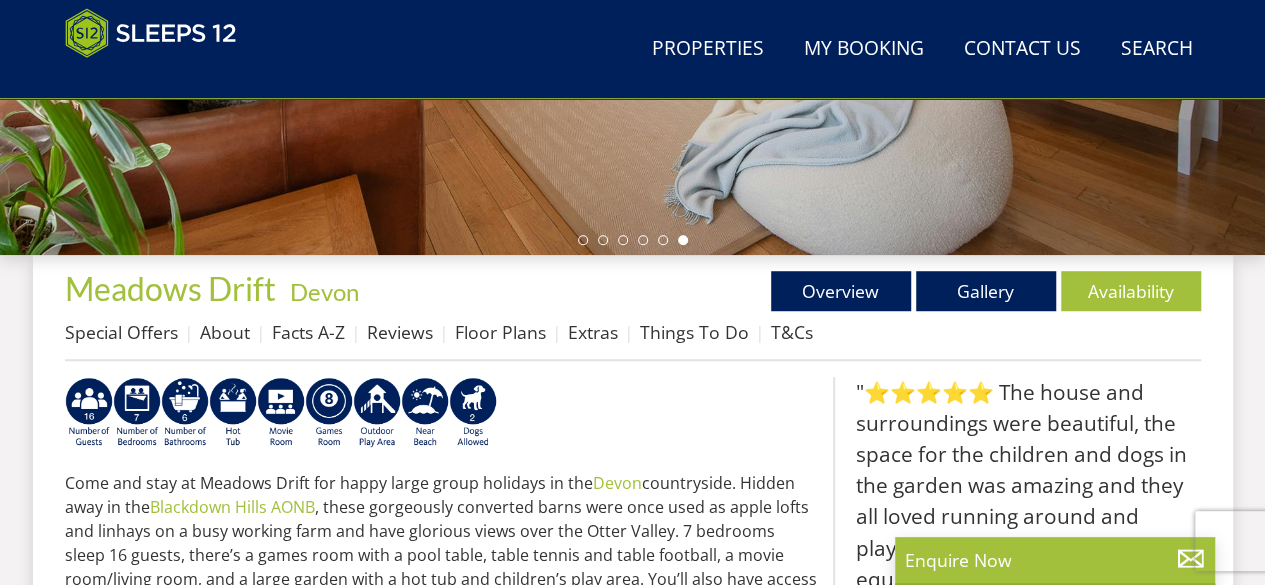 scroll, scrollTop: 600, scrollLeft: 0, axis: vertical 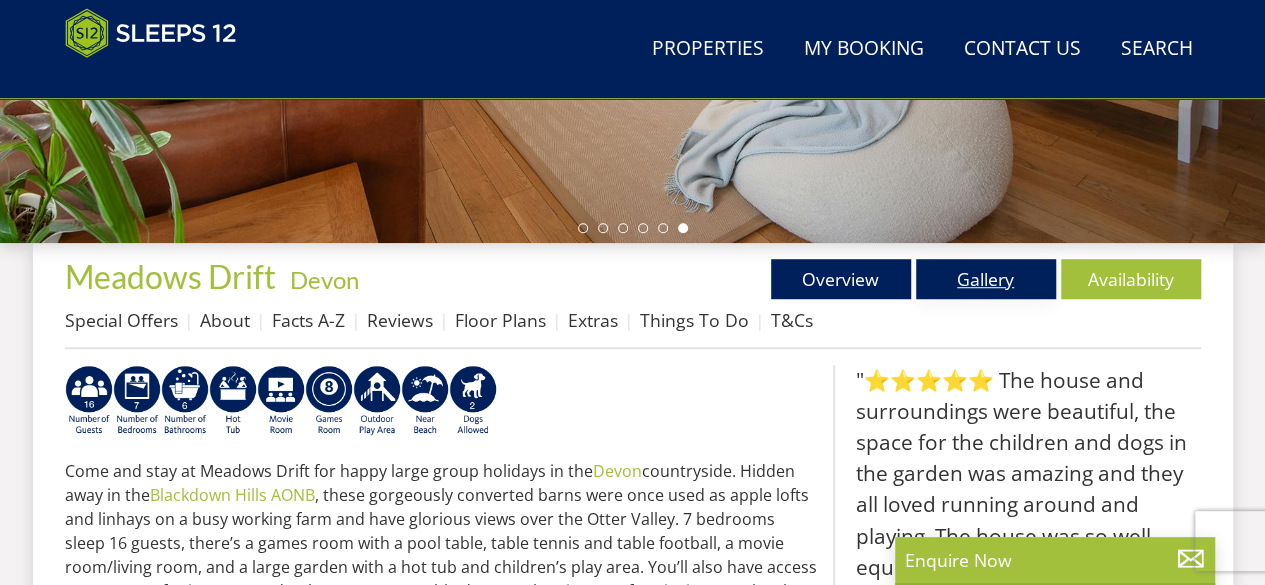 click on "Gallery" at bounding box center [986, 279] 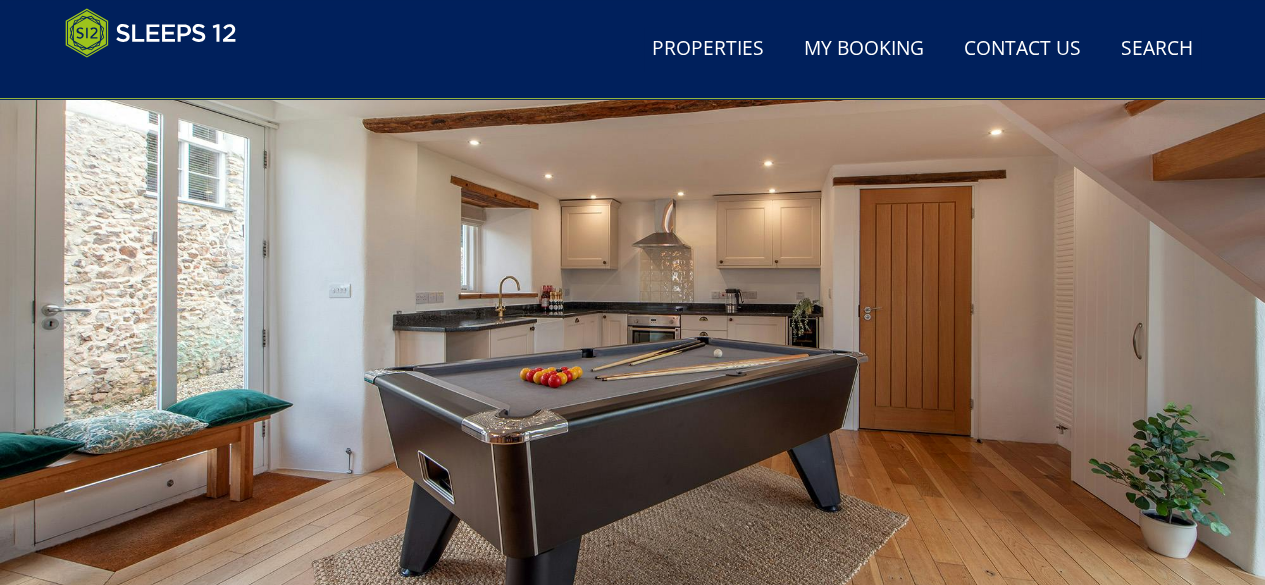 scroll, scrollTop: 400, scrollLeft: 0, axis: vertical 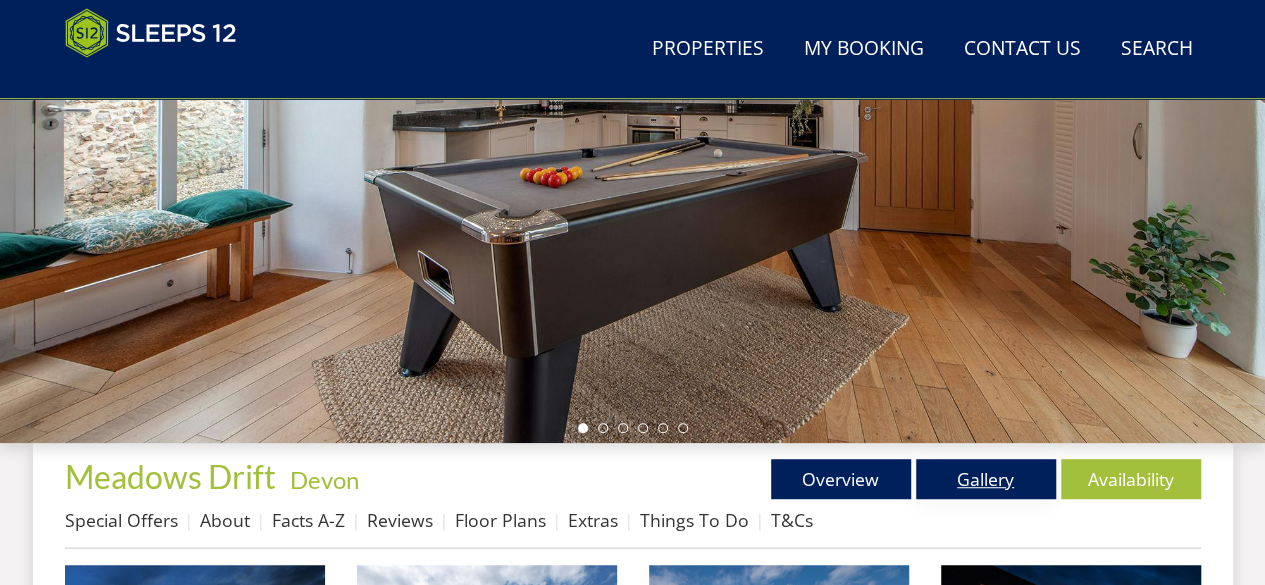 click on "Gallery" at bounding box center (986, 479) 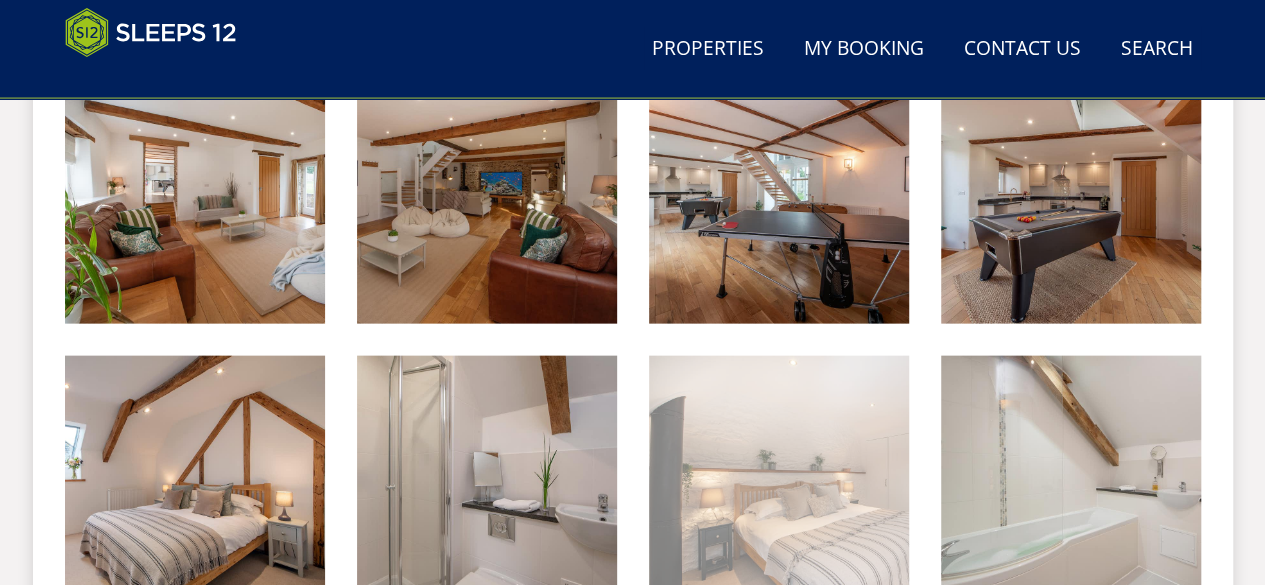 scroll, scrollTop: 2100, scrollLeft: 0, axis: vertical 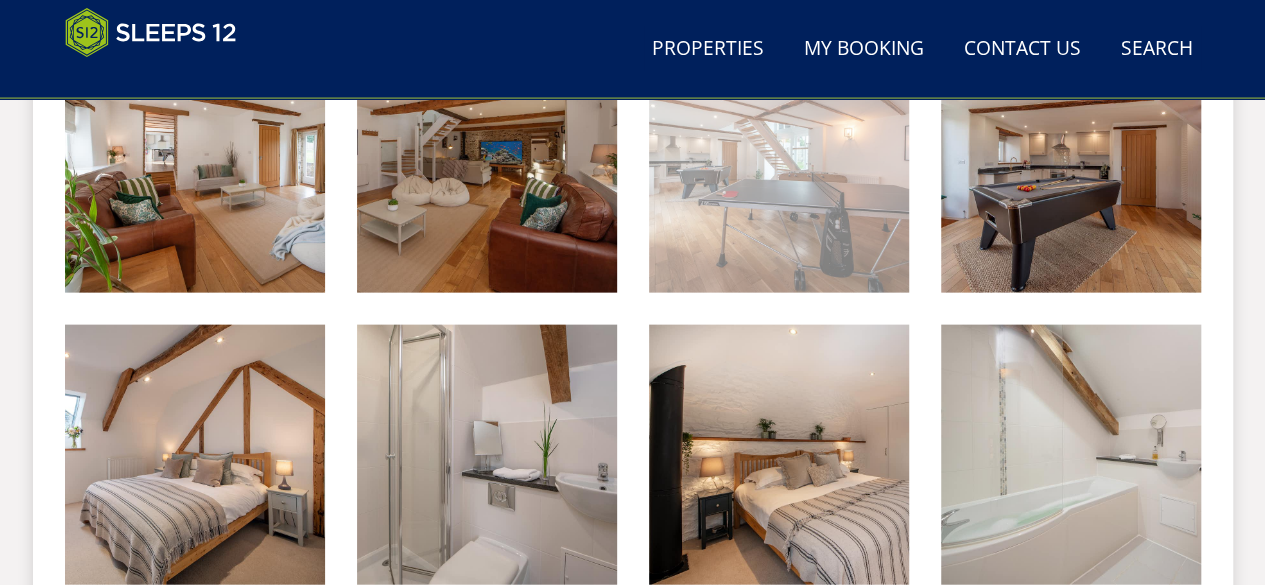 click at bounding box center [779, 163] 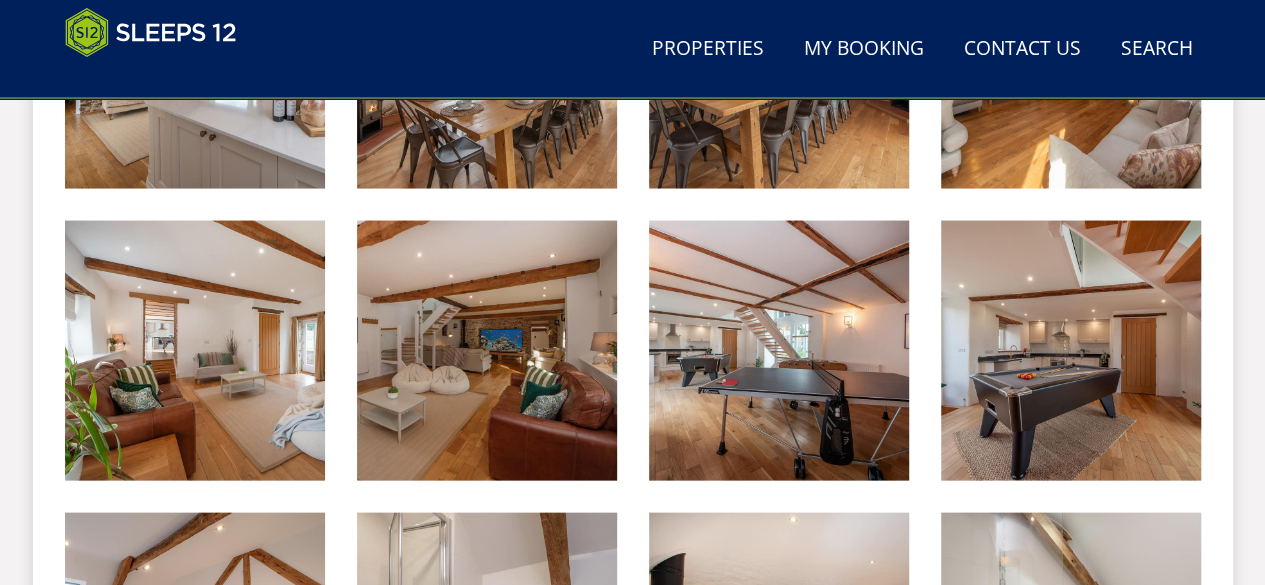 scroll, scrollTop: 1900, scrollLeft: 0, axis: vertical 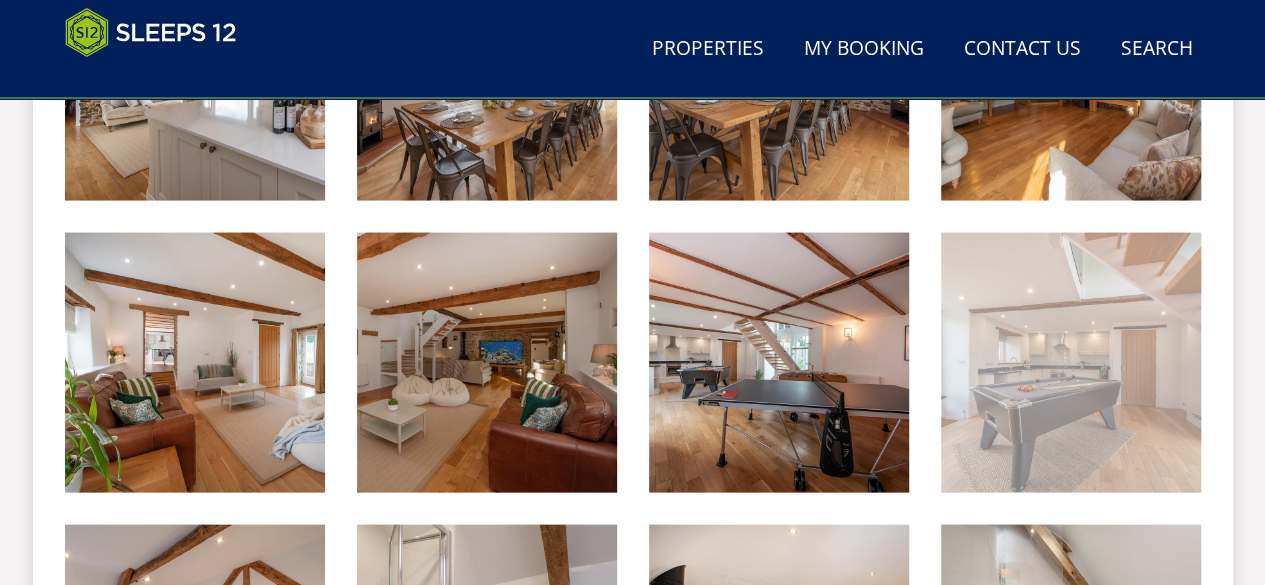 click at bounding box center [1071, 363] 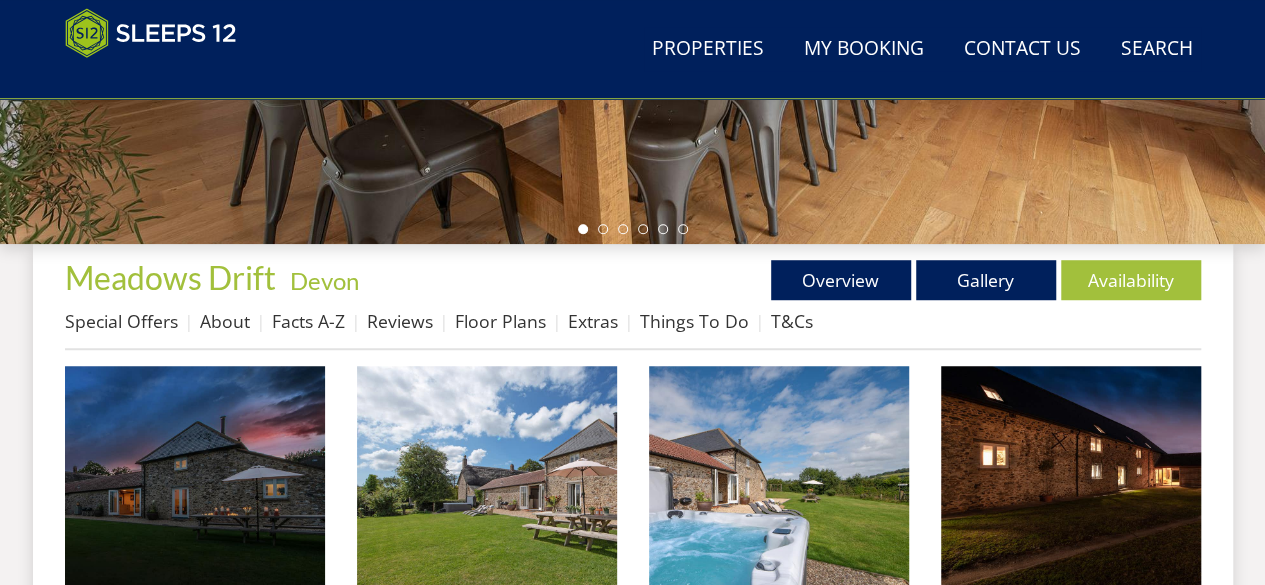 scroll, scrollTop: 600, scrollLeft: 0, axis: vertical 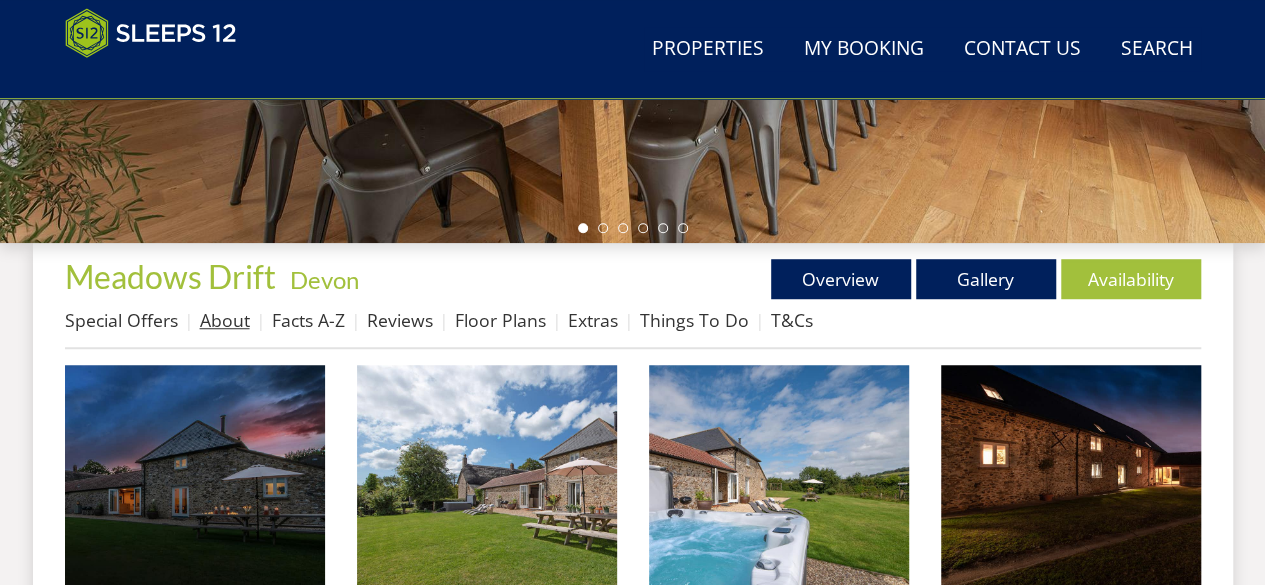 click on "About" at bounding box center [225, 320] 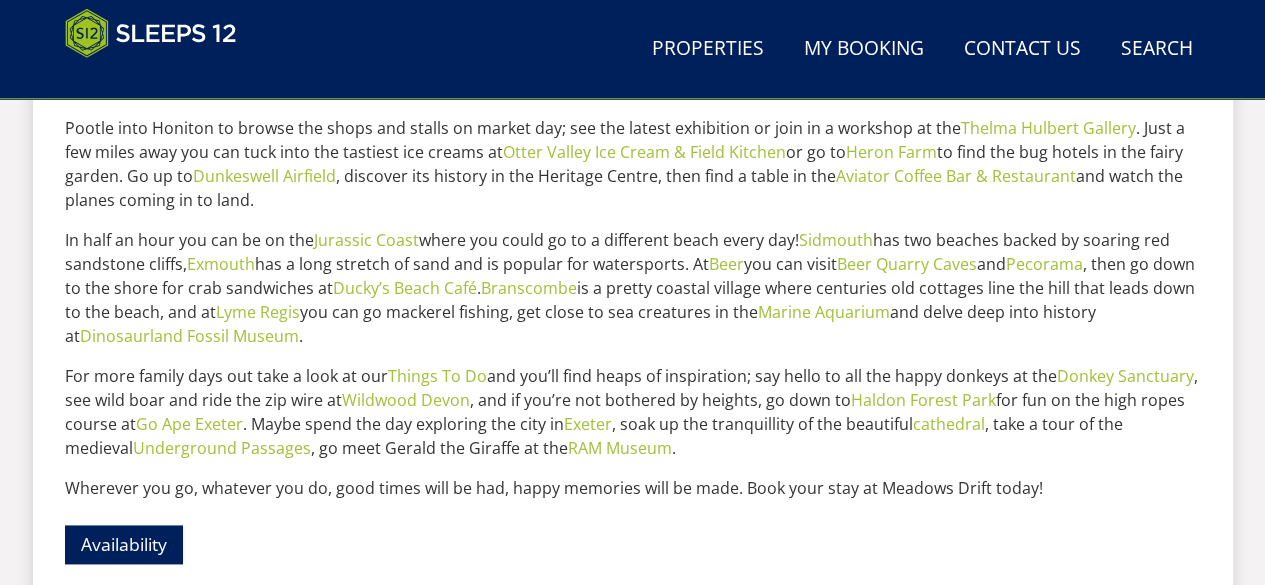 scroll, scrollTop: 1200, scrollLeft: 0, axis: vertical 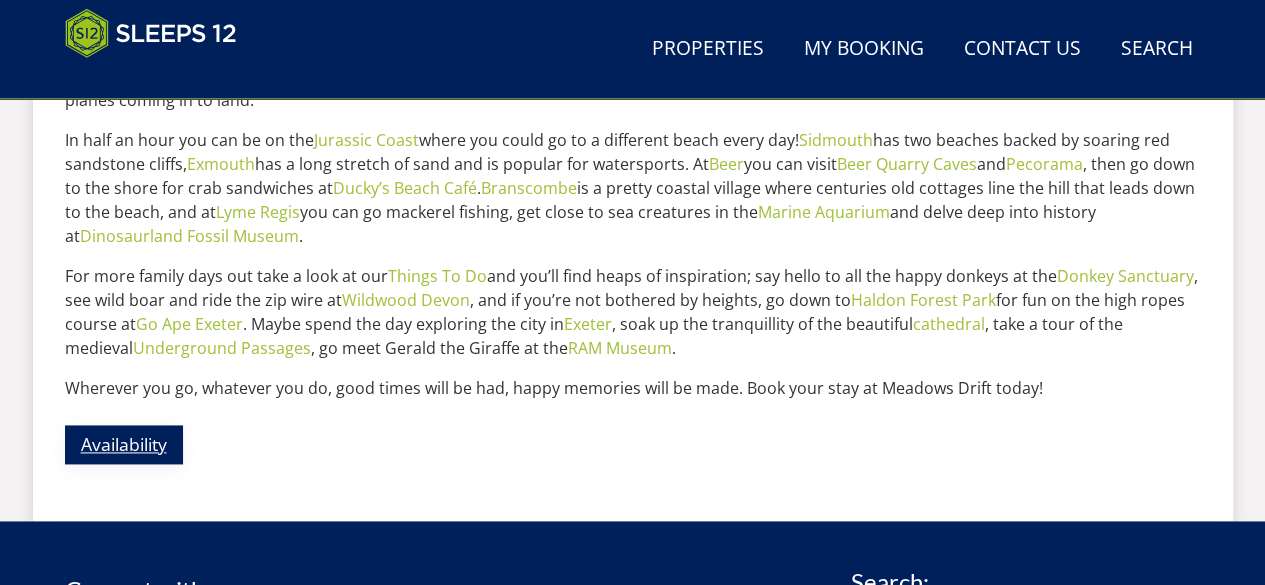 click on "Availability" at bounding box center [124, 444] 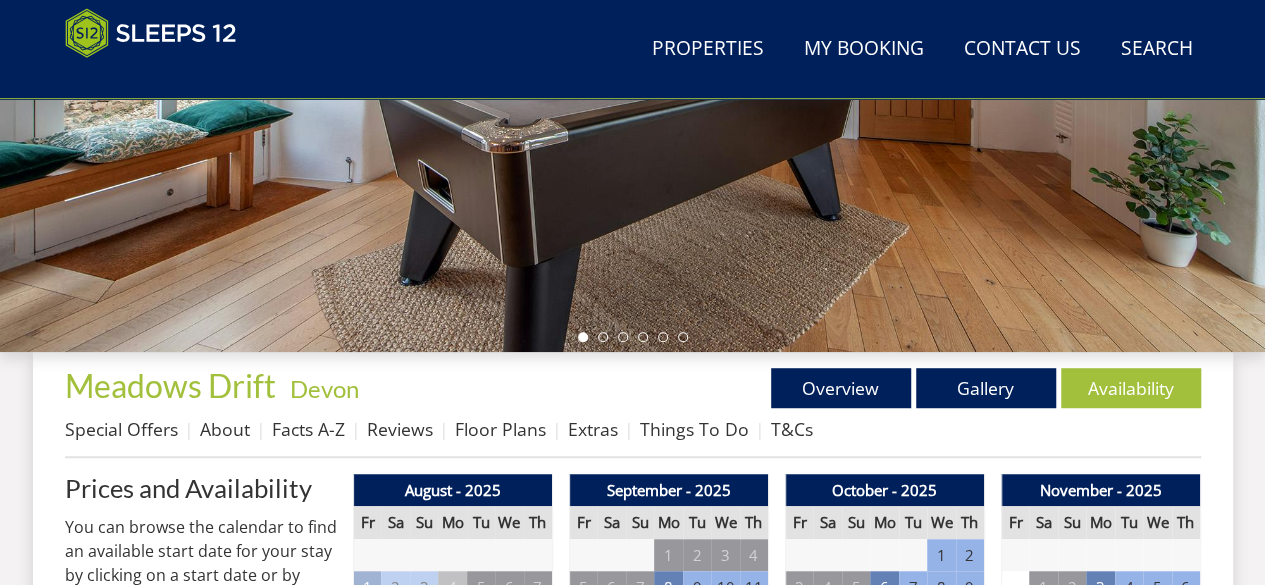 scroll, scrollTop: 500, scrollLeft: 0, axis: vertical 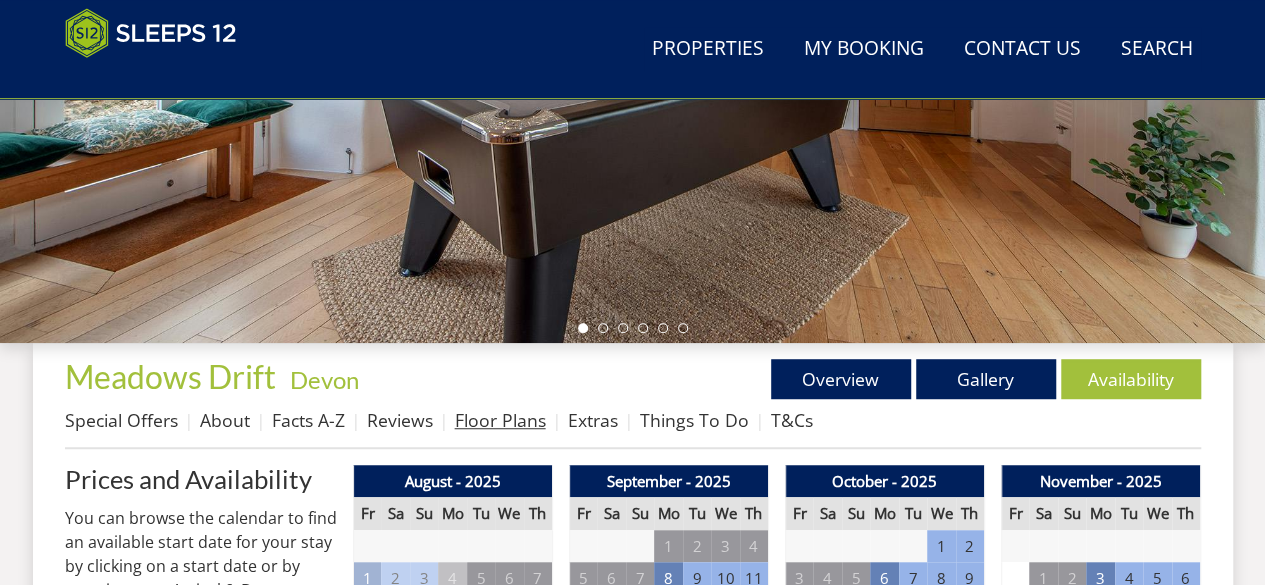 click on "Floor Plans" at bounding box center [500, 420] 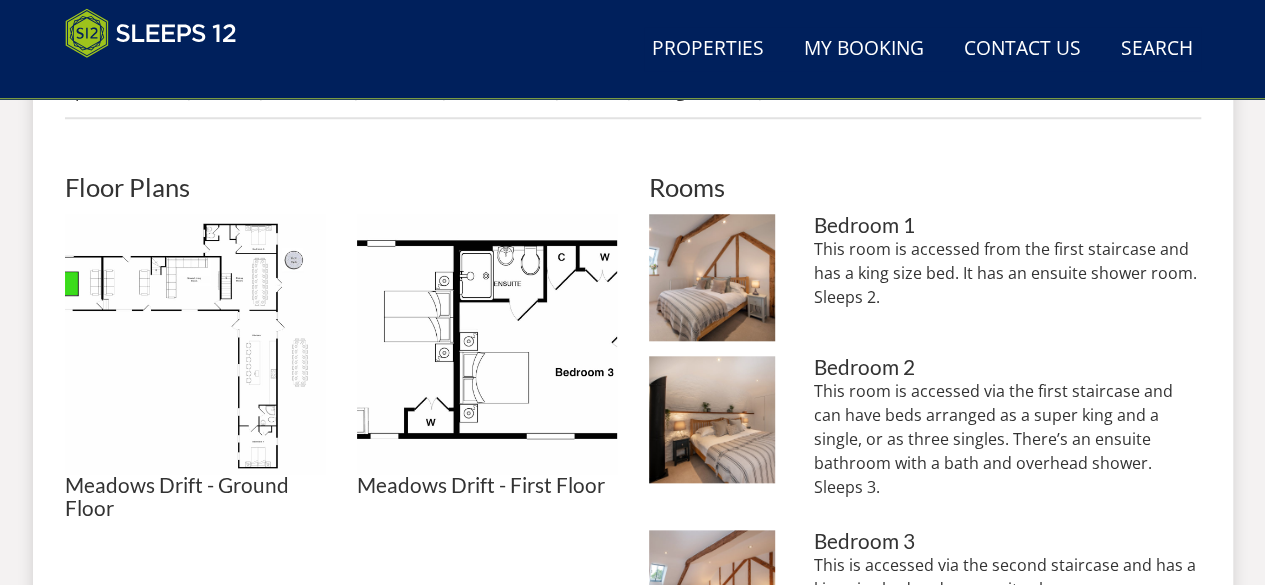 scroll, scrollTop: 800, scrollLeft: 0, axis: vertical 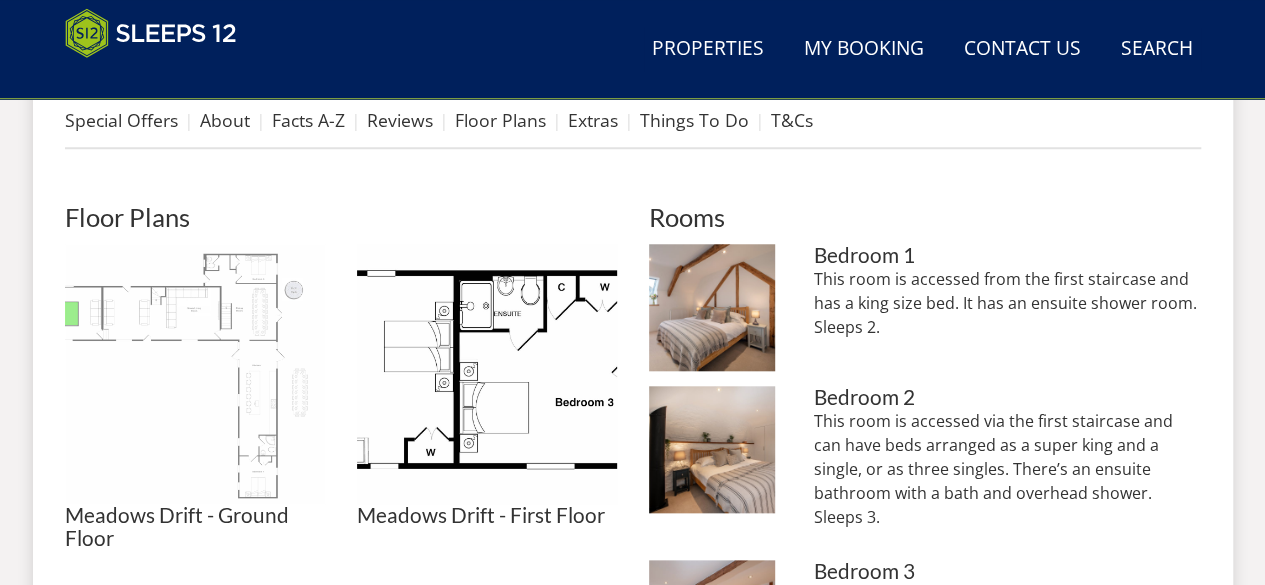 click at bounding box center (195, 374) 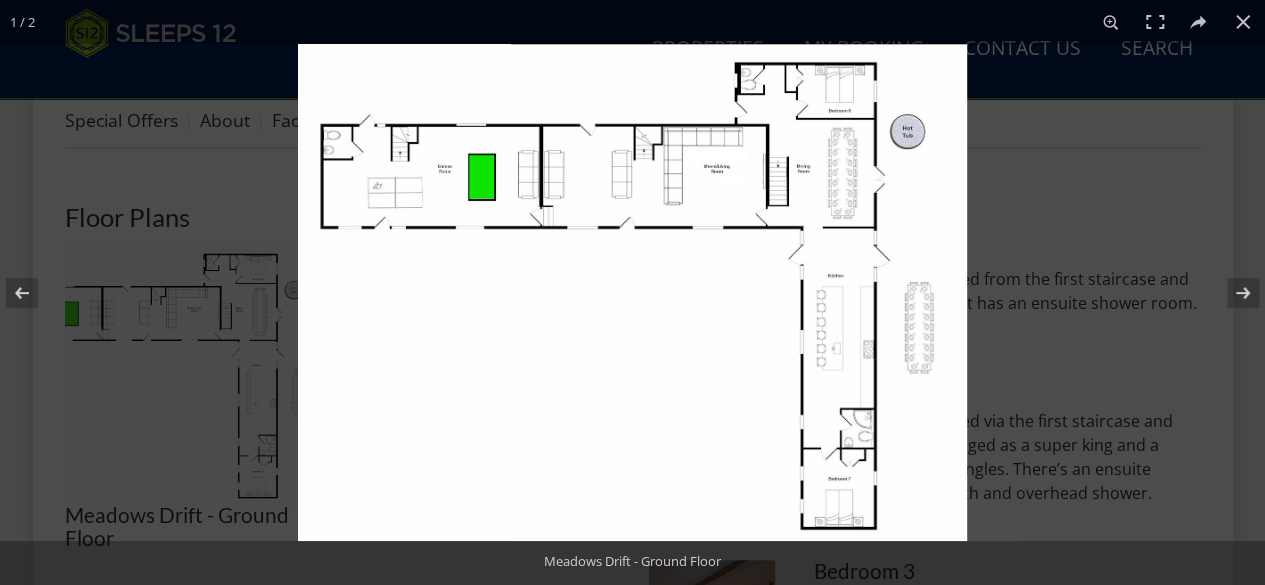 click at bounding box center (632, 292) 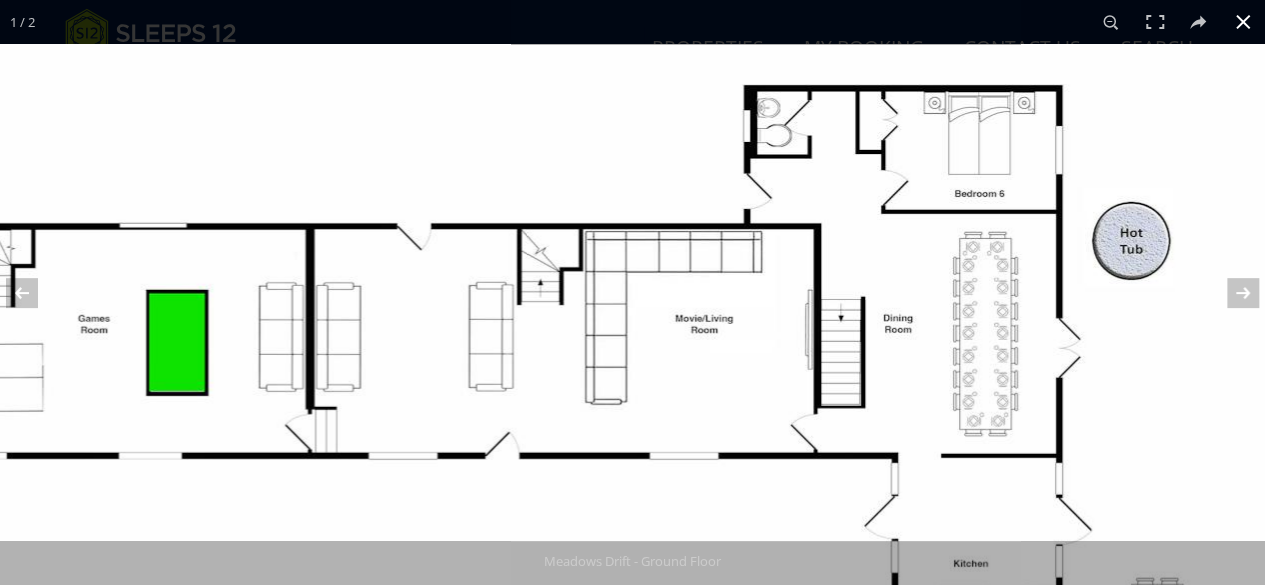 click at bounding box center (1243, 22) 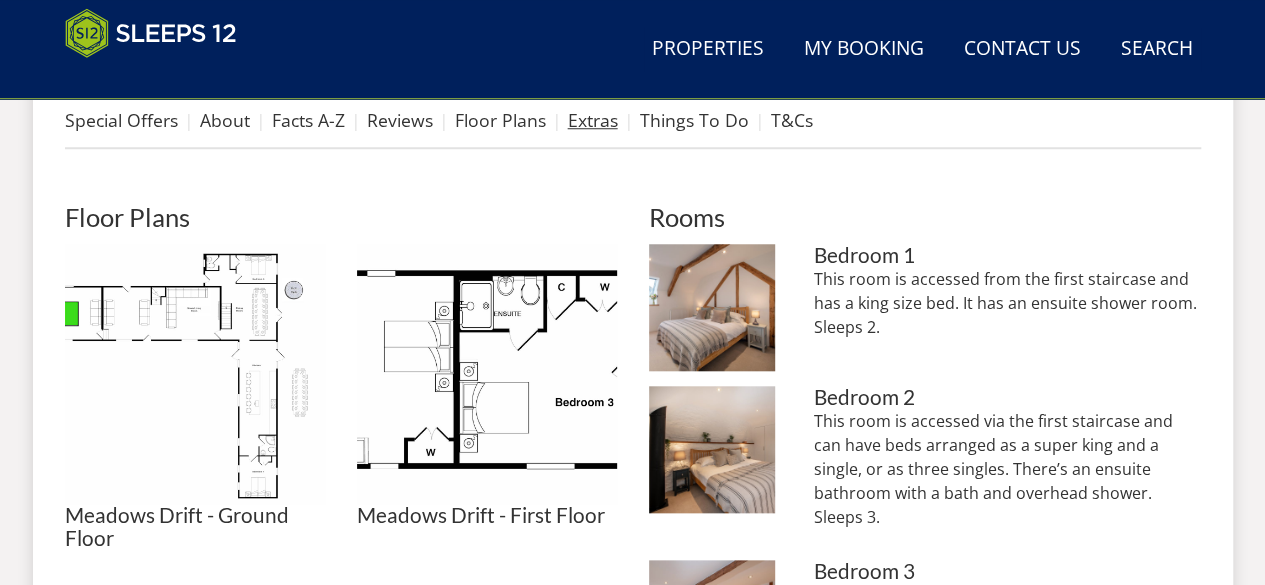 click on "Extras" at bounding box center (593, 120) 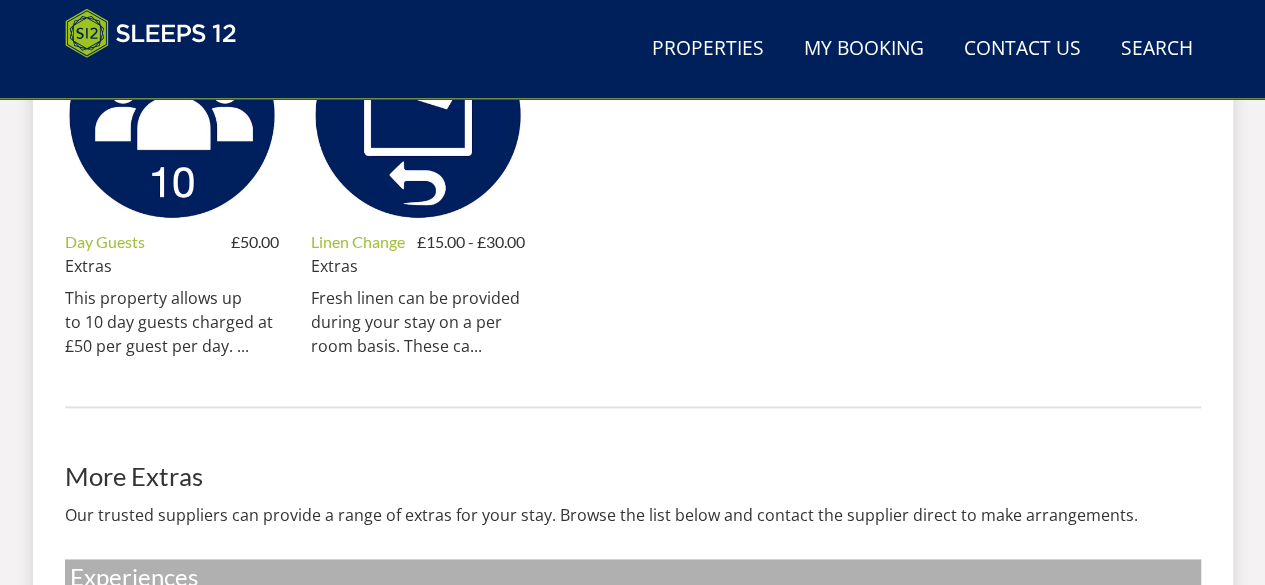 scroll, scrollTop: 1200, scrollLeft: 0, axis: vertical 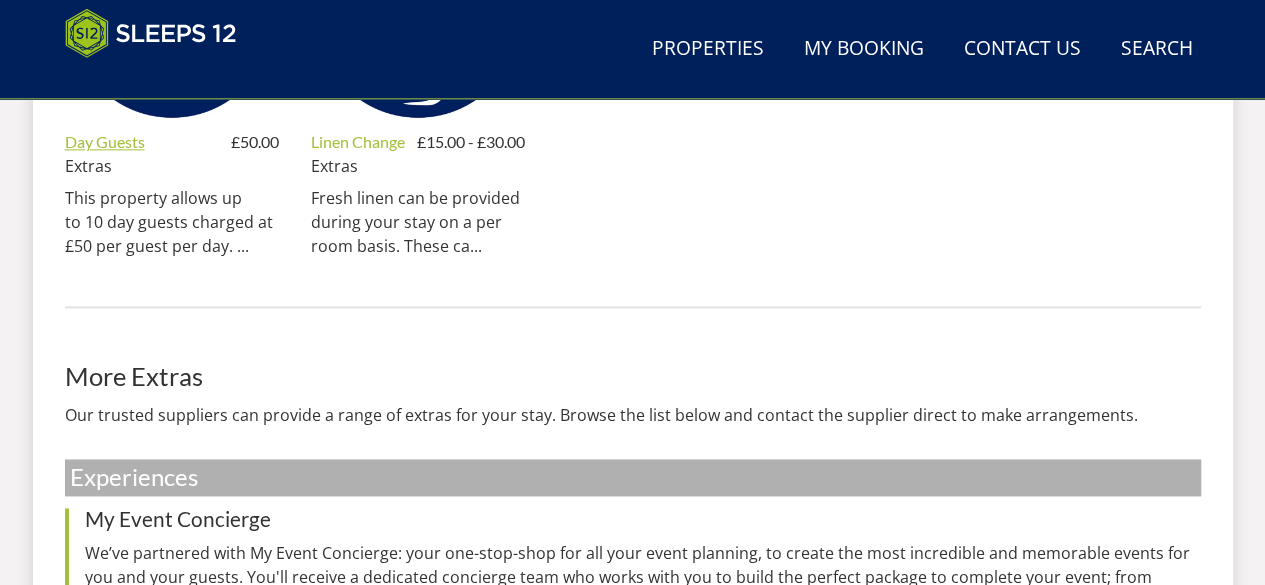 click on "Day Guests" at bounding box center (105, 141) 